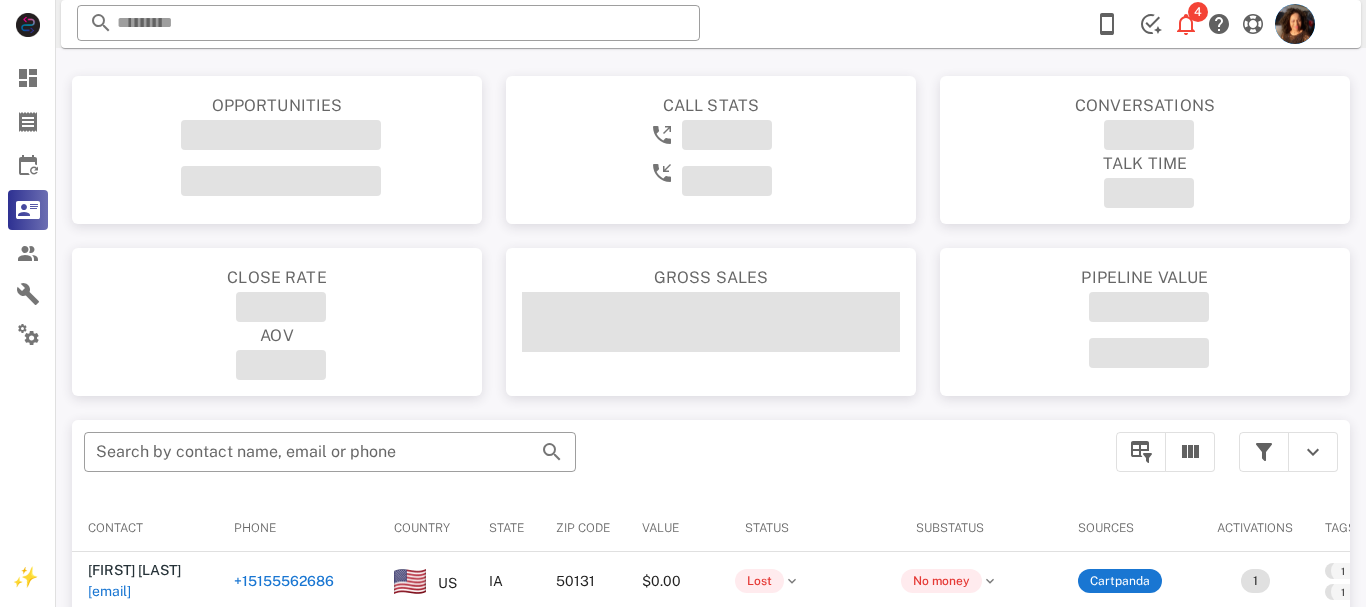 scroll, scrollTop: 0, scrollLeft: 0, axis: both 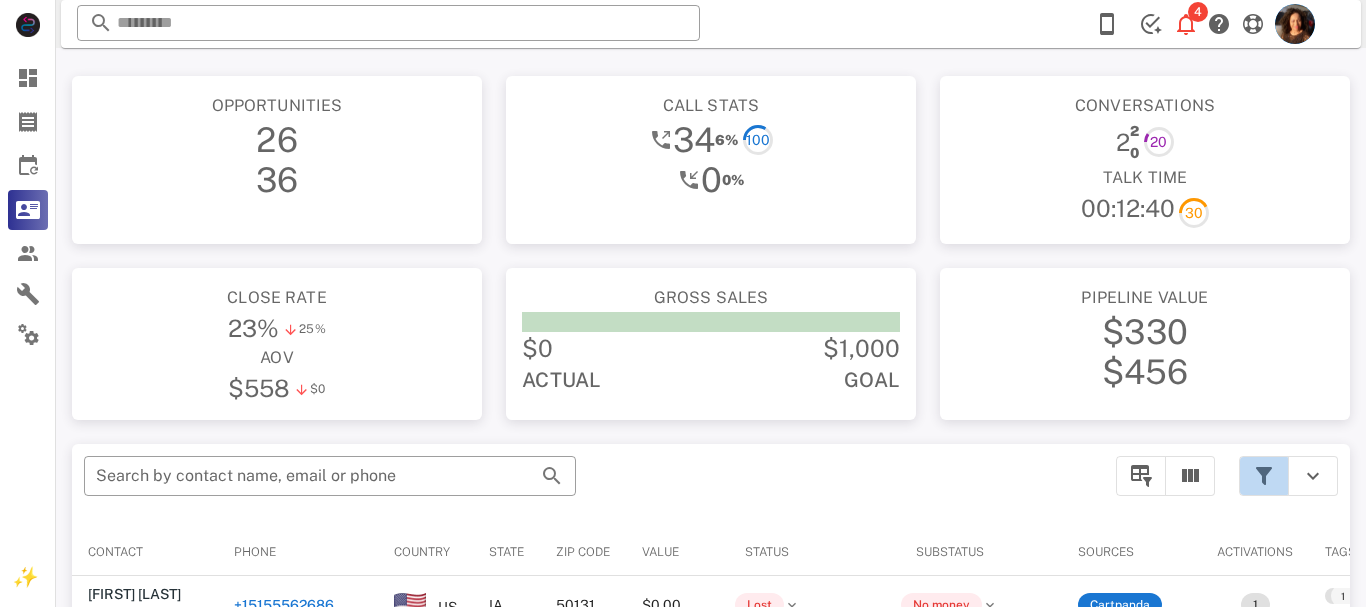 click at bounding box center [1264, 476] 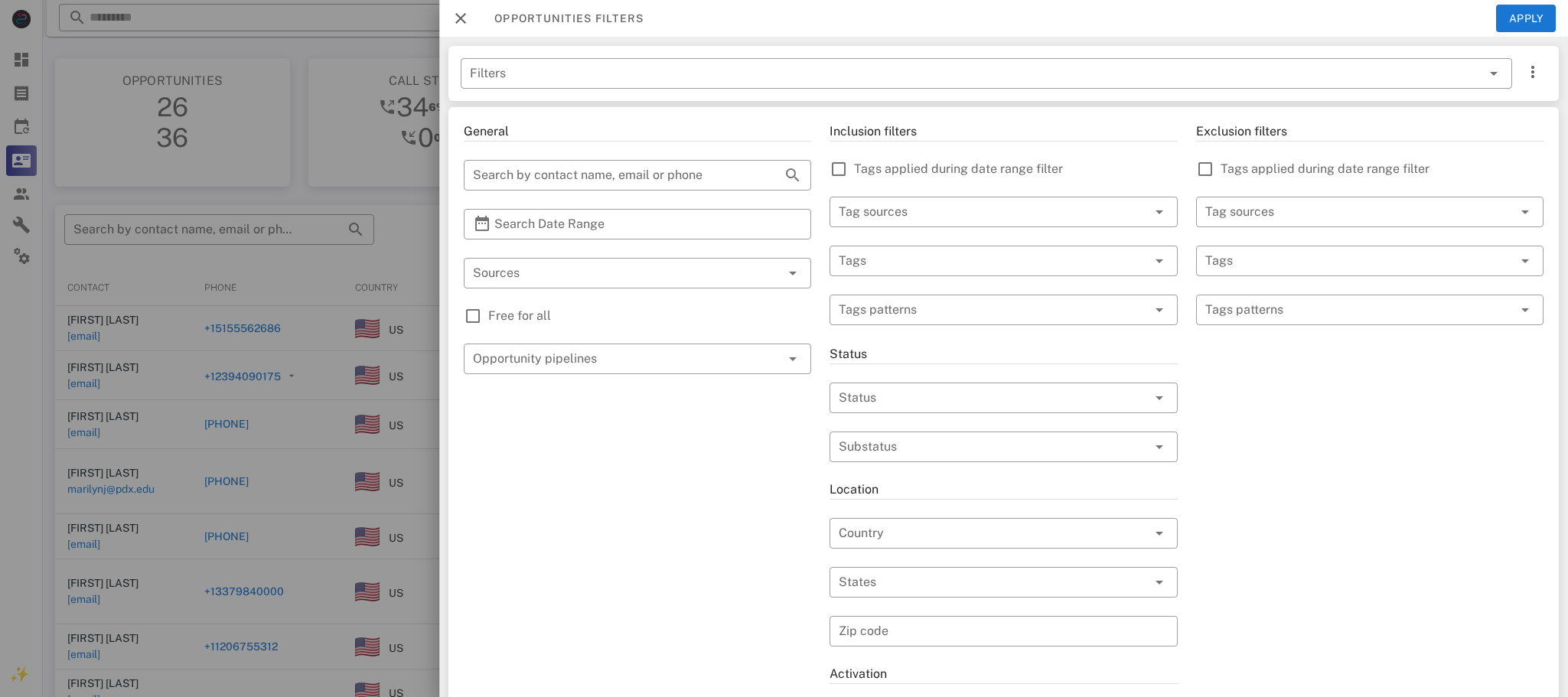 click on "Exclusion filters Tags applied during date range filter ​ Tag sources ​ Tags ​ Tags patterns" at bounding box center (1370, 542) 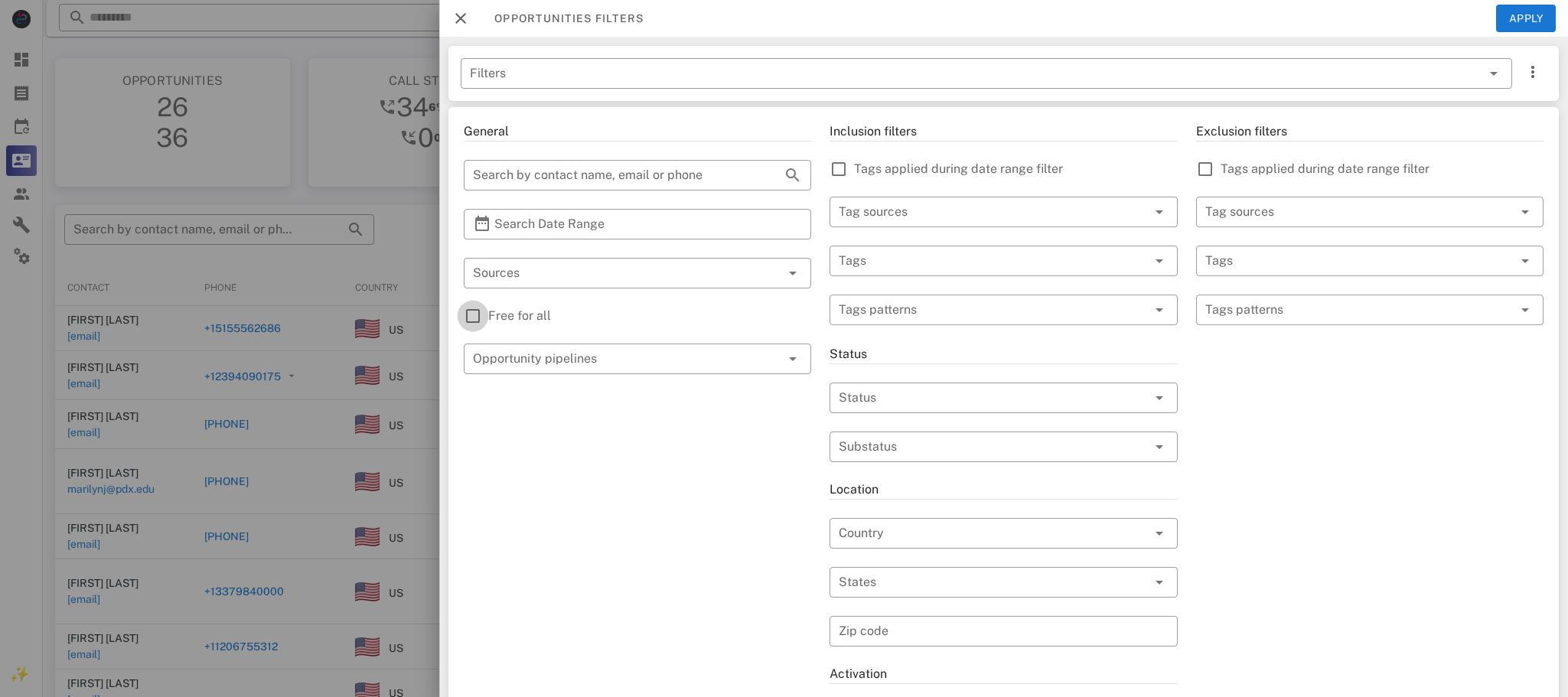 click at bounding box center [473, 316] 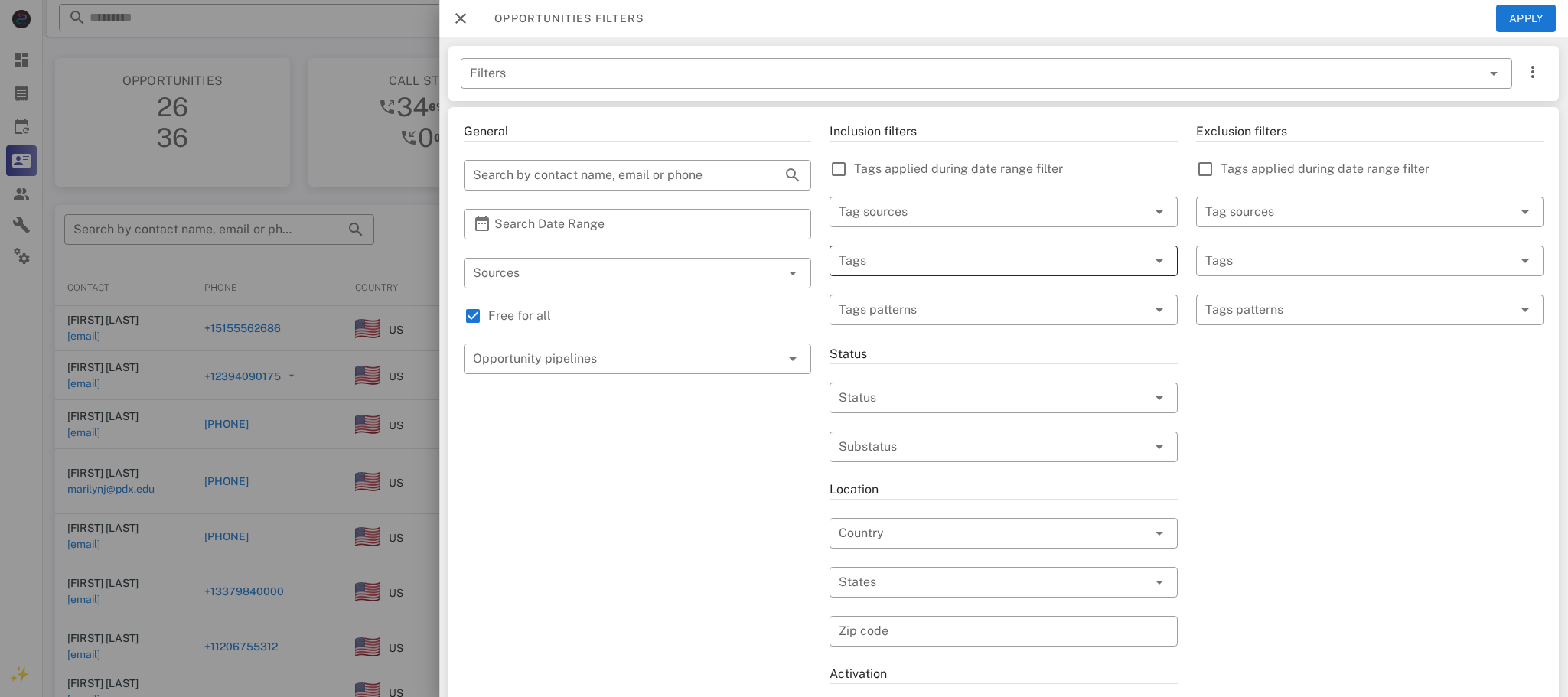 click at bounding box center [982, 261] 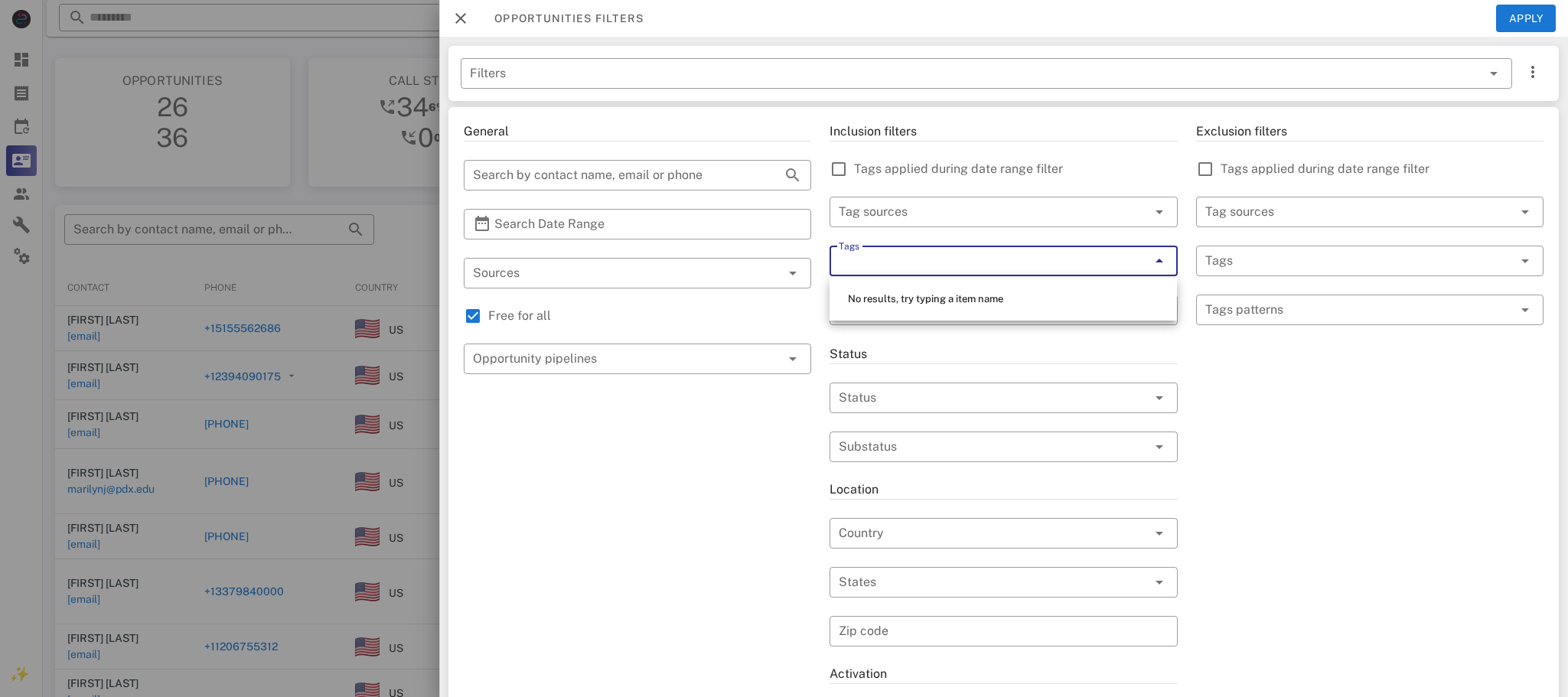 click on "Tags" at bounding box center [982, 261] 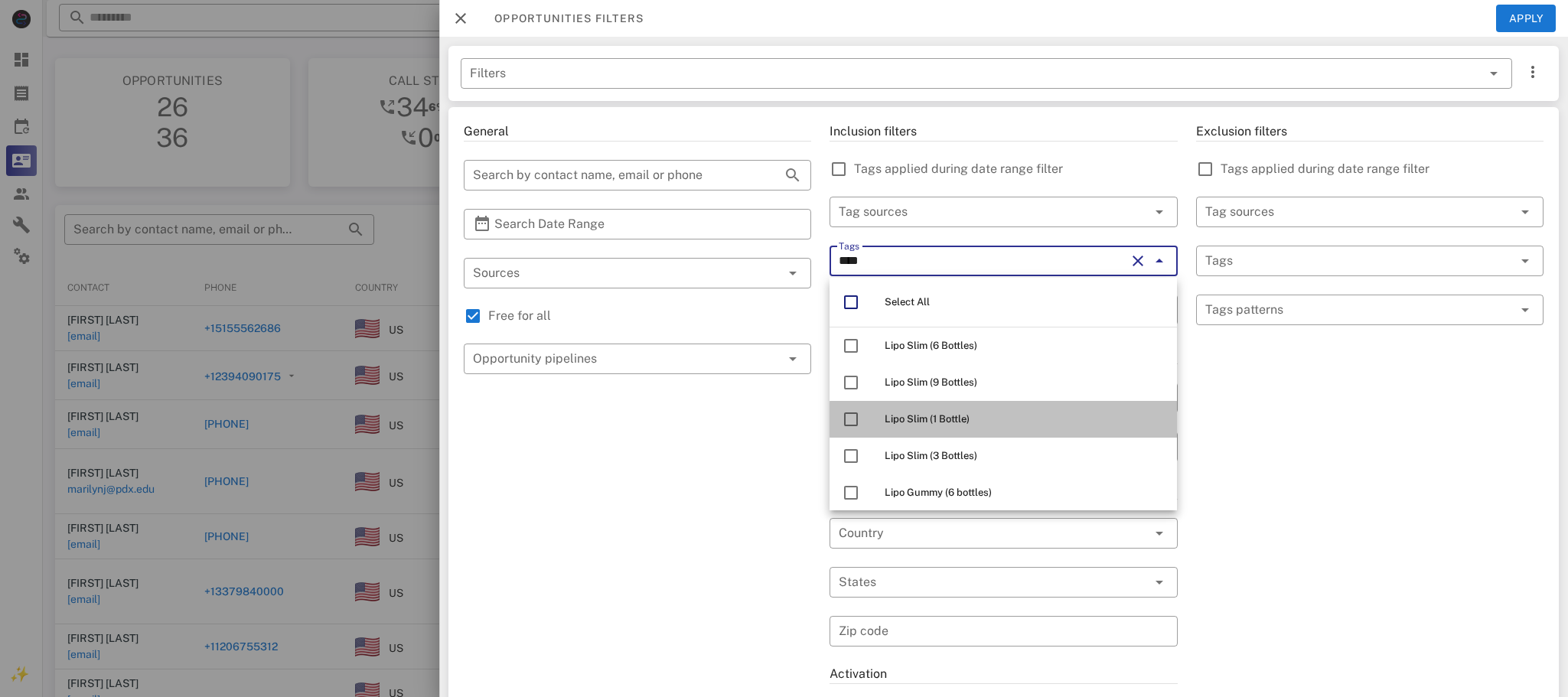 click on "Lipo Slim (1 Bottle)" at bounding box center [927, 419] 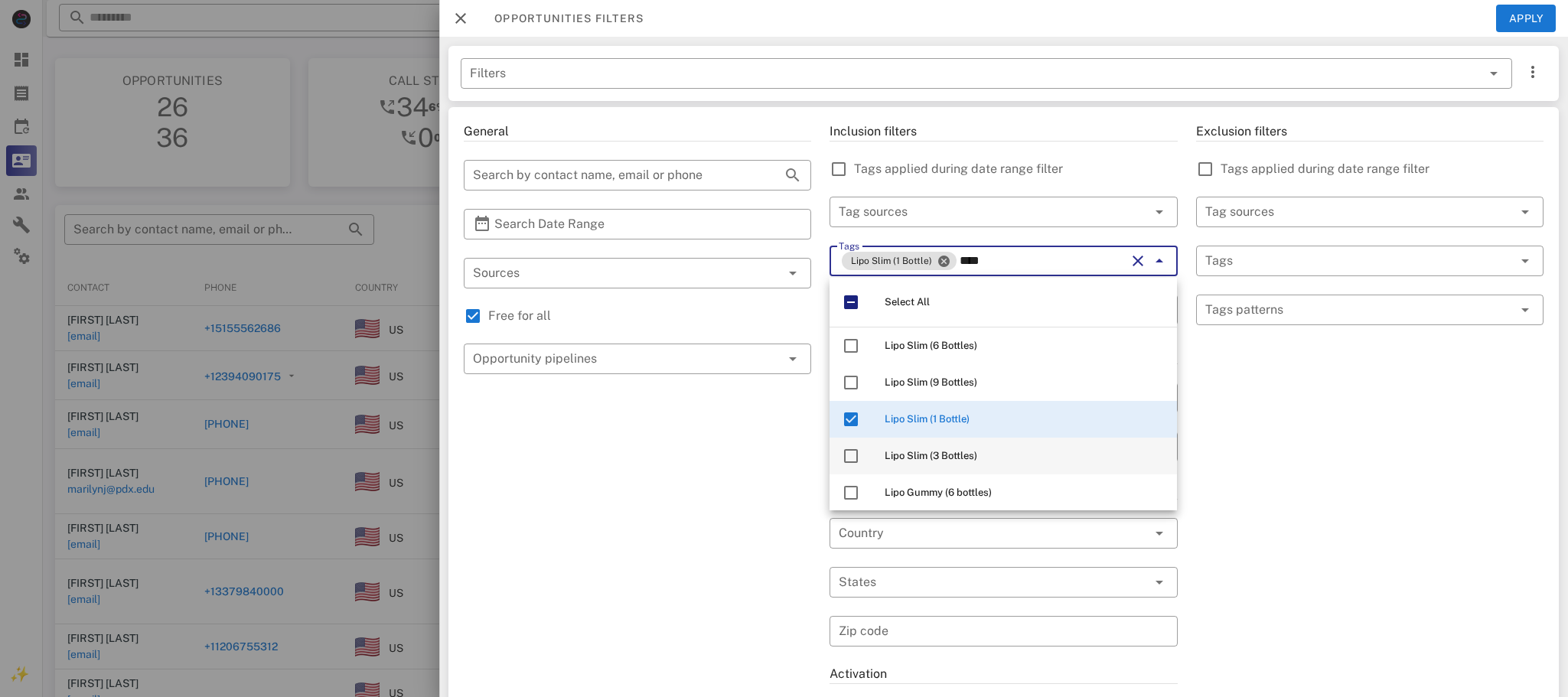 click on "Lipo Slim (3 Bottles)" at bounding box center [1025, 456] 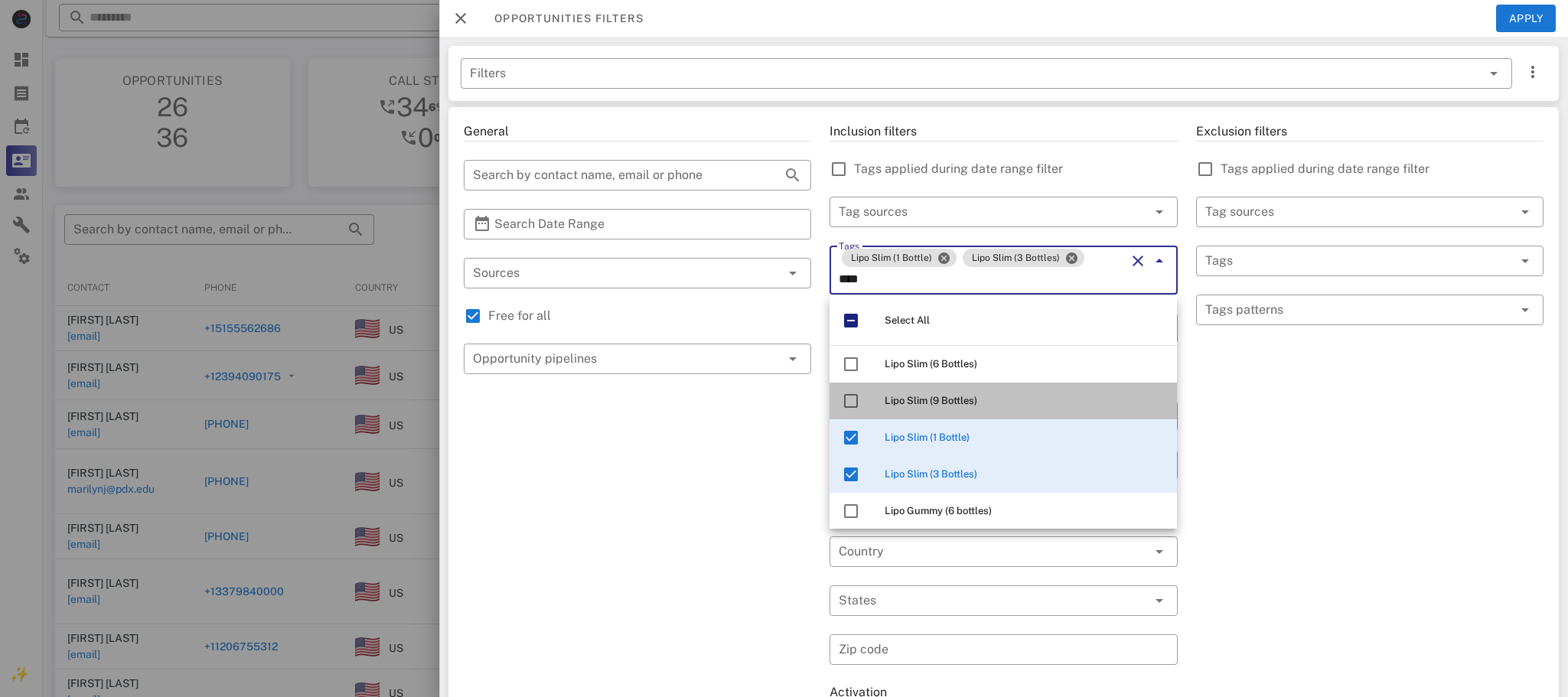 click on "Lipo Slim (9 Bottles)" at bounding box center [1025, 401] 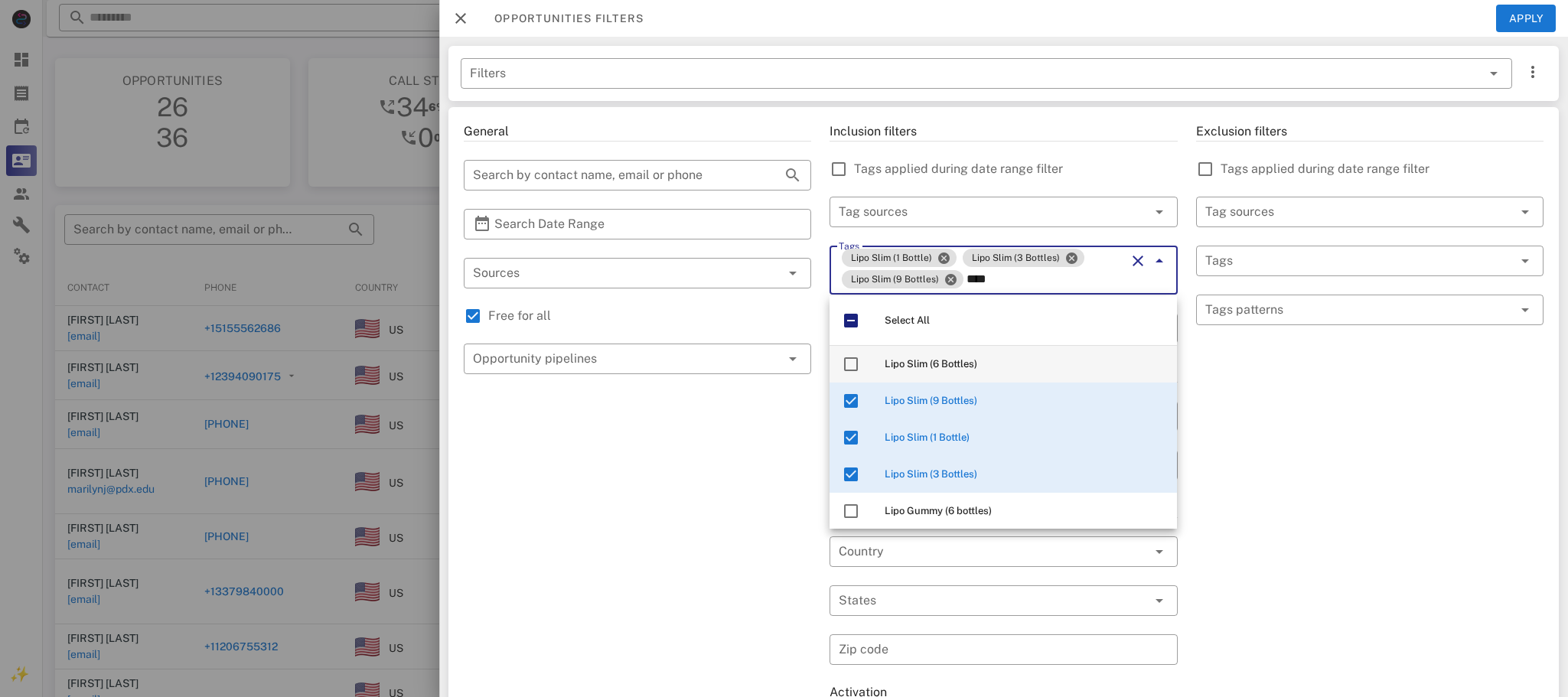 click on "Lipo Slim (6 Bottles)" at bounding box center [1025, 364] 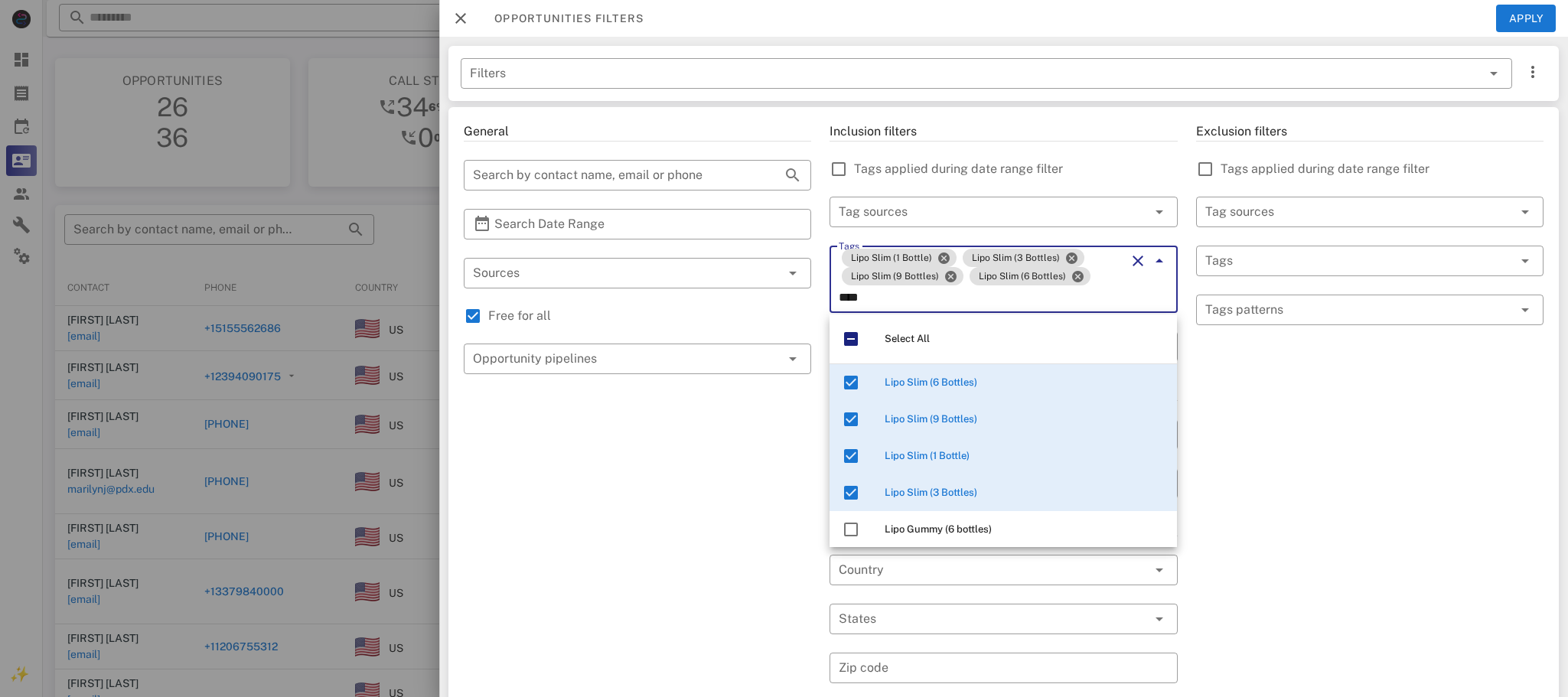 type on "****" 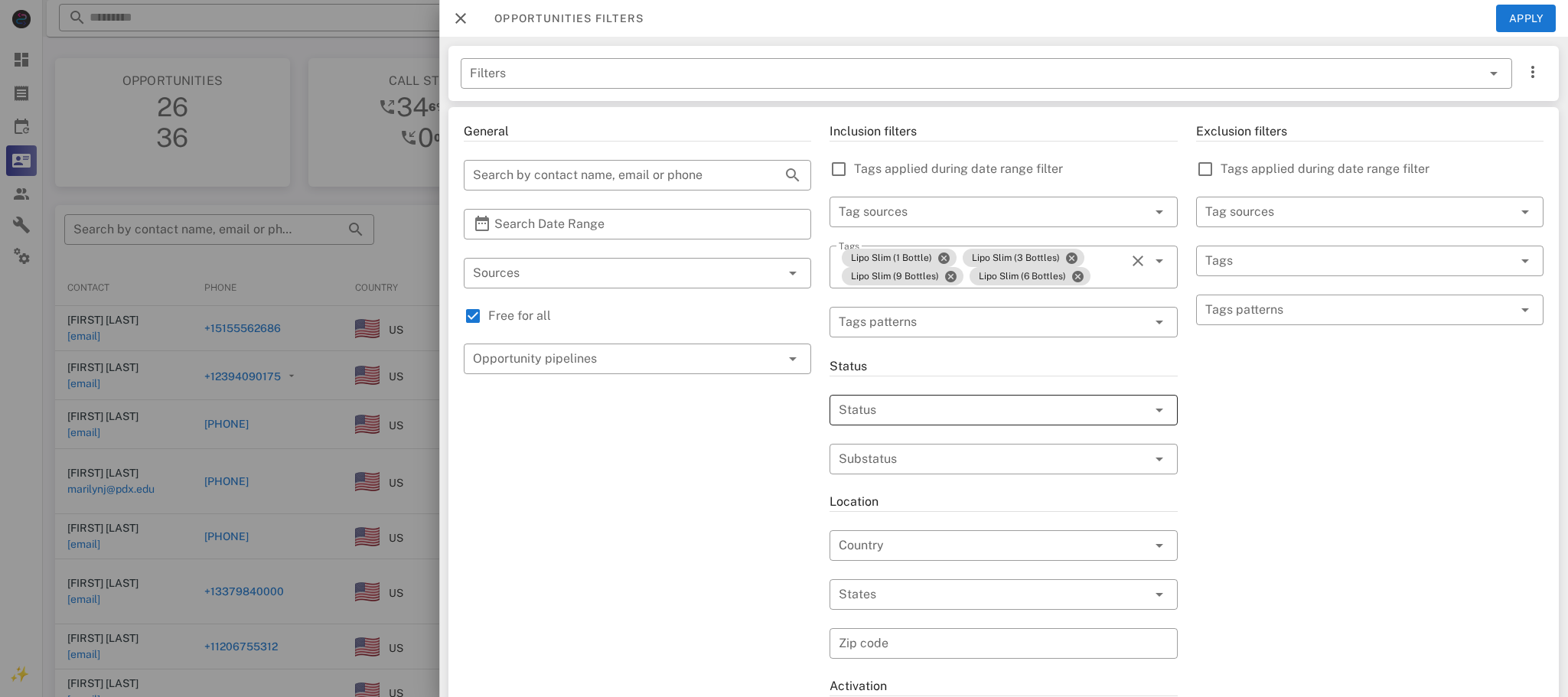 click on "Status" at bounding box center [1003, 410] 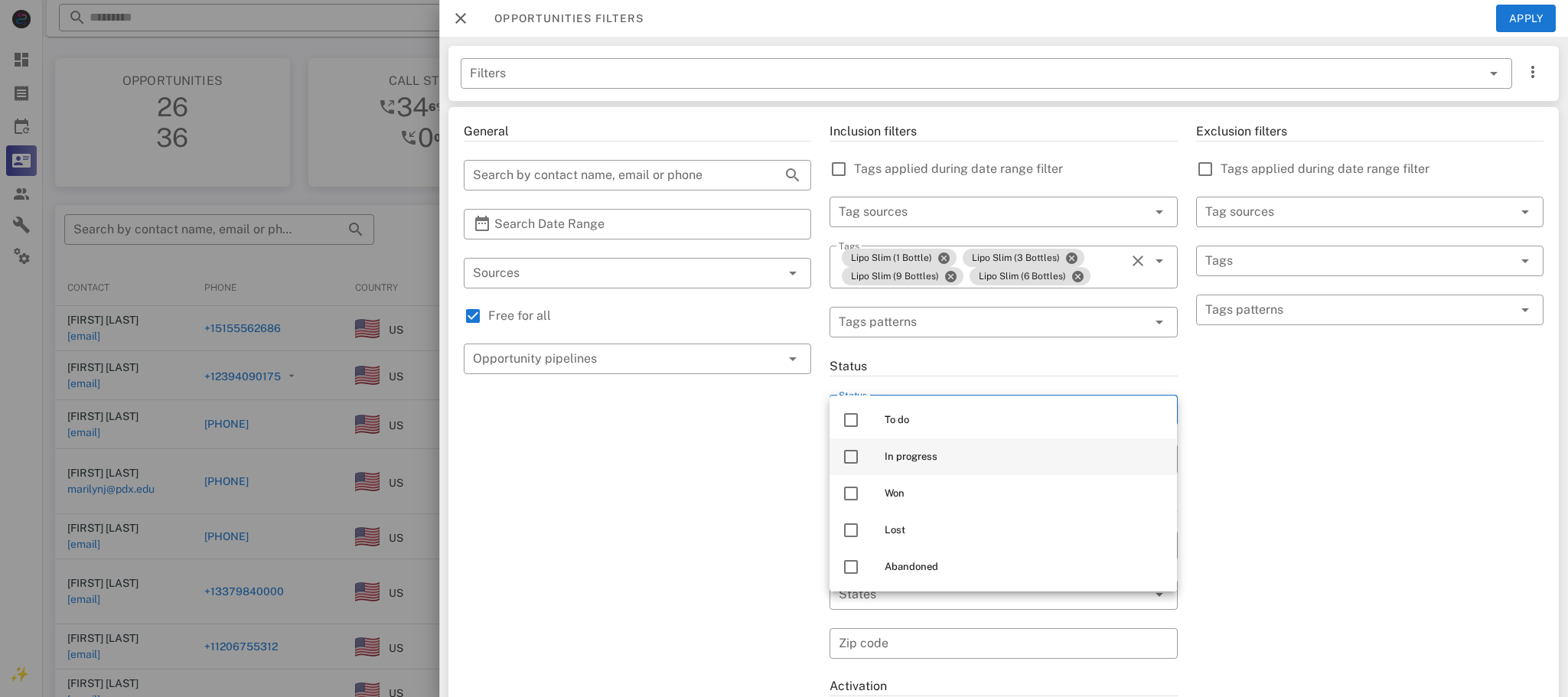 click on "In progress" at bounding box center (1025, 457) 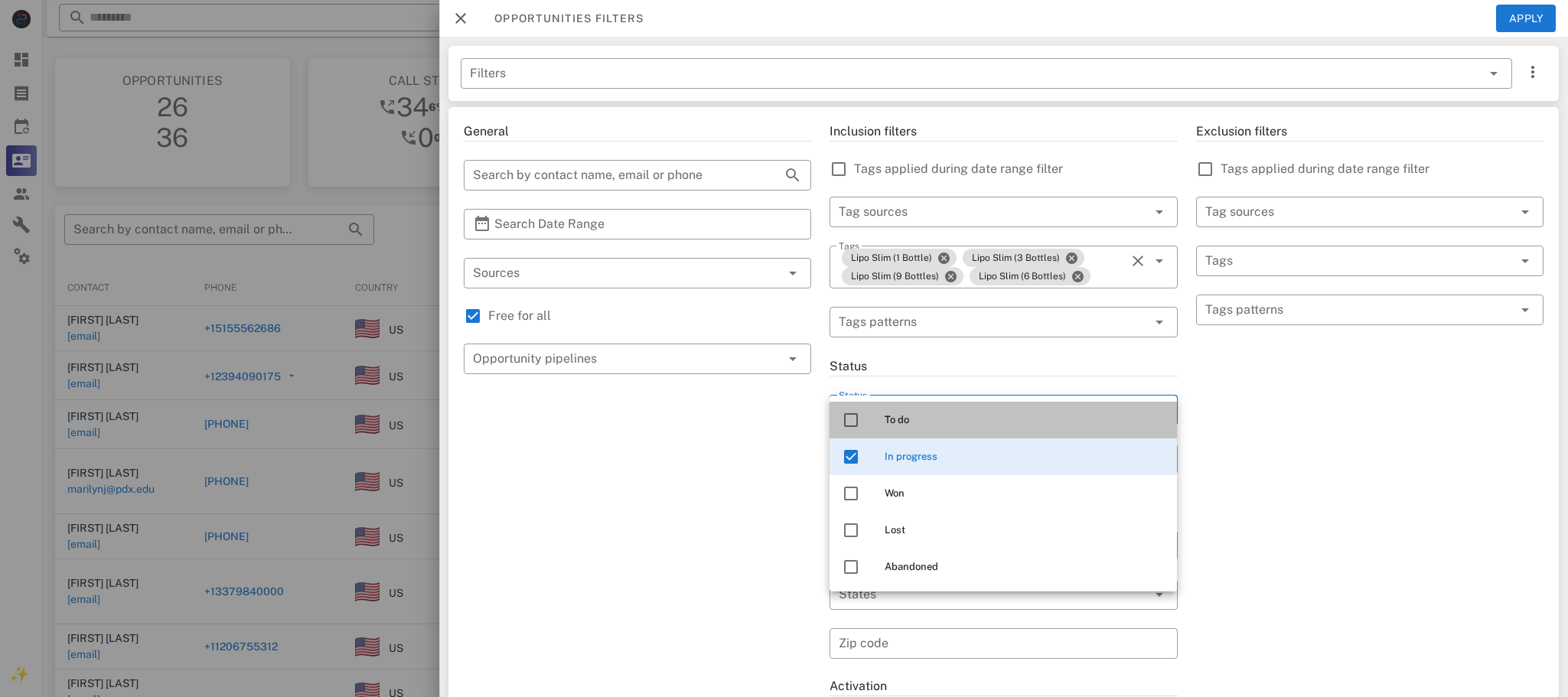 click on "To do" at bounding box center (1025, 420) 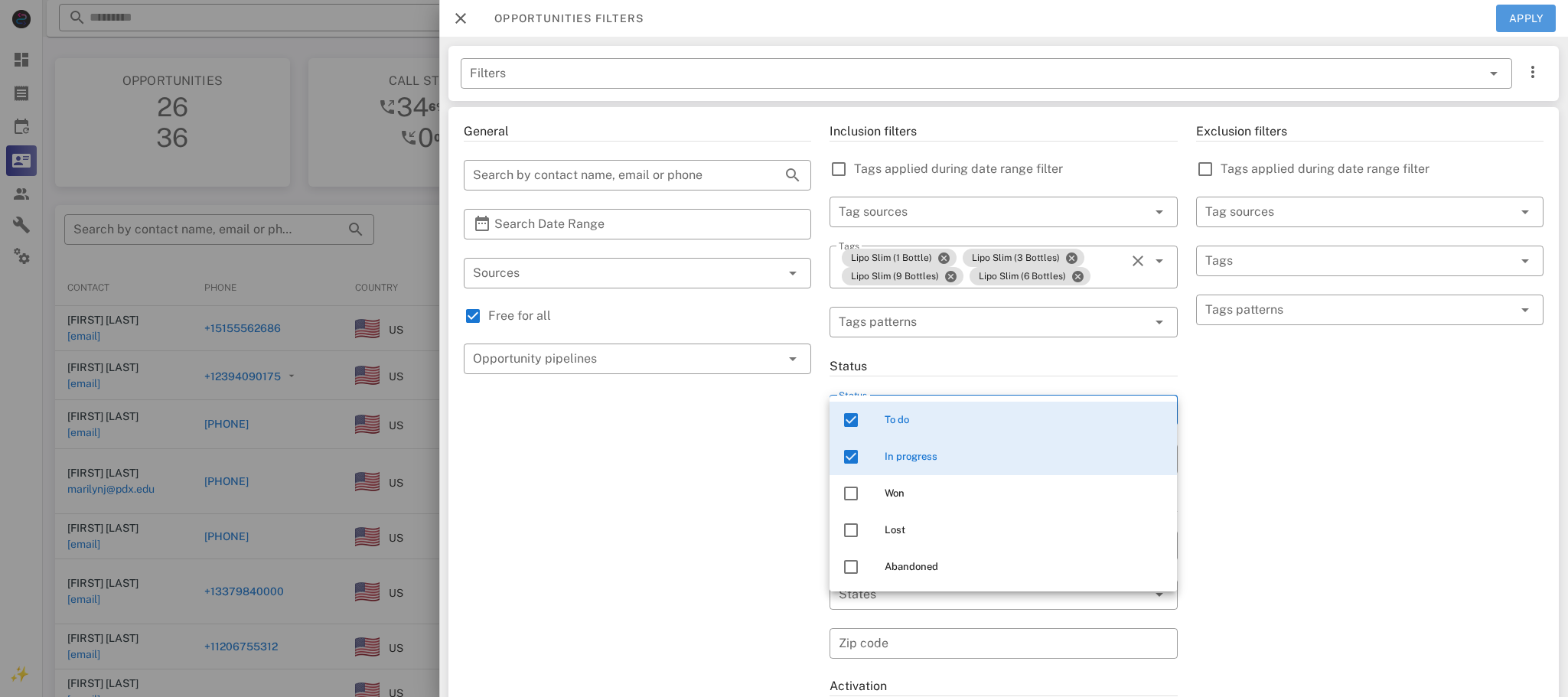 click on "Apply" at bounding box center [1526, 18] 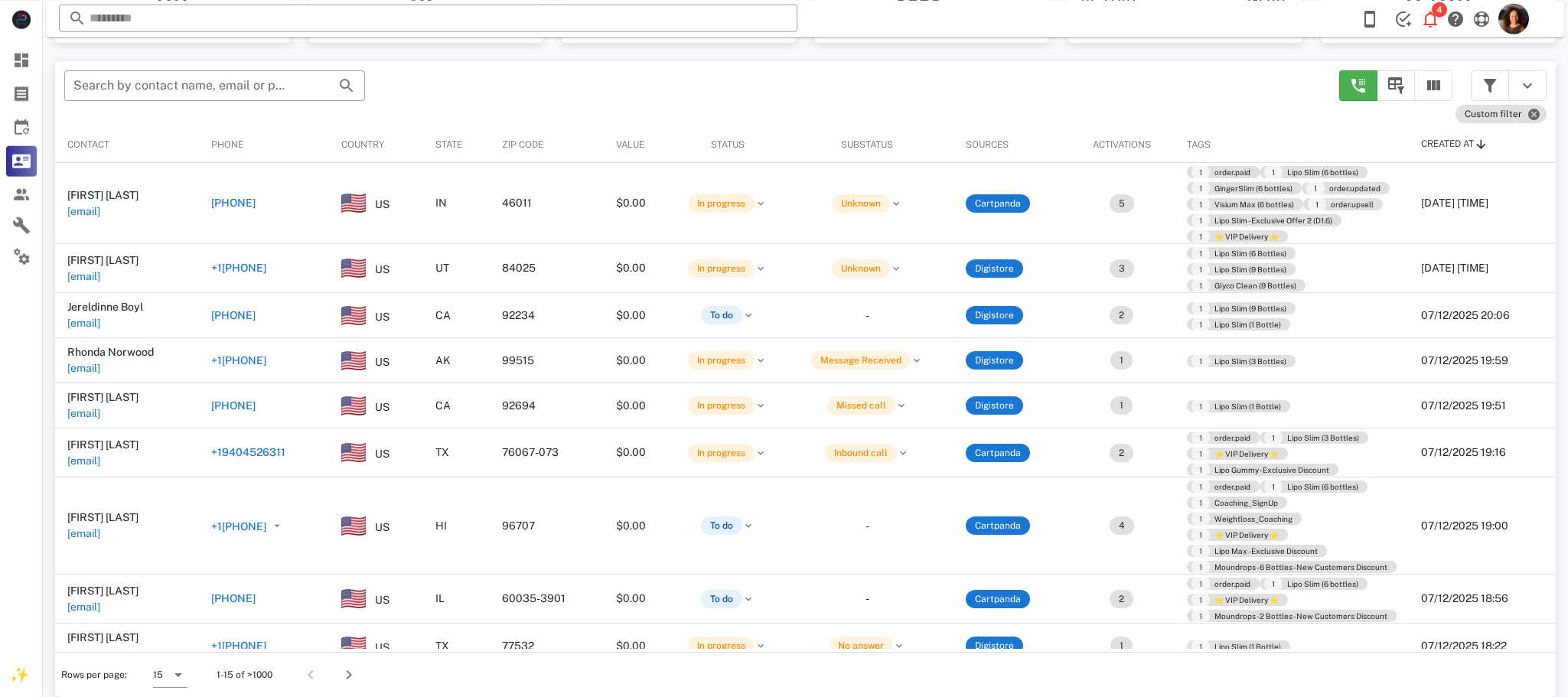 scroll, scrollTop: 156, scrollLeft: 0, axis: vertical 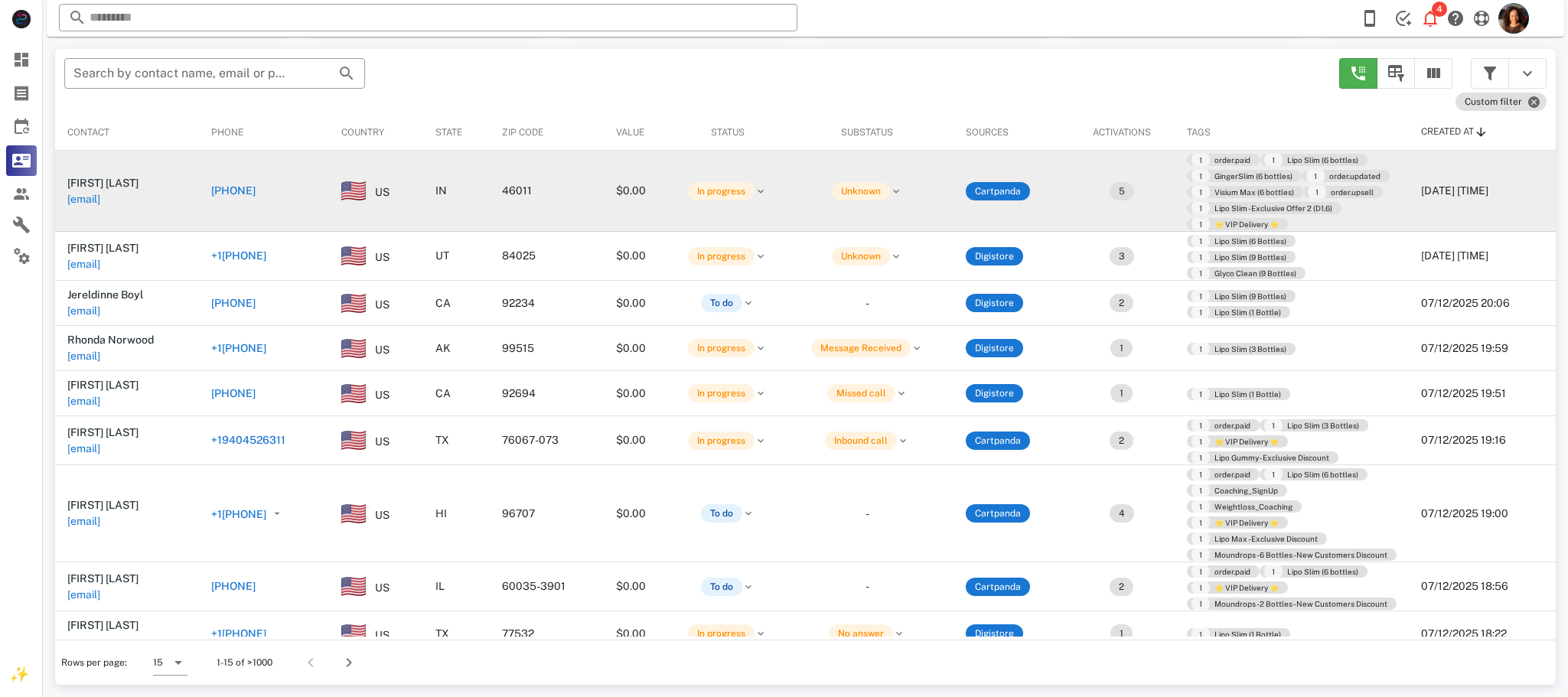 click on "[PHONE]" at bounding box center (233, 191) 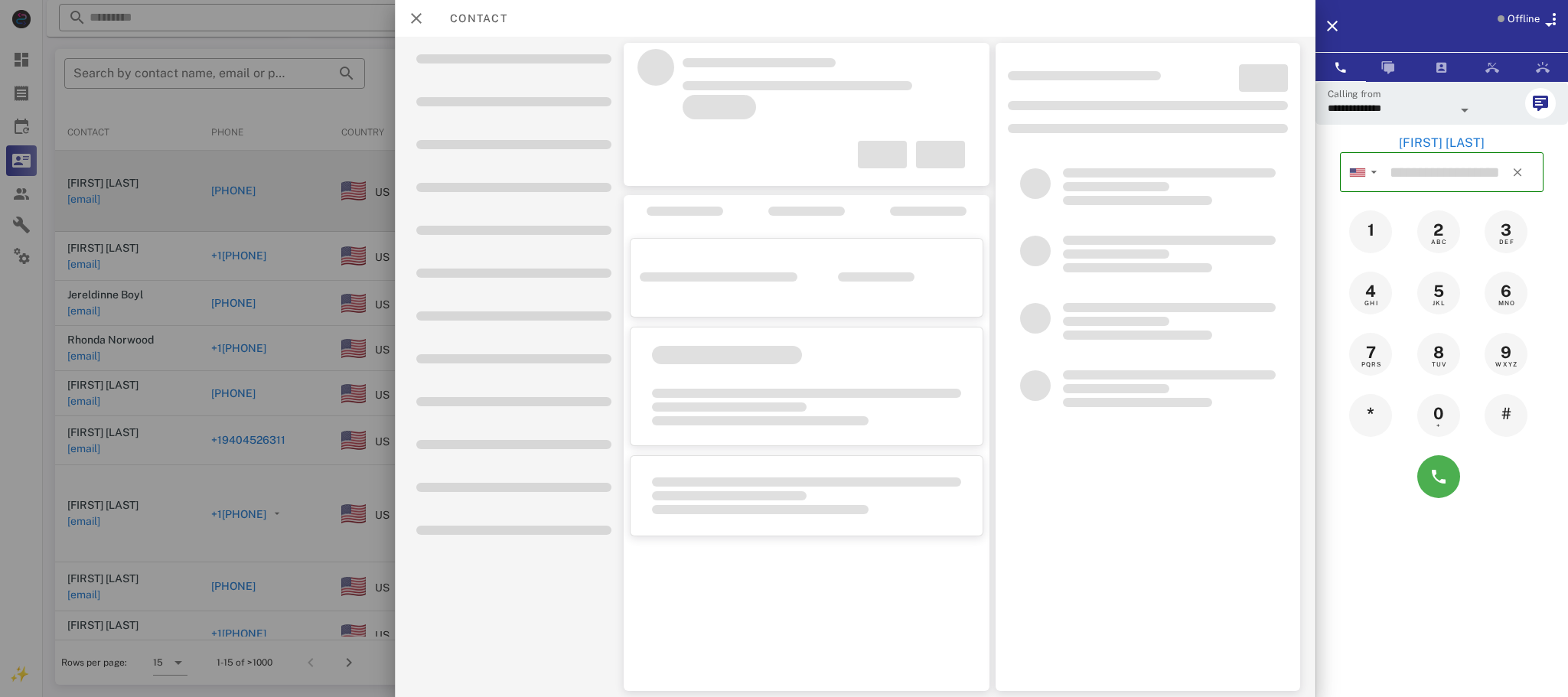 type on "**********" 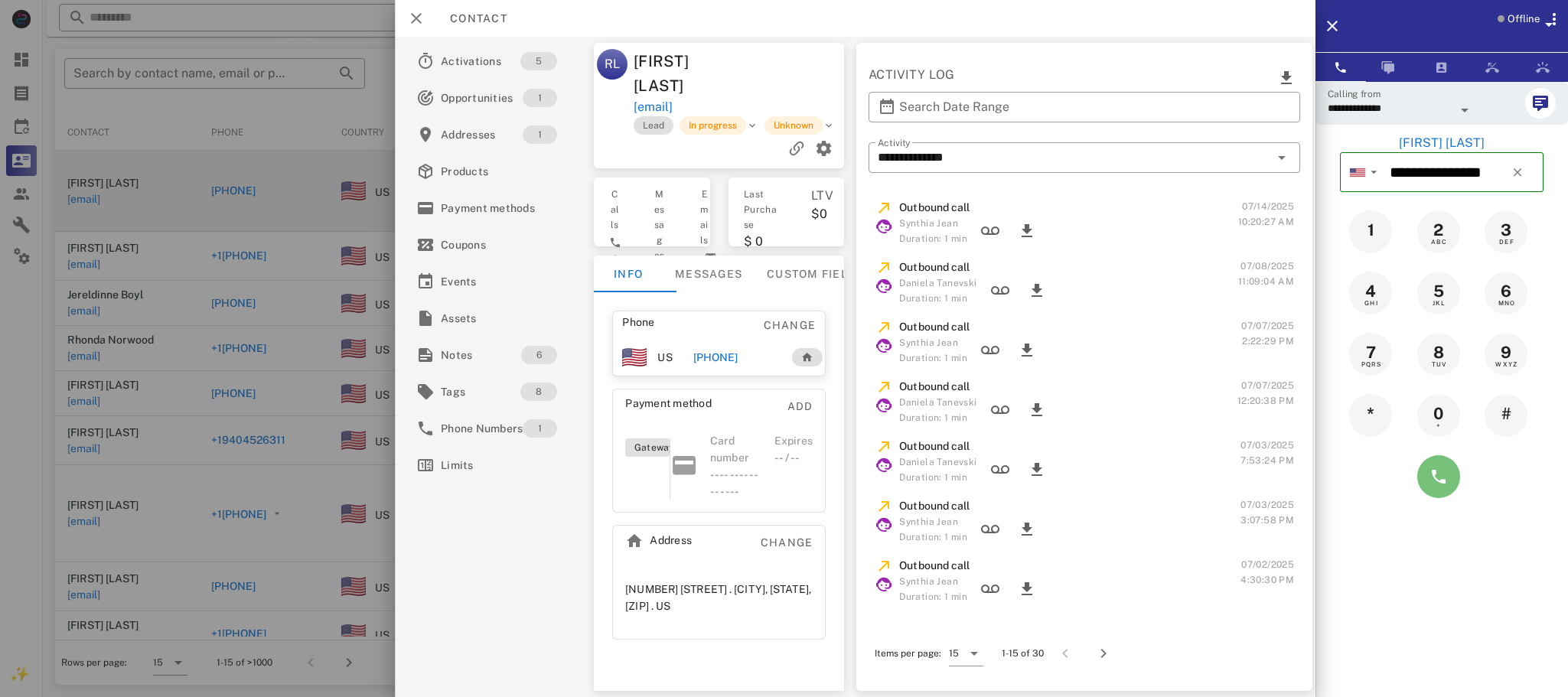 click at bounding box center [1439, 477] 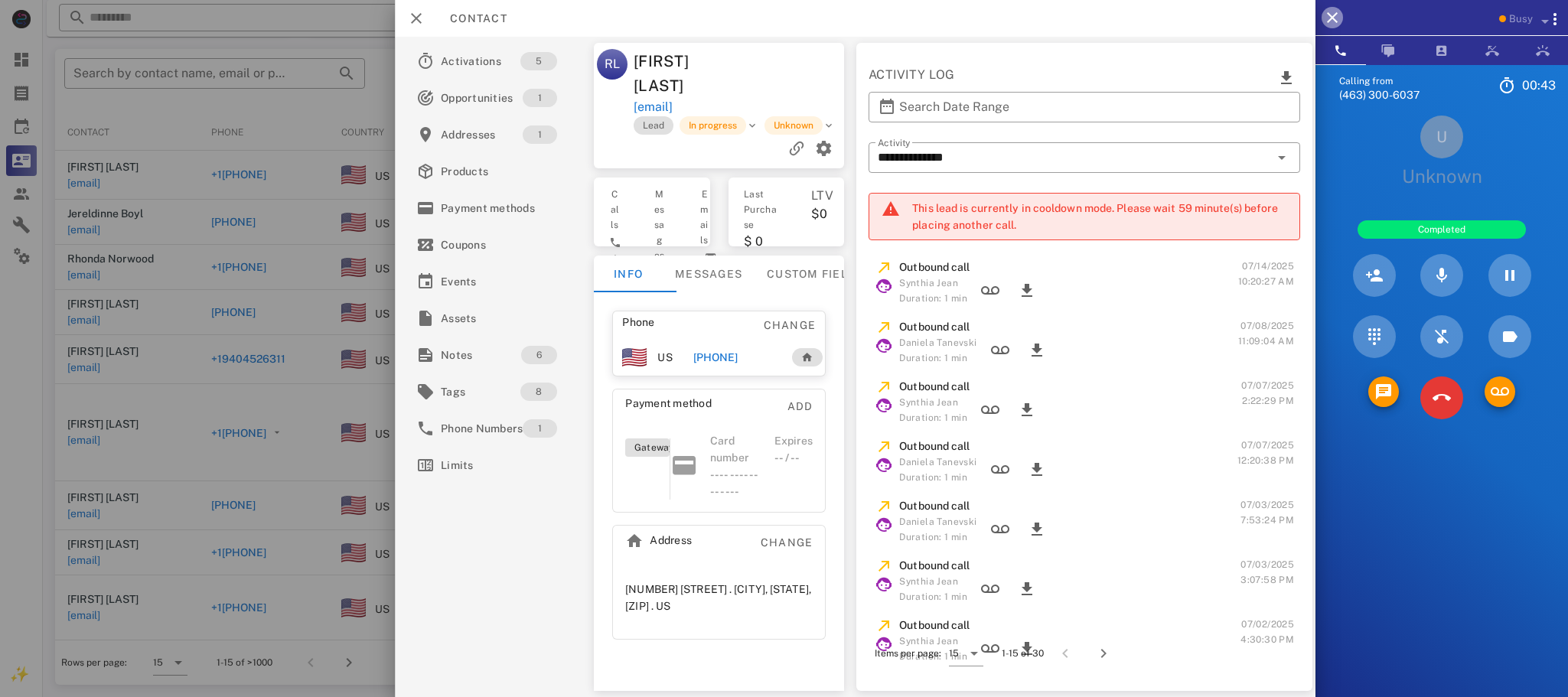 click at bounding box center [1332, 18] 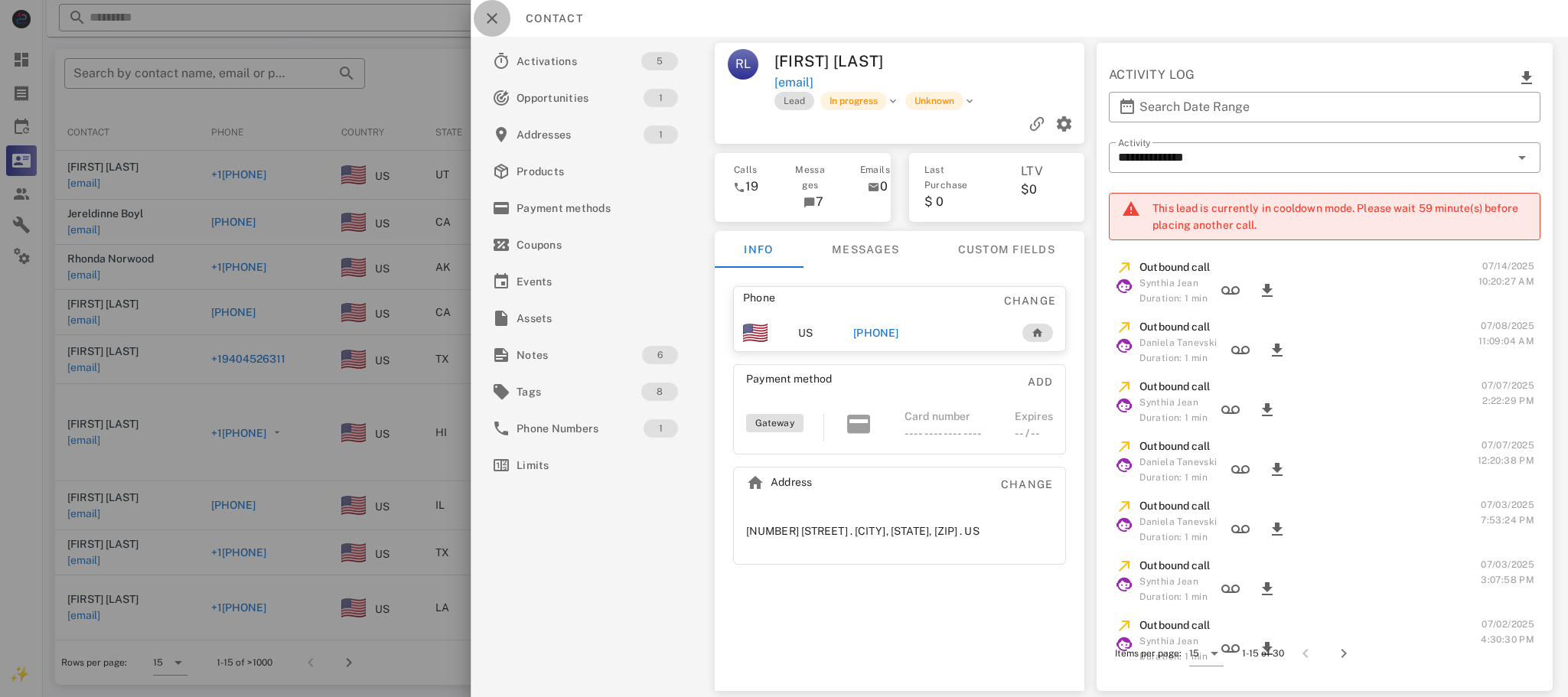 click at bounding box center (492, 18) 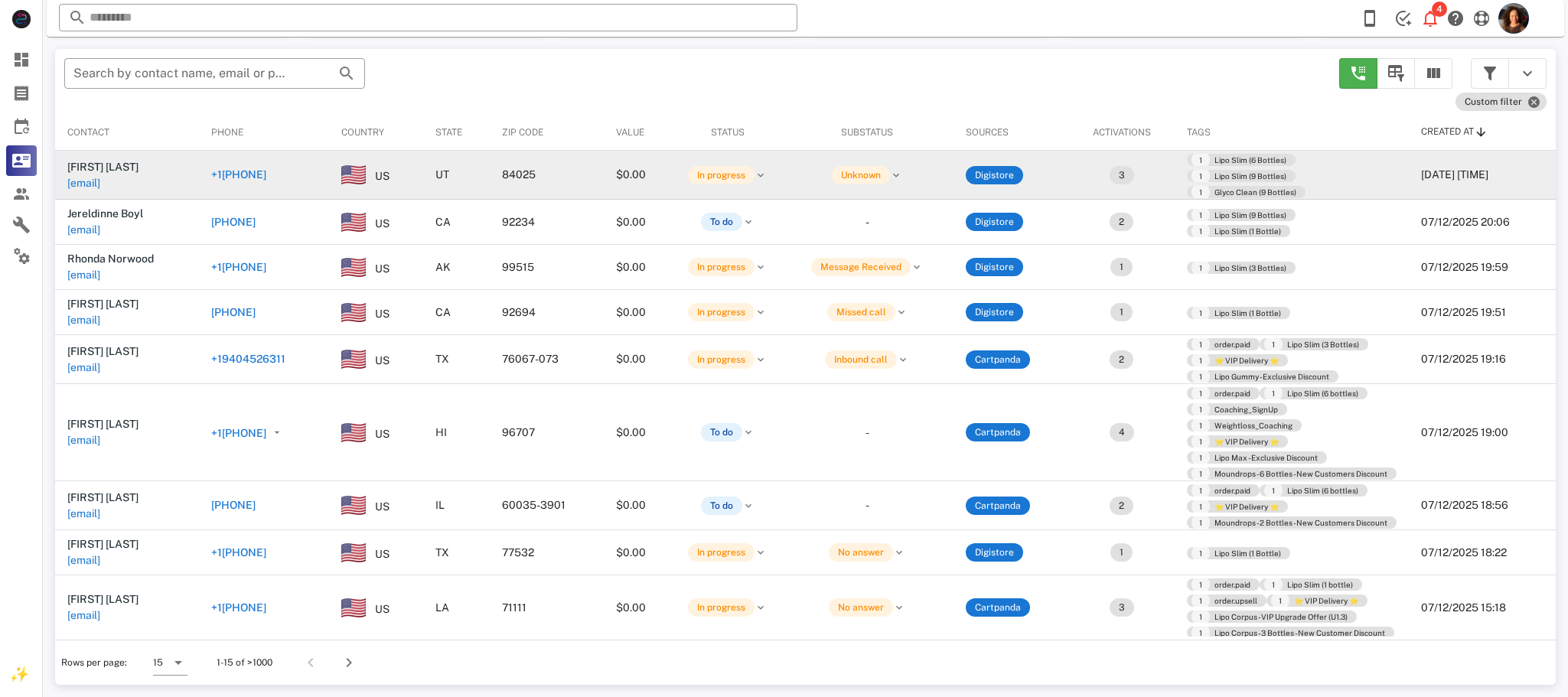 click on "+1[PHONE]" at bounding box center (239, 174) 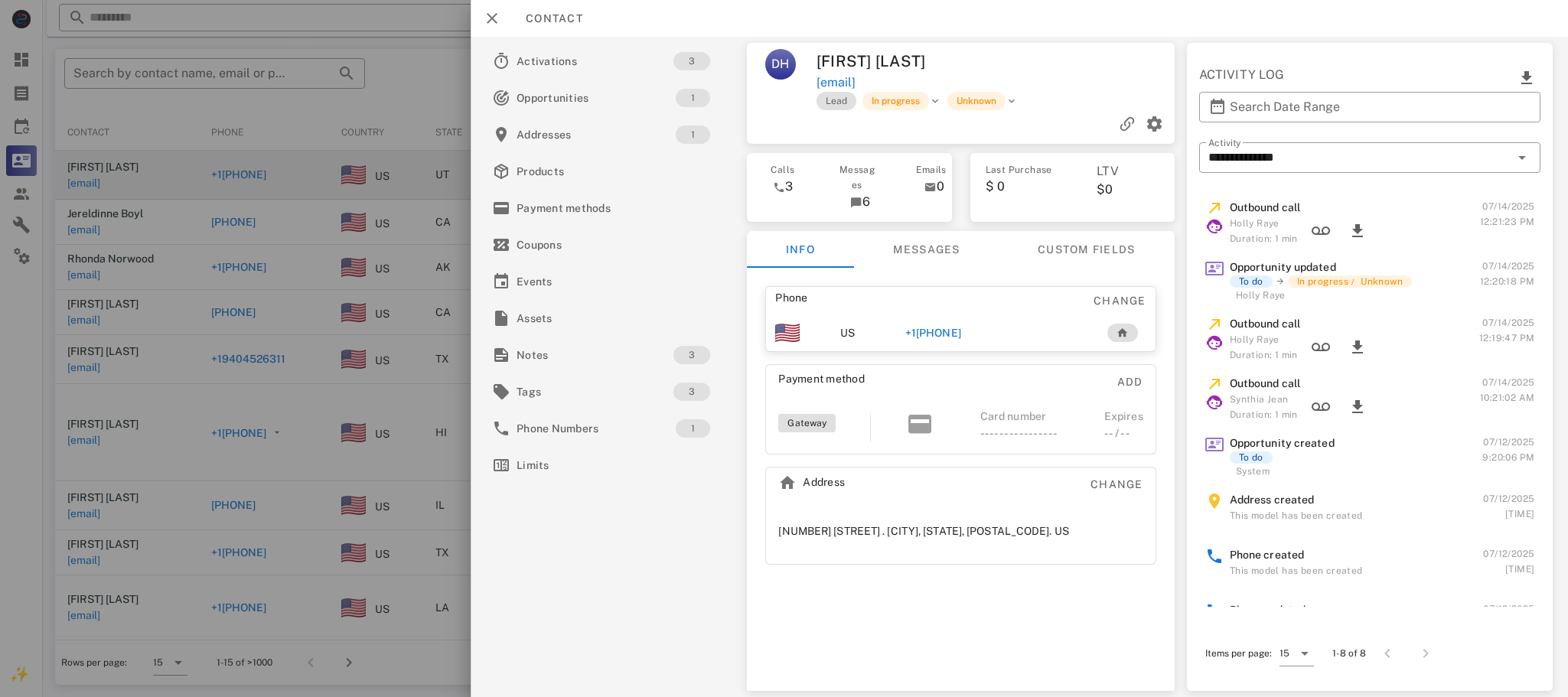 click on "+1[PHONE]" at bounding box center (933, 333) 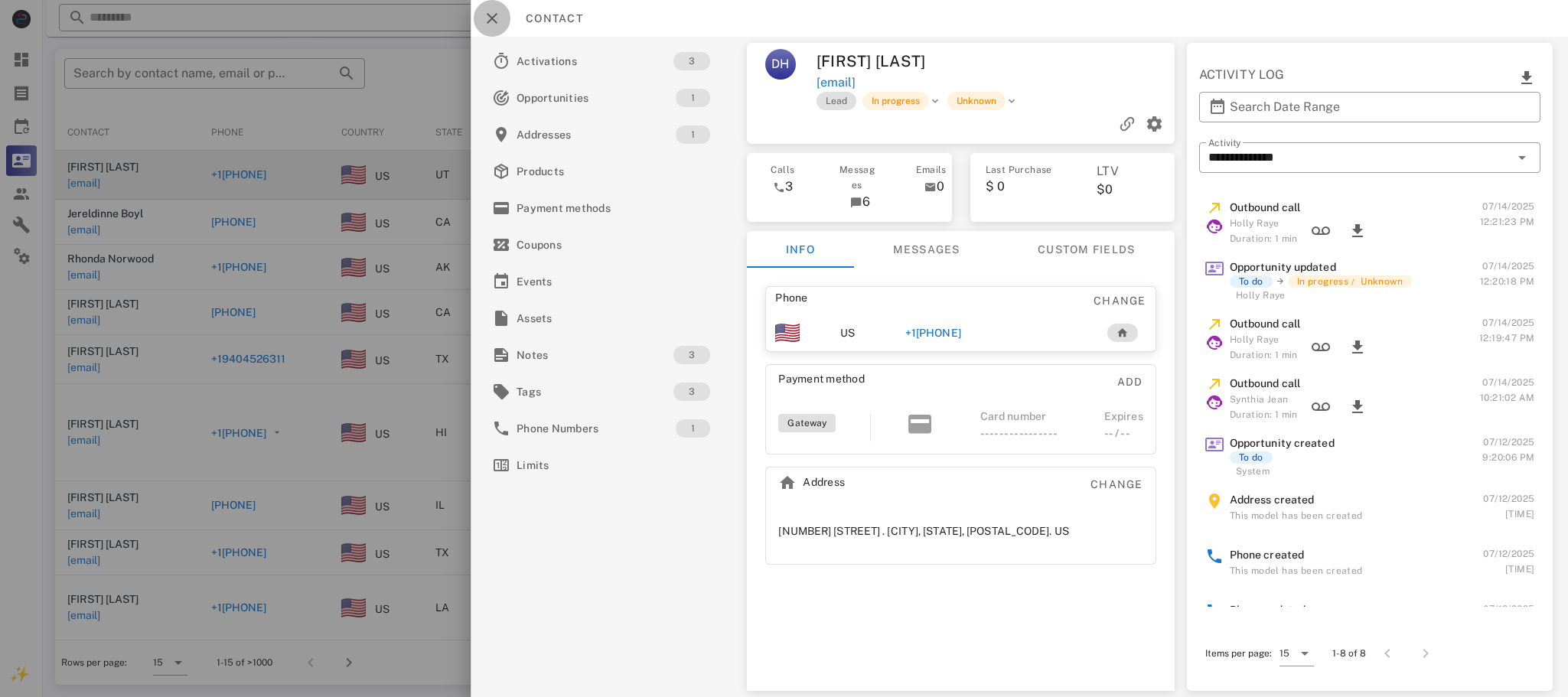 click at bounding box center [492, 18] 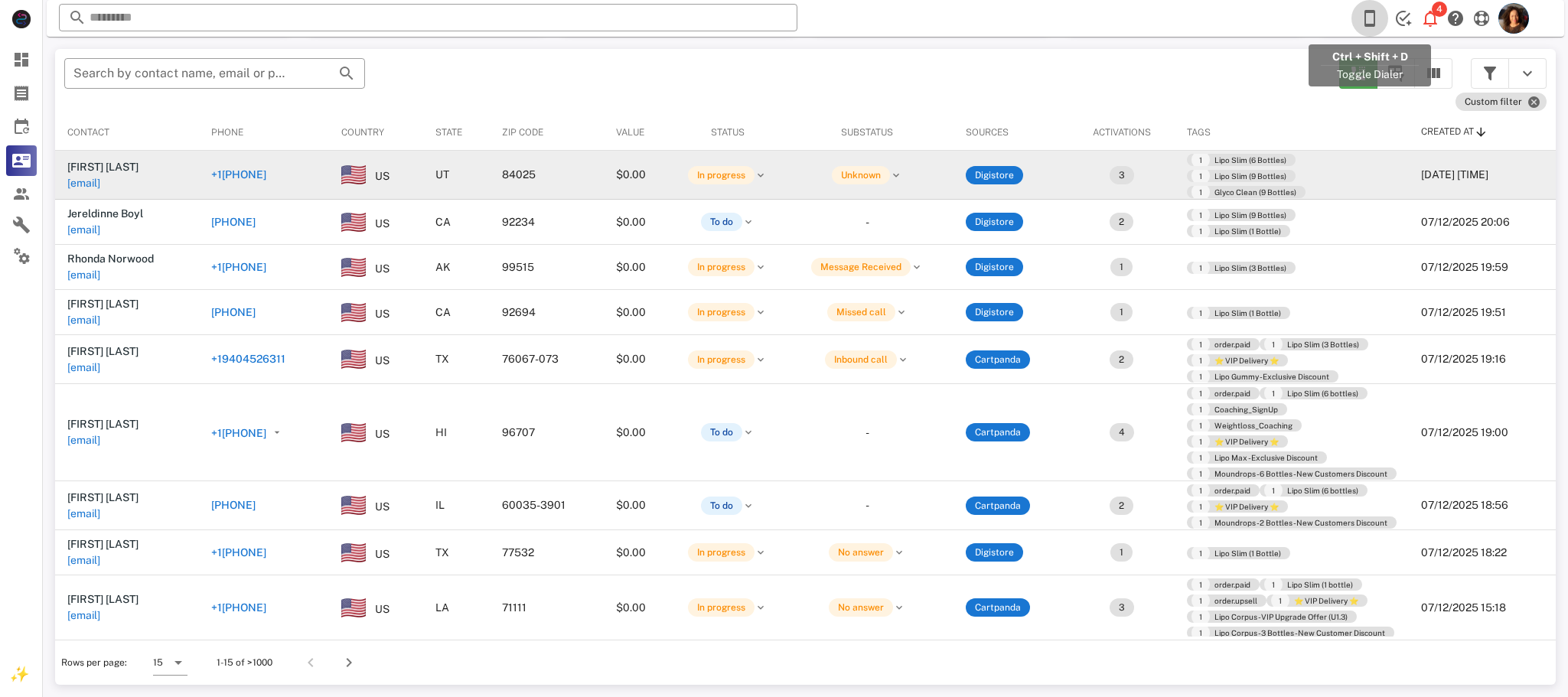 click at bounding box center [1370, 18] 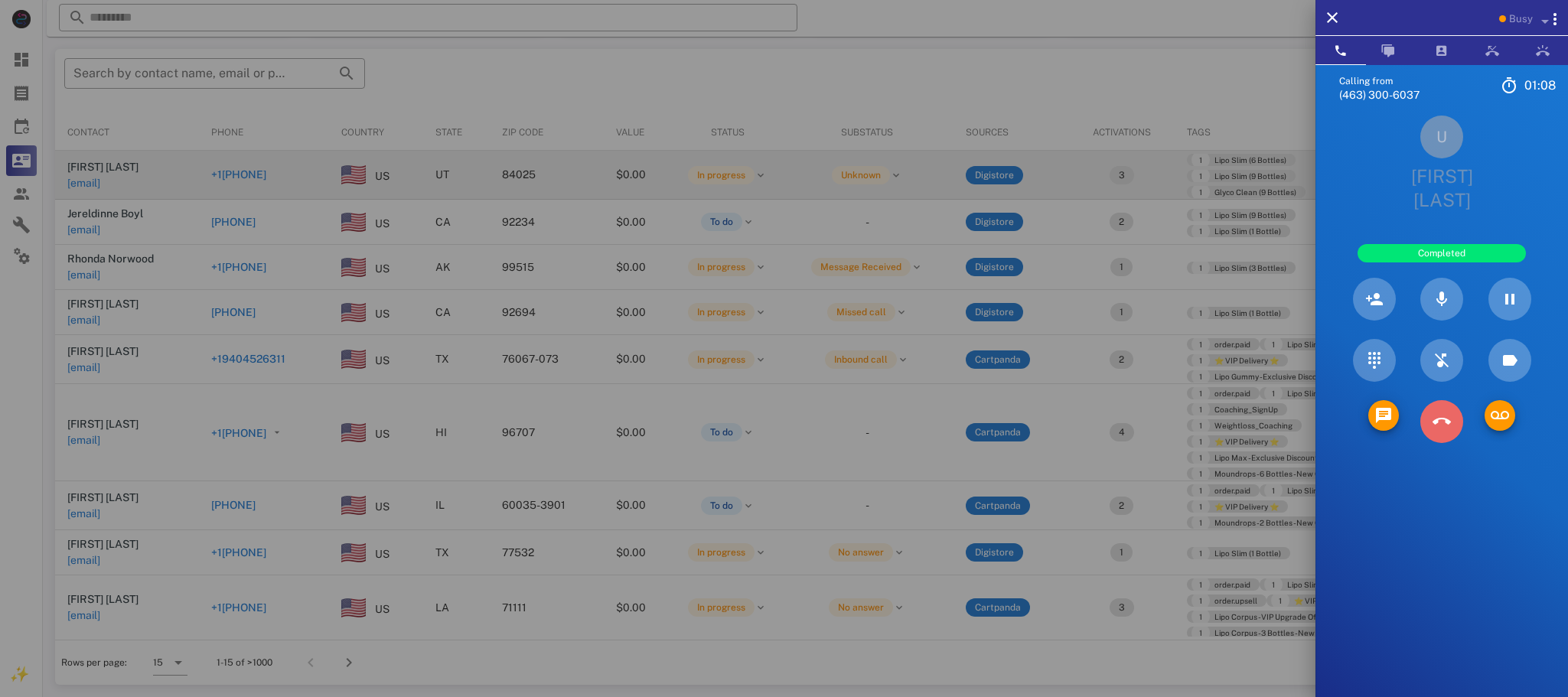 click at bounding box center [1442, 422] 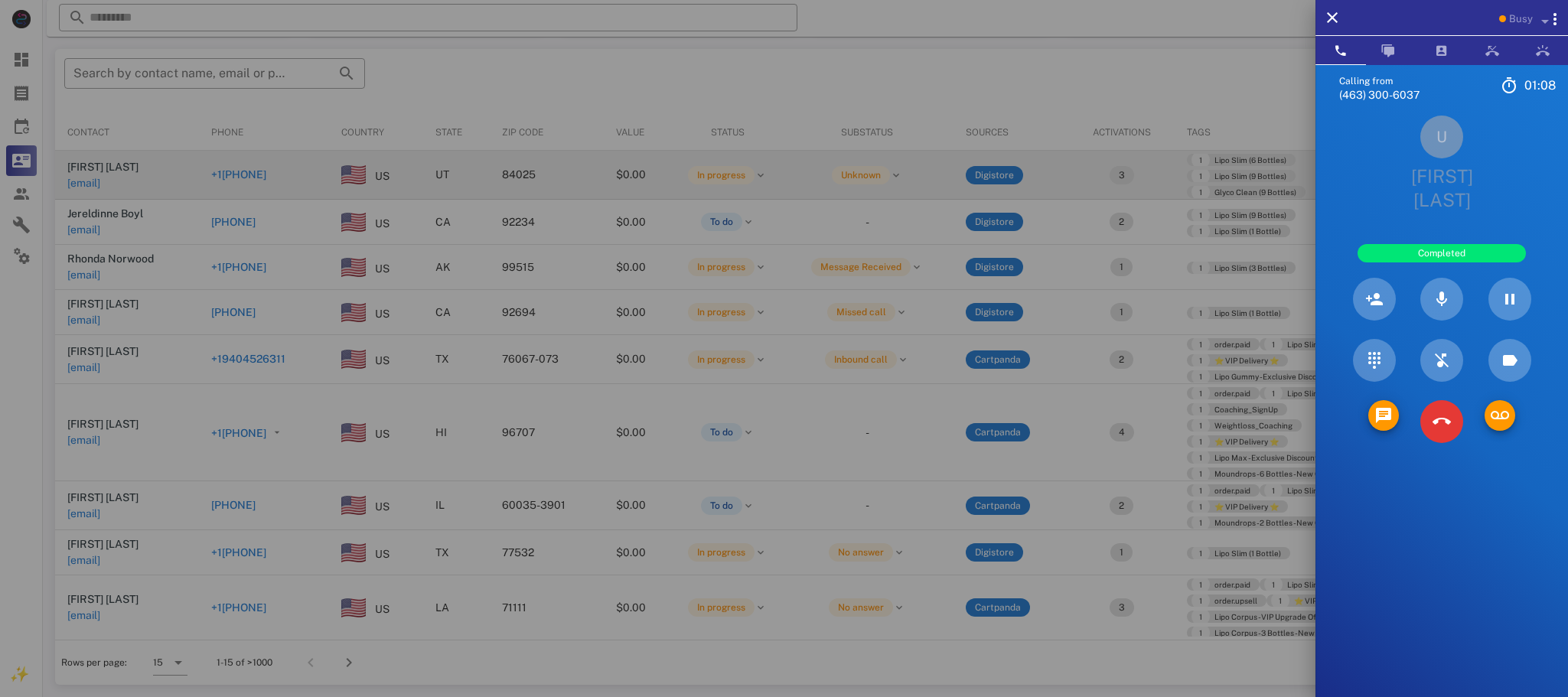 click on "JKL" at bounding box center (0, 0) 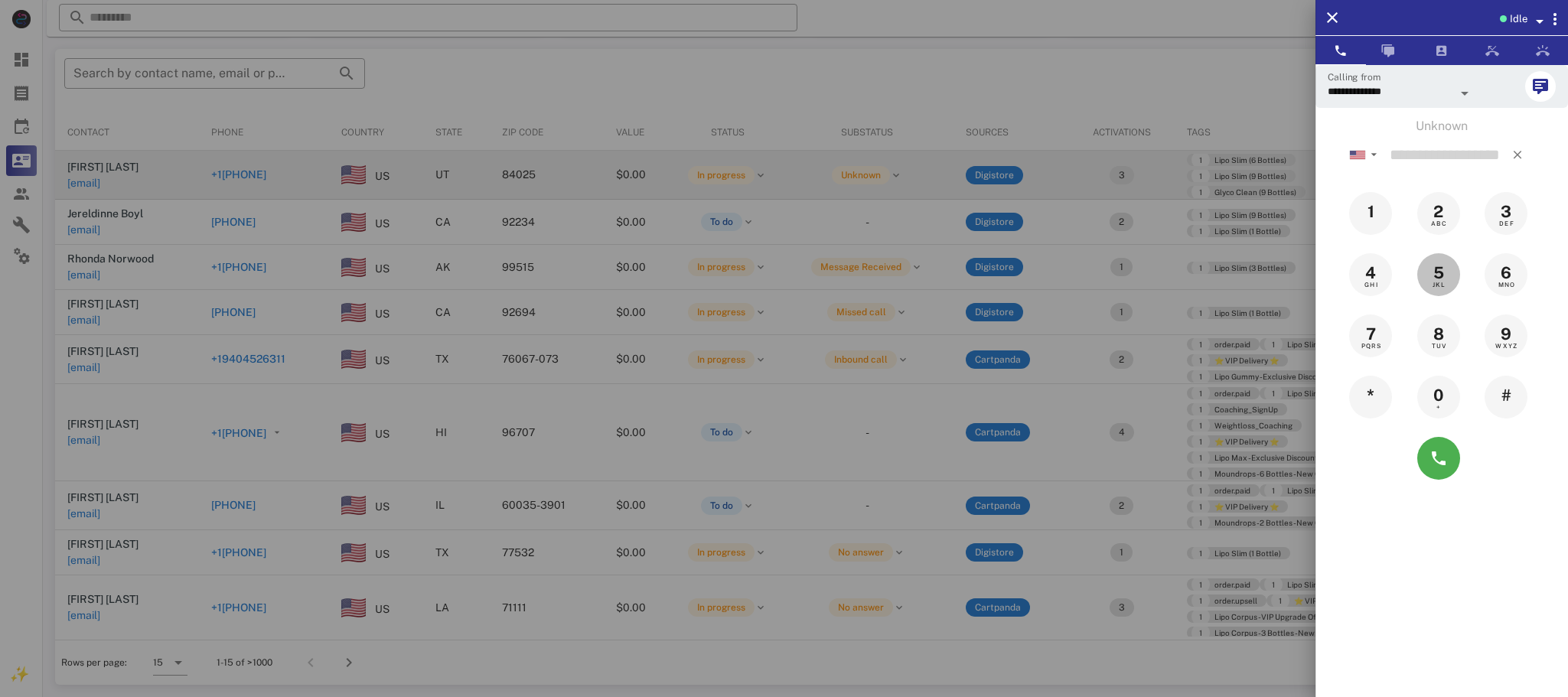 type on "*" 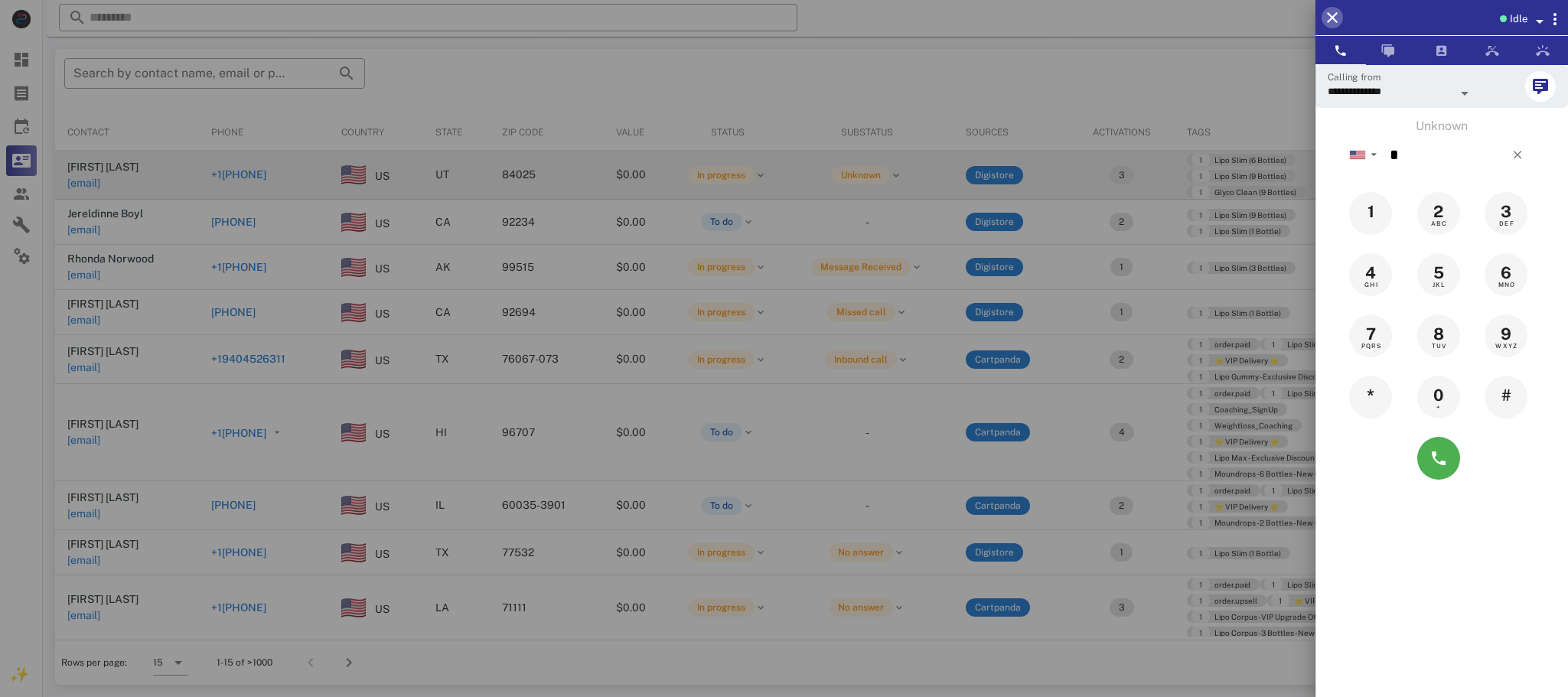 click at bounding box center [1332, 18] 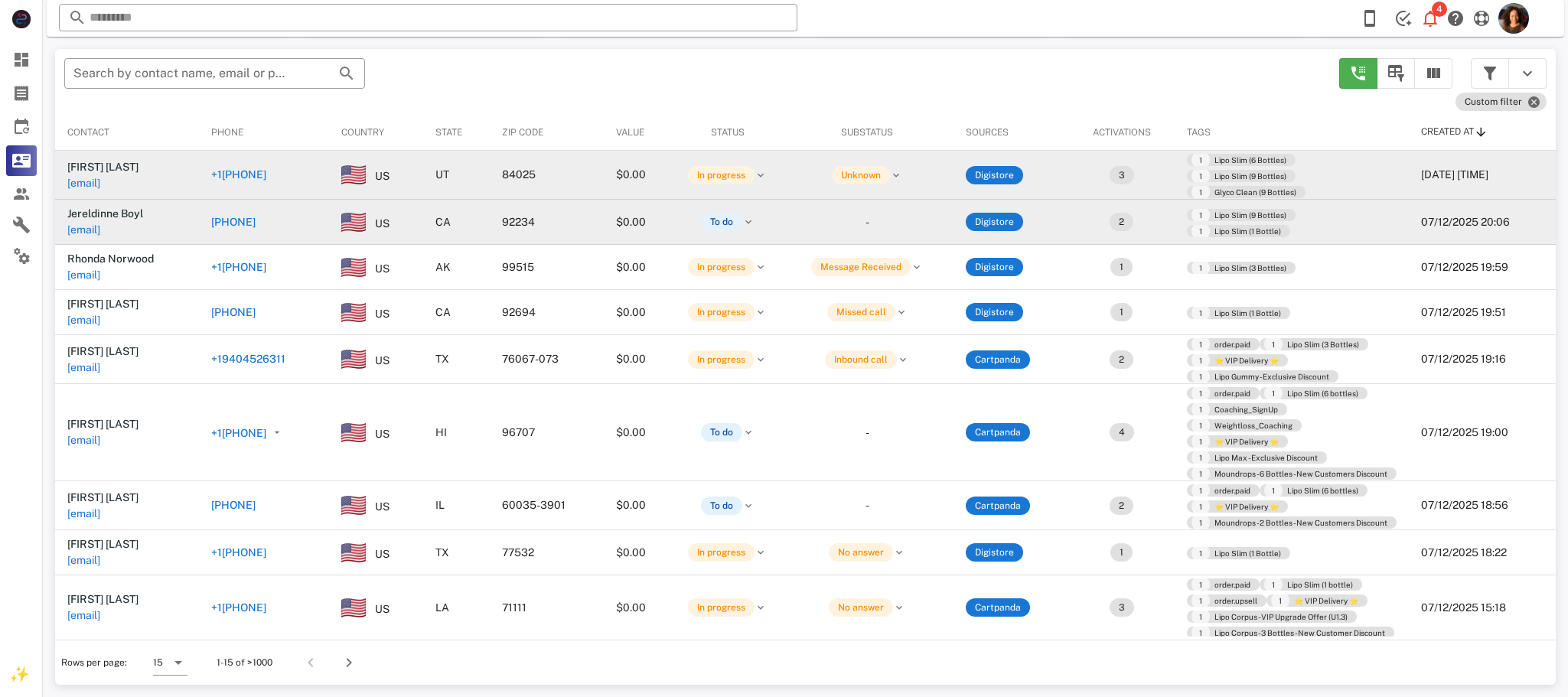 click on "[PHONE]" at bounding box center (233, 222) 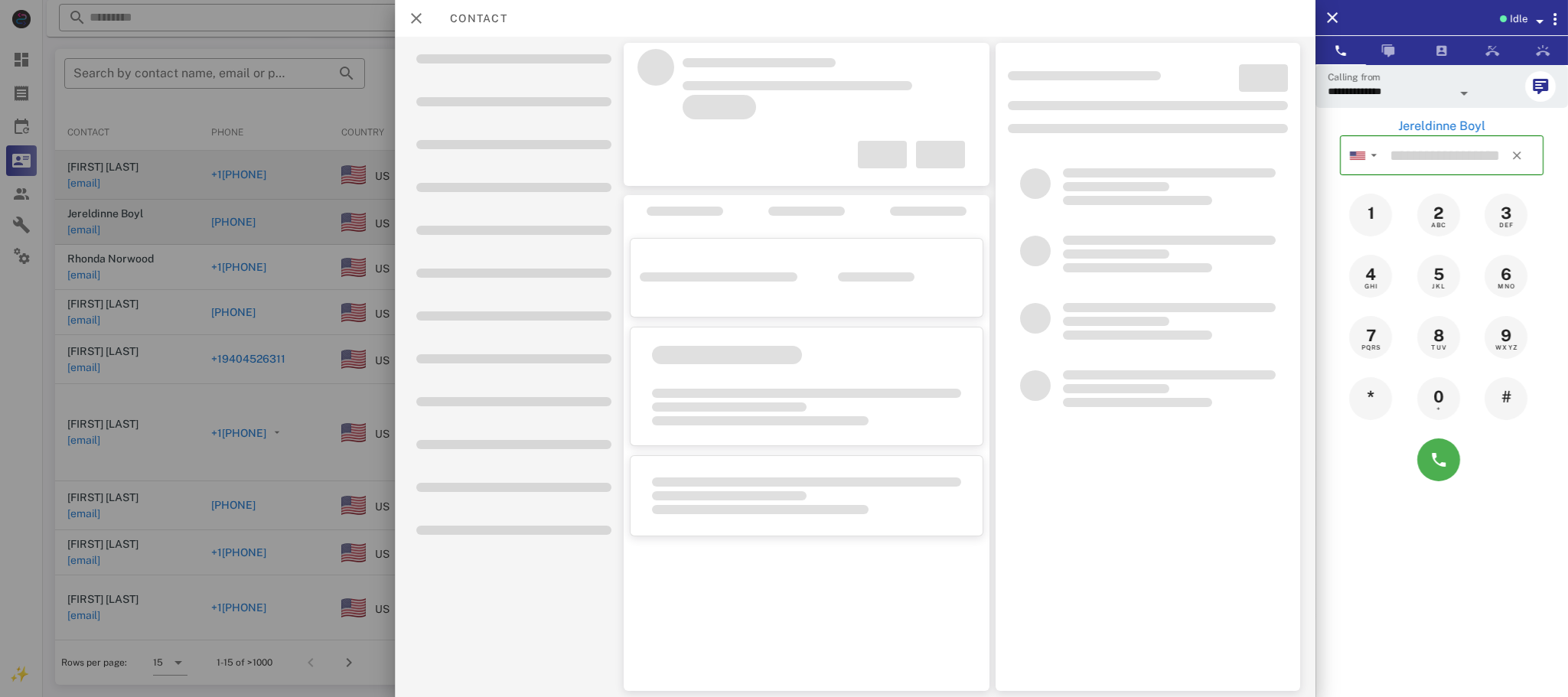 type on "**********" 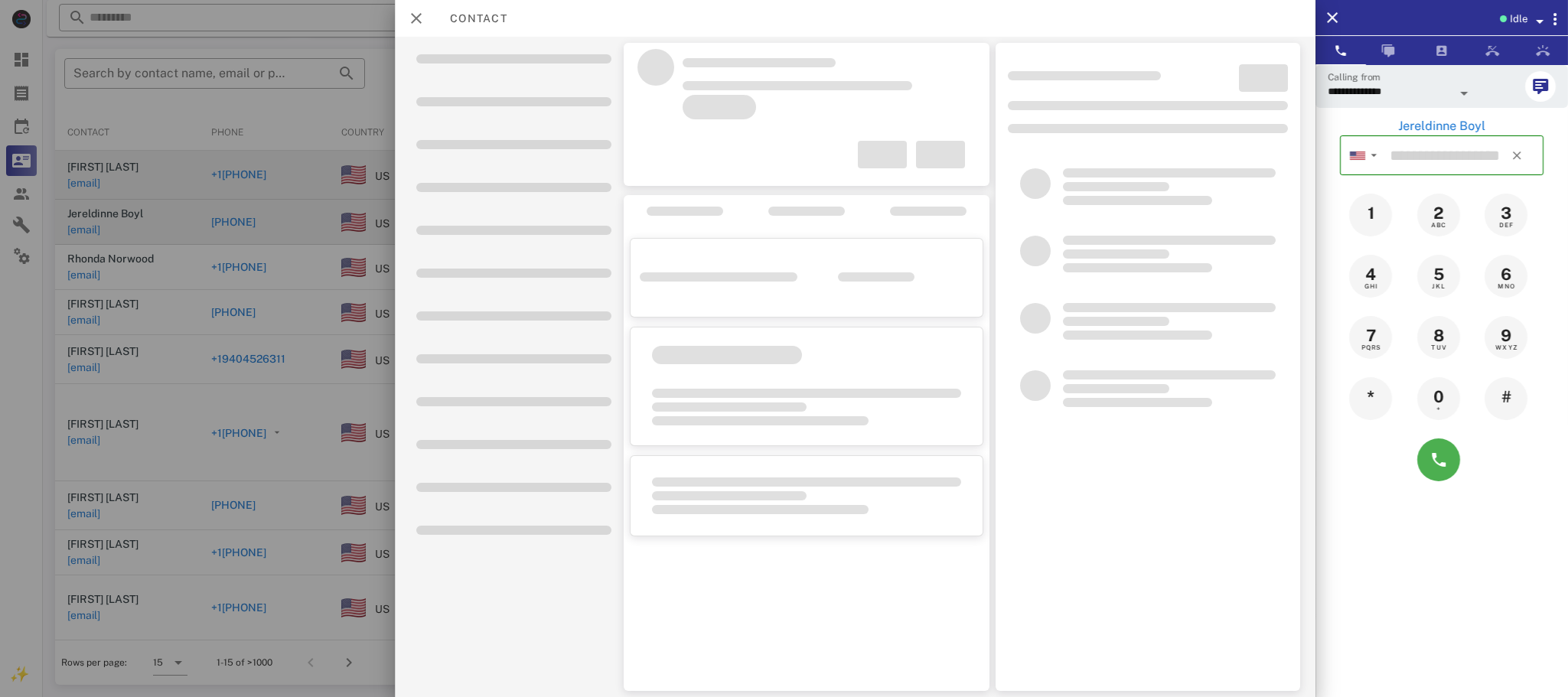type on "**********" 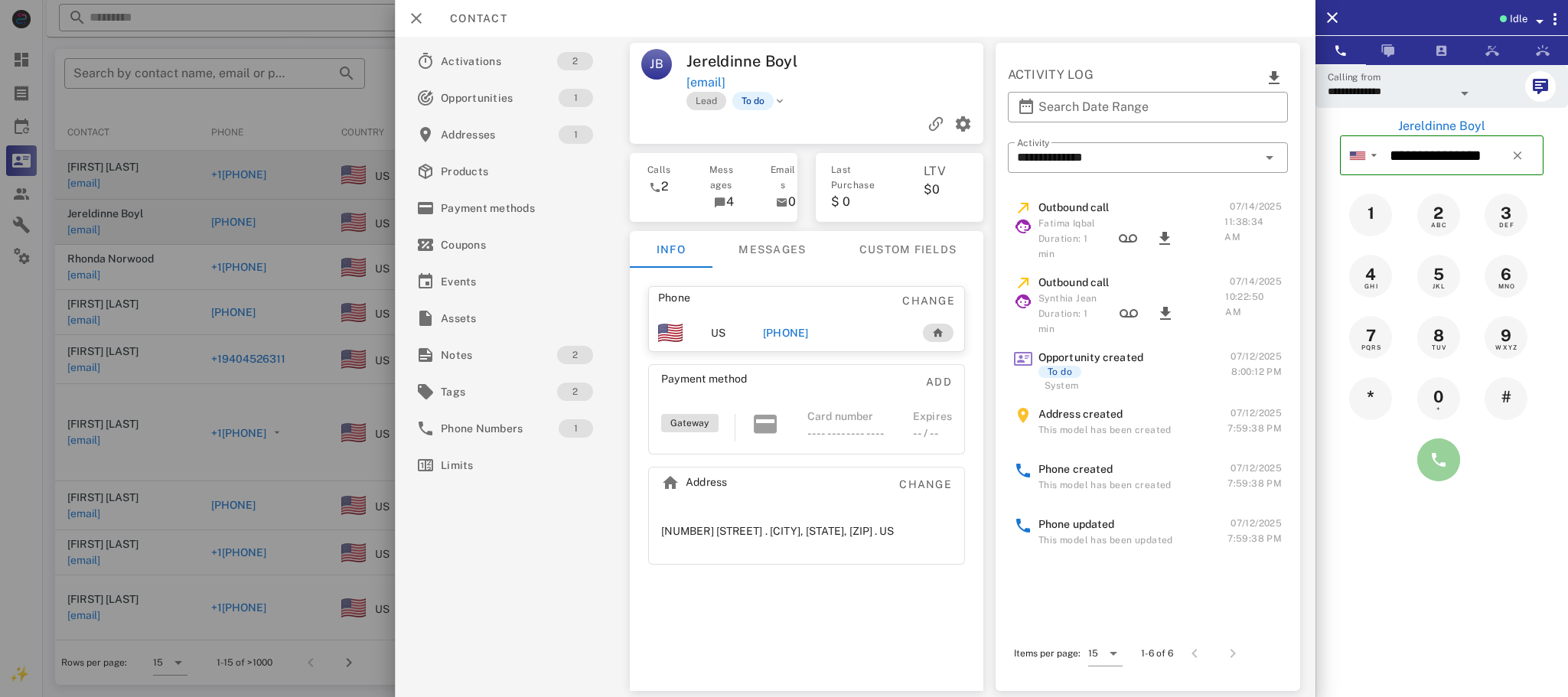 click at bounding box center [1439, 460] 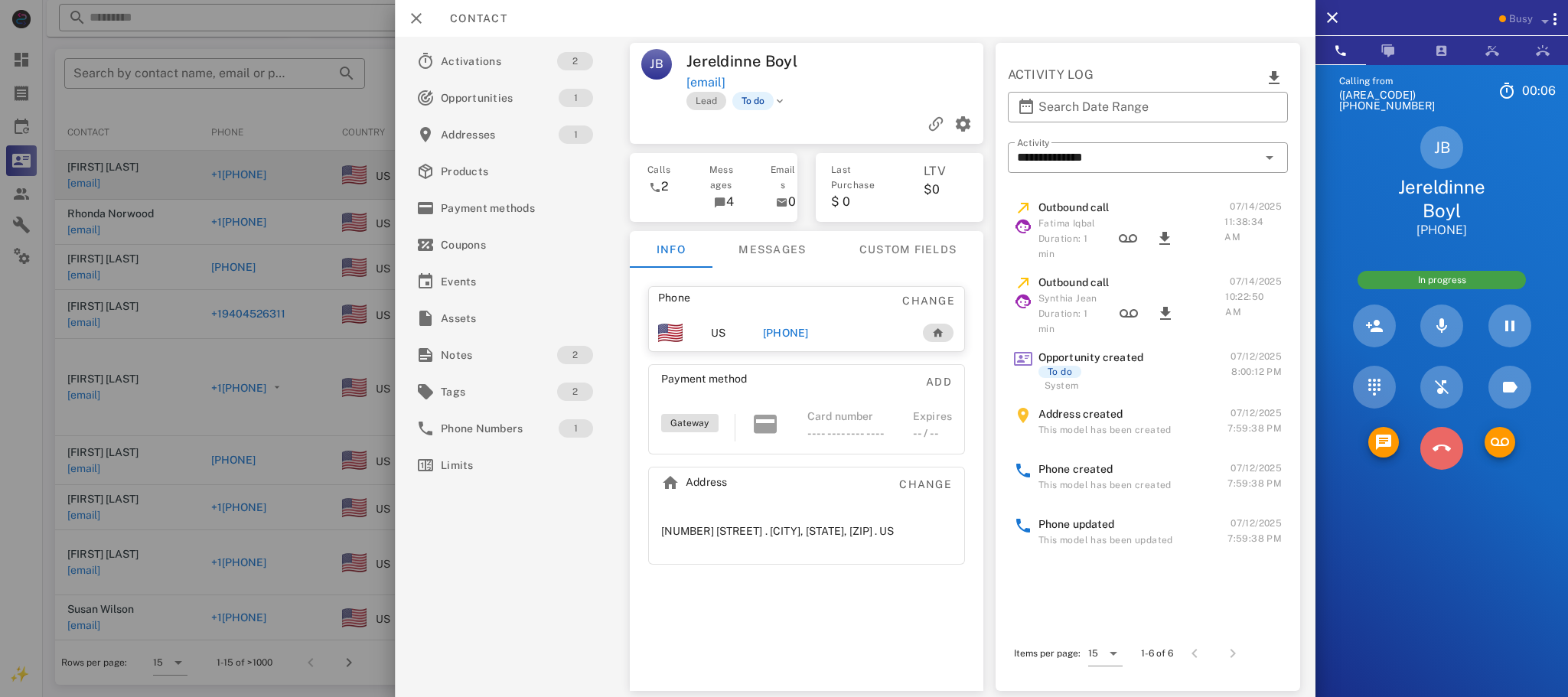 click at bounding box center [1442, 448] 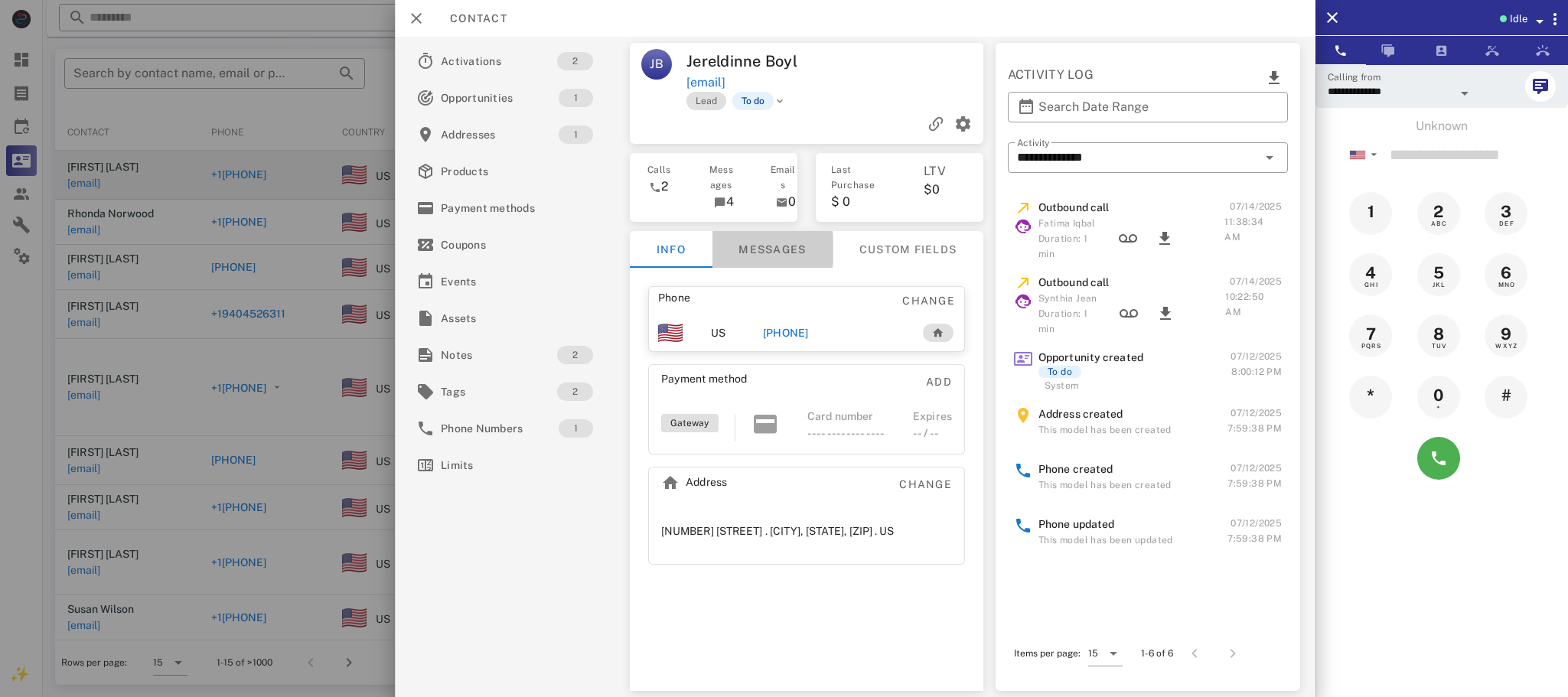 click on "Messages" at bounding box center (772, 249) 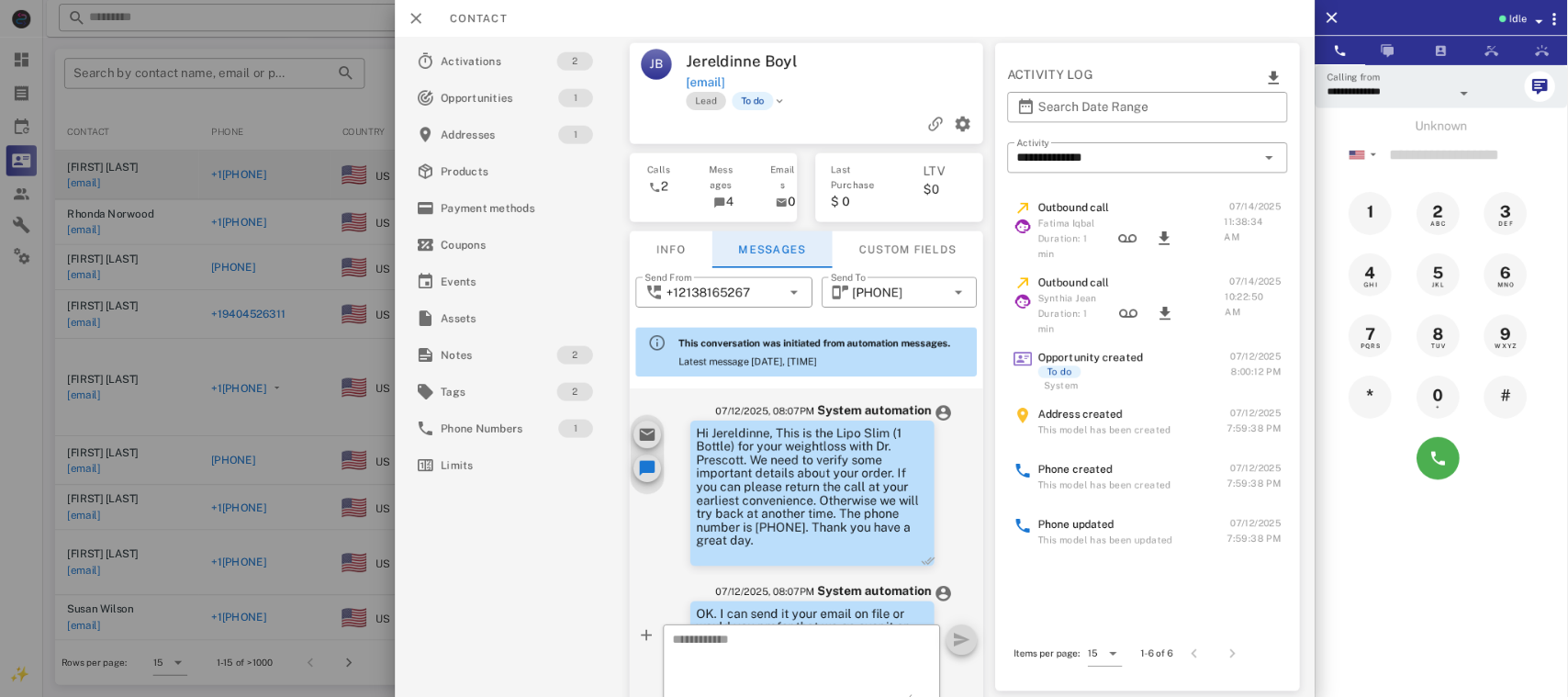 scroll, scrollTop: 471, scrollLeft: 0, axis: vertical 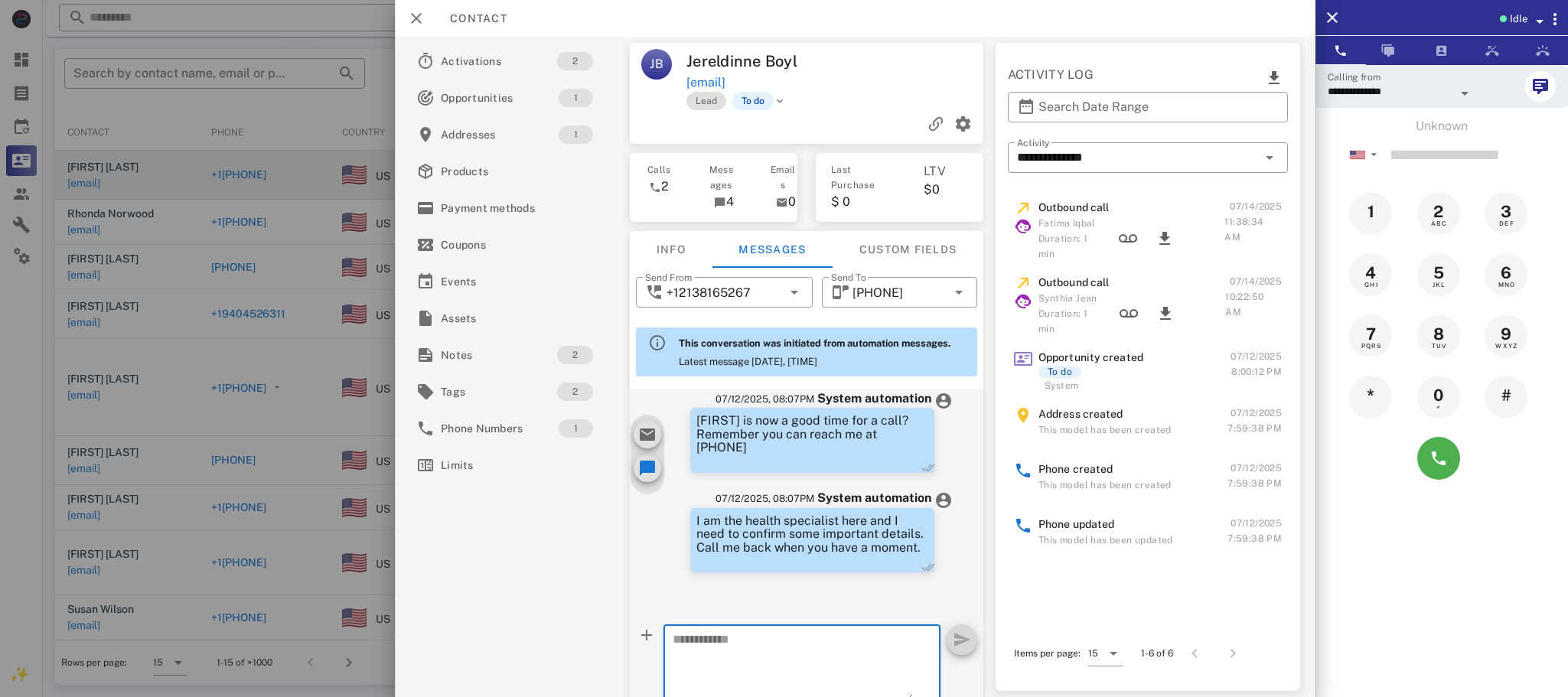 click at bounding box center [793, 665] 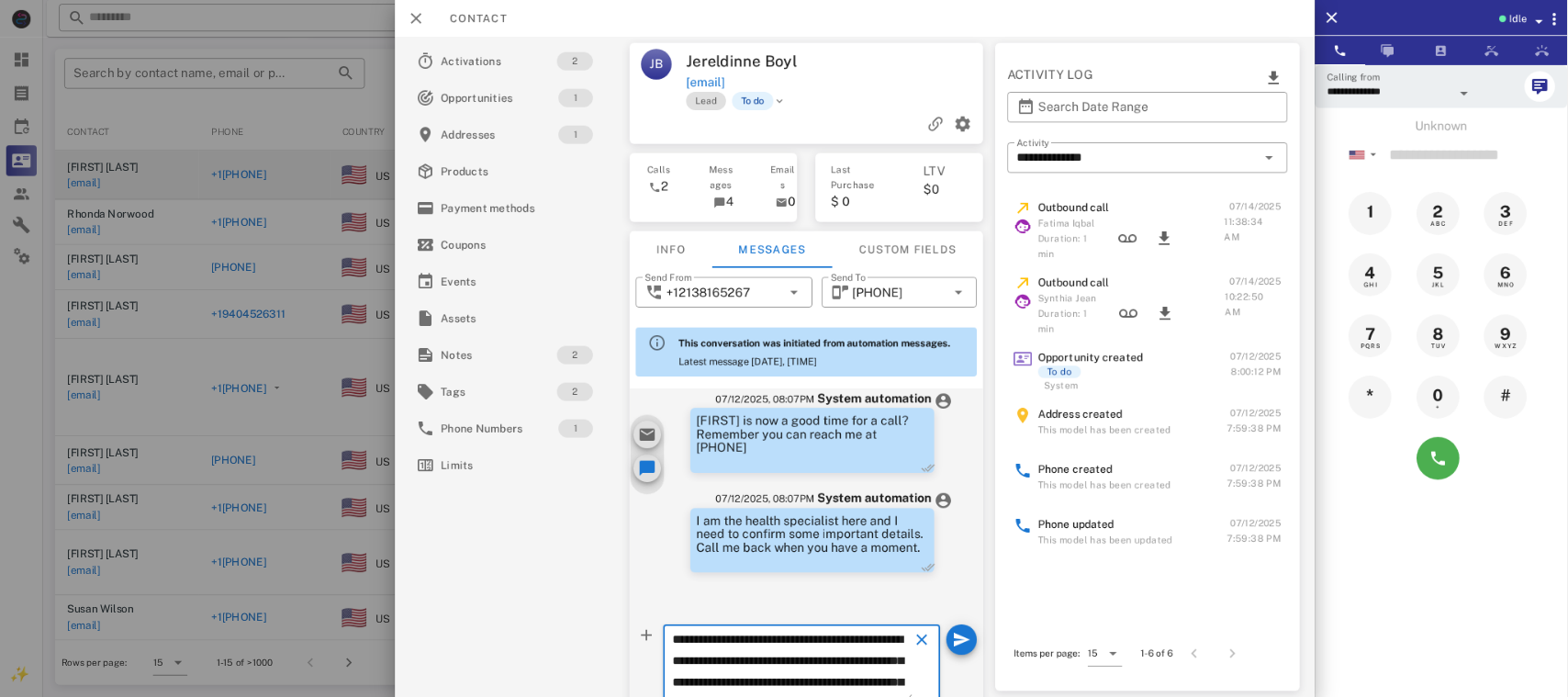 scroll, scrollTop: 222, scrollLeft: 0, axis: vertical 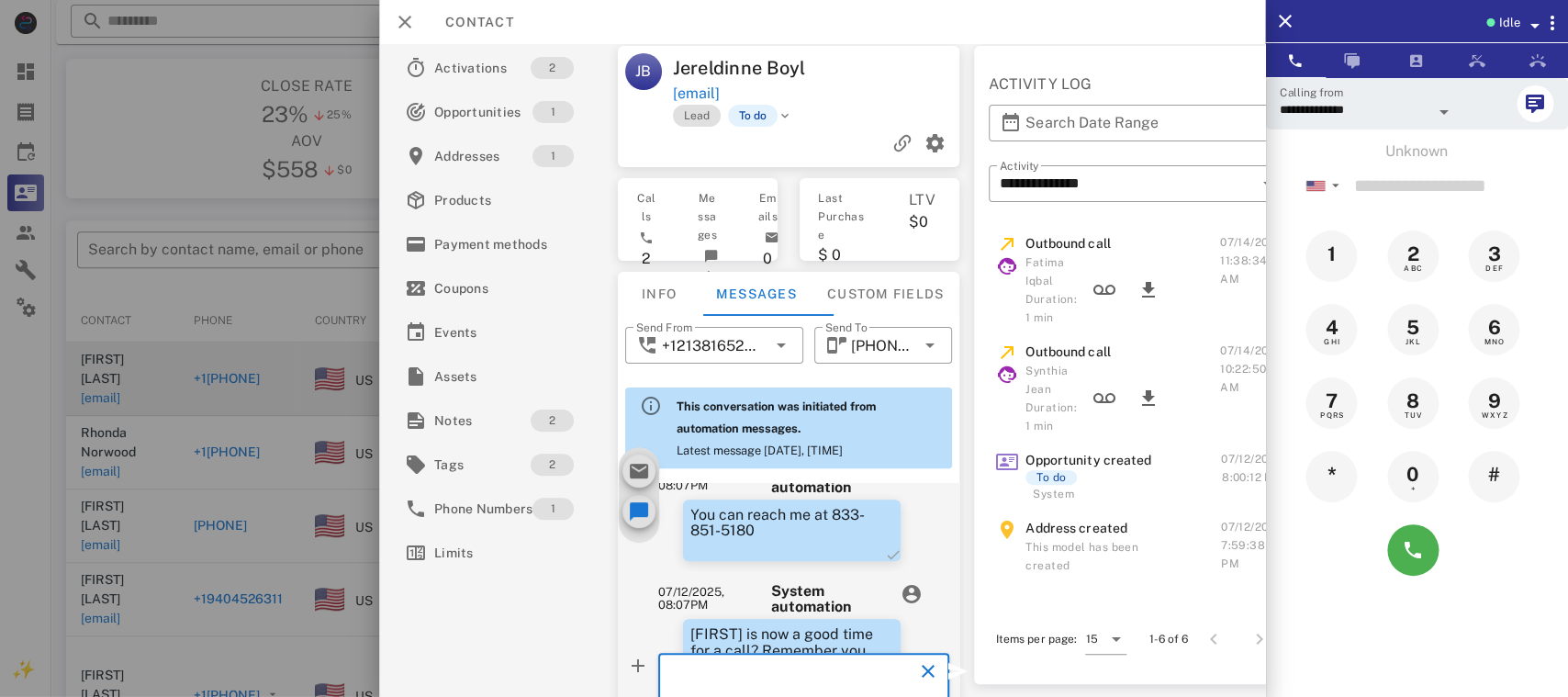 type on "**********" 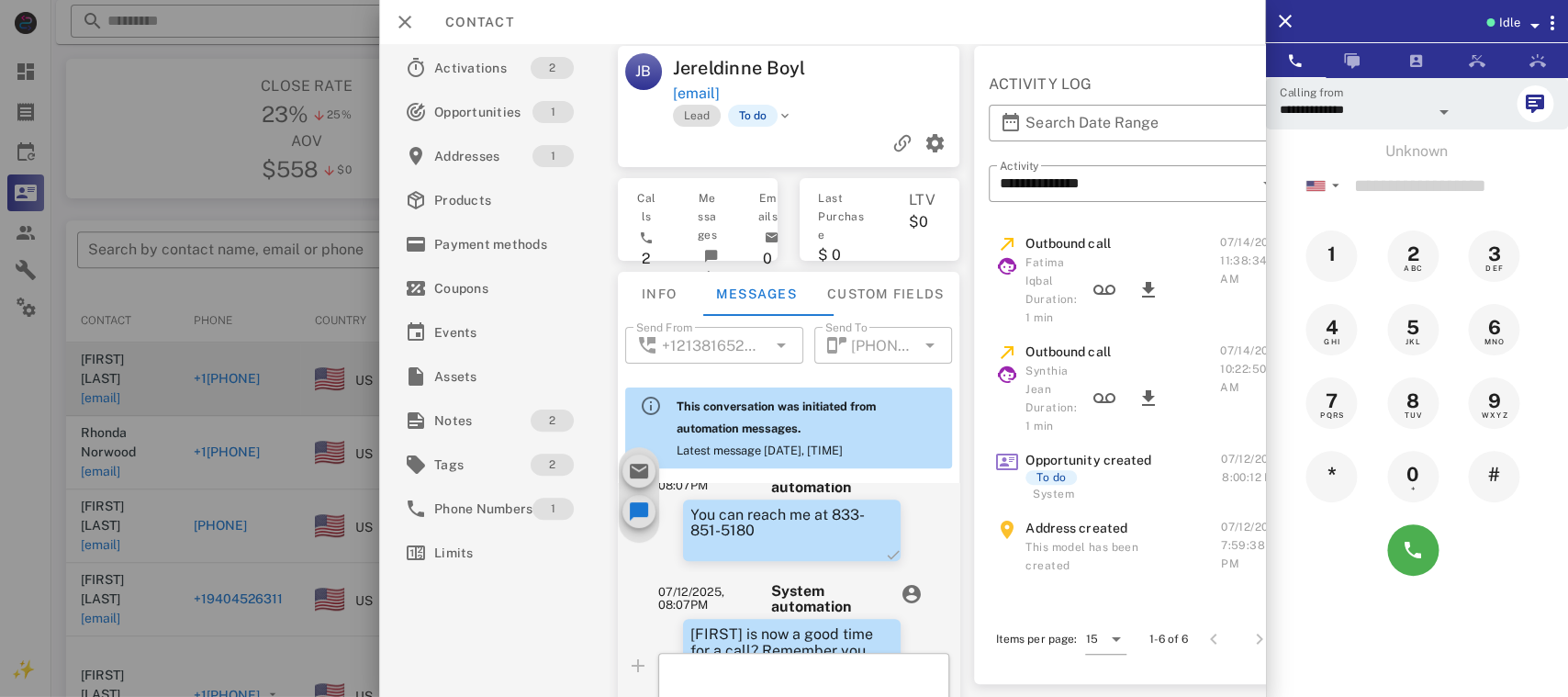 type 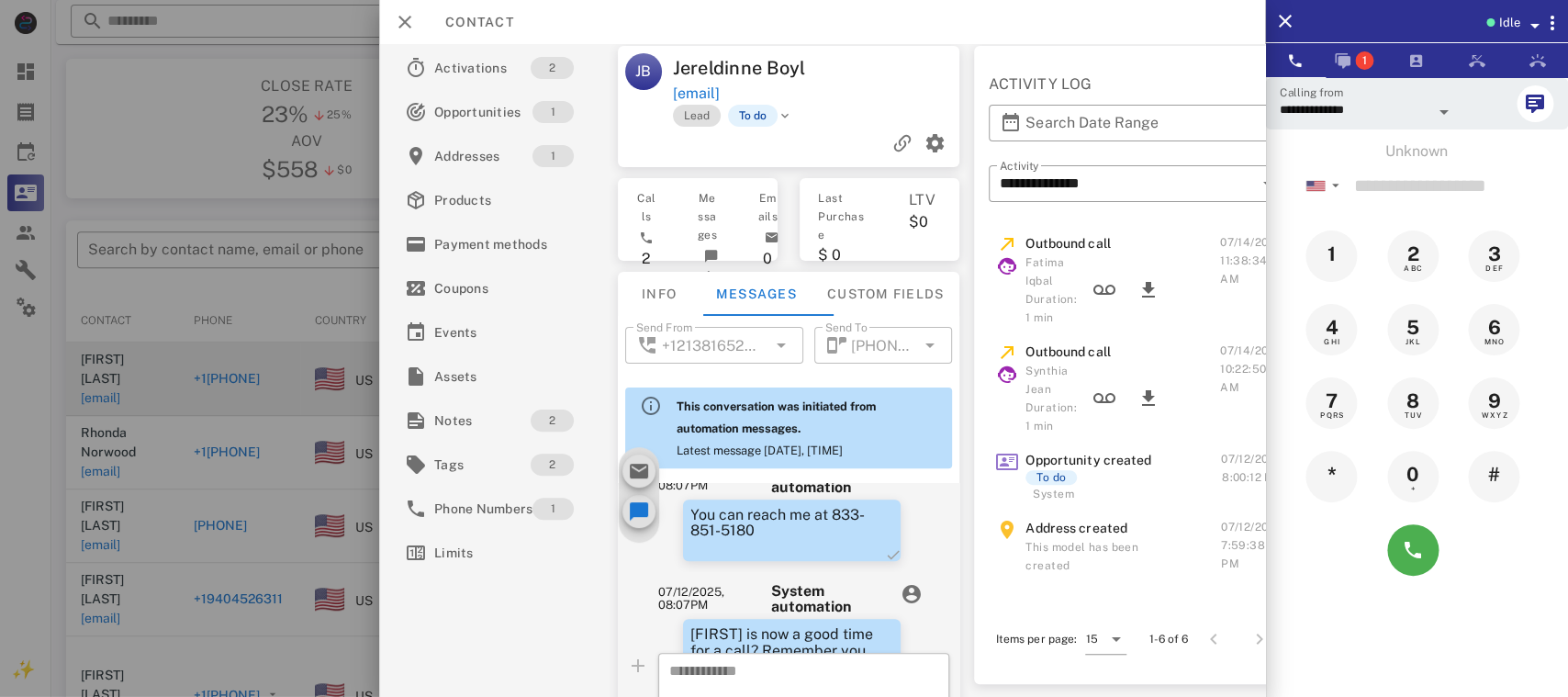 scroll, scrollTop: 827, scrollLeft: 0, axis: vertical 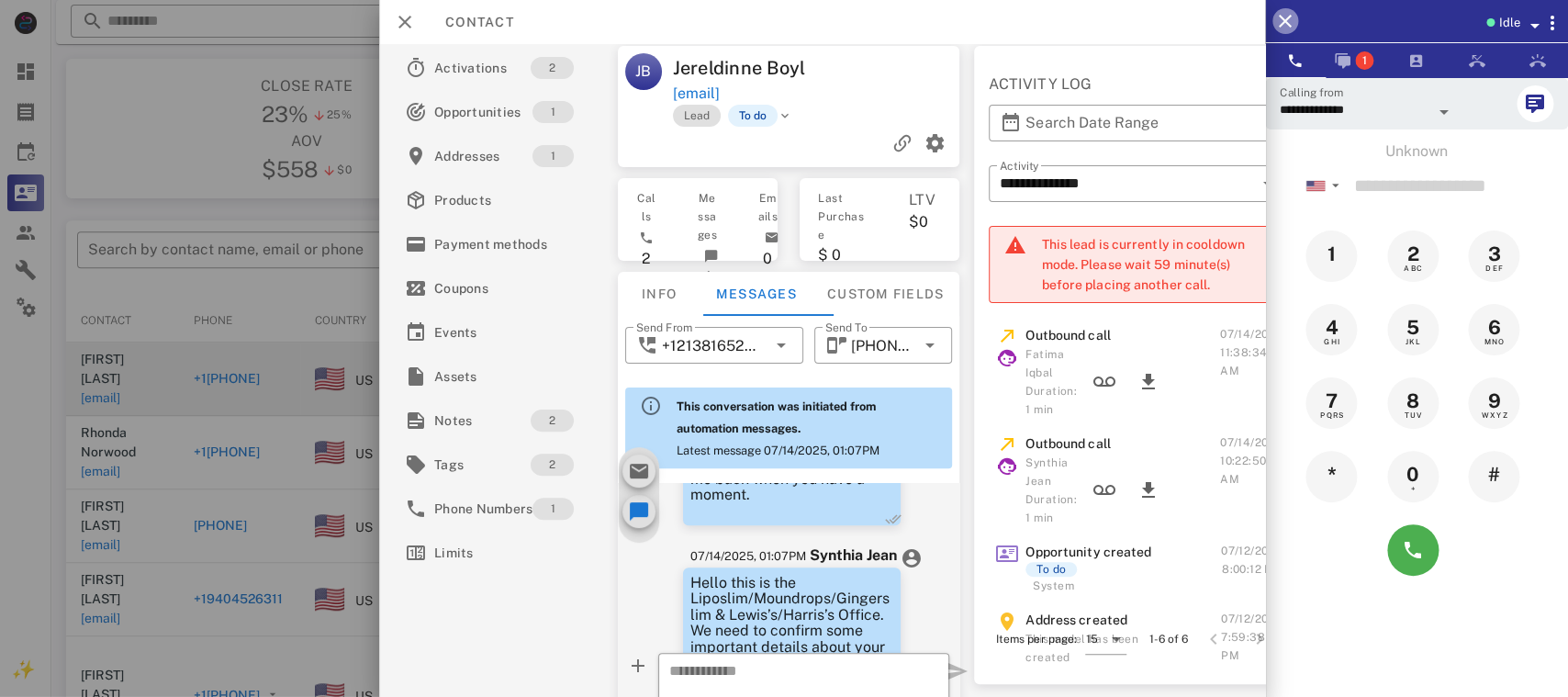 click at bounding box center [1285, 21] 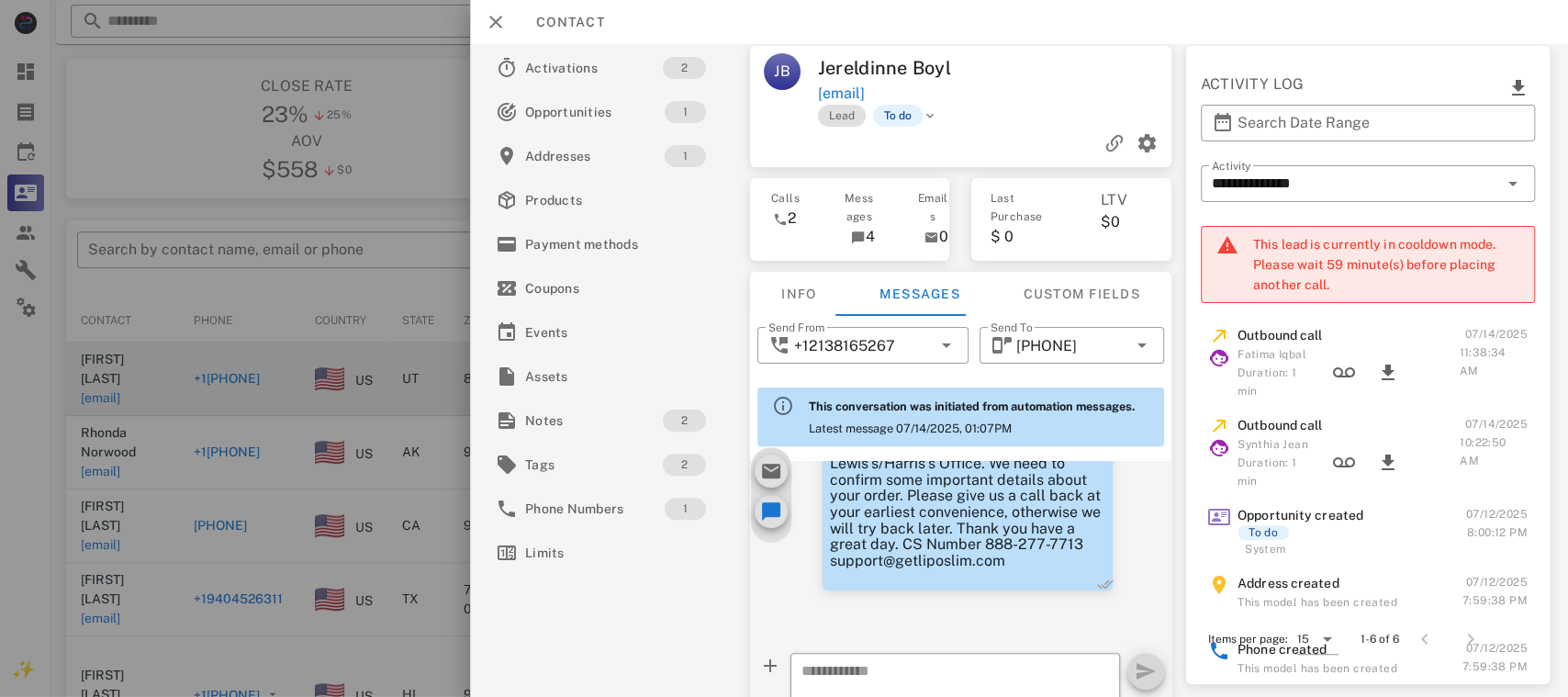 scroll, scrollTop: 763, scrollLeft: 0, axis: vertical 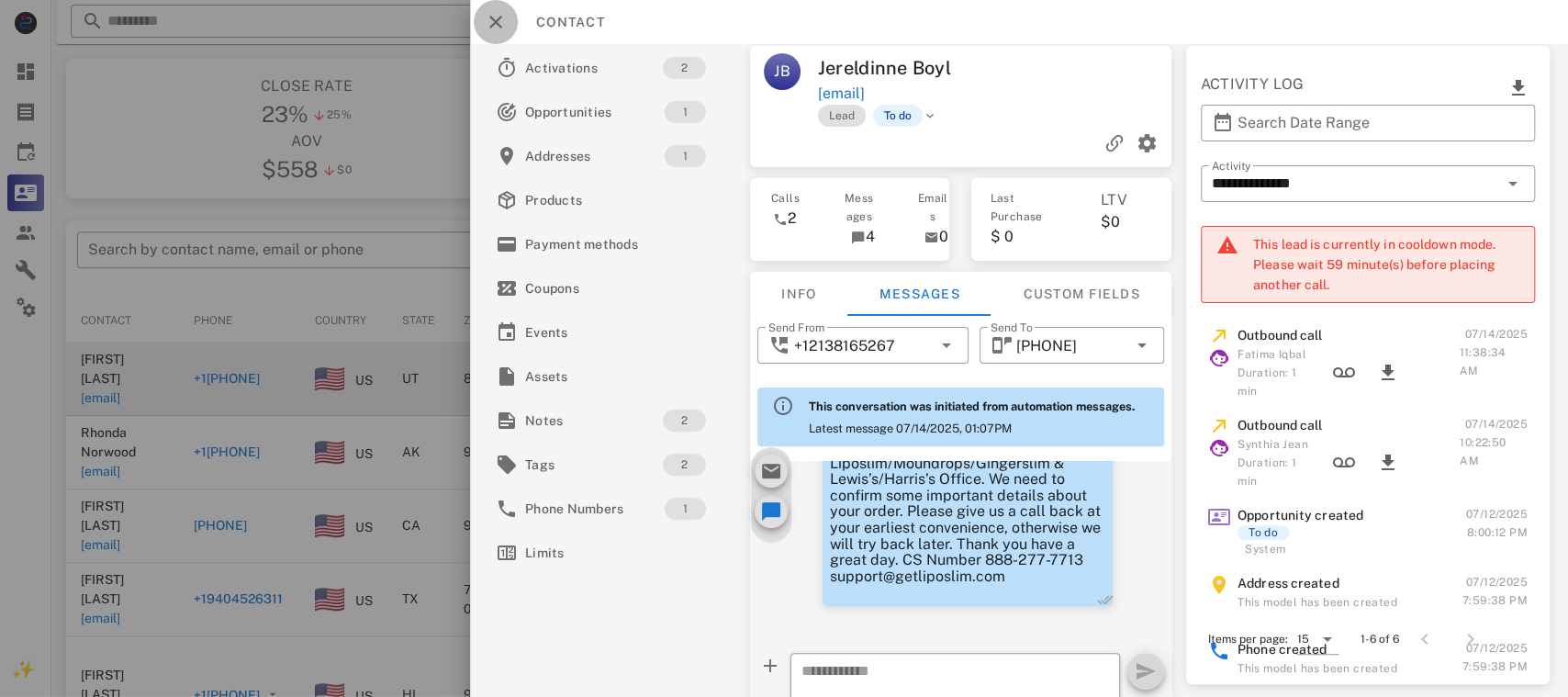 click at bounding box center (496, 22) 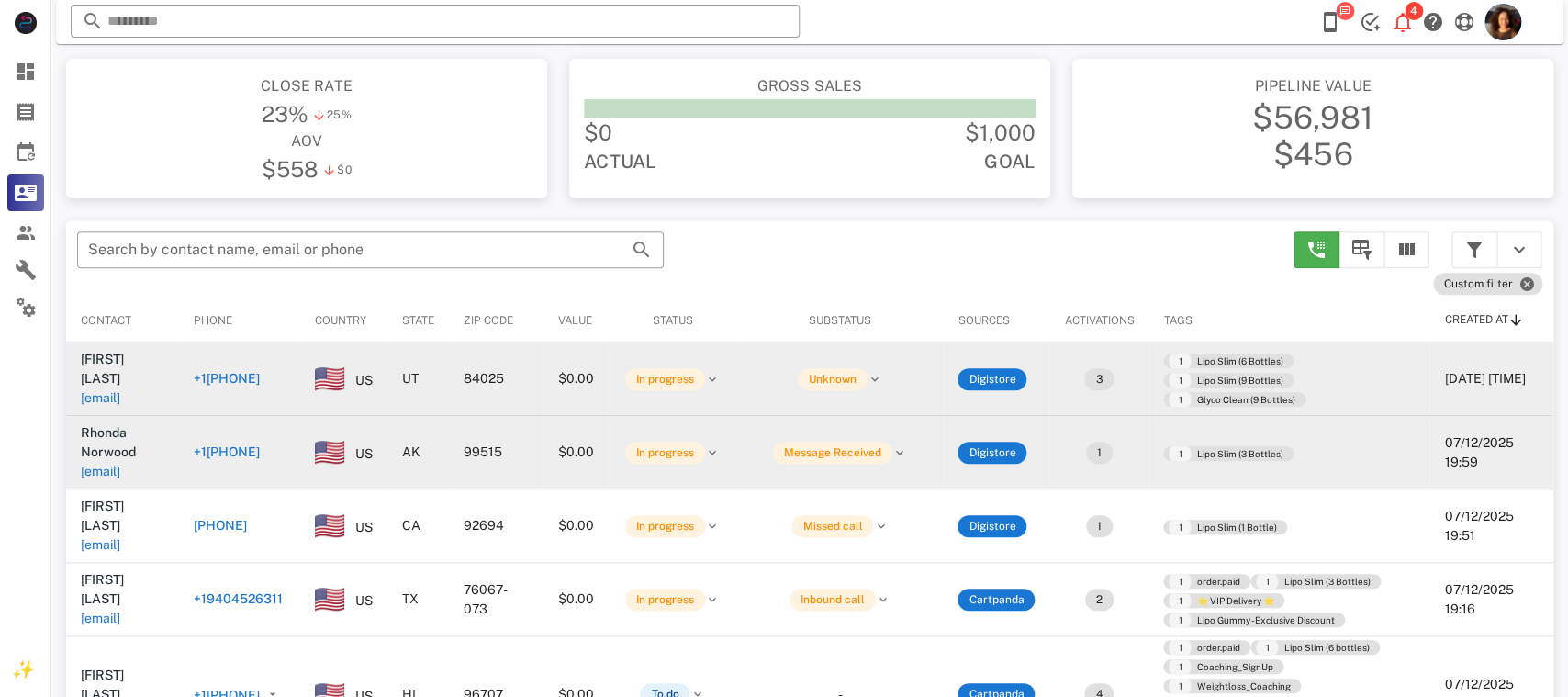 click on "+1[PHONE]" at bounding box center [227, 452] 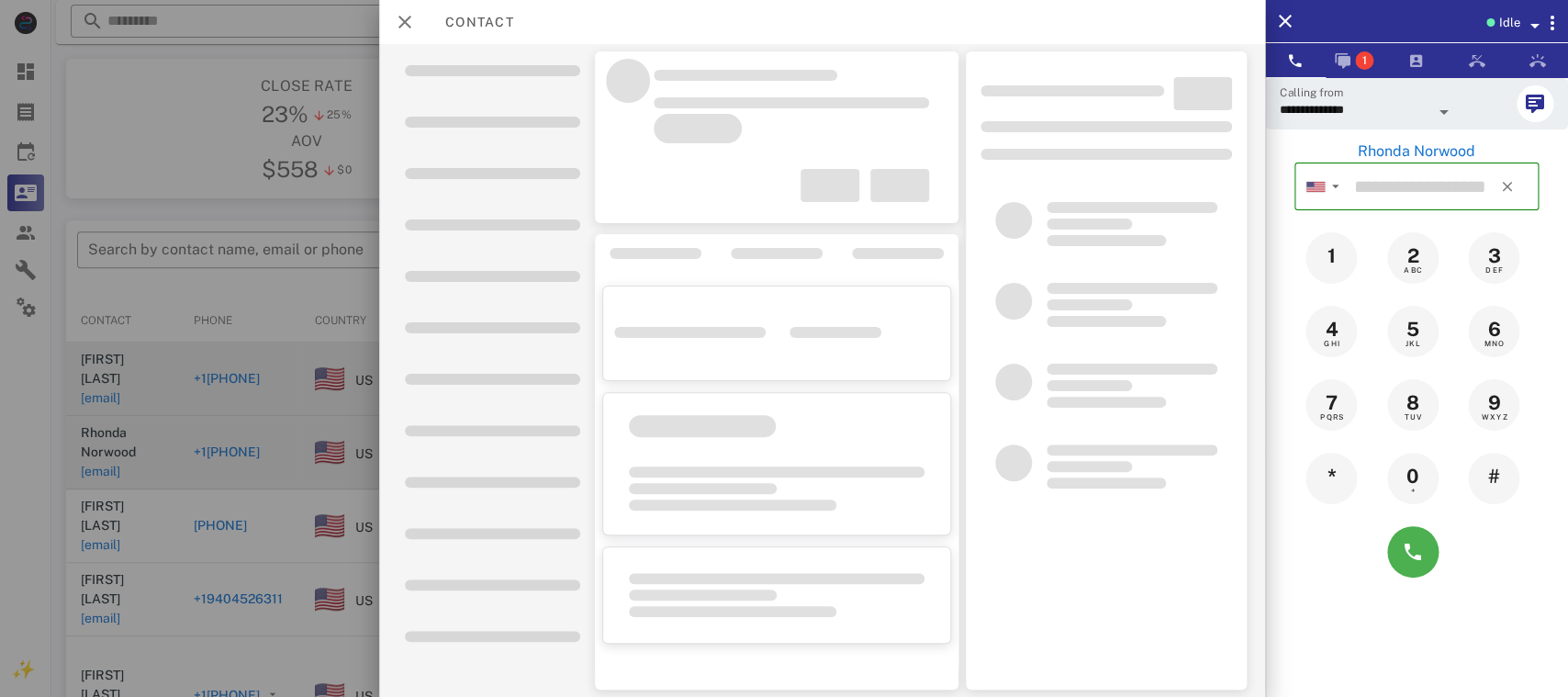 type on "**********" 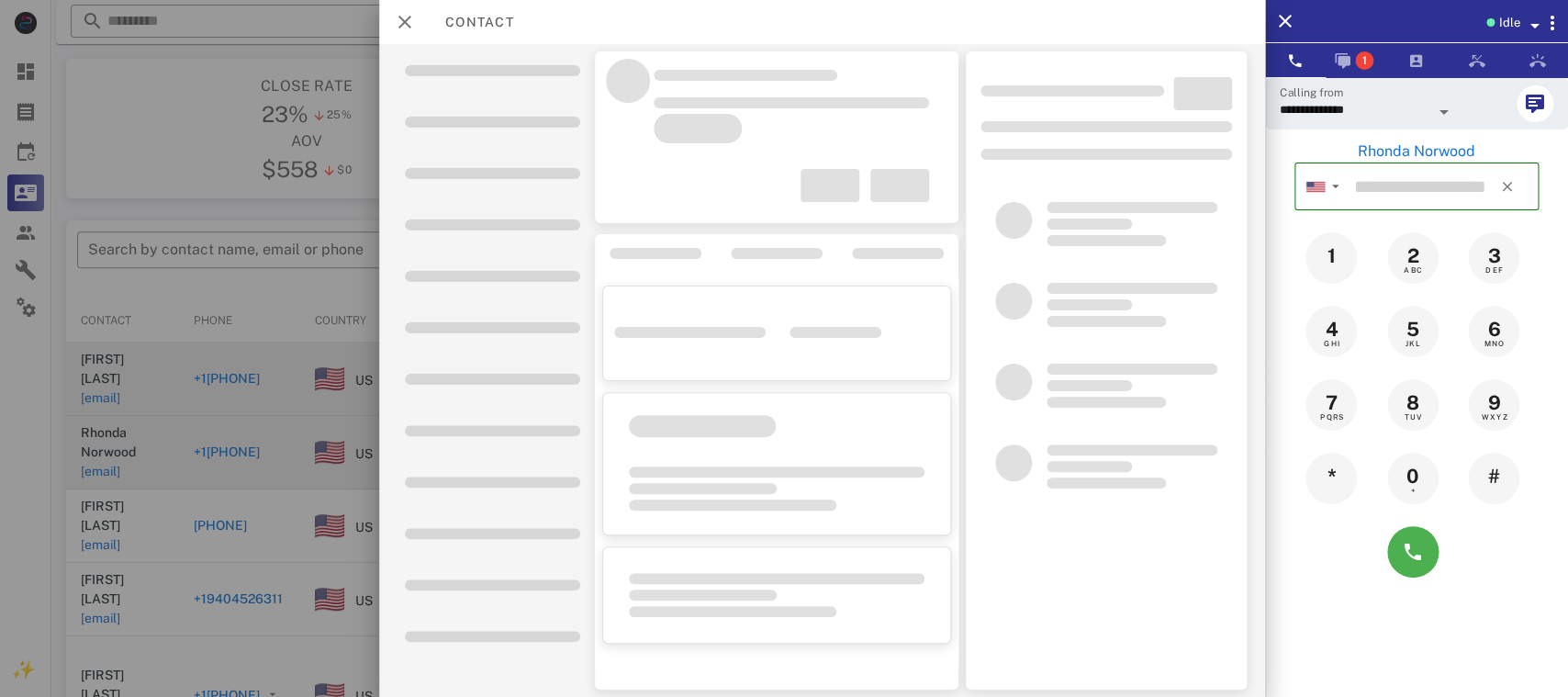 type on "**********" 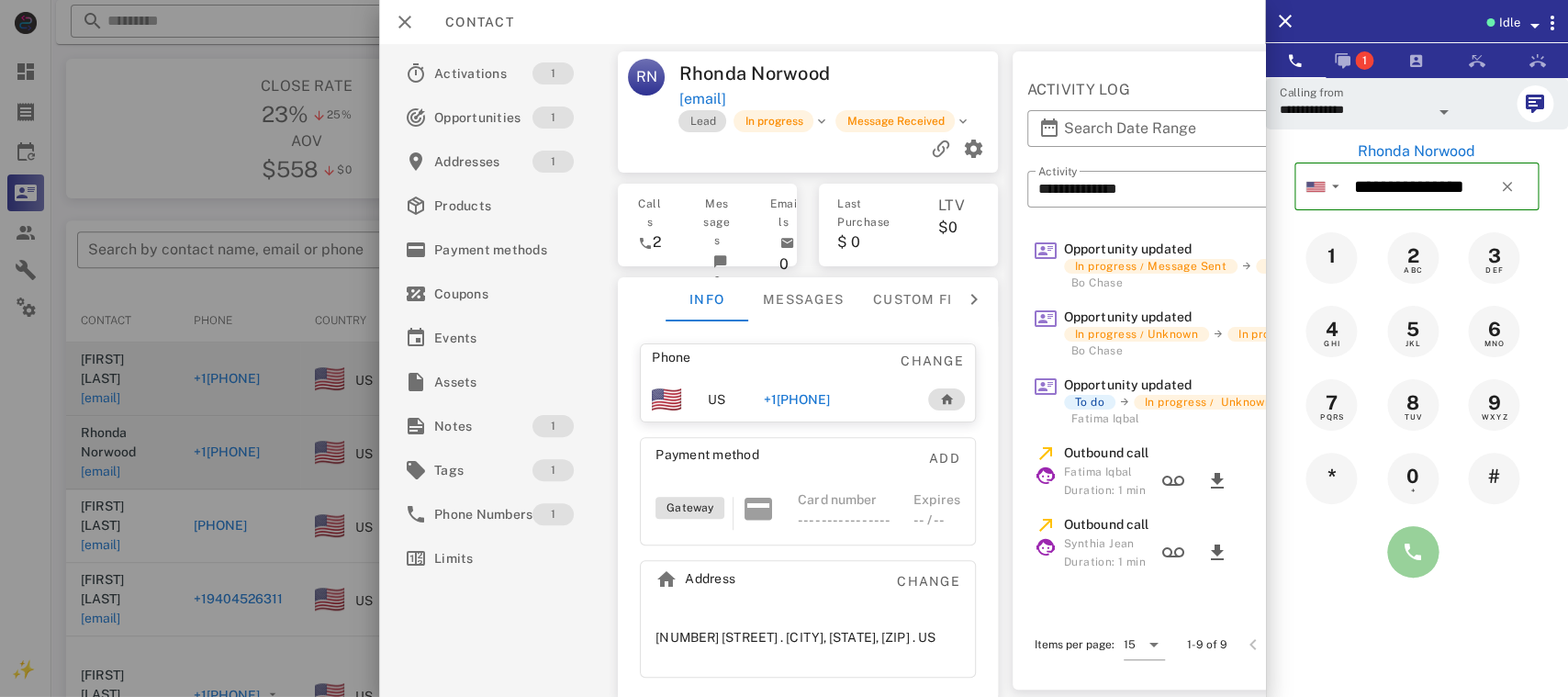 click at bounding box center (1413, 552) 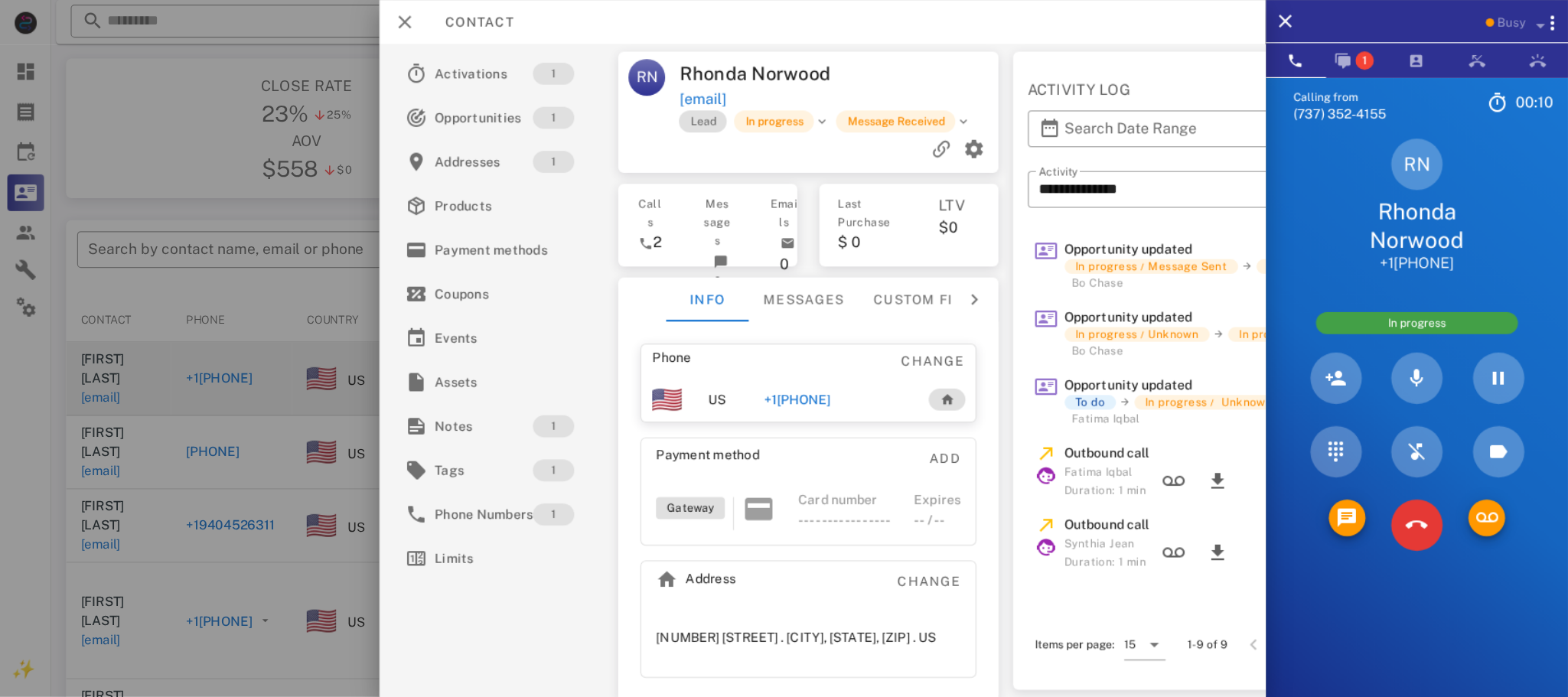 scroll, scrollTop: 4, scrollLeft: 0, axis: vertical 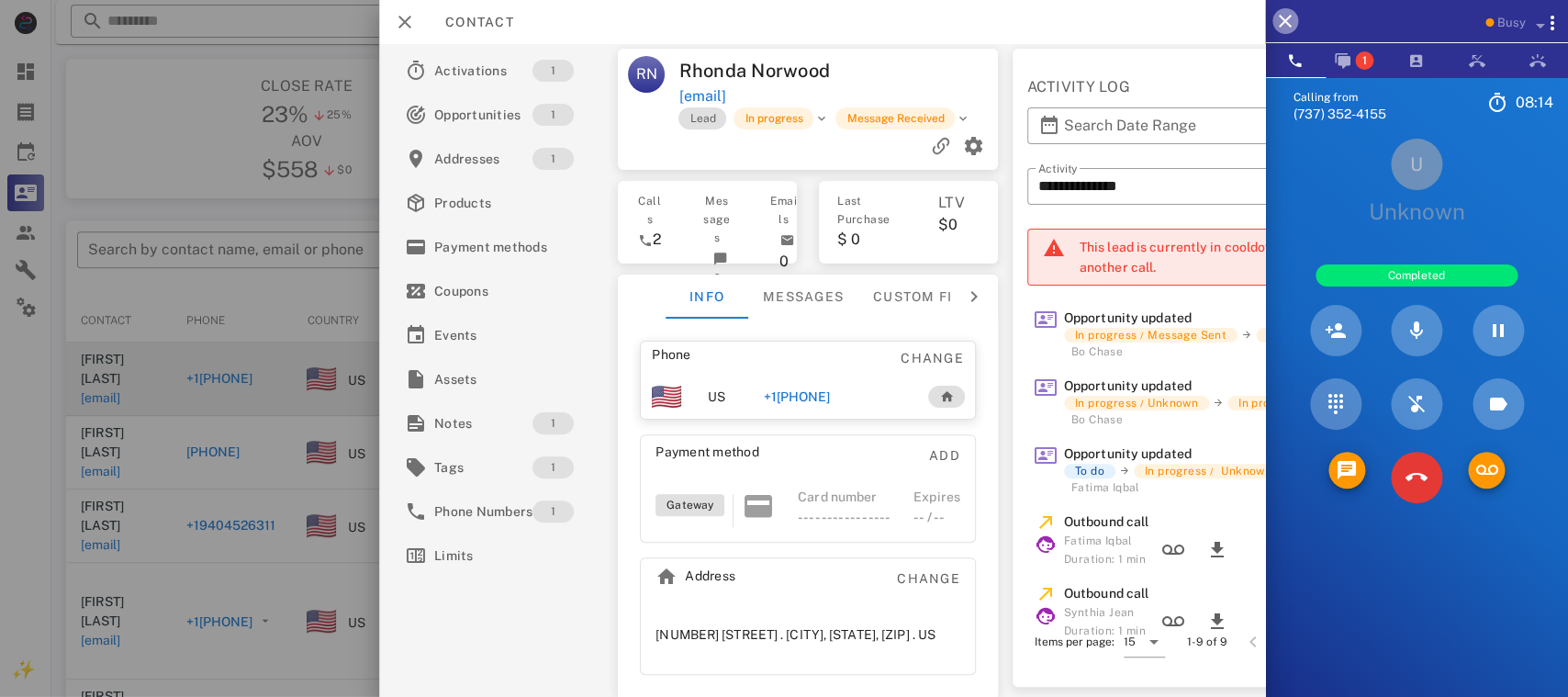 click at bounding box center [1285, 21] 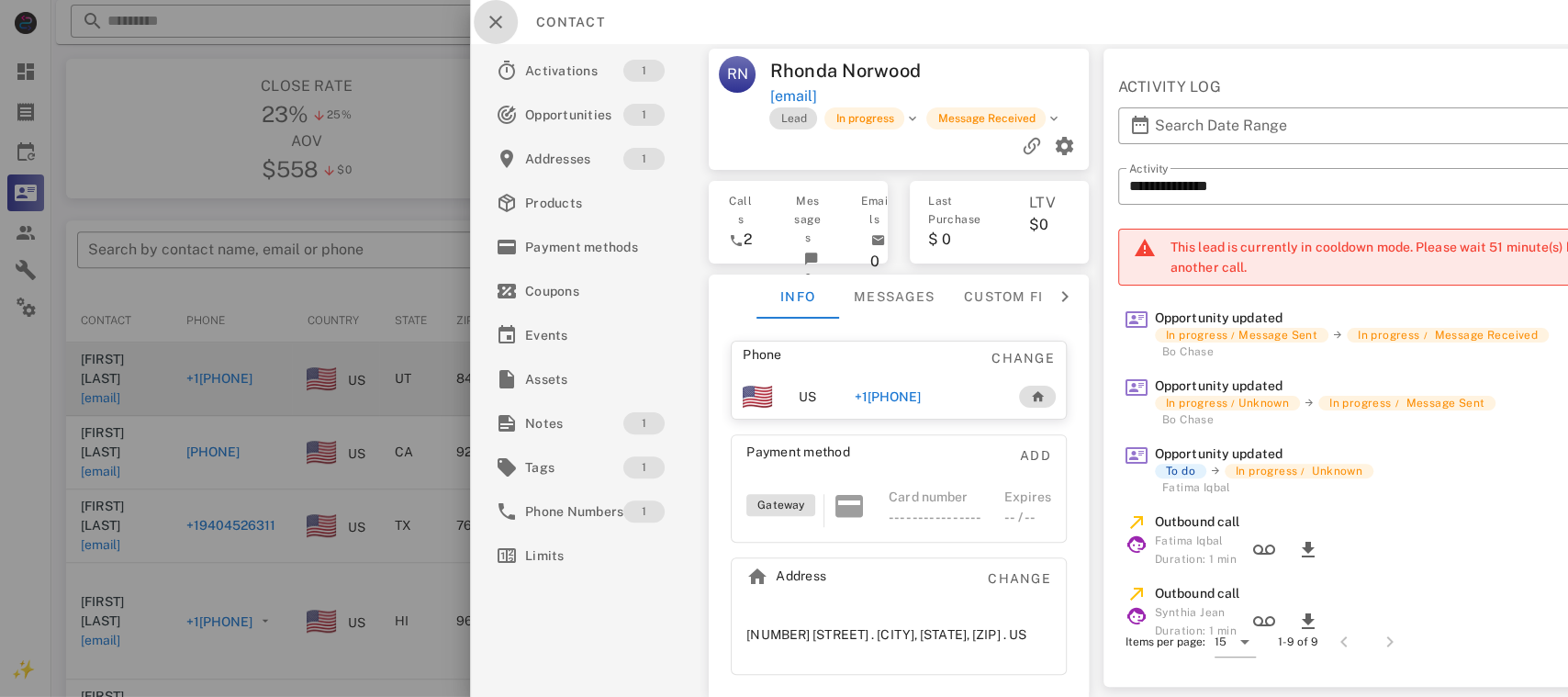 click at bounding box center [496, 22] 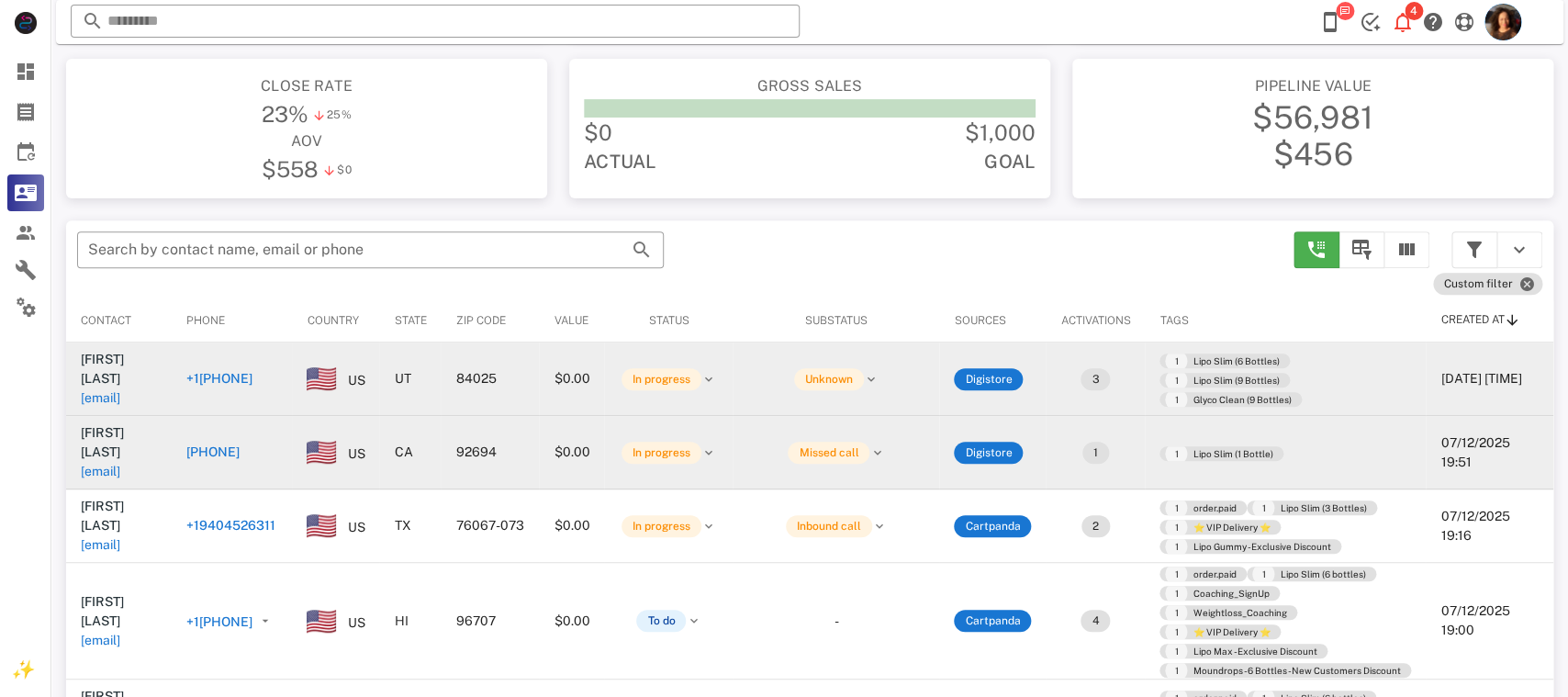click on "[PHONE]" at bounding box center [212, 452] 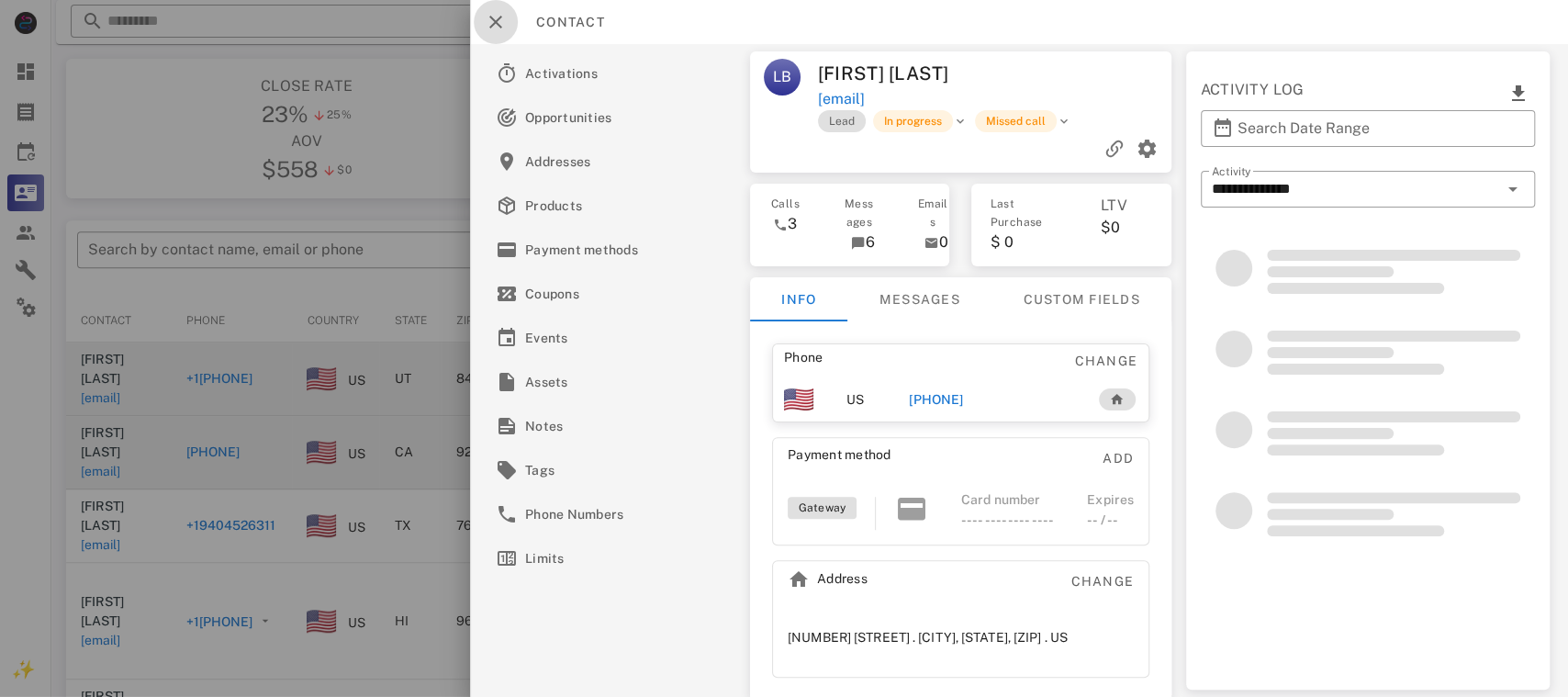 click at bounding box center [496, 22] 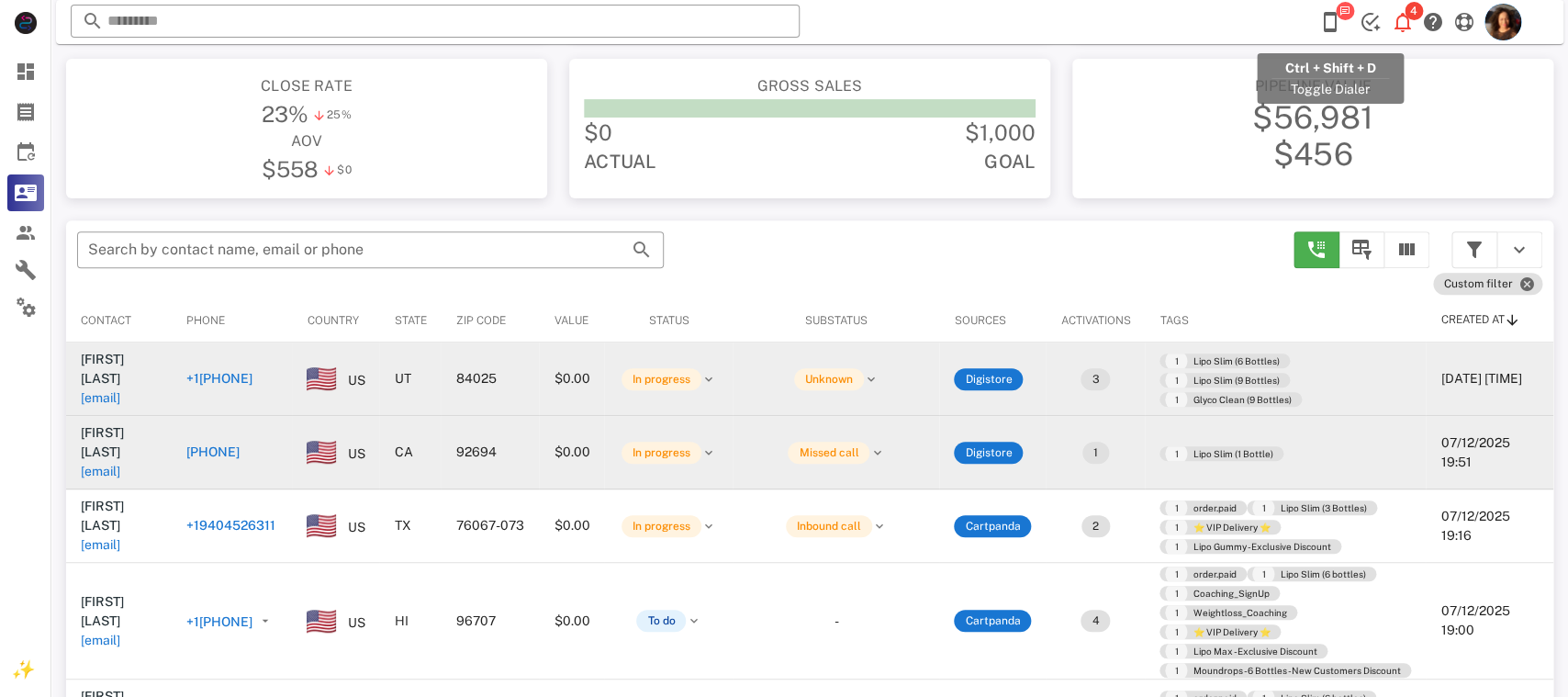click at bounding box center (1330, 22) 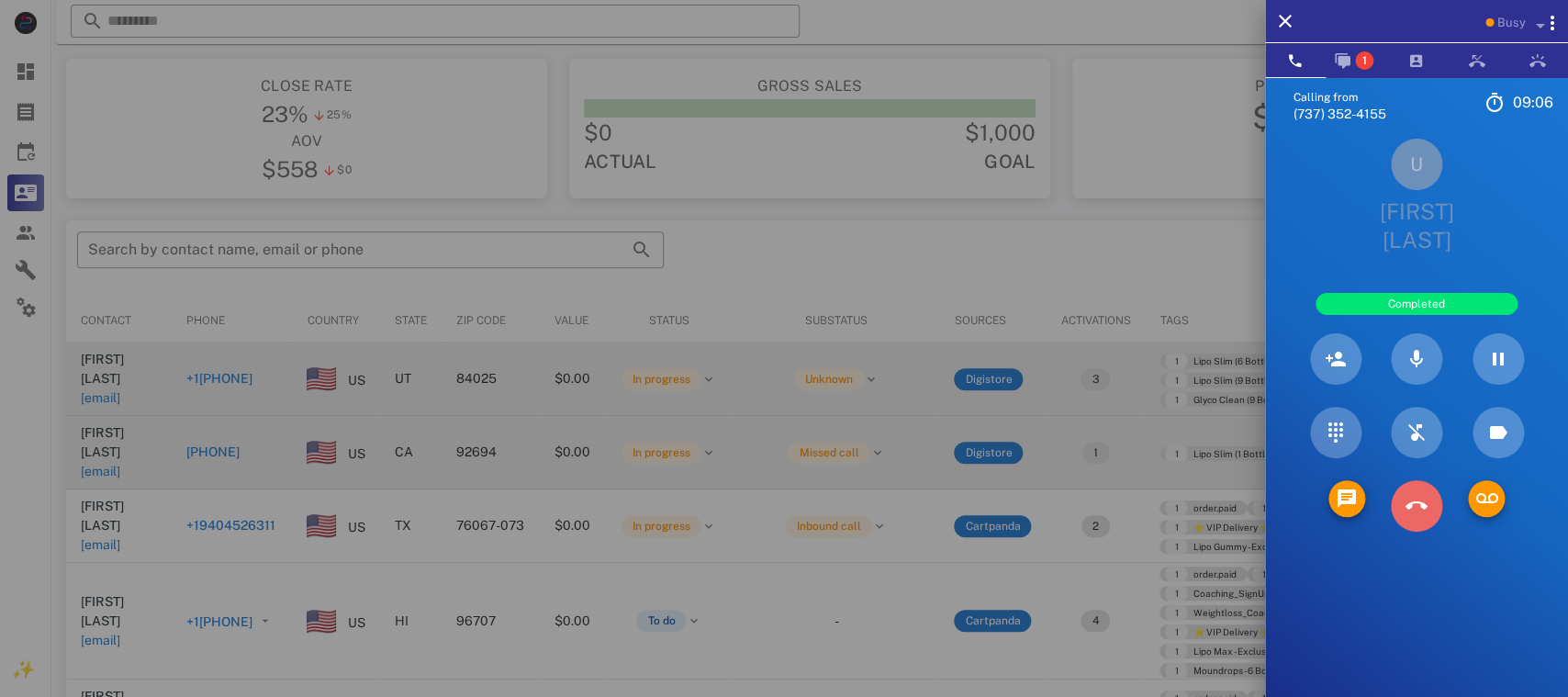 click at bounding box center [1417, 506] 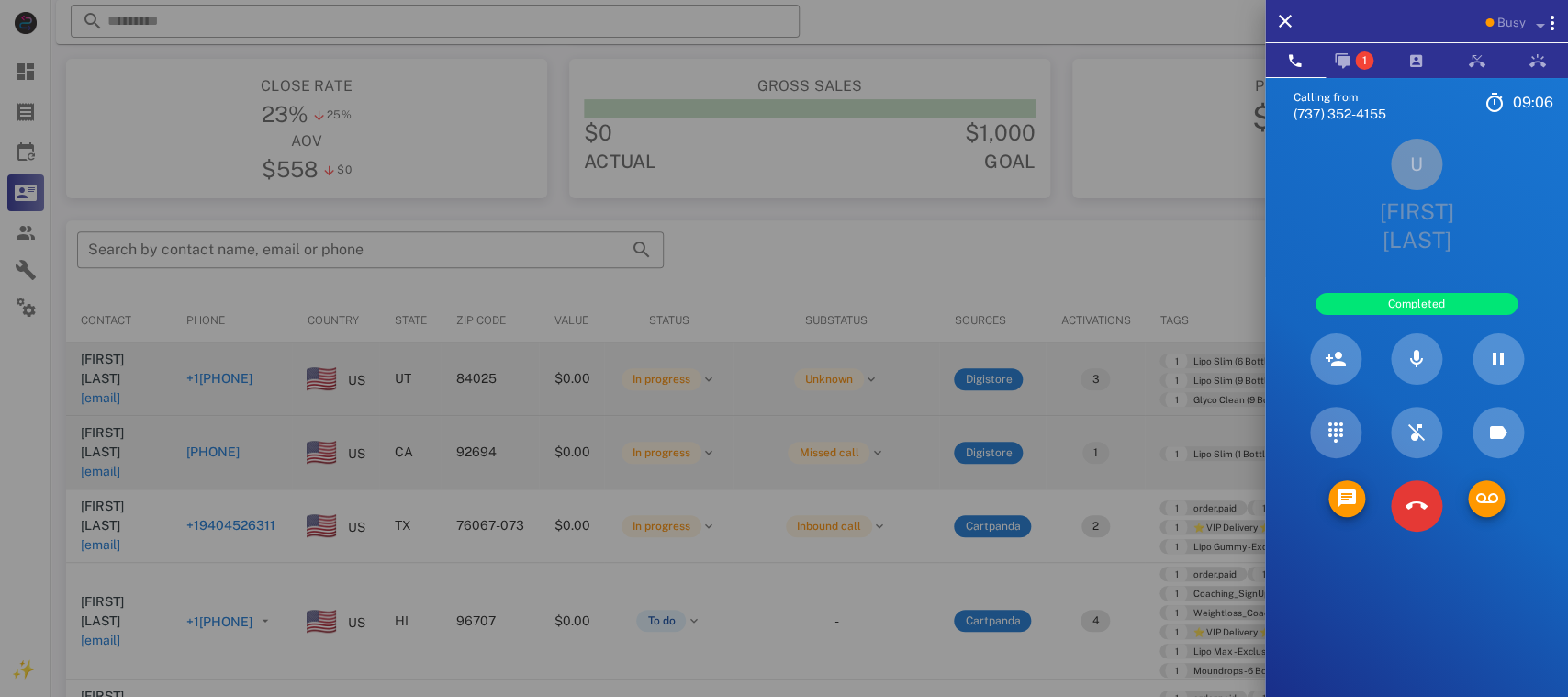click on "JKL" at bounding box center (0, 0) 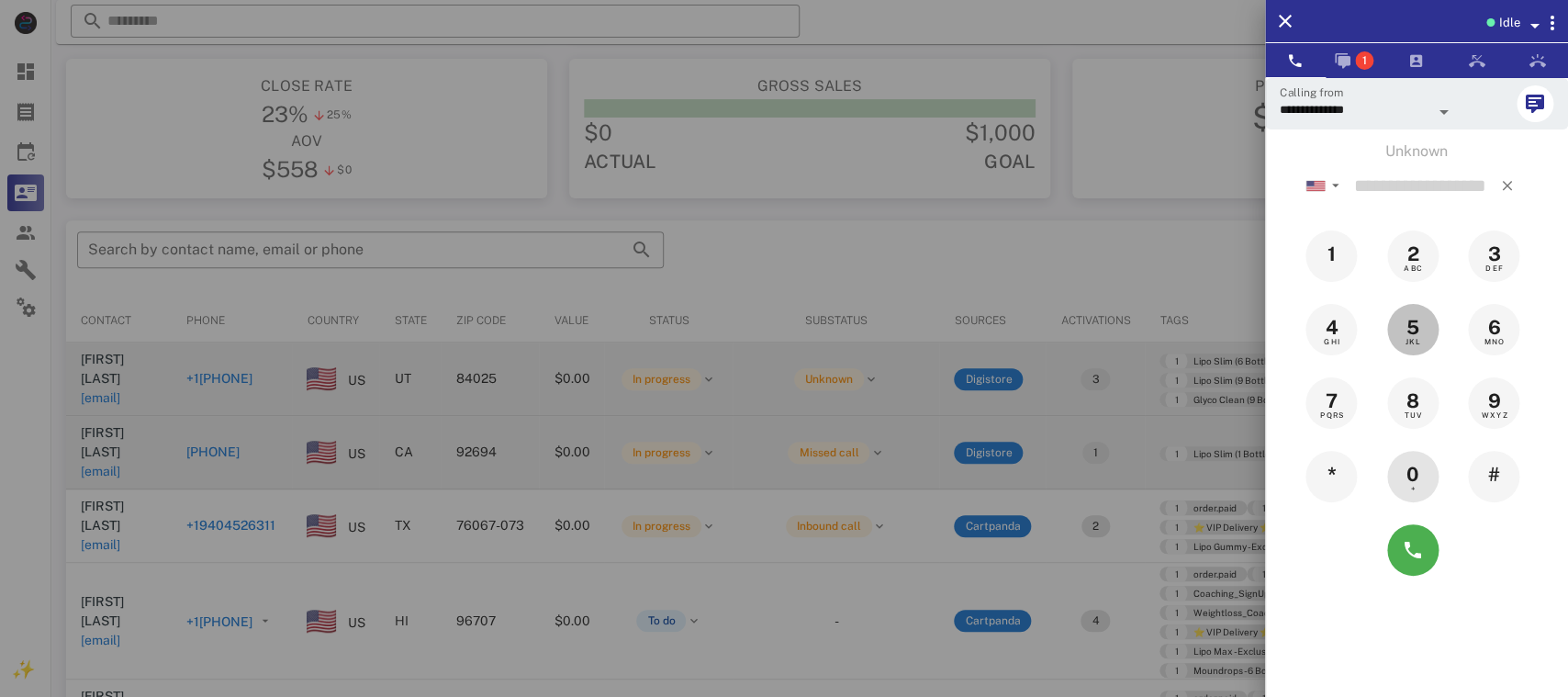type on "*" 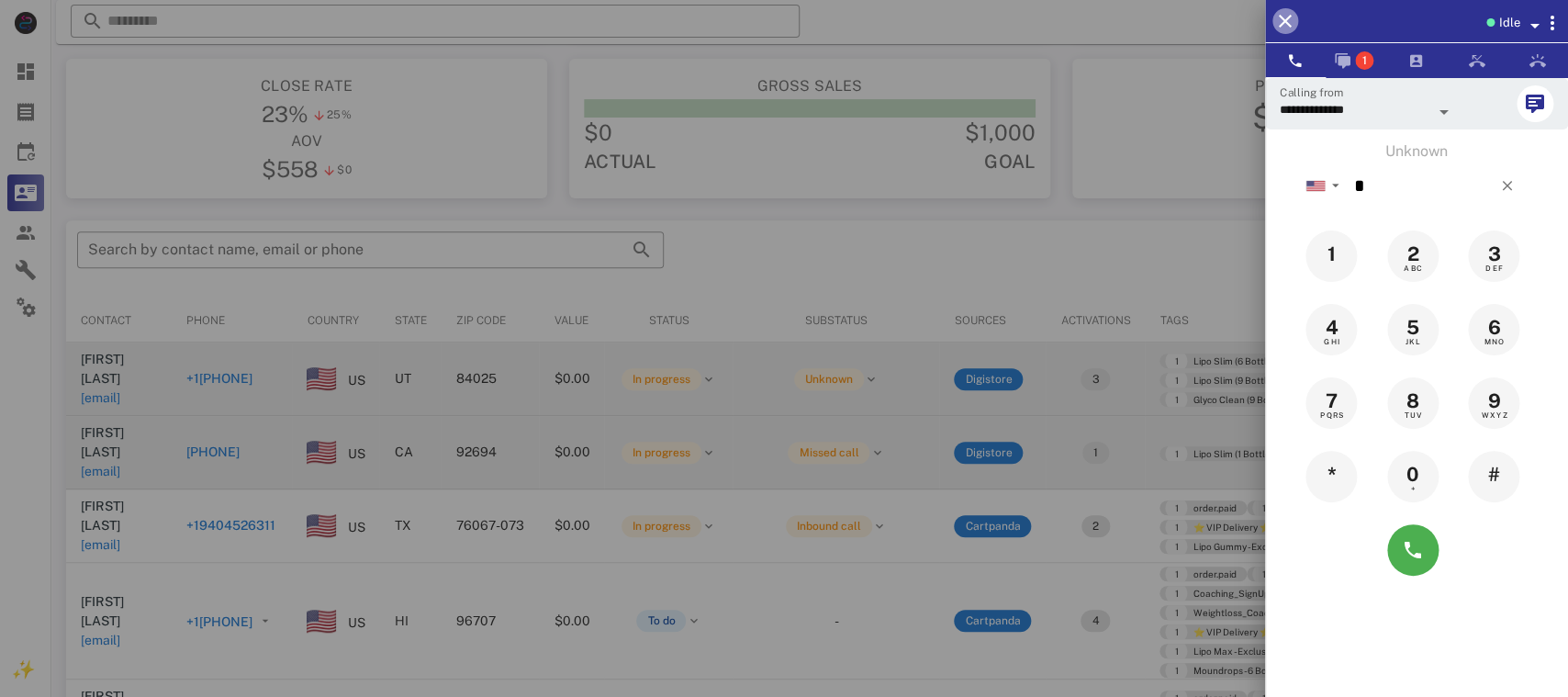click at bounding box center (1285, 21) 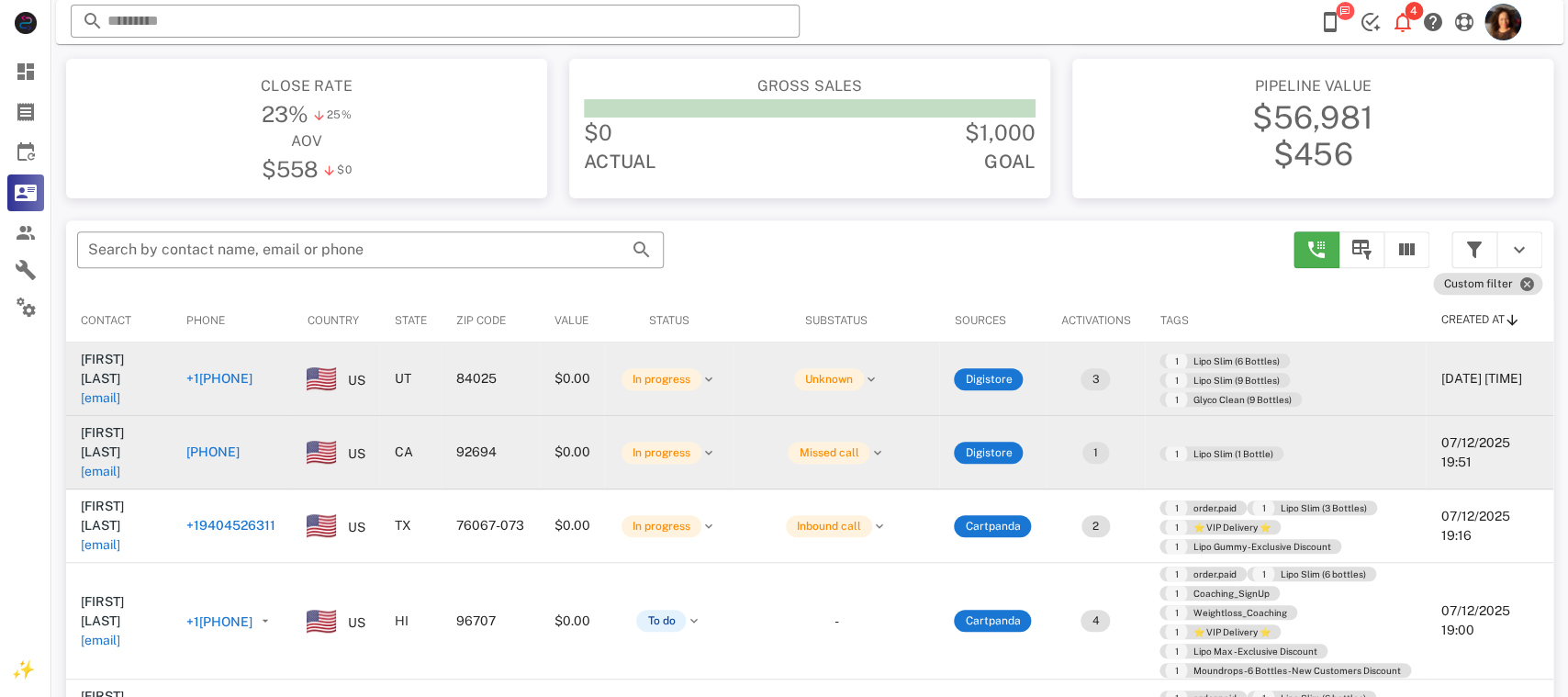 click on "[PHONE]" at bounding box center [212, 452] 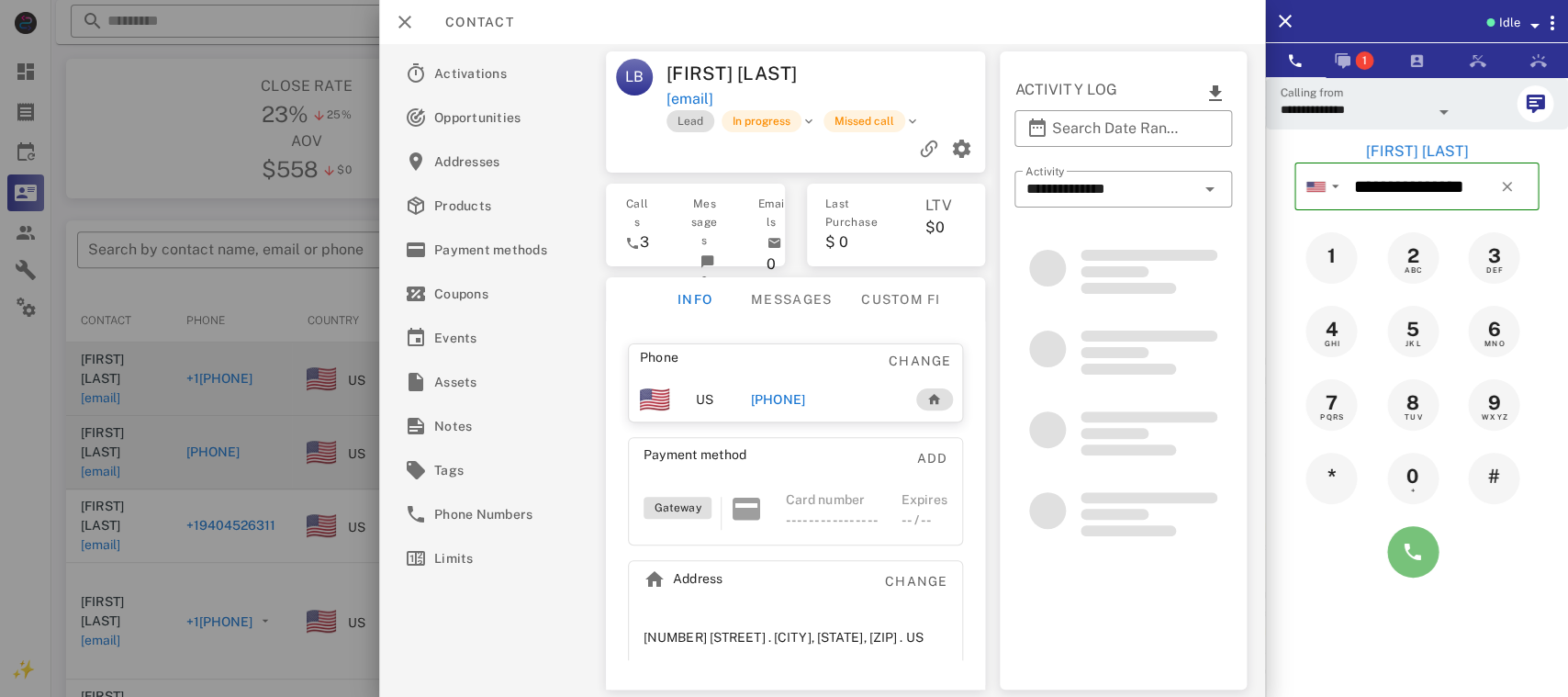 click at bounding box center [1413, 552] 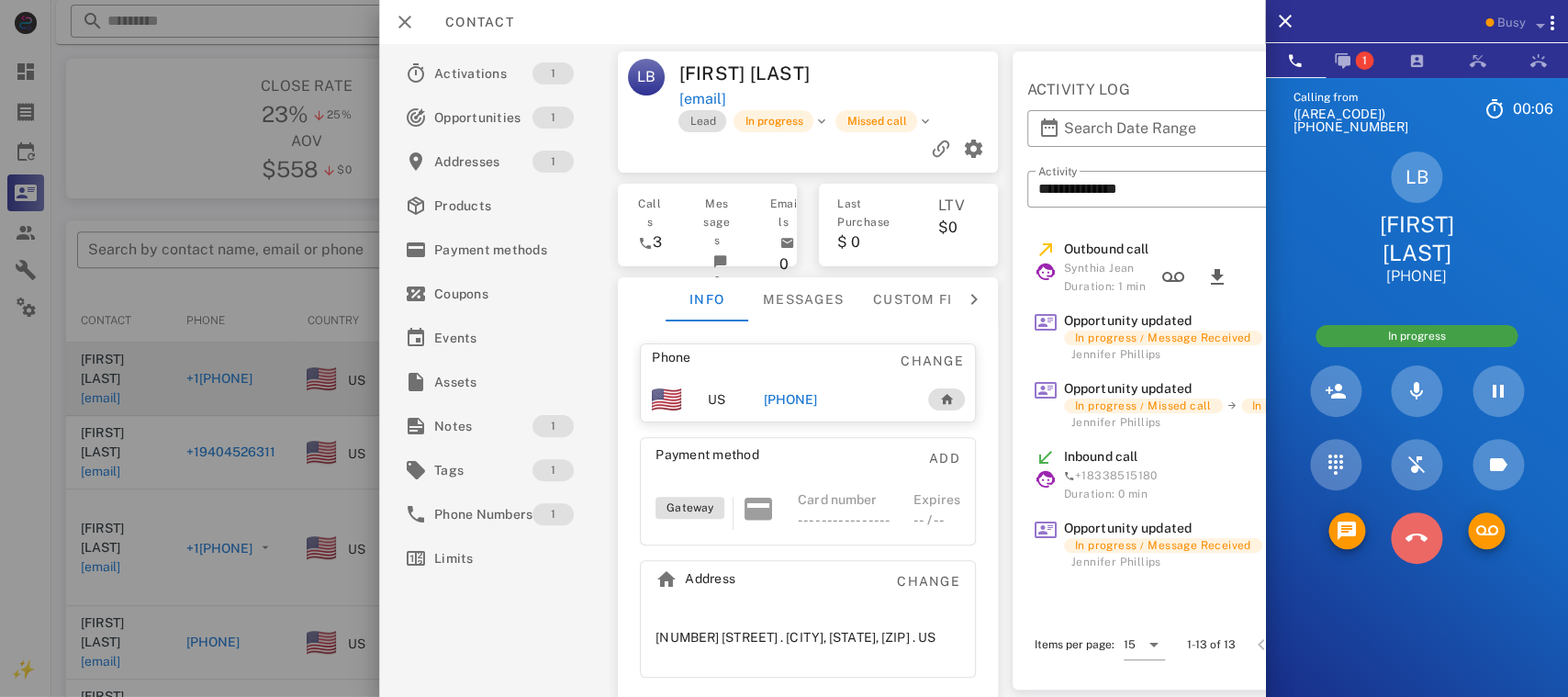 click at bounding box center (1417, 538) 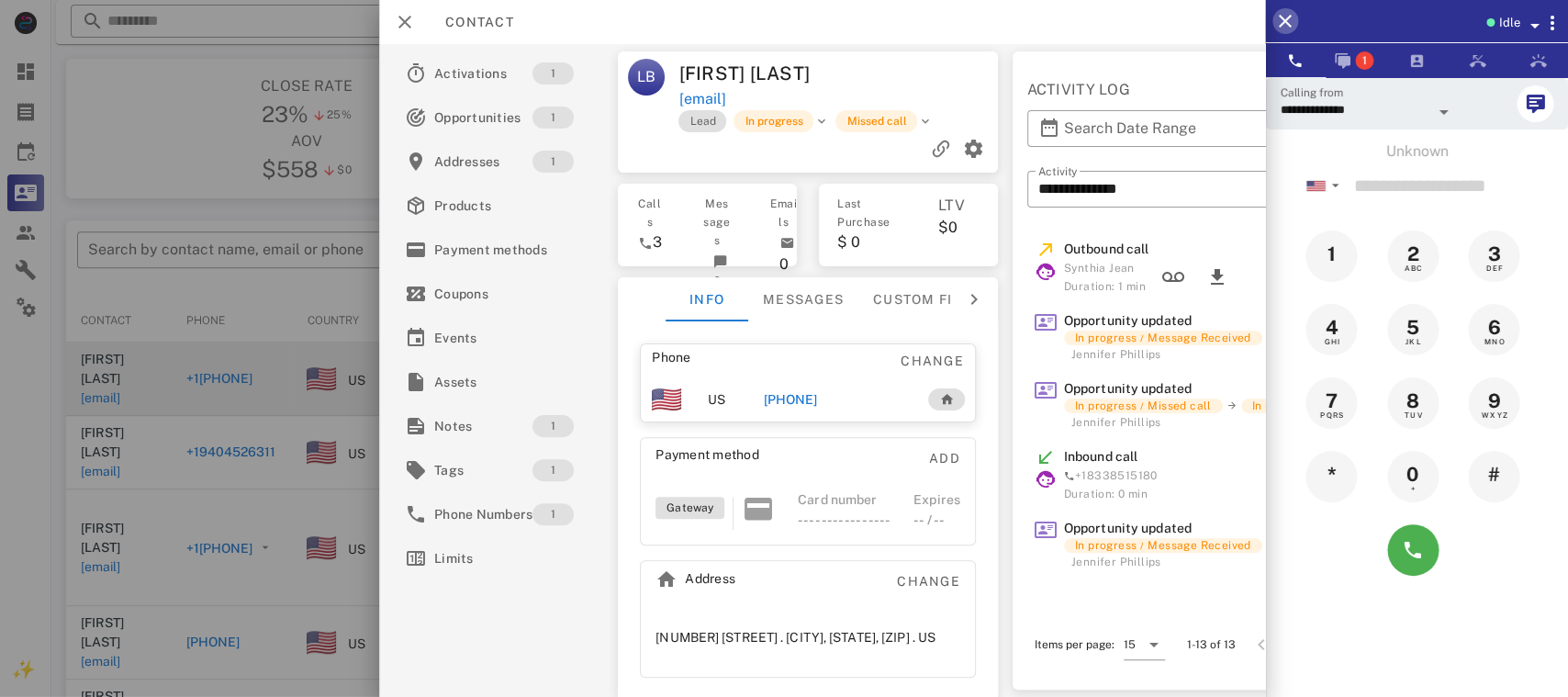click at bounding box center [1285, 21] 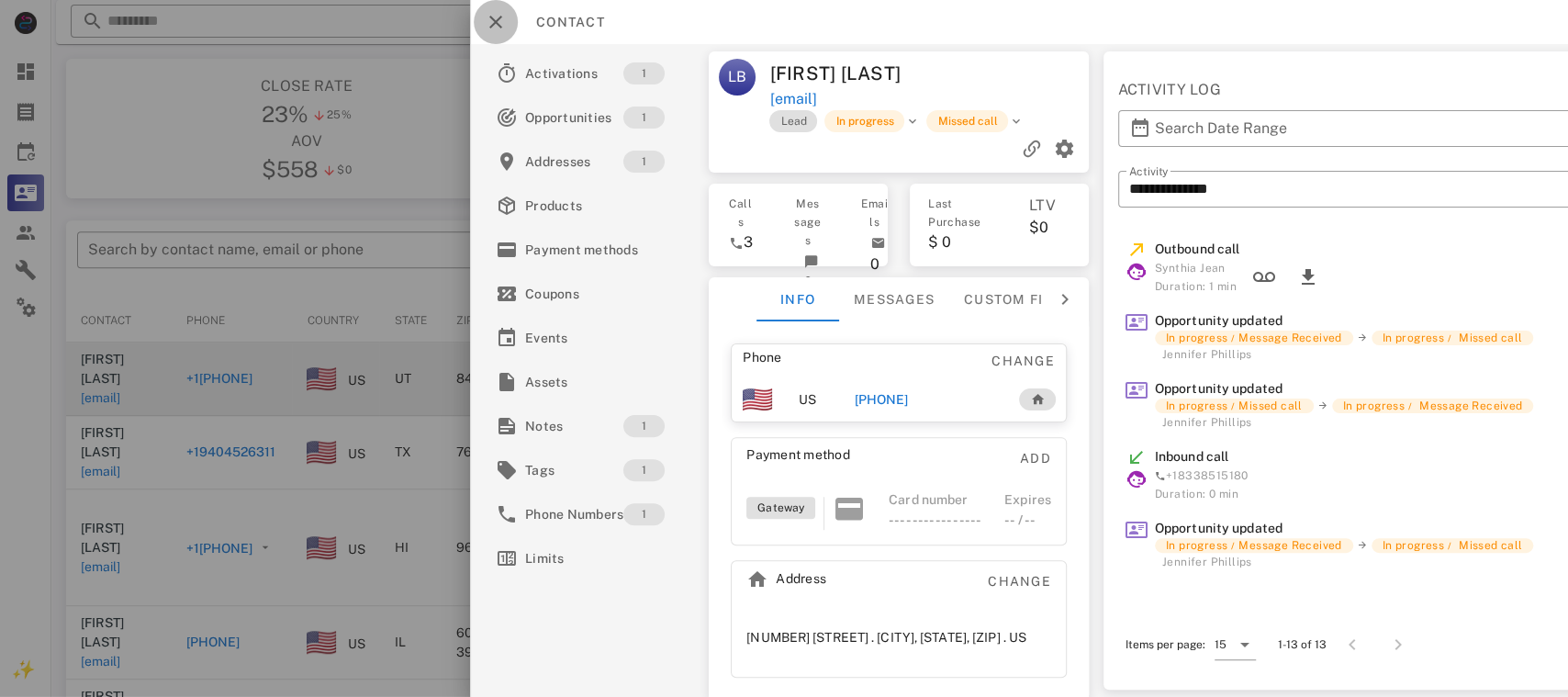 click at bounding box center [496, 22] 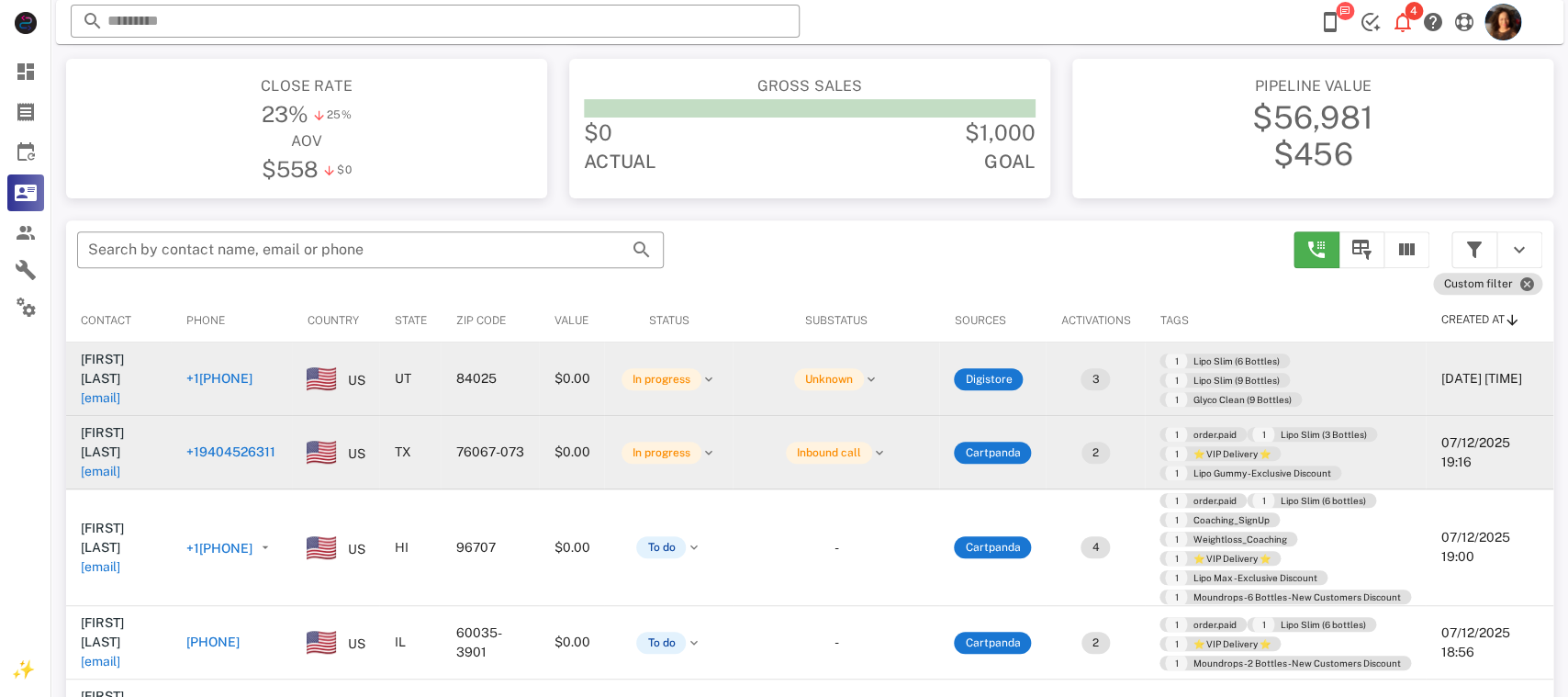click on "+19404526311" at bounding box center [230, 452] 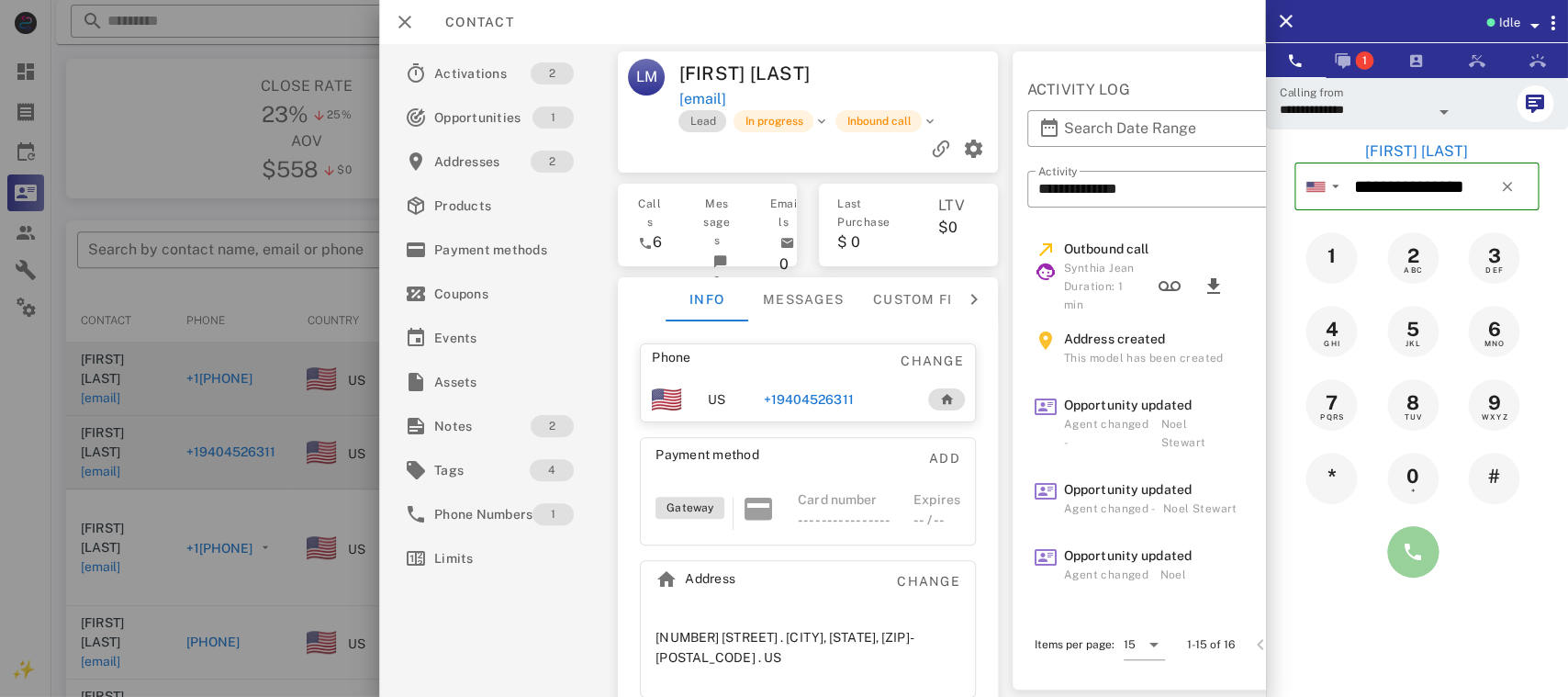 click at bounding box center (1413, 552) 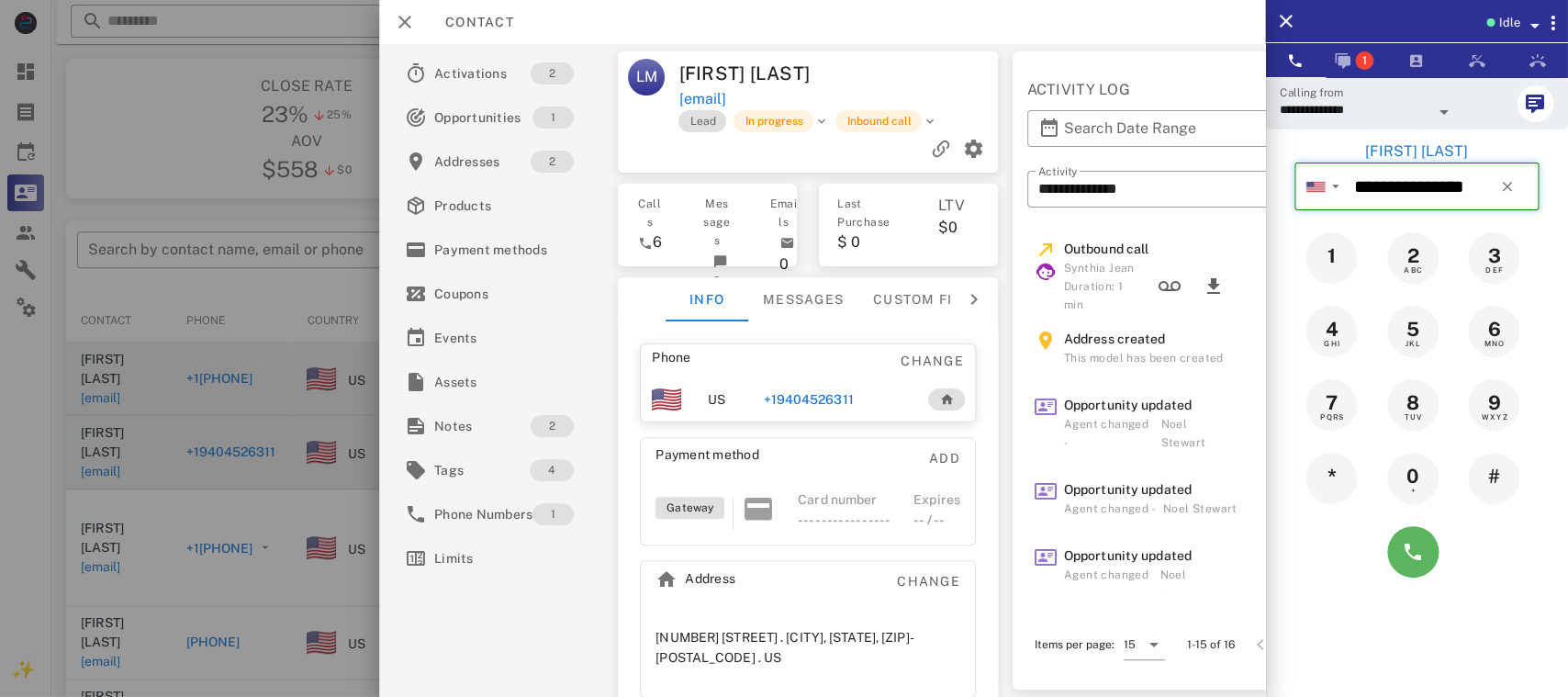 type 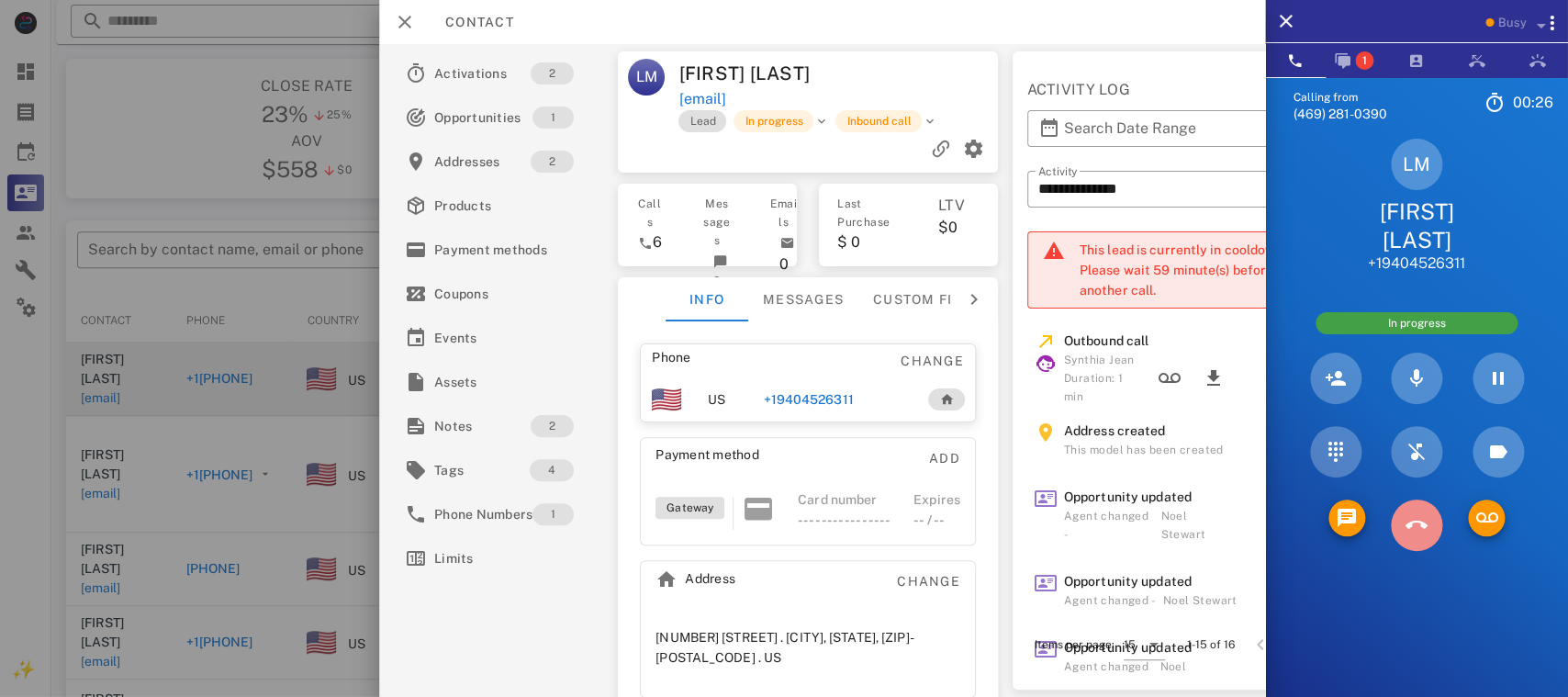 click at bounding box center [1417, 525] 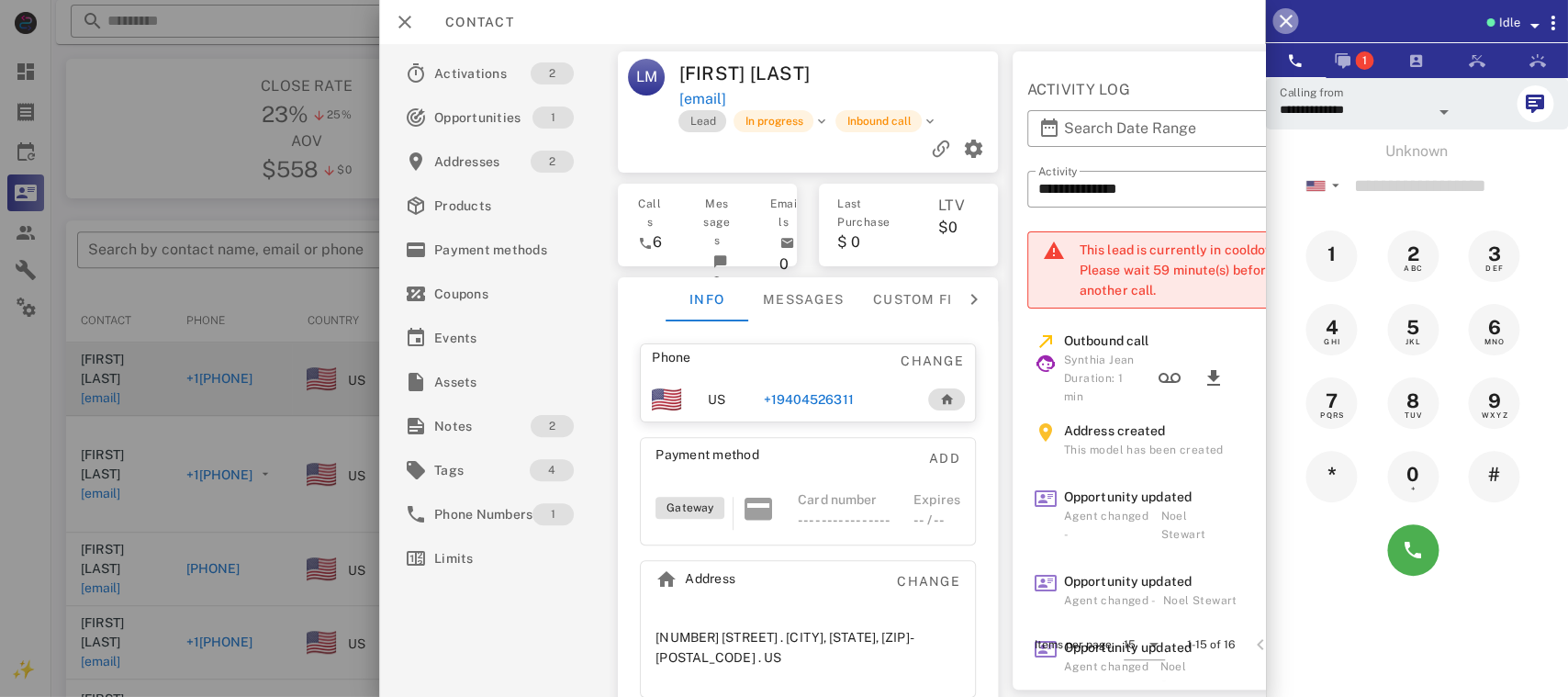 click at bounding box center [1285, 21] 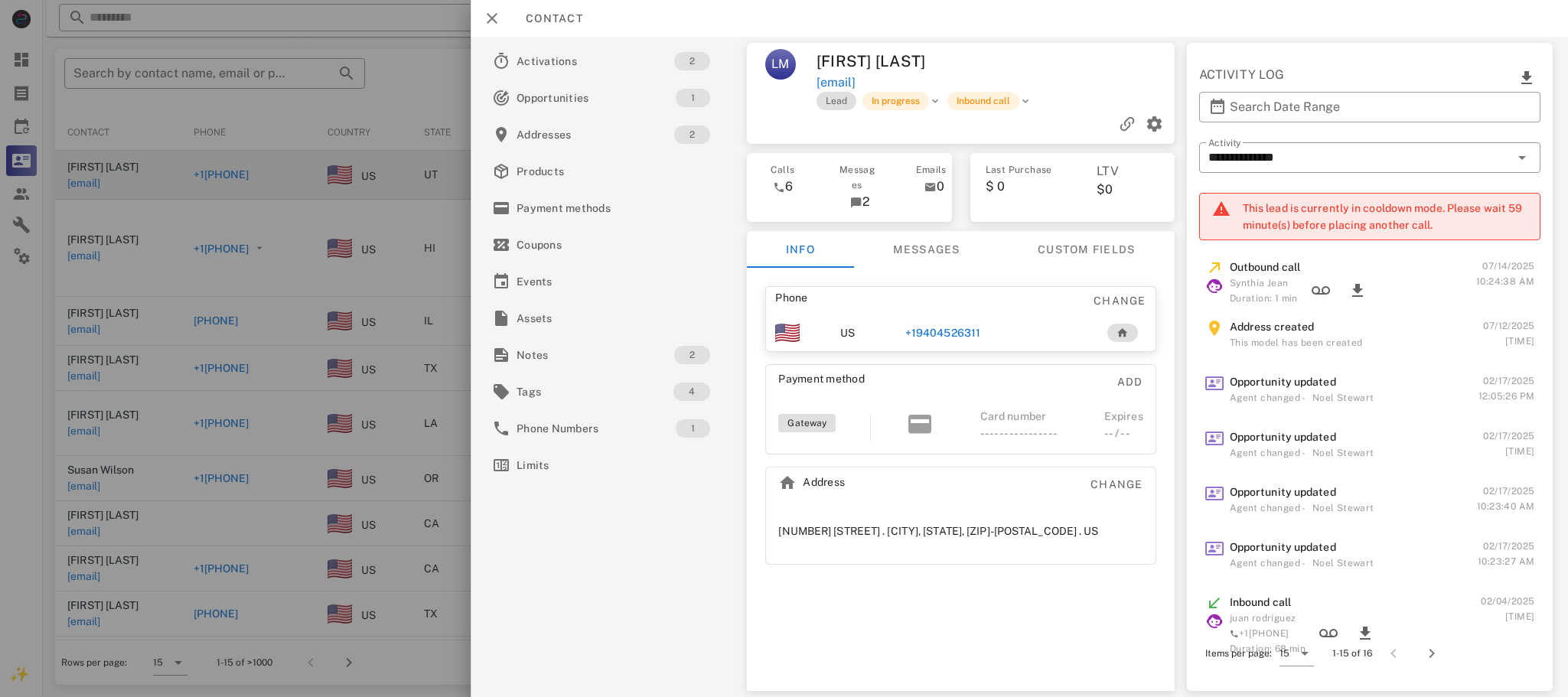 click on "Phone   Change   US   +[PHONE]   Payment method   Add  Gateway  Card number  ---- ---- ---- ----  Expires  -- / --  Address   Change   [NUMBER] [STREET] .
[CITY], [STATE], [POSTAL_CODE].
US" at bounding box center (960, 479) 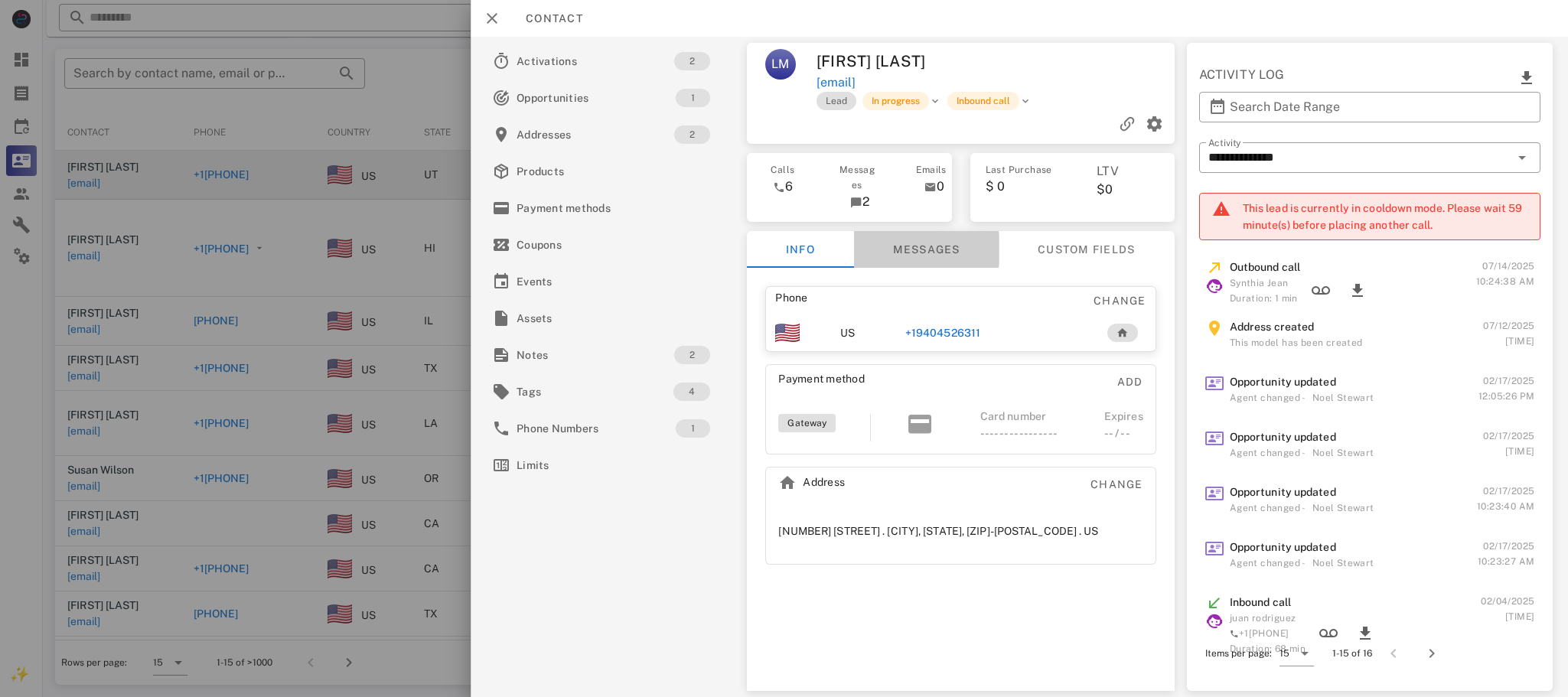click on "Messages" at bounding box center [927, 249] 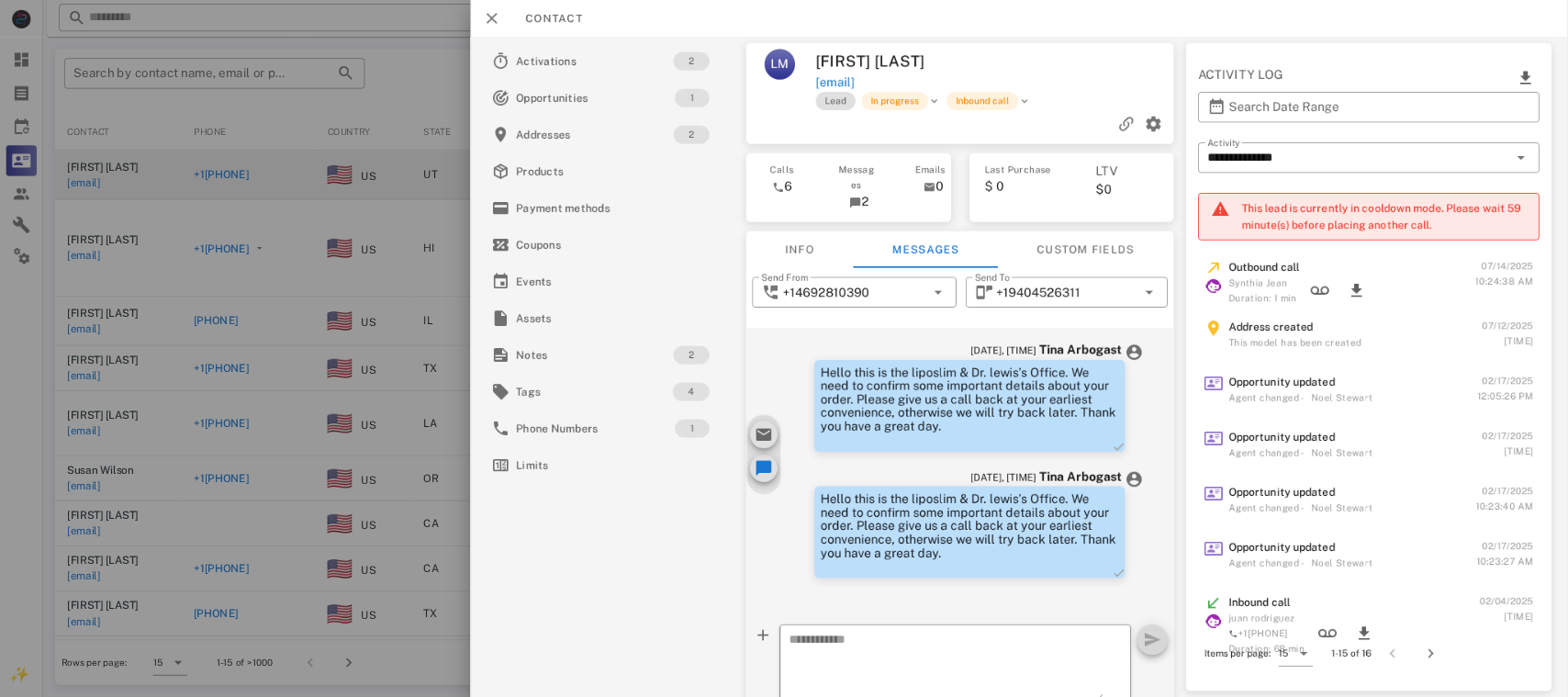 scroll, scrollTop: 80, scrollLeft: 0, axis: vertical 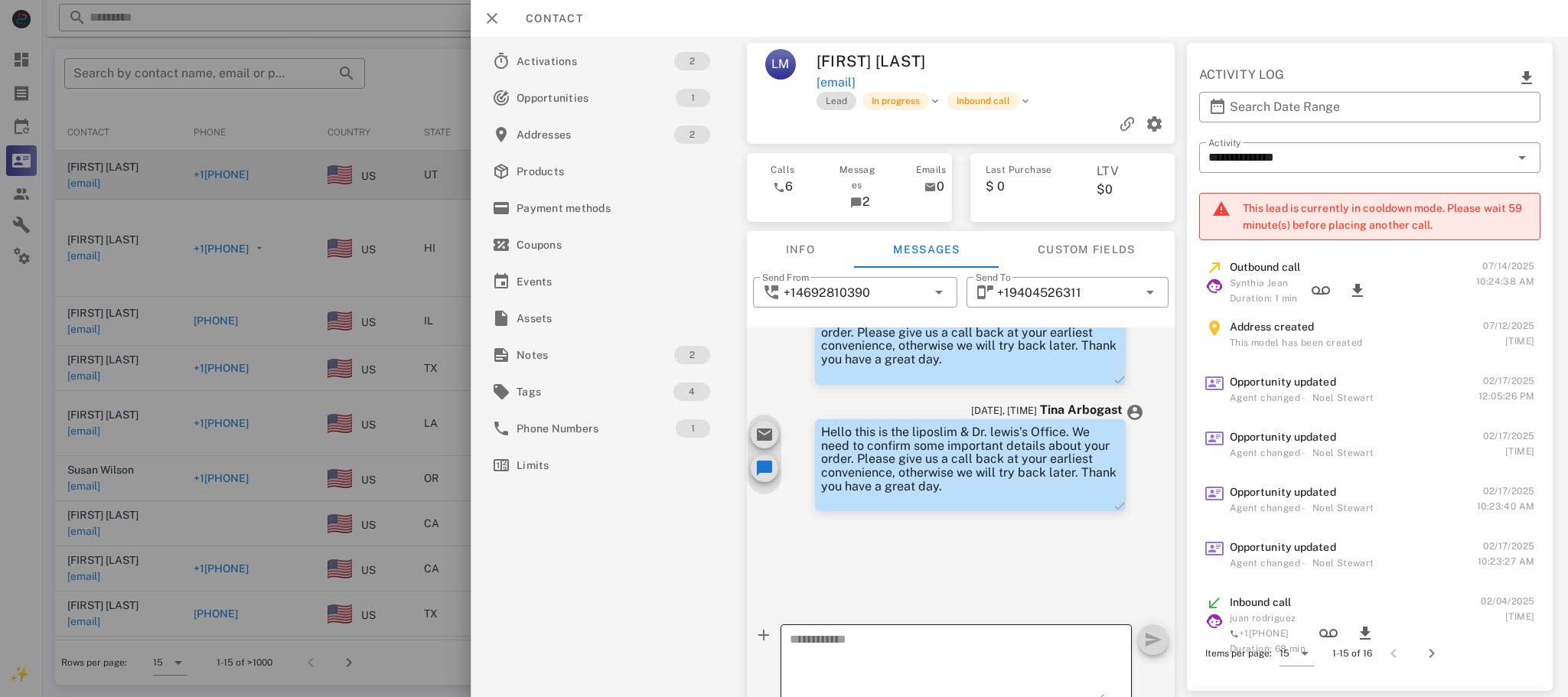 click at bounding box center (947, 665) 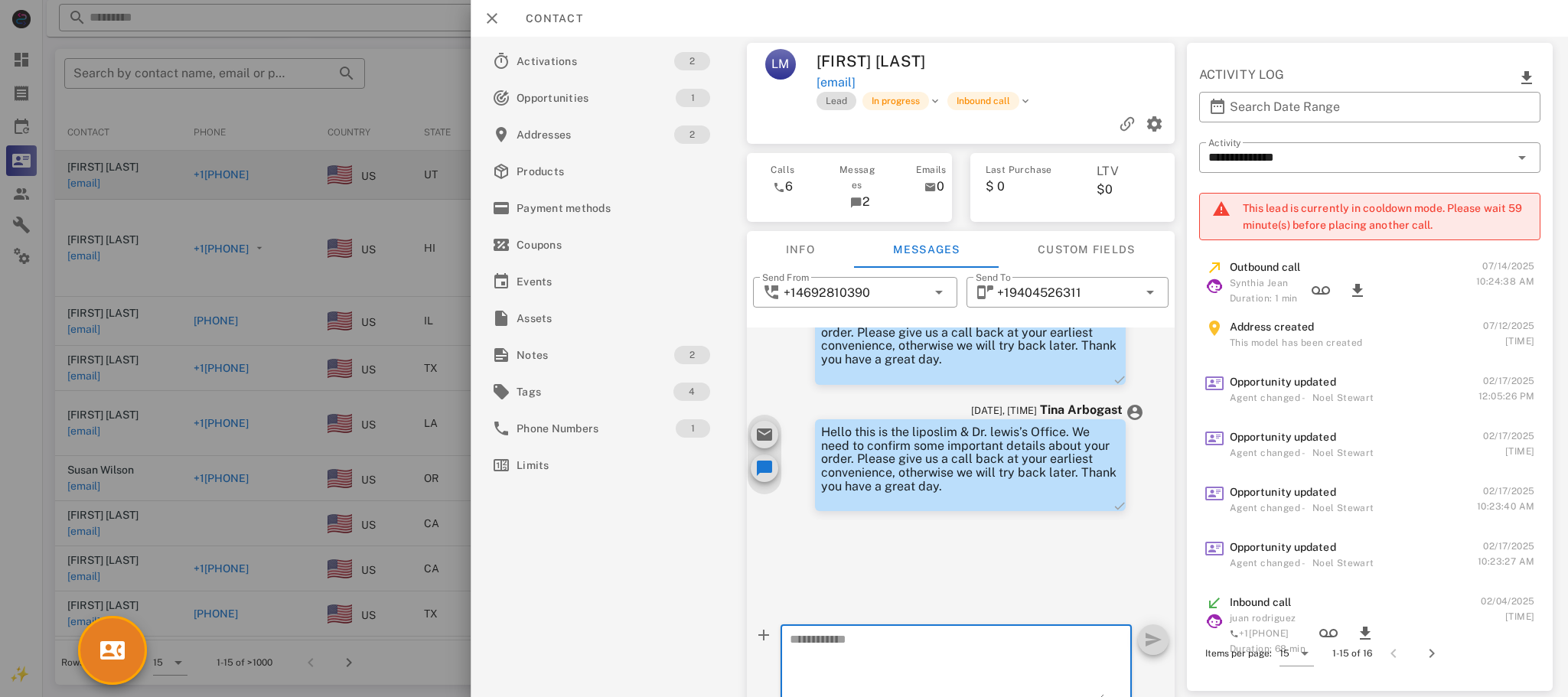 paste on "**********" 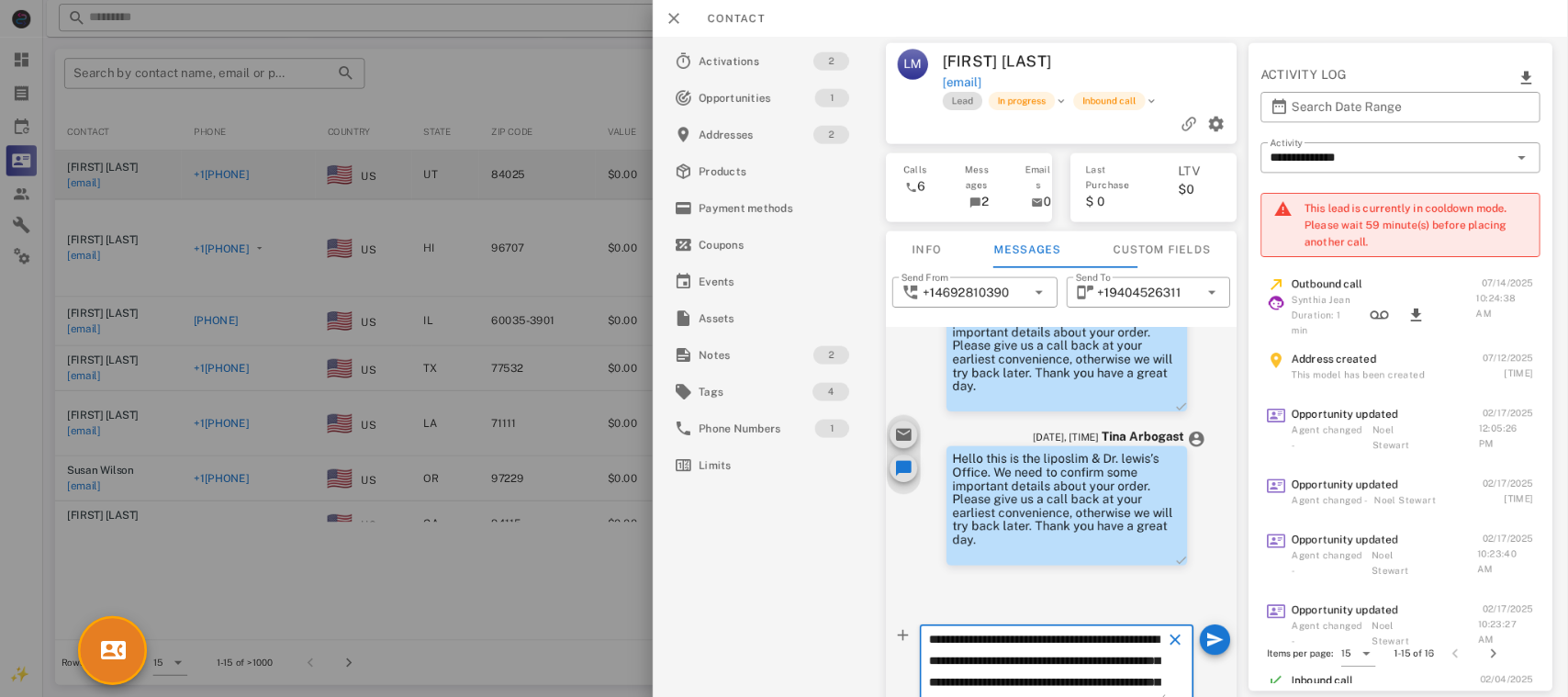 scroll, scrollTop: 171, scrollLeft: 0, axis: vertical 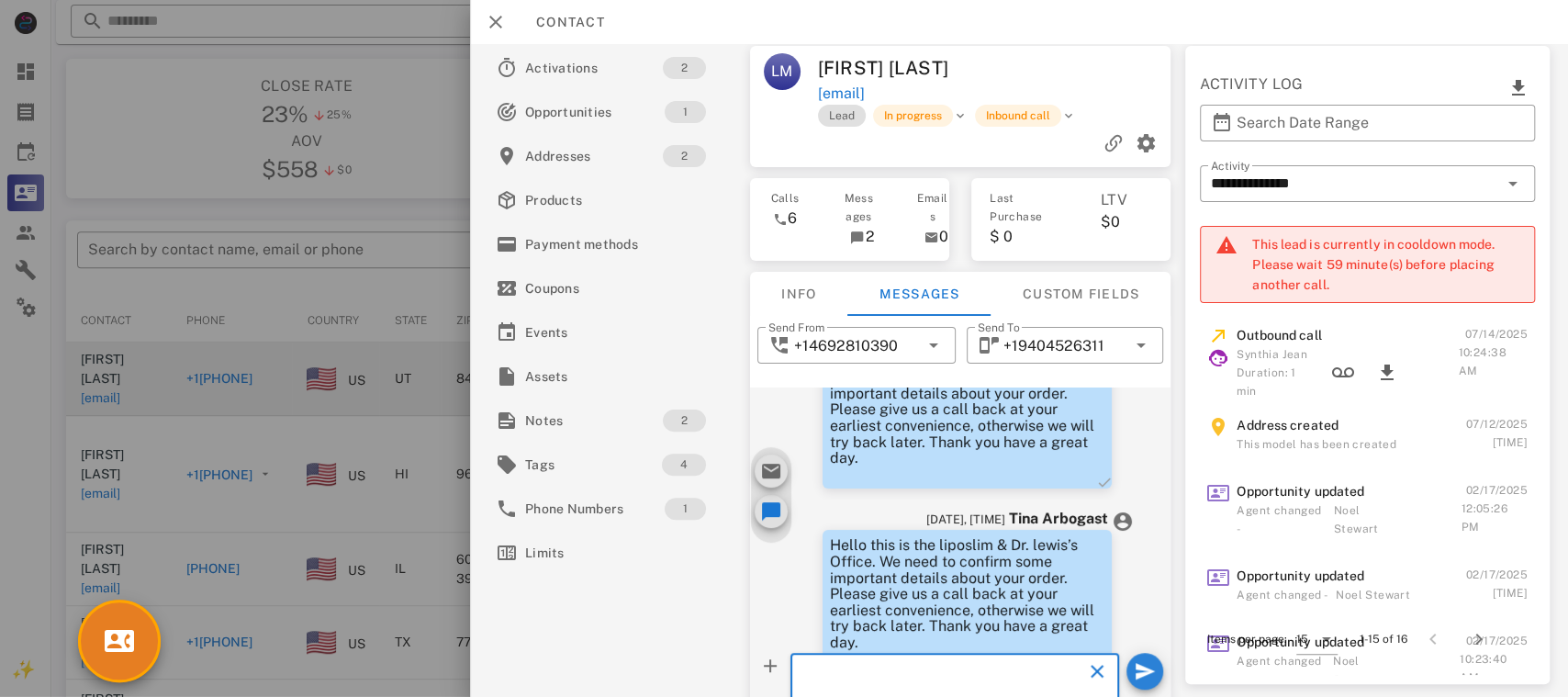 type on "**********" 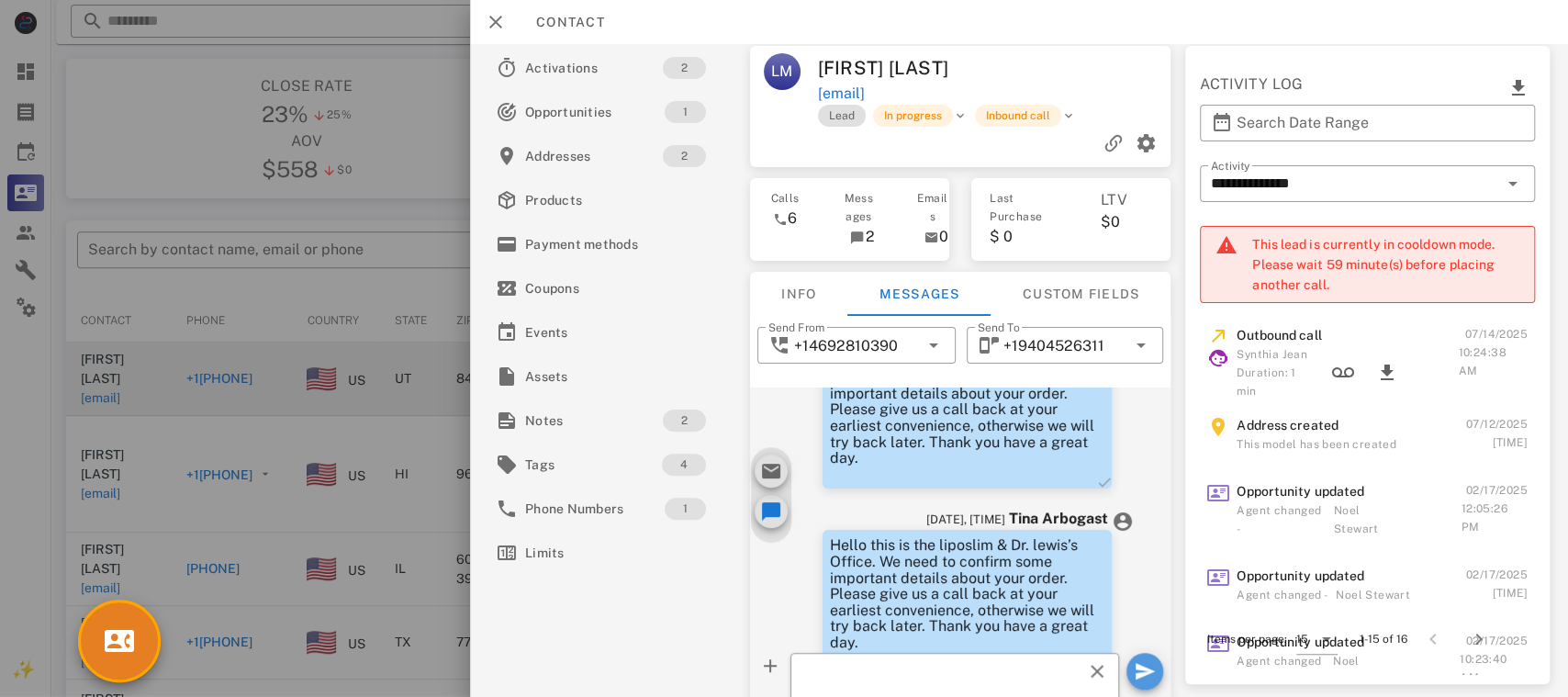 click at bounding box center [1146, 671] 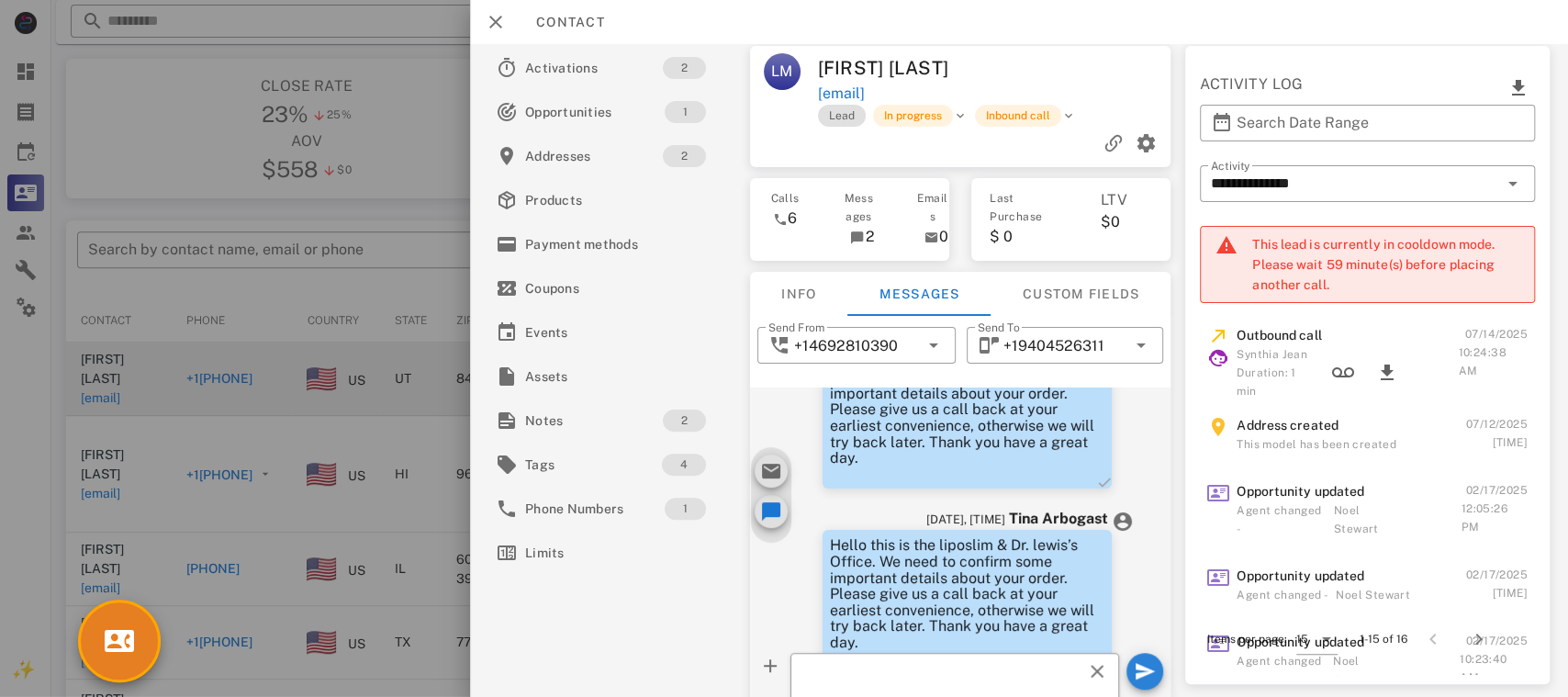type 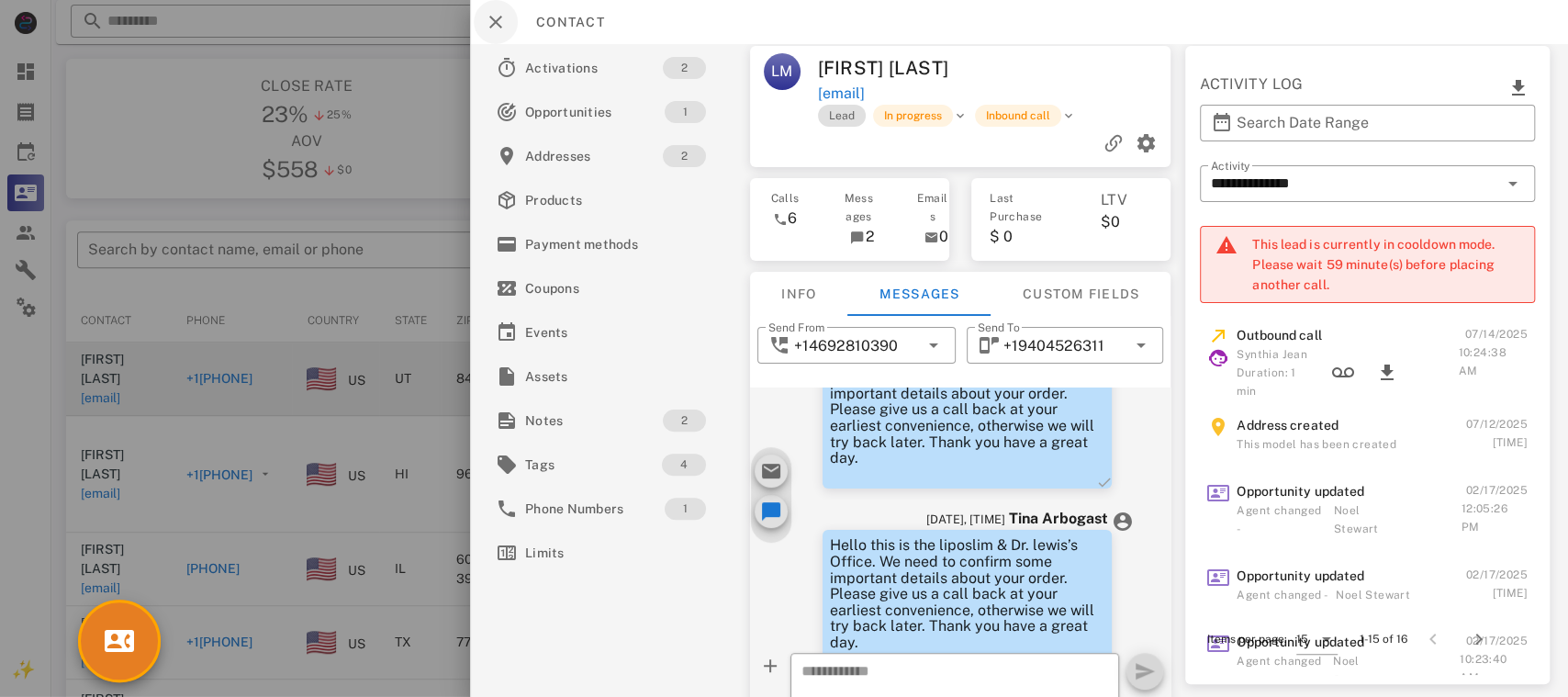 scroll, scrollTop: 436, scrollLeft: 0, axis: vertical 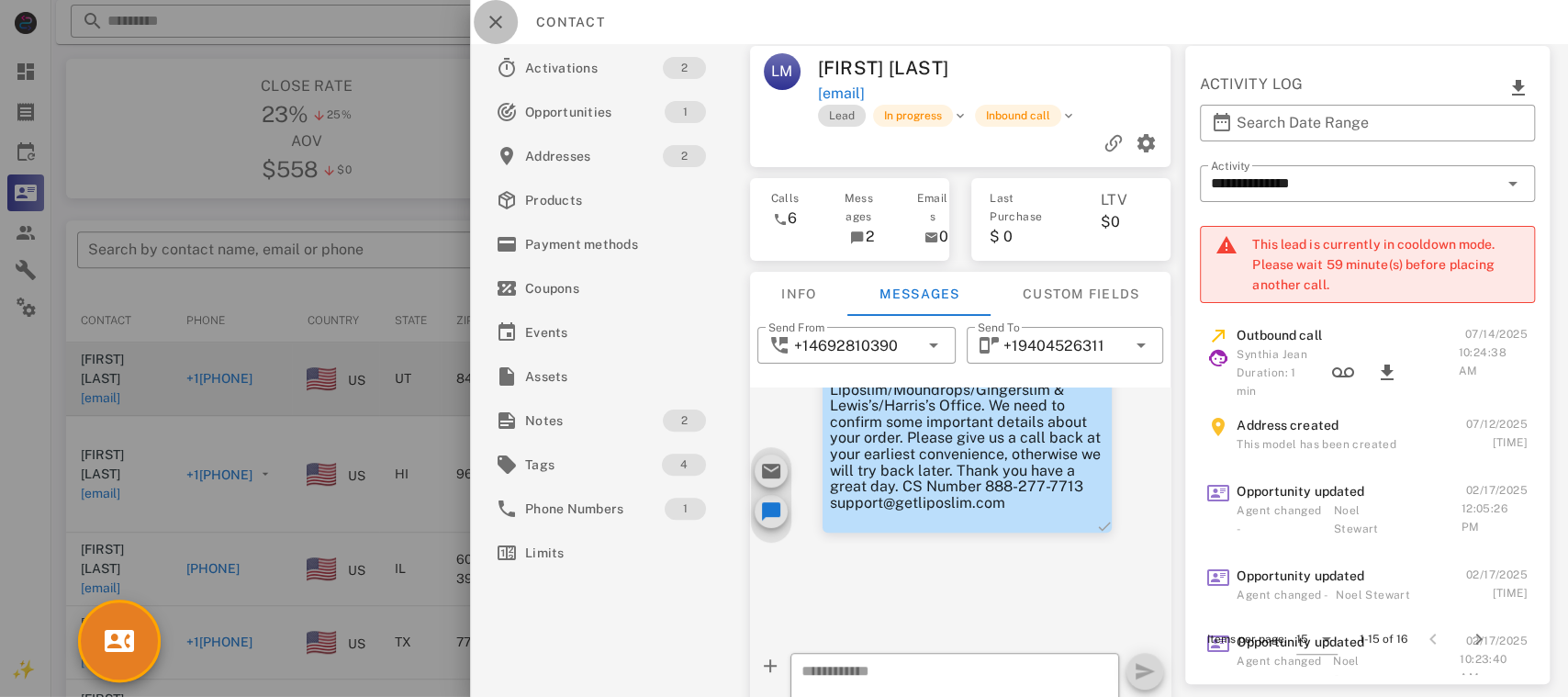 click at bounding box center [496, 22] 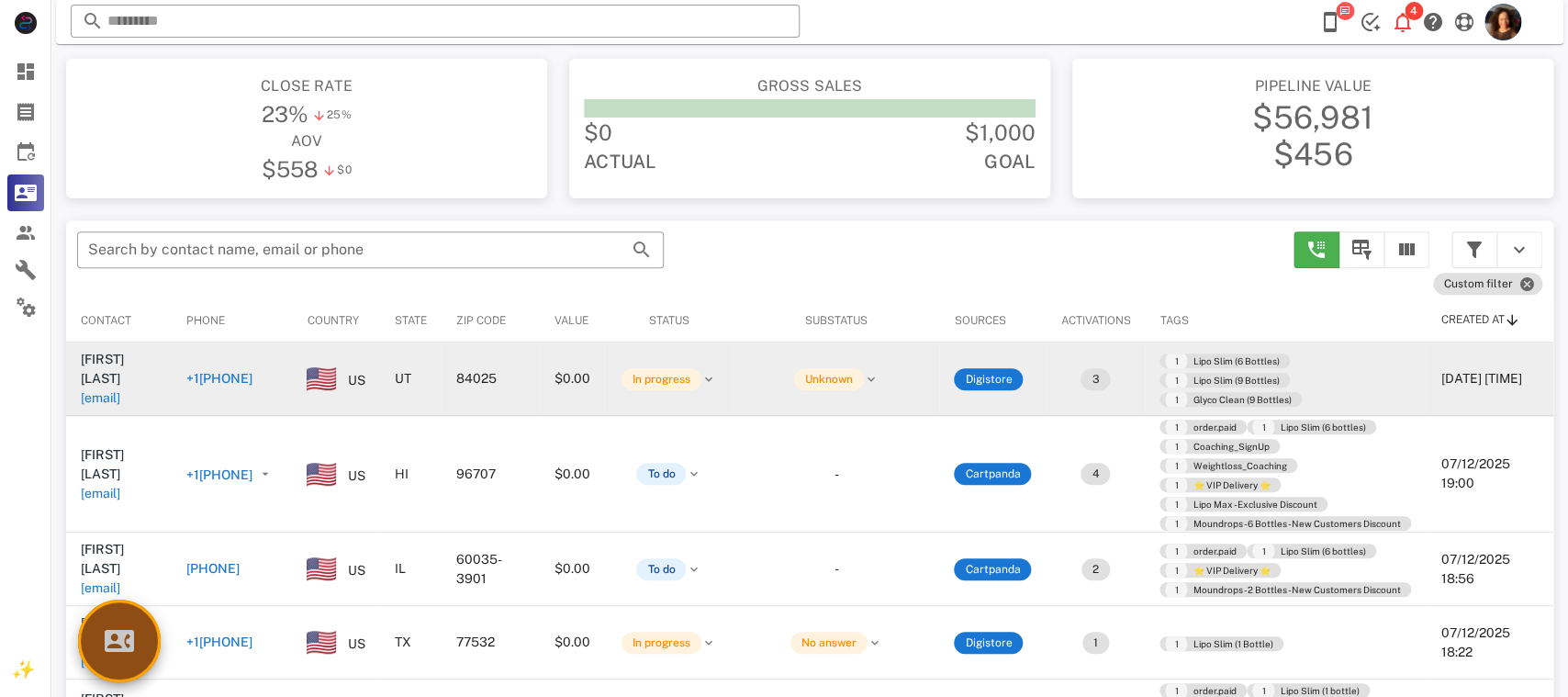 click at bounding box center [119, 641] 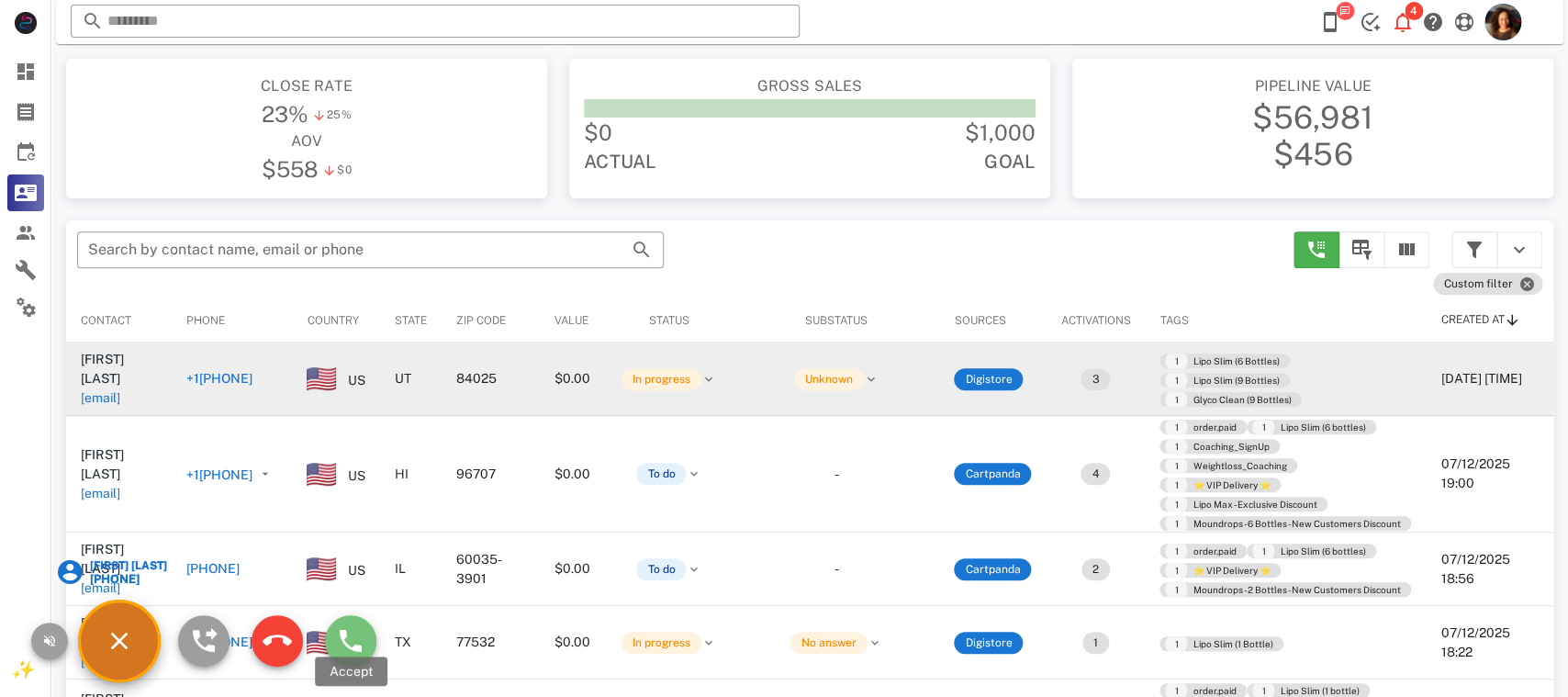 click at bounding box center [351, 641] 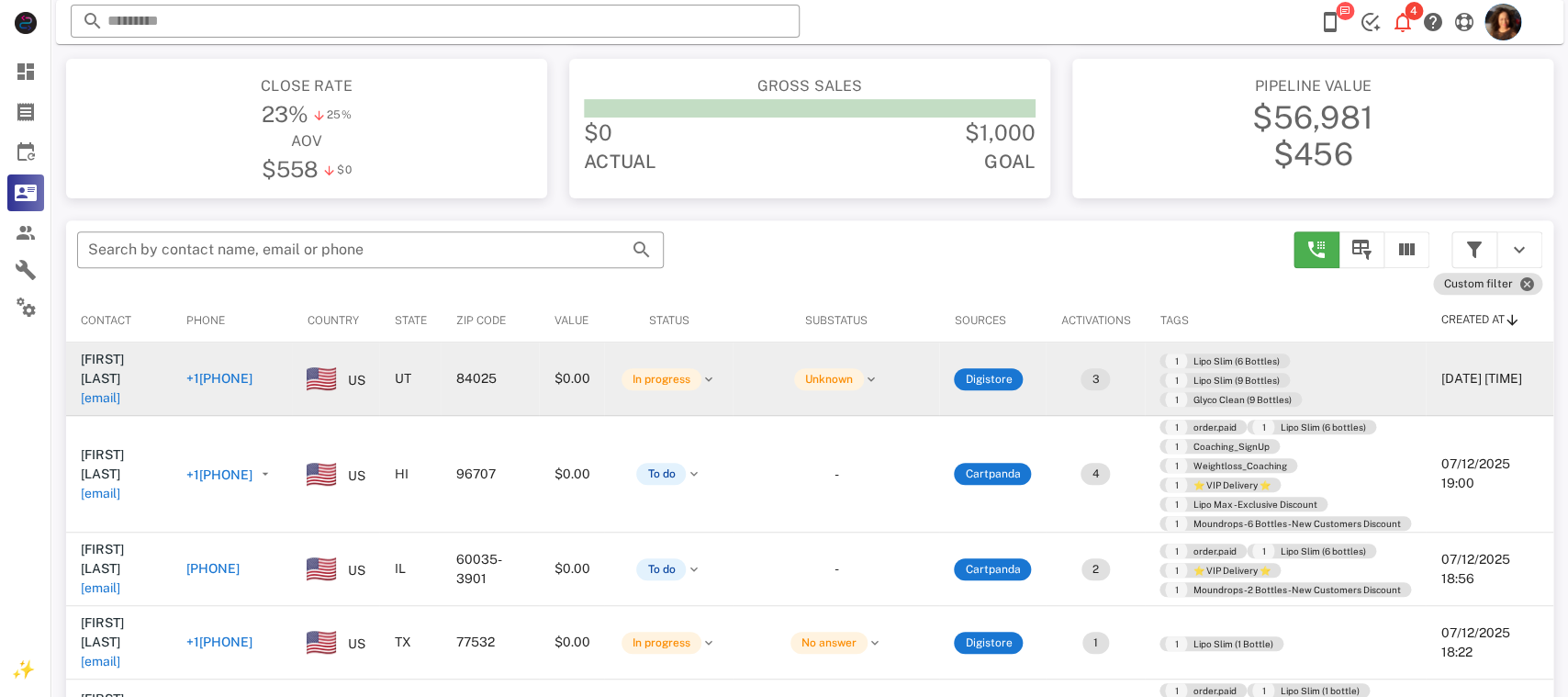 type on "**********" 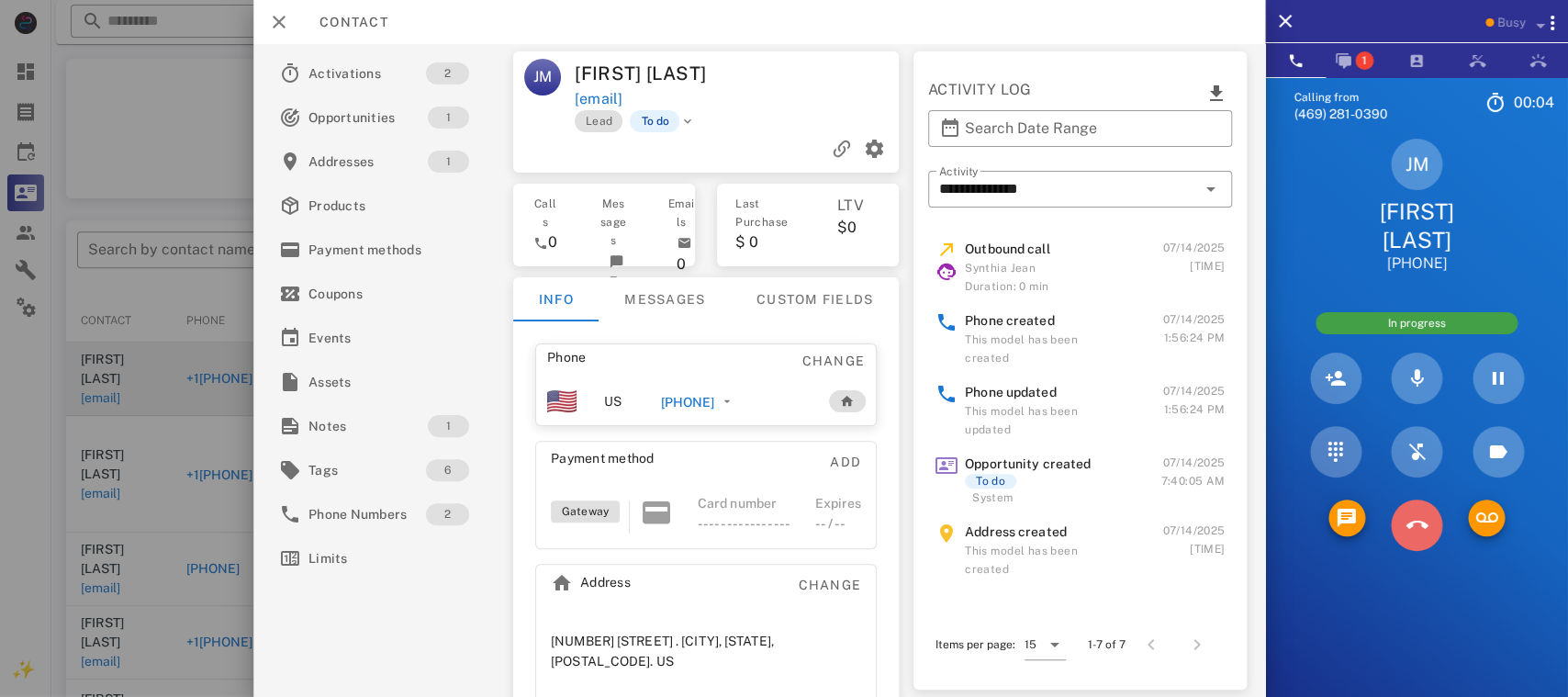 click at bounding box center (1417, 525) 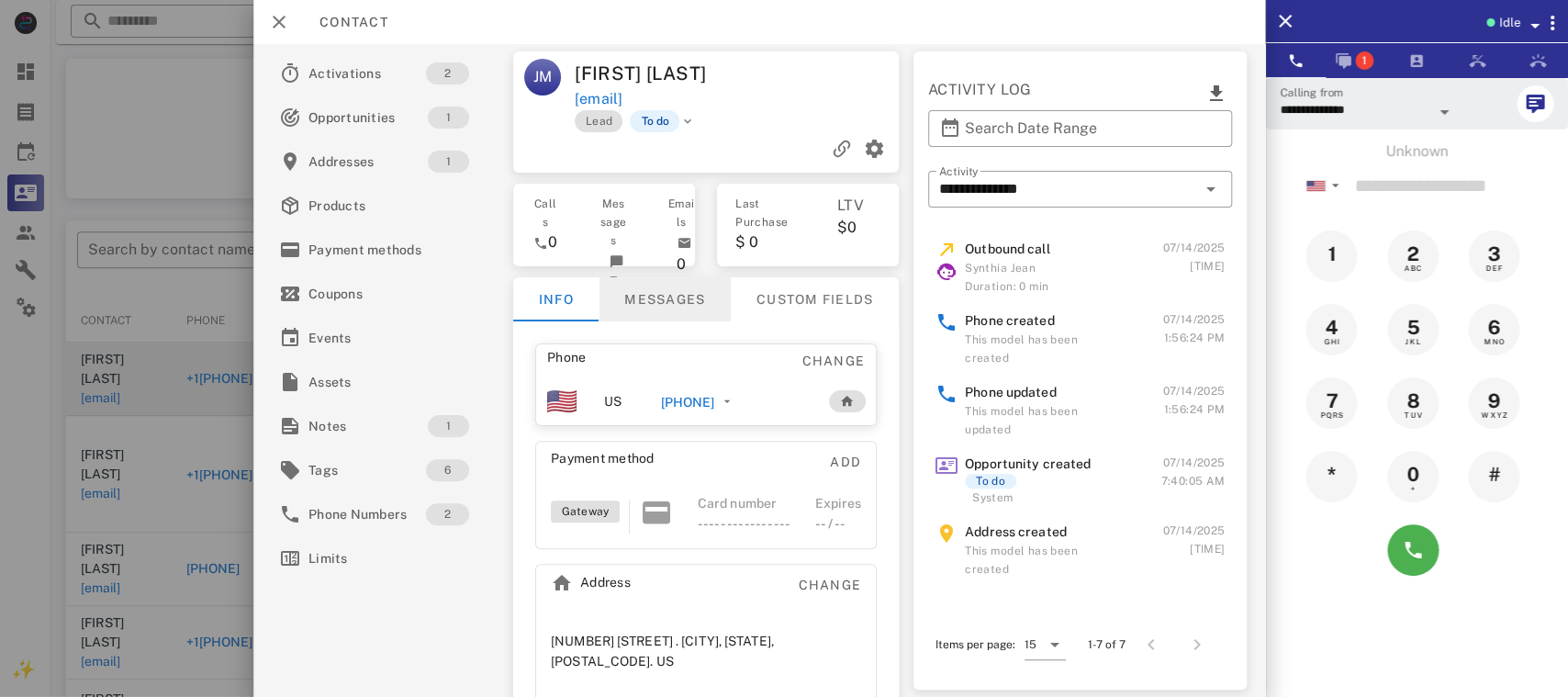 click on "Messages" at bounding box center [665, 299] 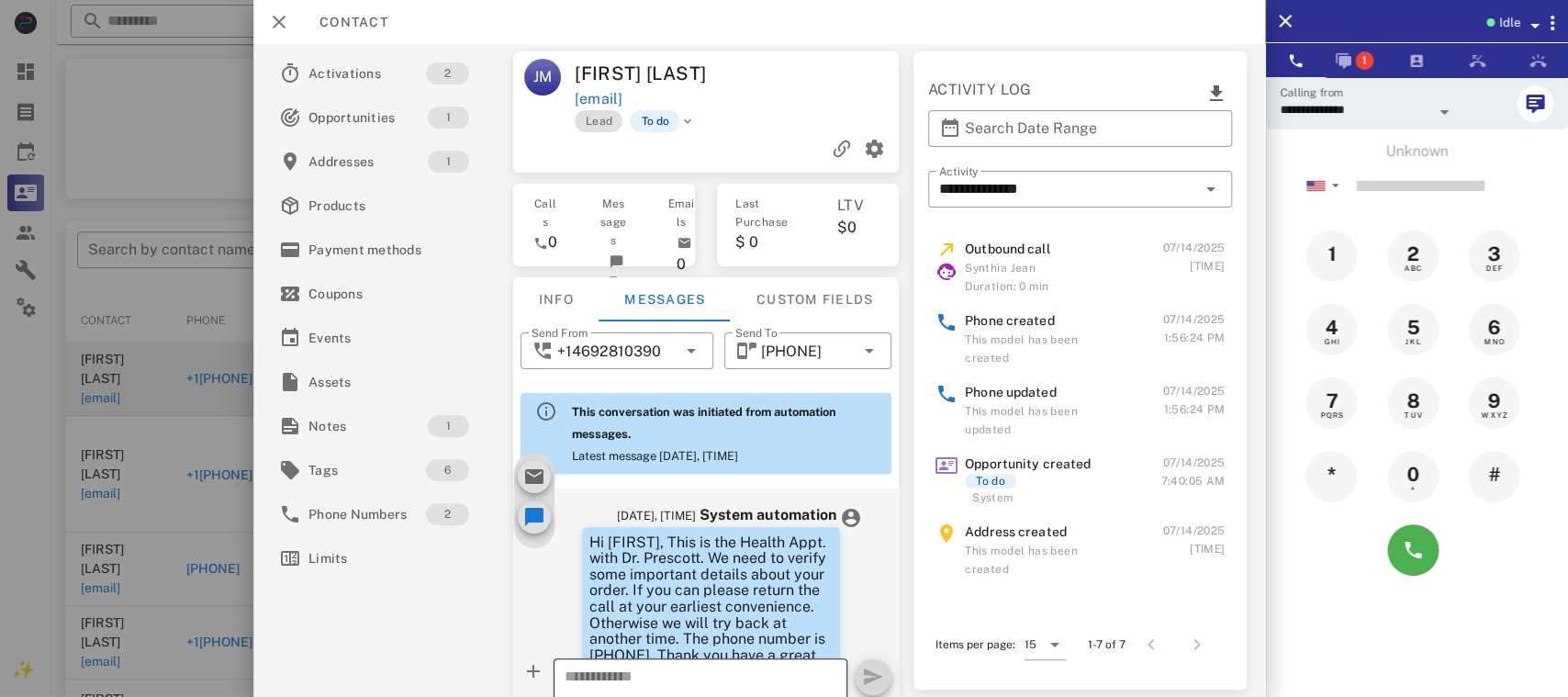 scroll, scrollTop: 579, scrollLeft: 0, axis: vertical 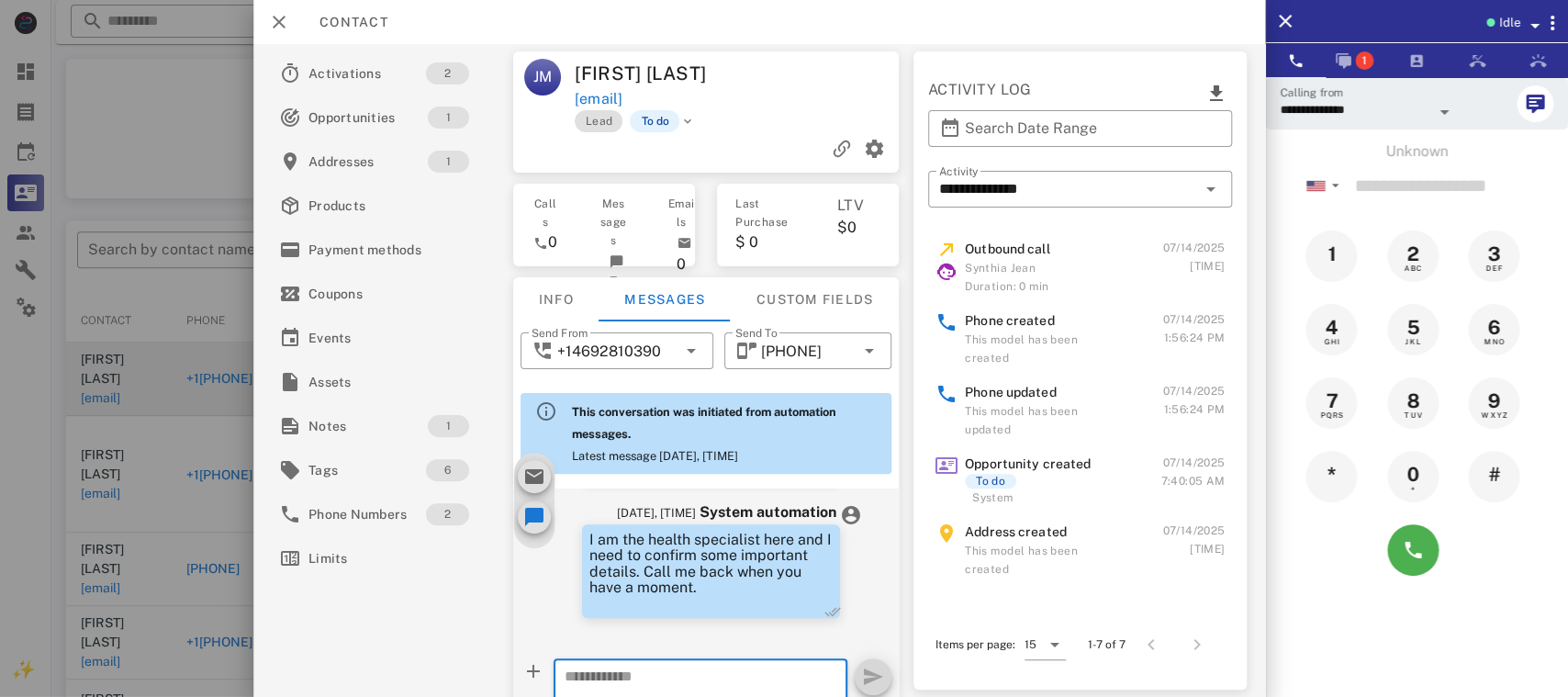 click at bounding box center (689, 707) 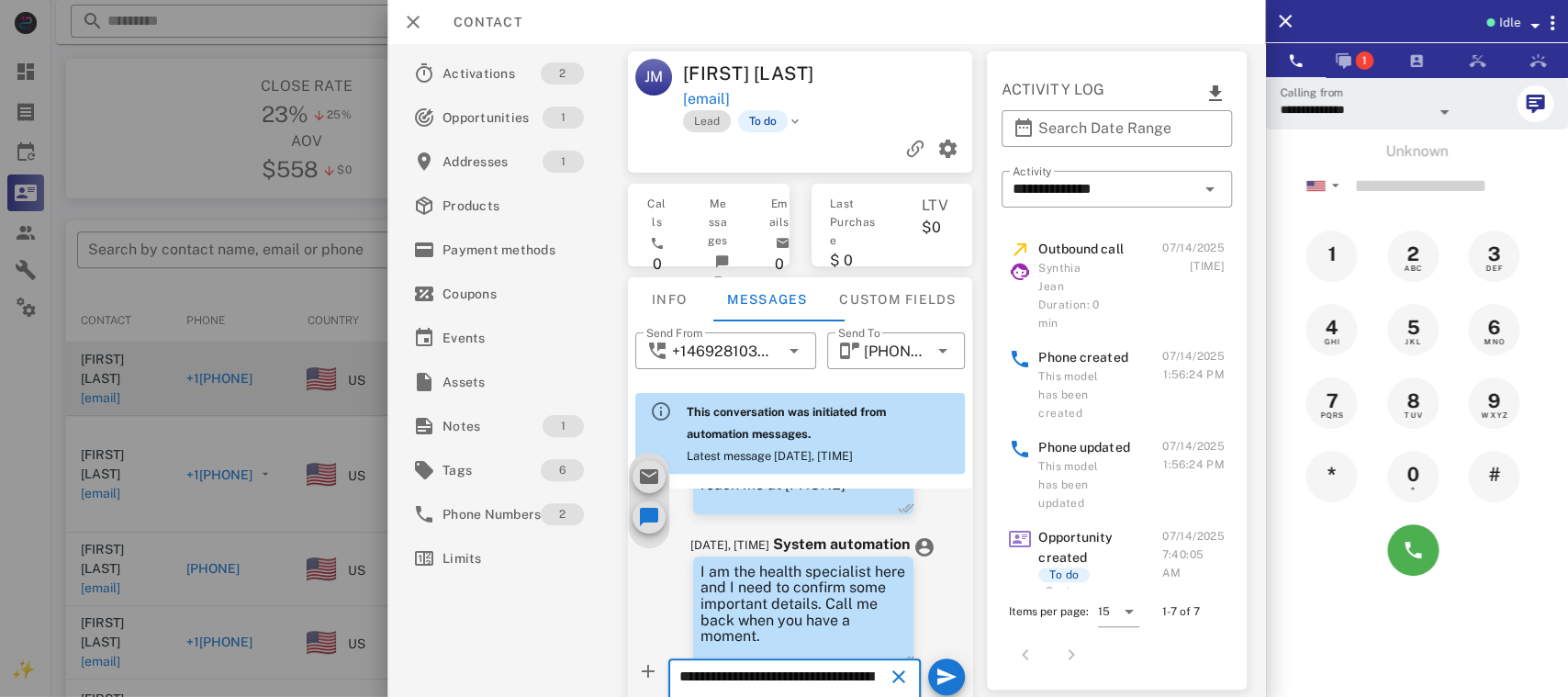 scroll, scrollTop: 248, scrollLeft: 0, axis: vertical 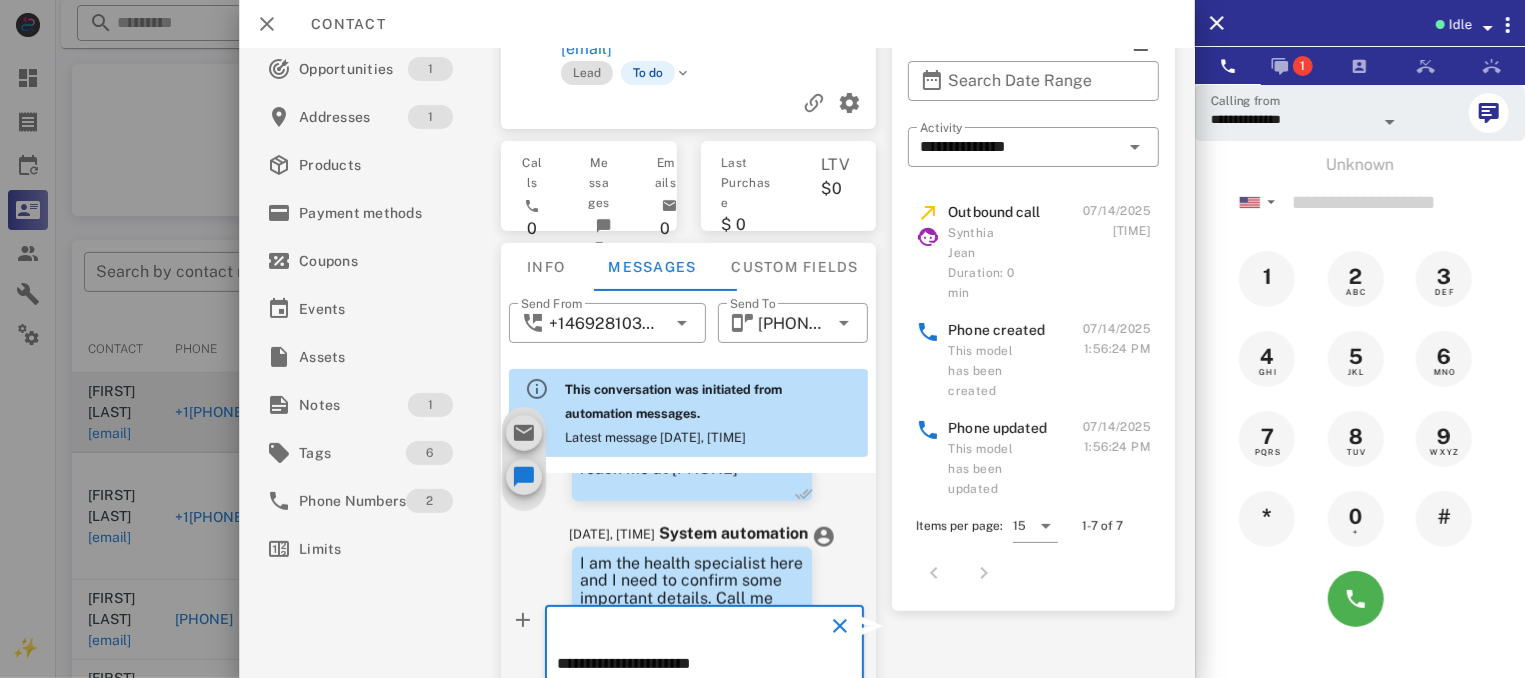 type on "**********" 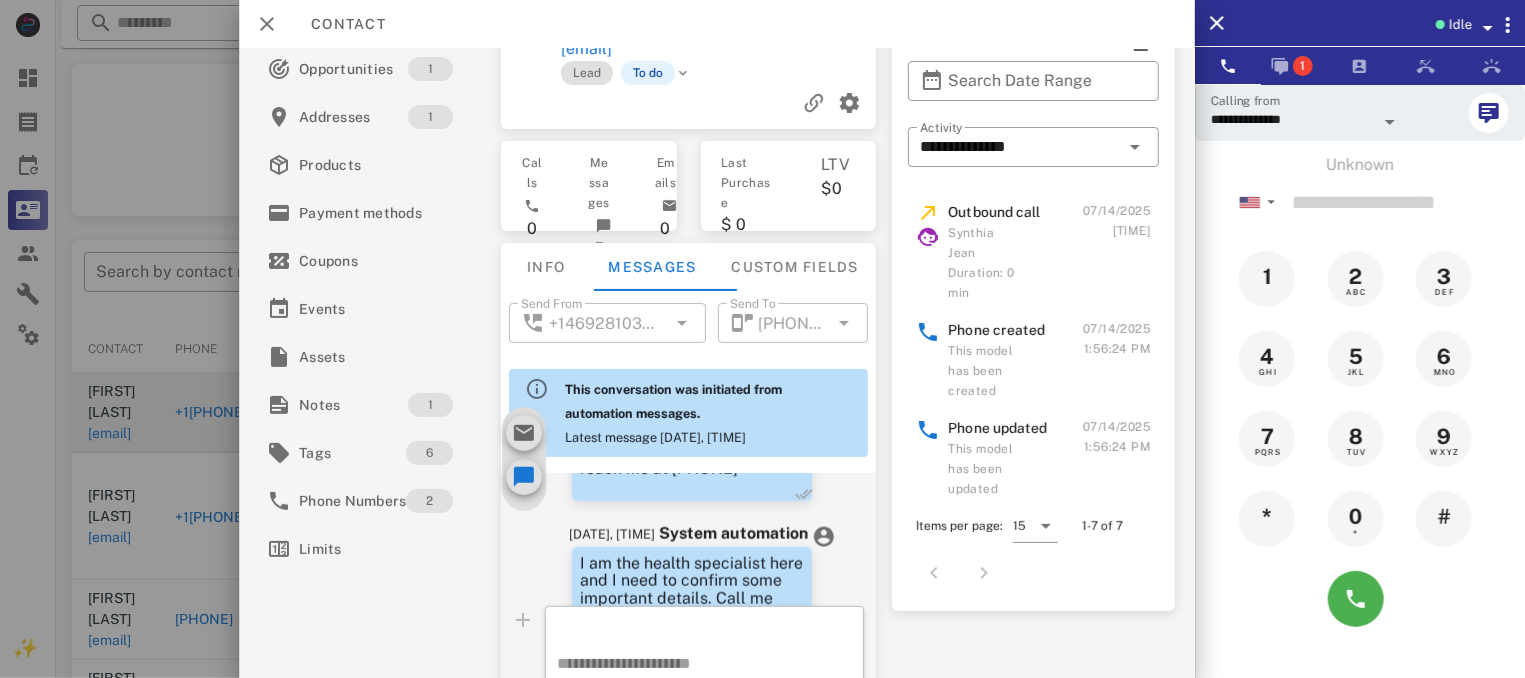 type 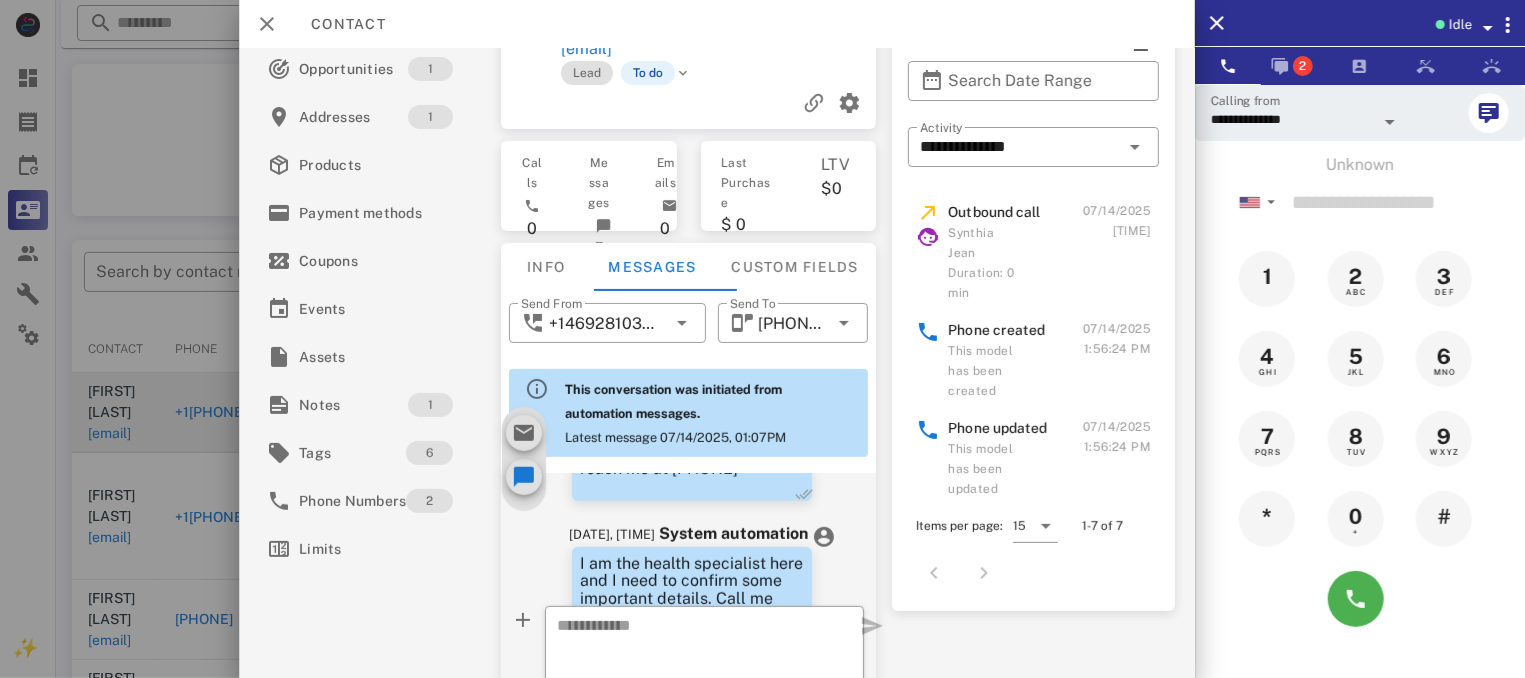 scroll, scrollTop: 937, scrollLeft: 0, axis: vertical 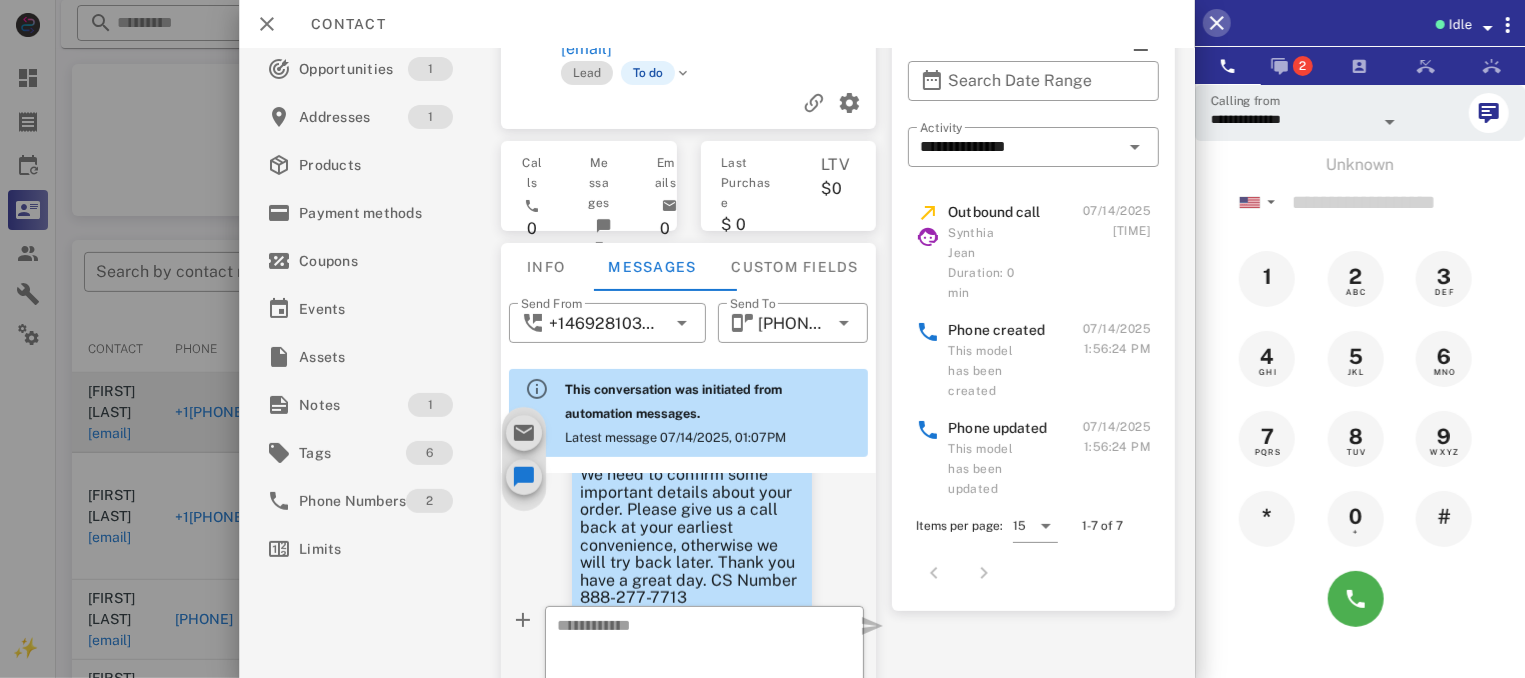 click at bounding box center (1217, 23) 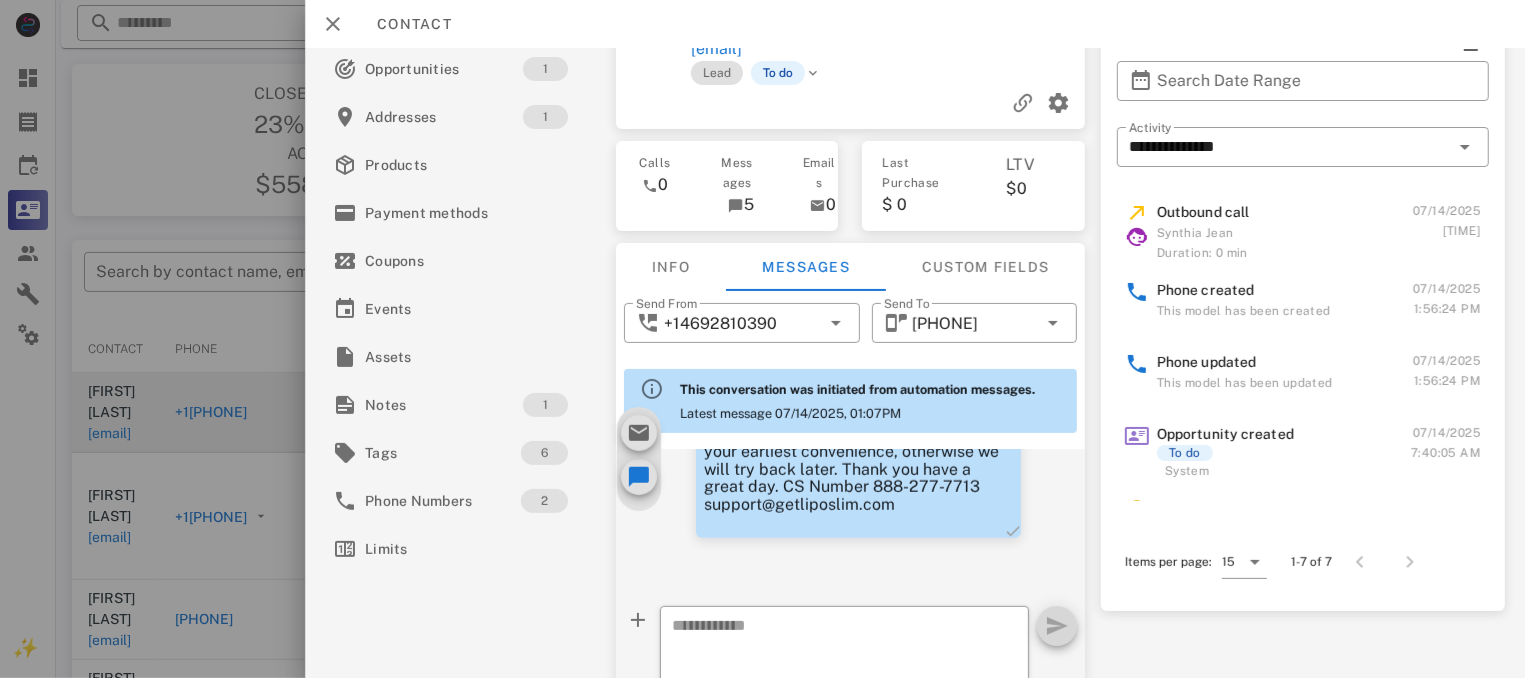 scroll, scrollTop: 865, scrollLeft: 0, axis: vertical 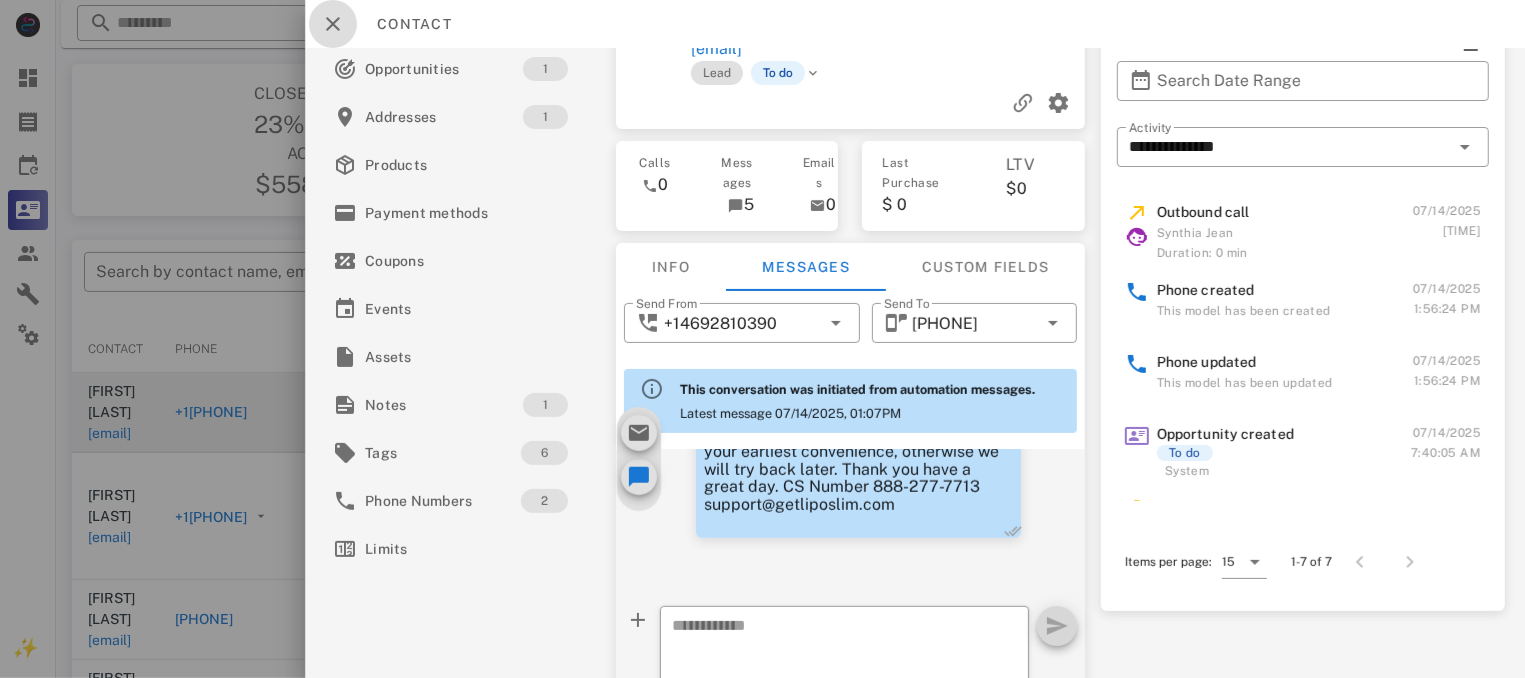 click at bounding box center (333, 24) 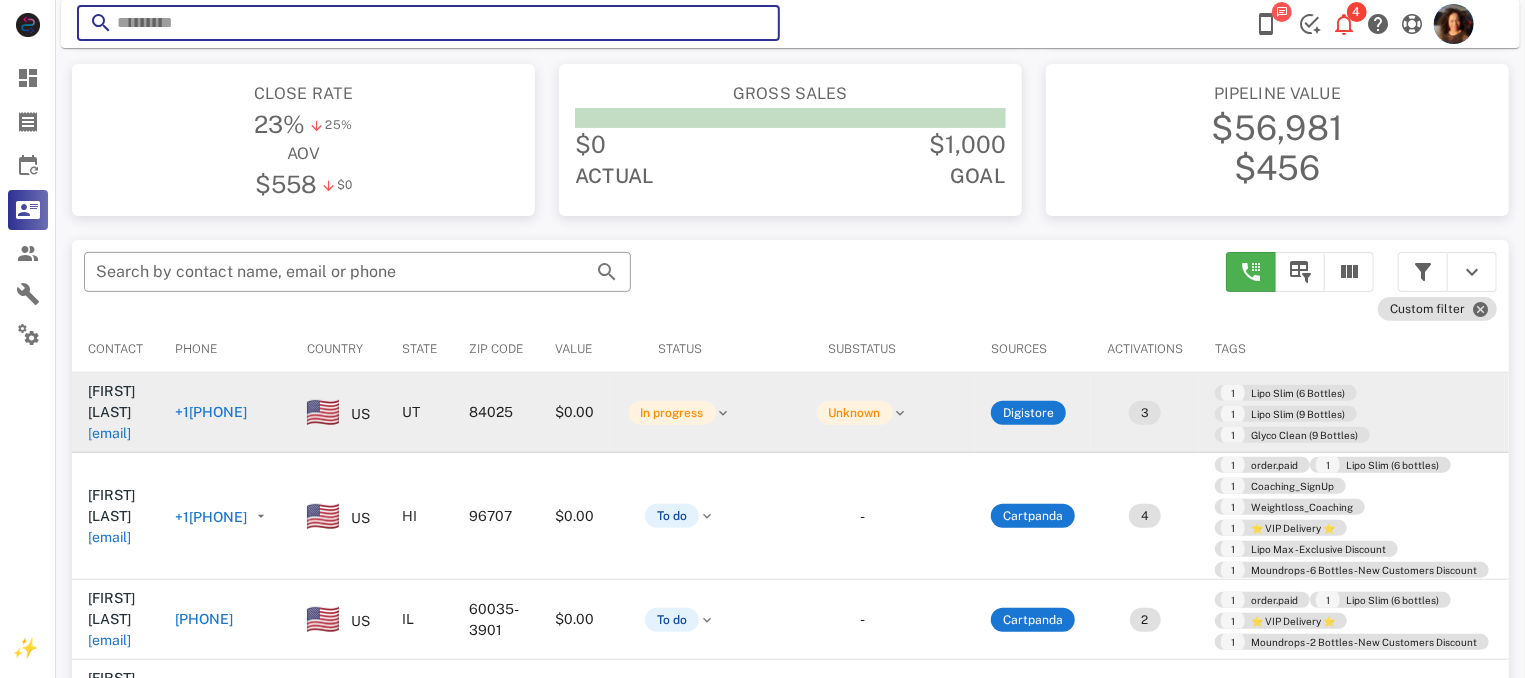 click at bounding box center [428, 23] 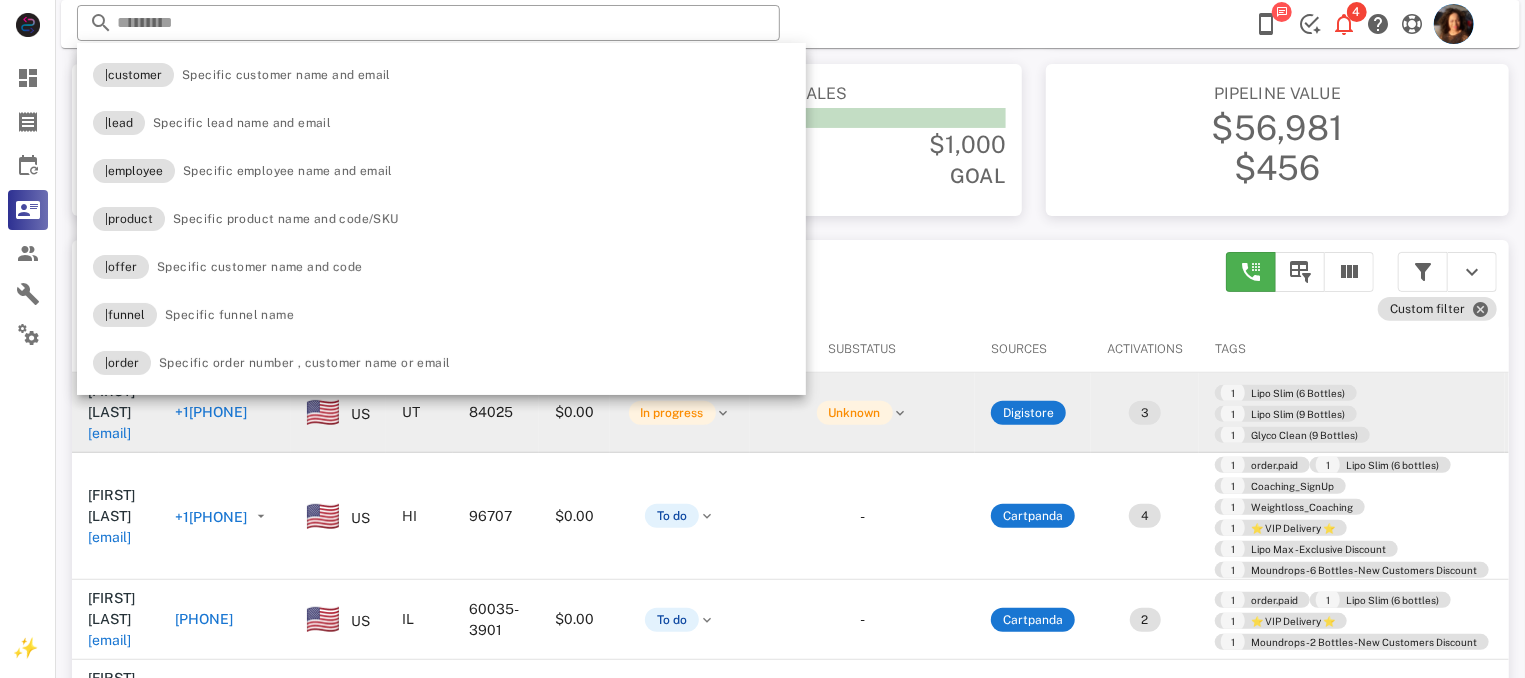 click on "Gross sales" at bounding box center [790, 94] 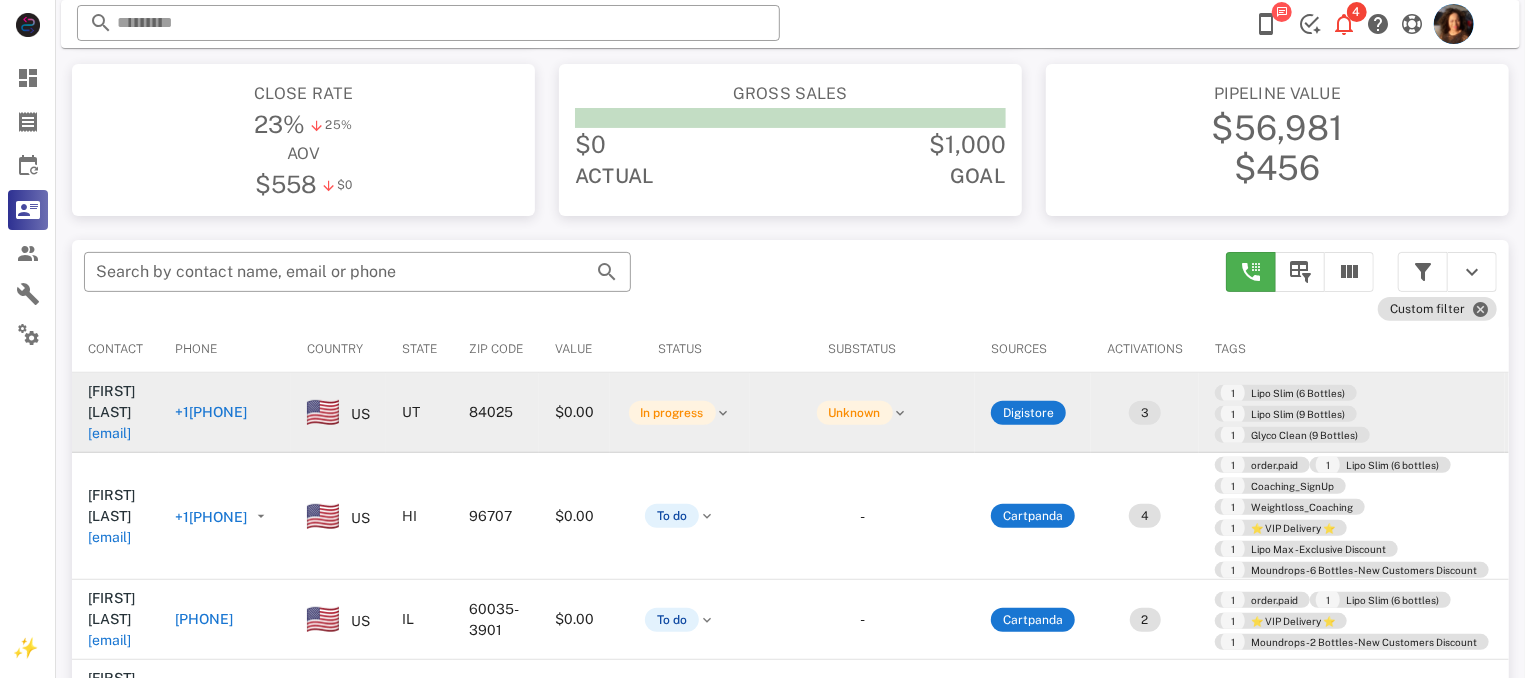 scroll, scrollTop: 380, scrollLeft: 0, axis: vertical 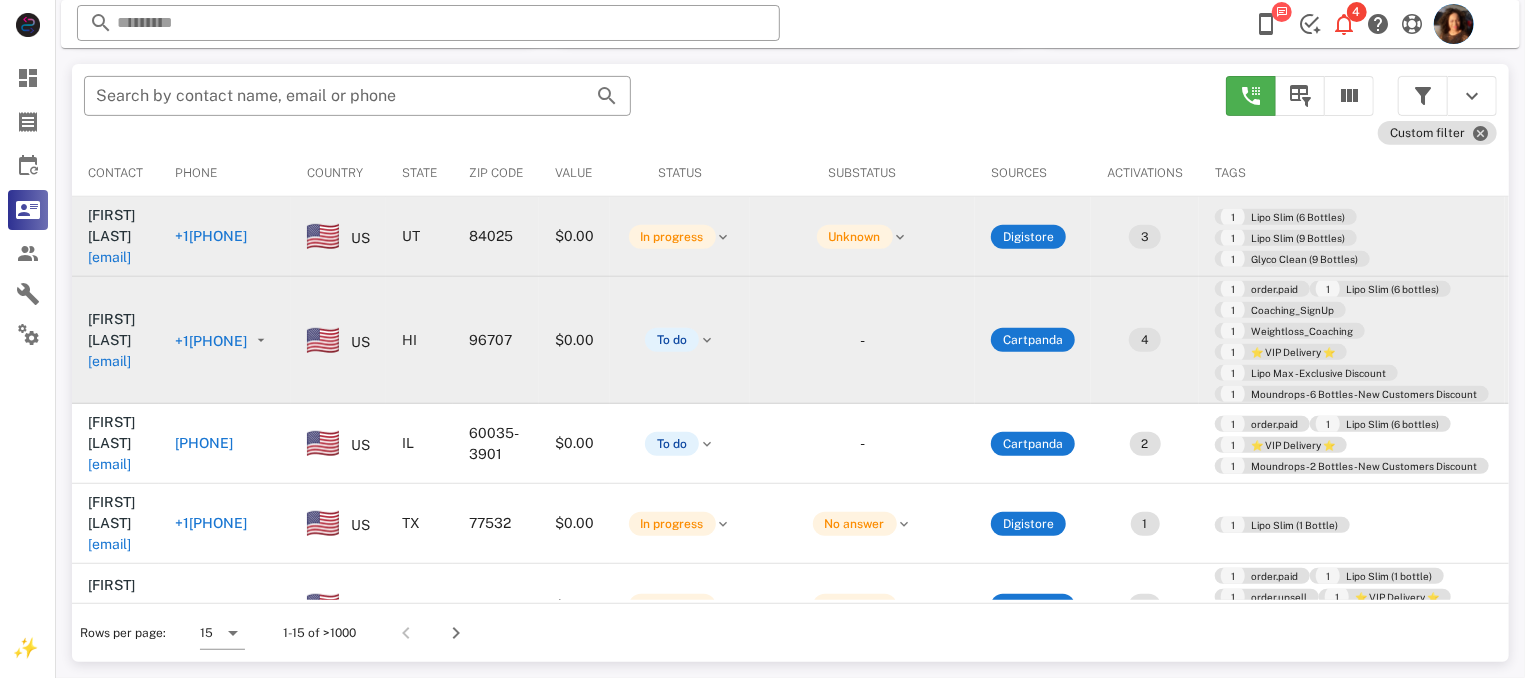 click on "+1[PHONE]" at bounding box center (211, 341) 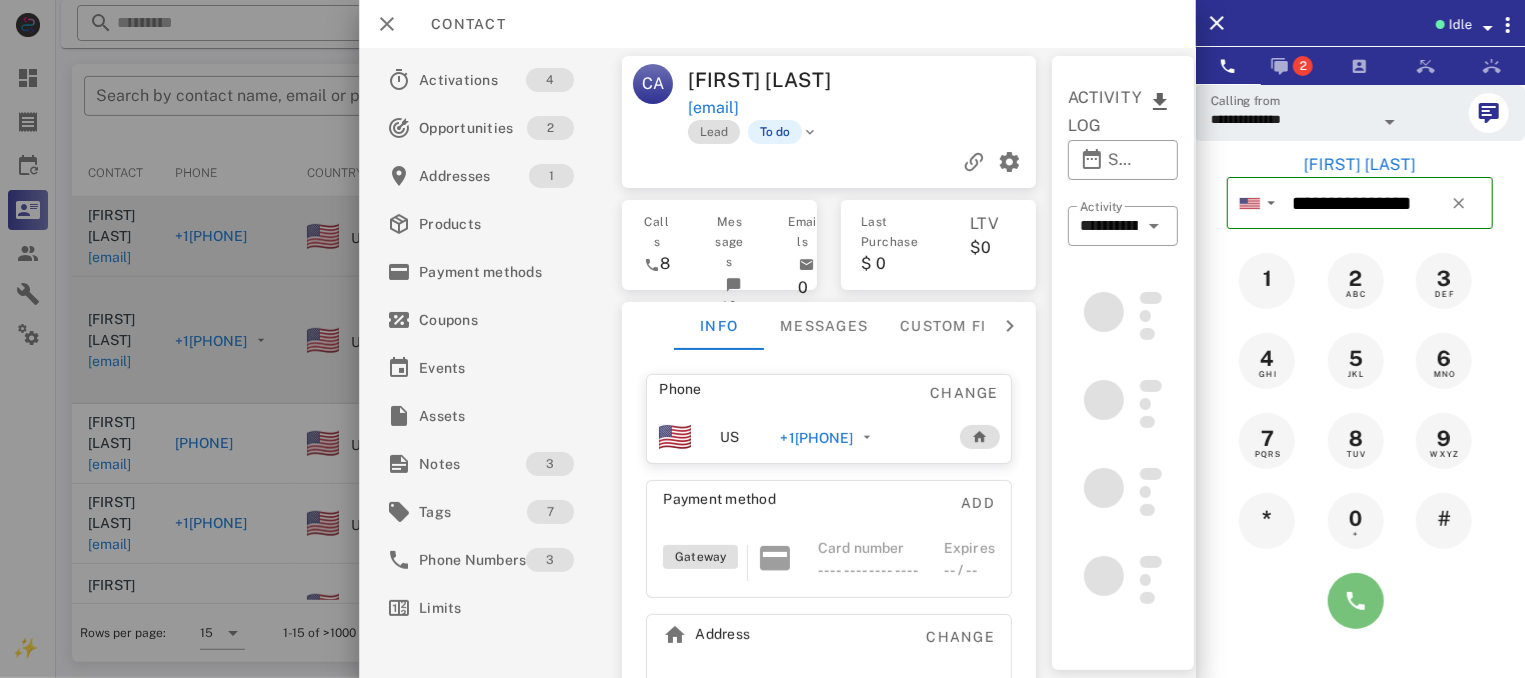 click at bounding box center (1356, 601) 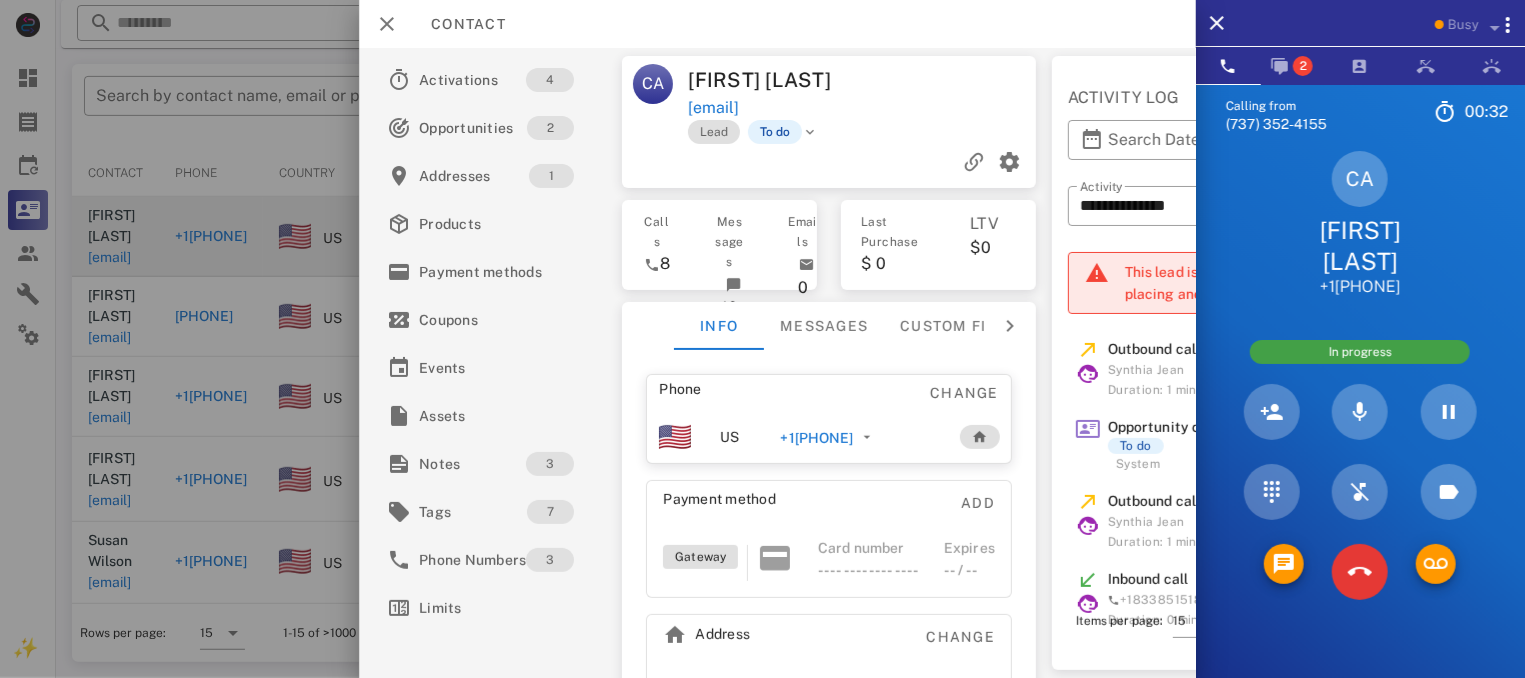 scroll, scrollTop: 89, scrollLeft: 0, axis: vertical 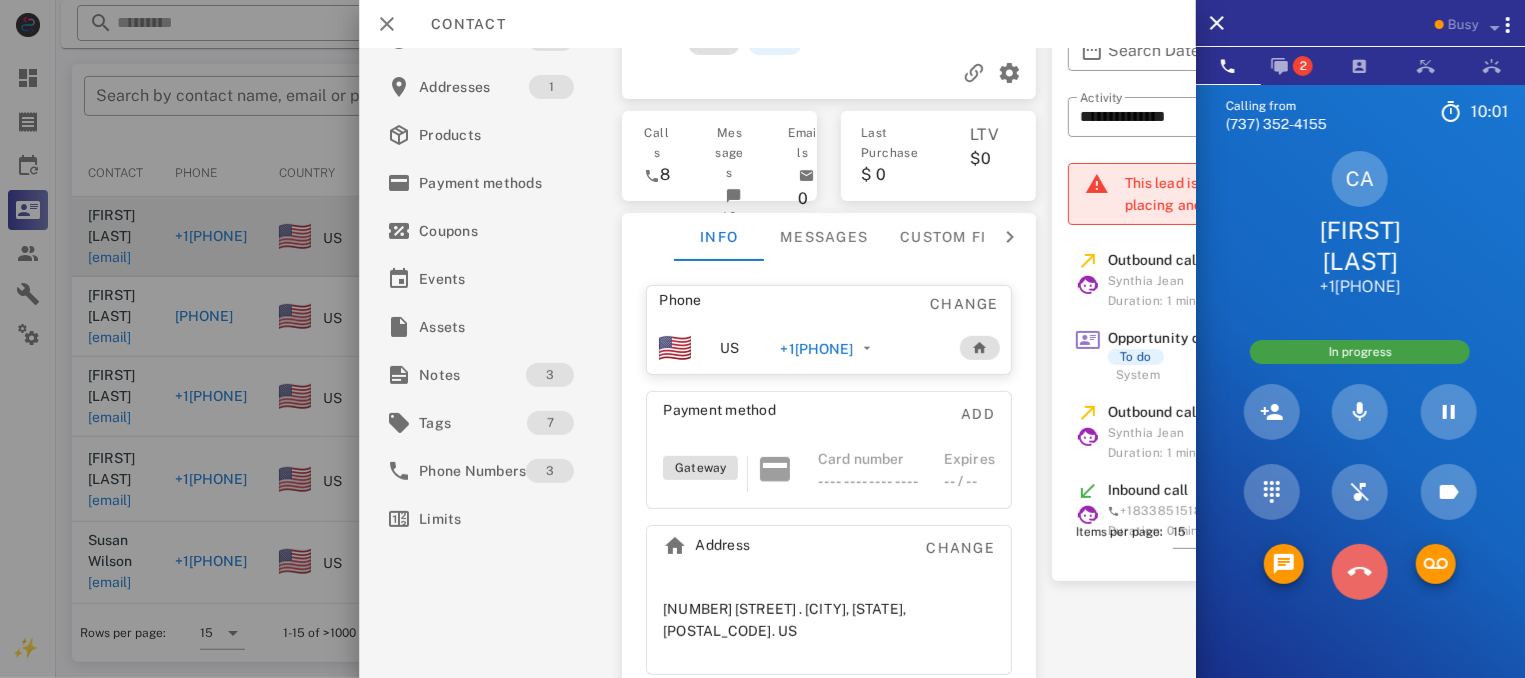 click at bounding box center [1360, 572] 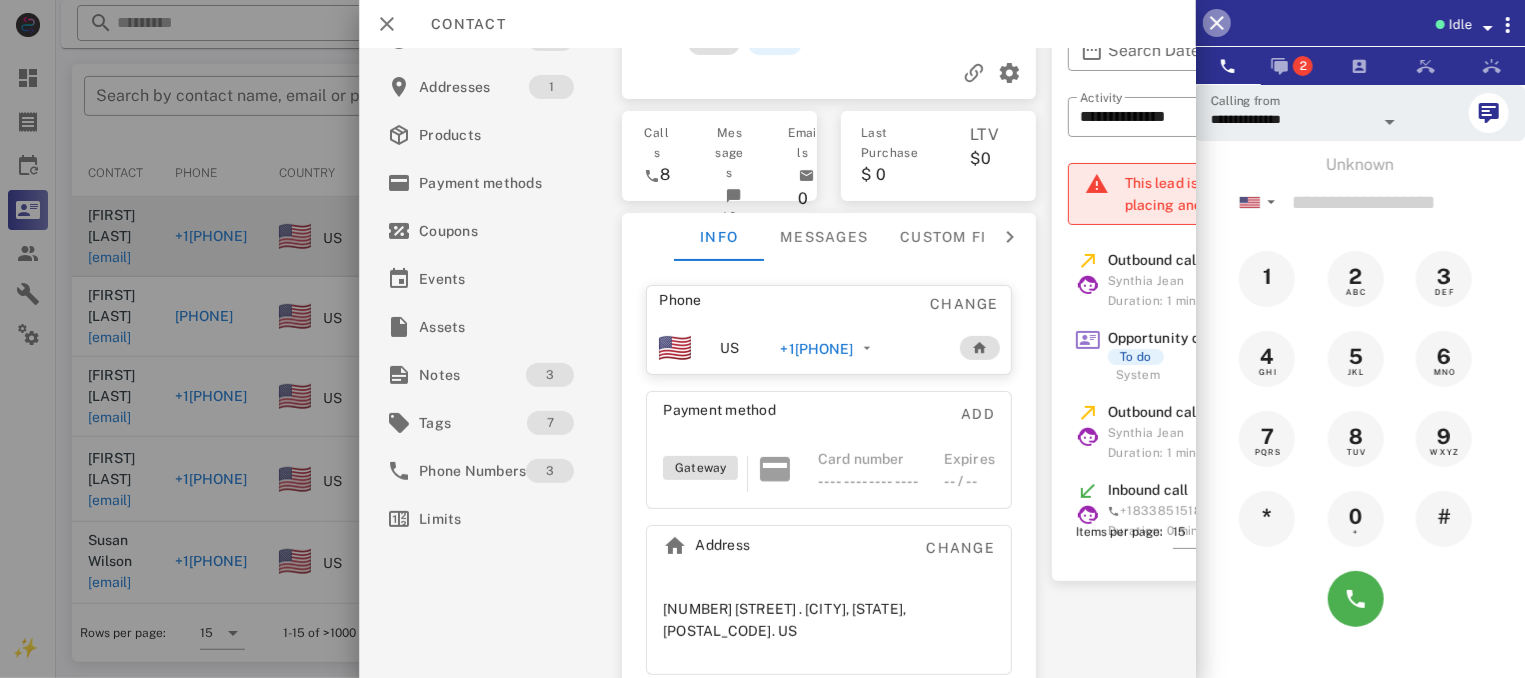 click at bounding box center (1217, 23) 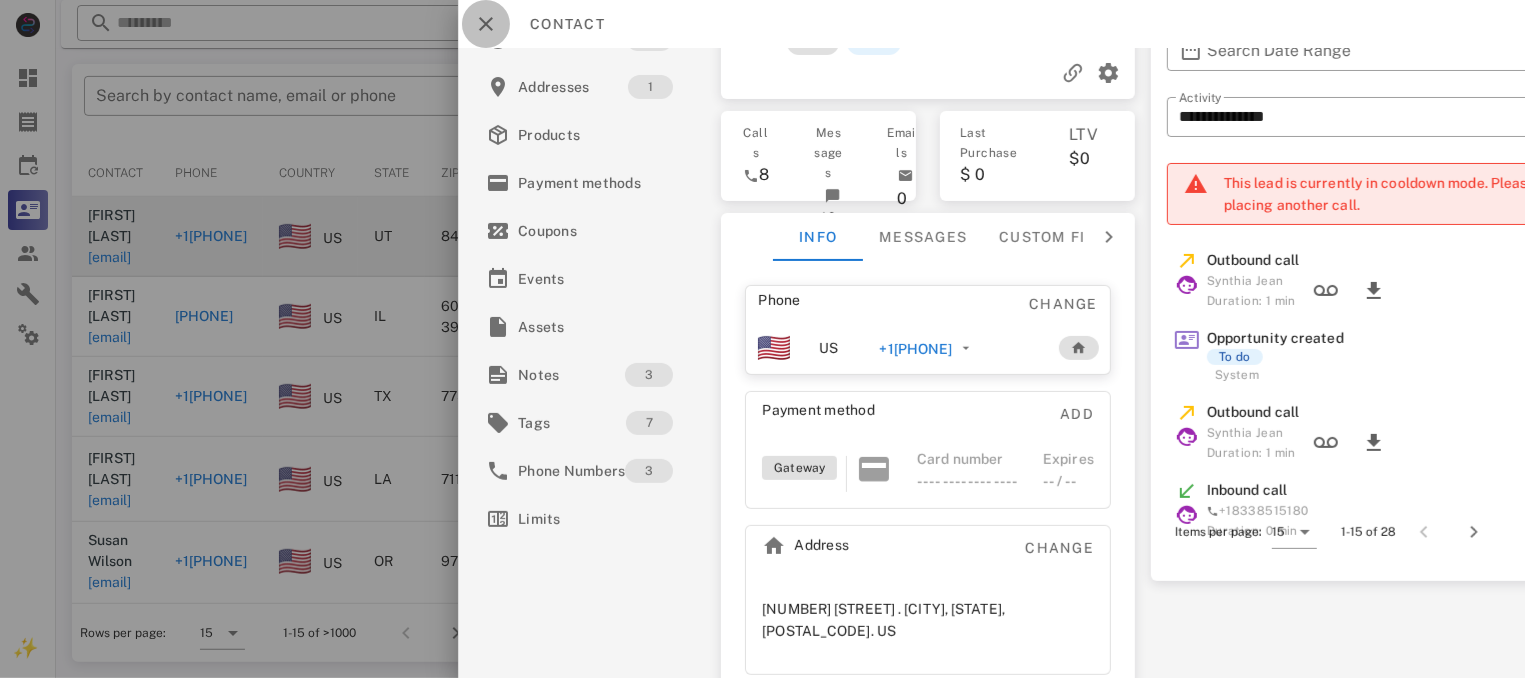 click at bounding box center [486, 24] 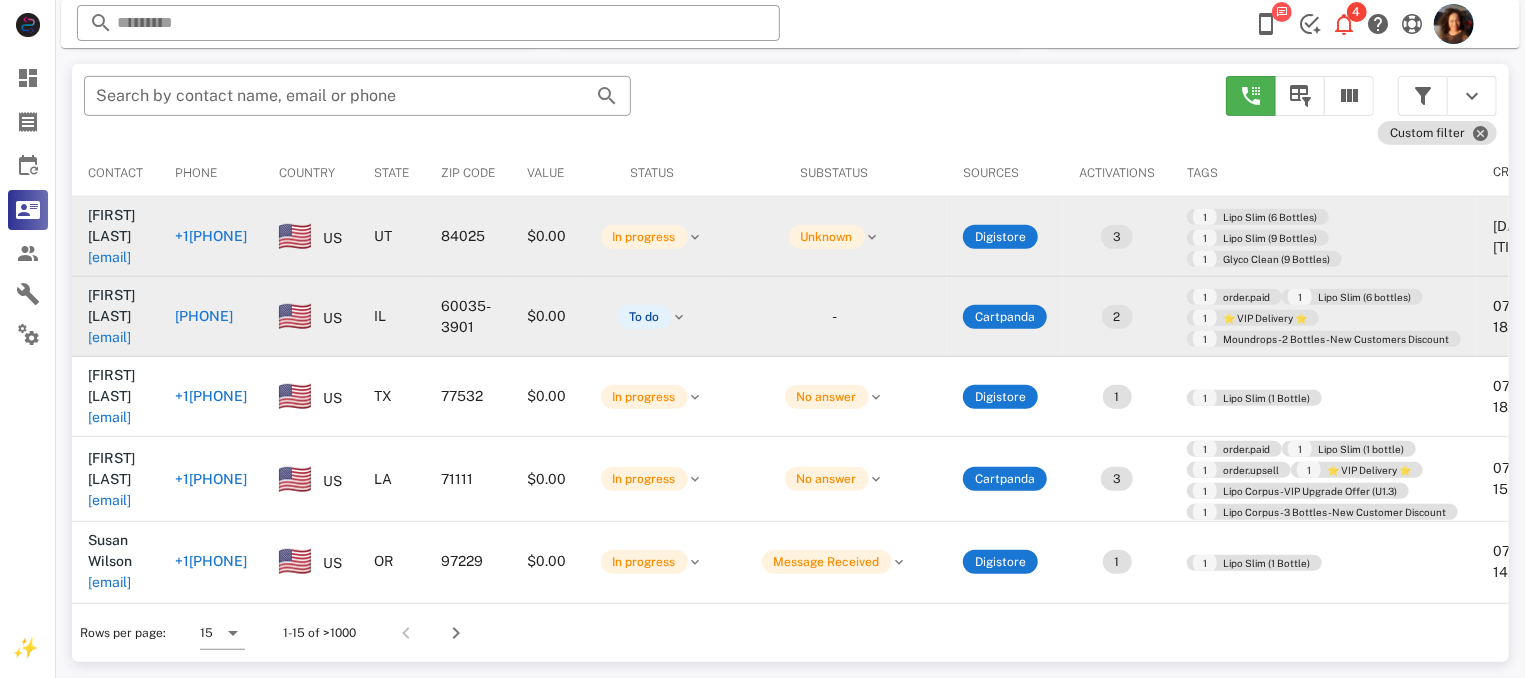 click on "[PHONE]" at bounding box center [204, 316] 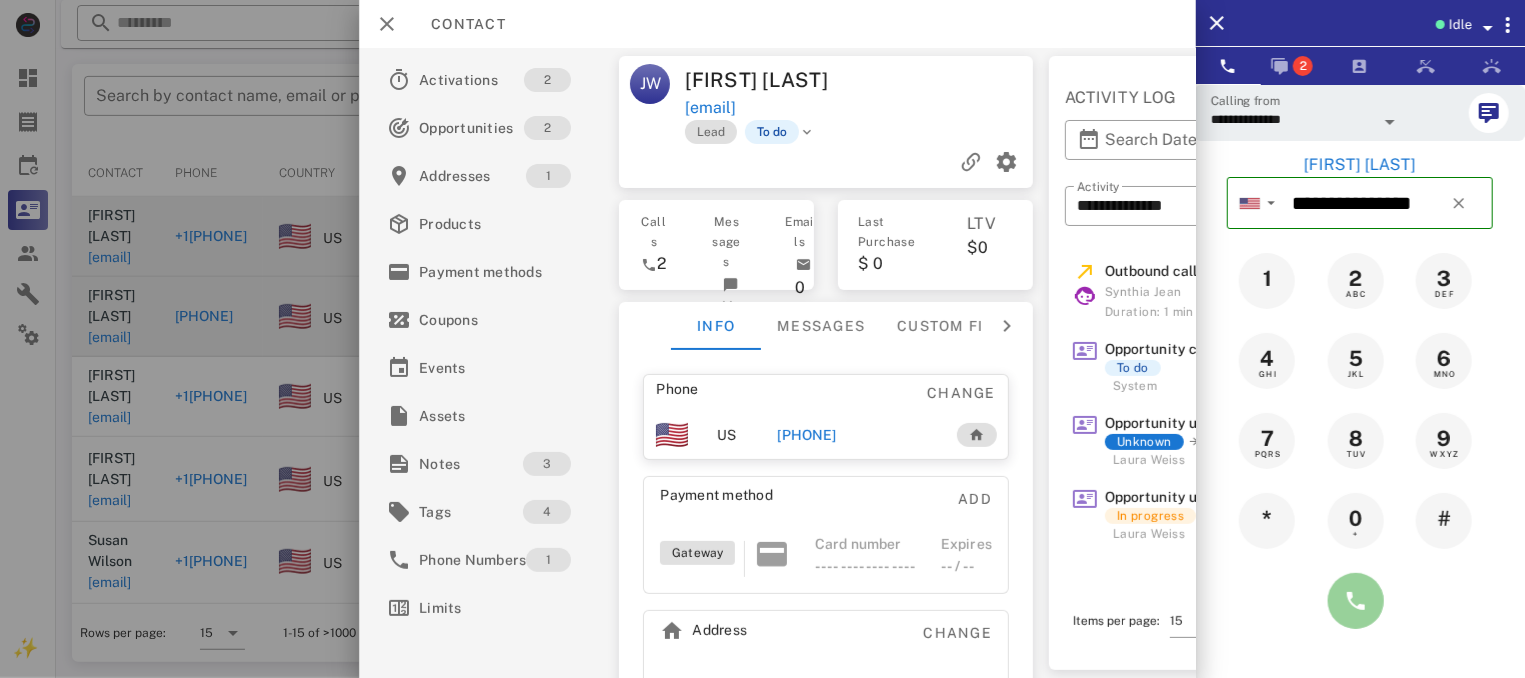 click at bounding box center [1356, 601] 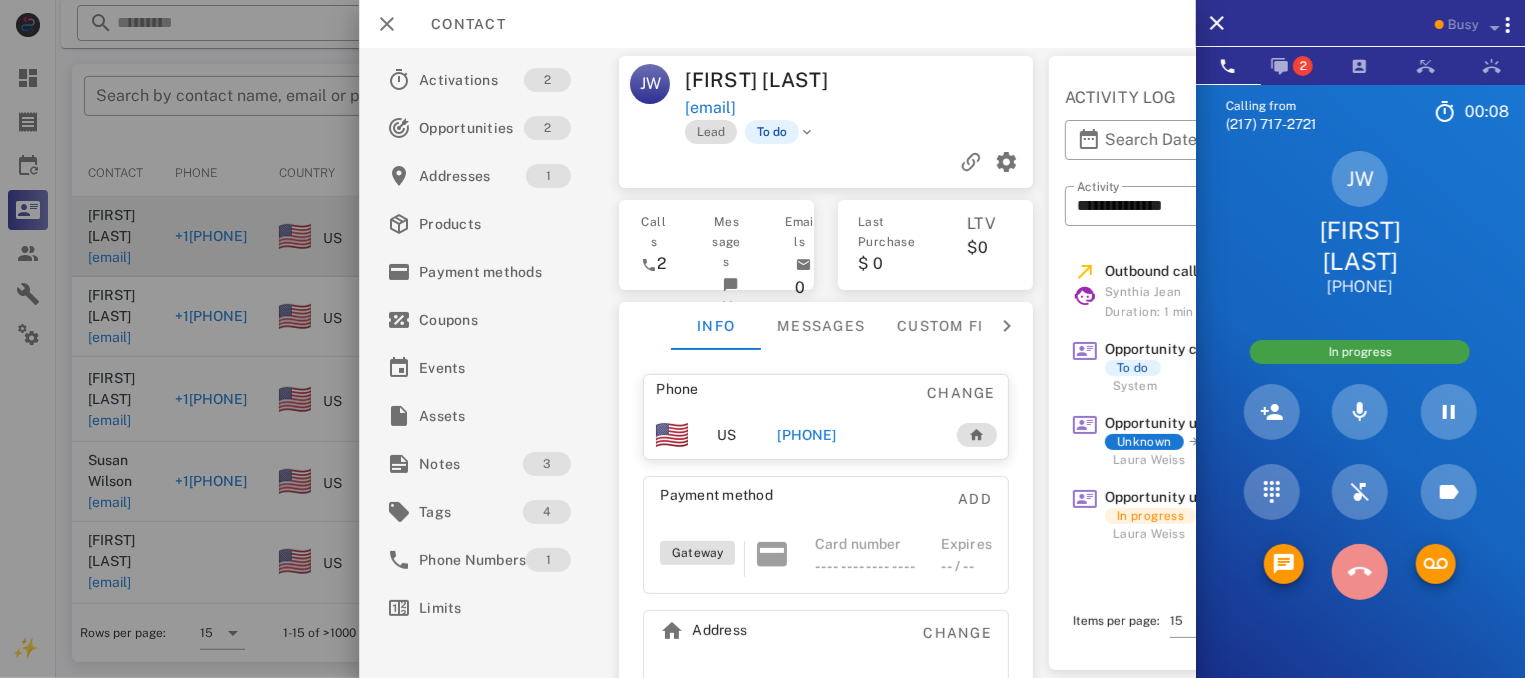 click at bounding box center (1360, 572) 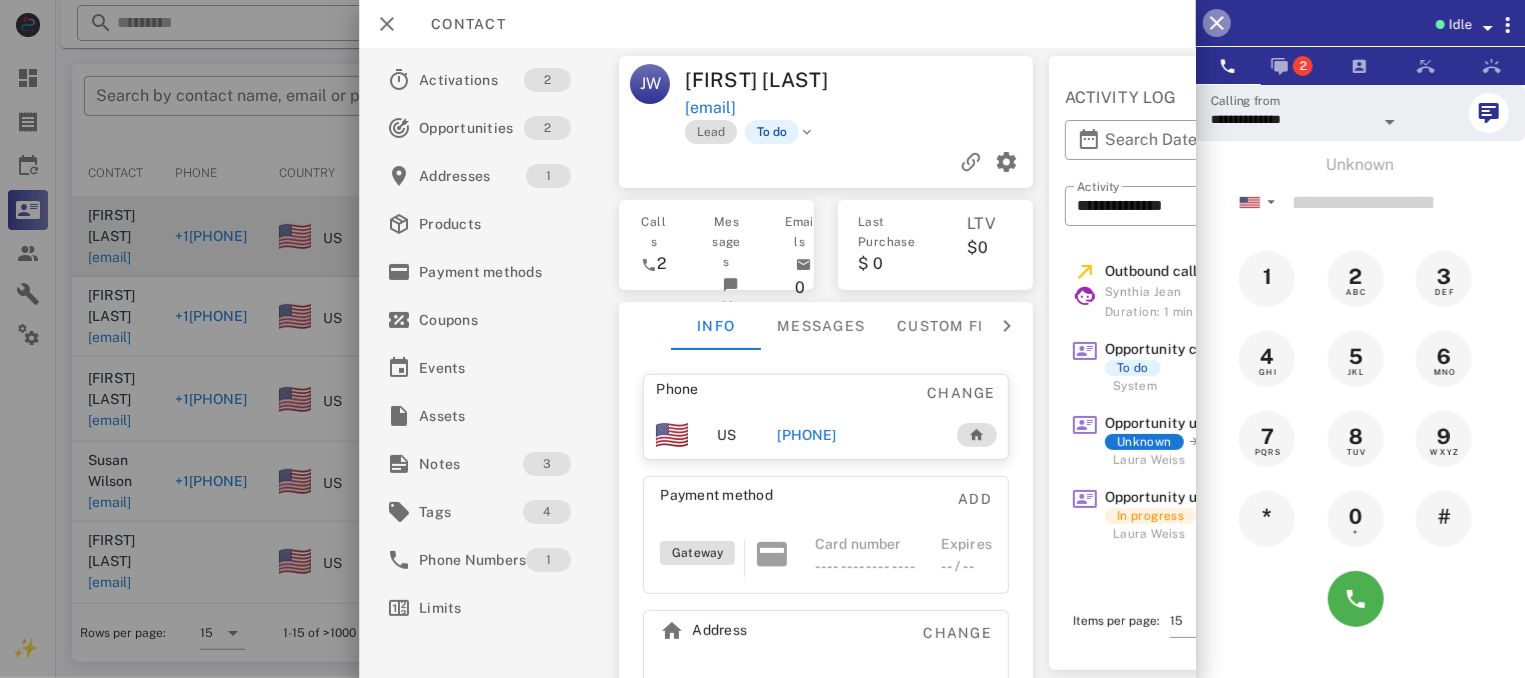 click at bounding box center [1217, 23] 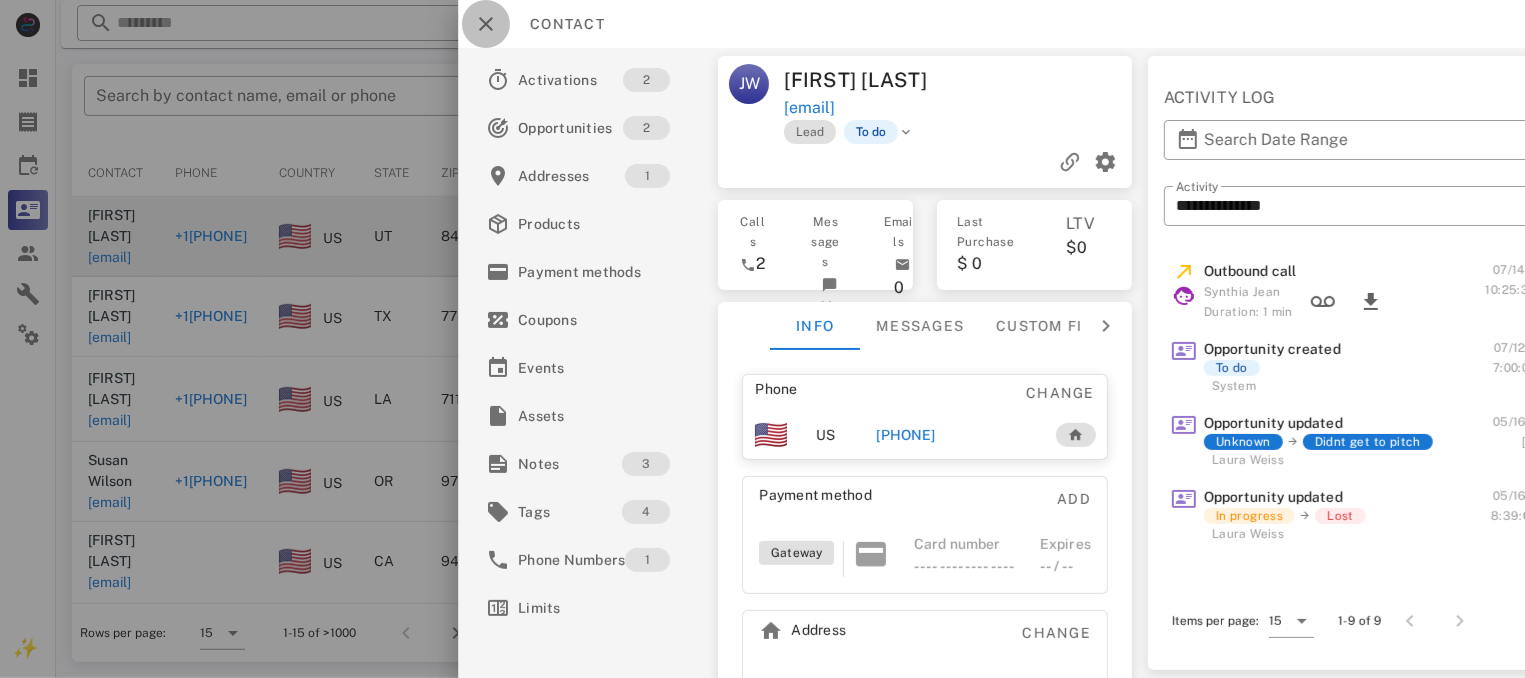 click at bounding box center (486, 24) 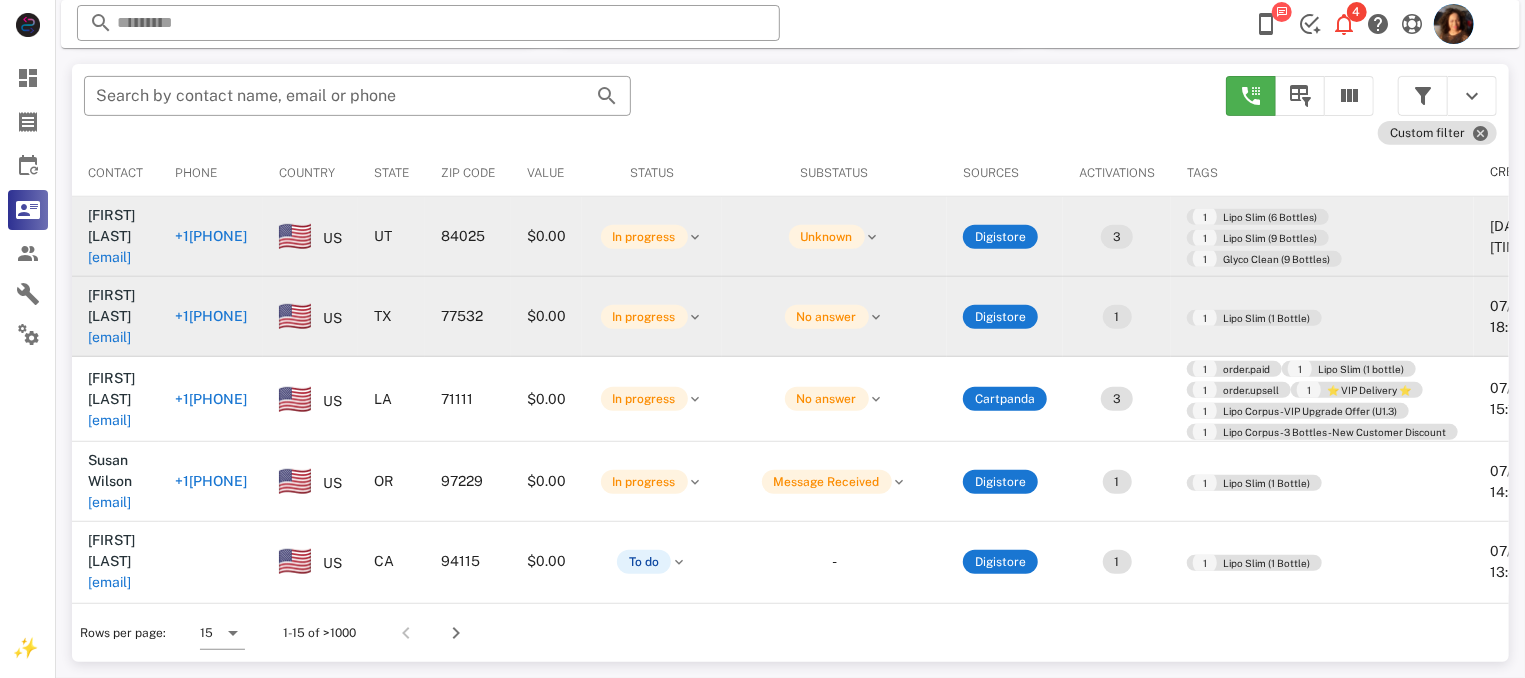click on "+1[PHONE]" at bounding box center (211, 316) 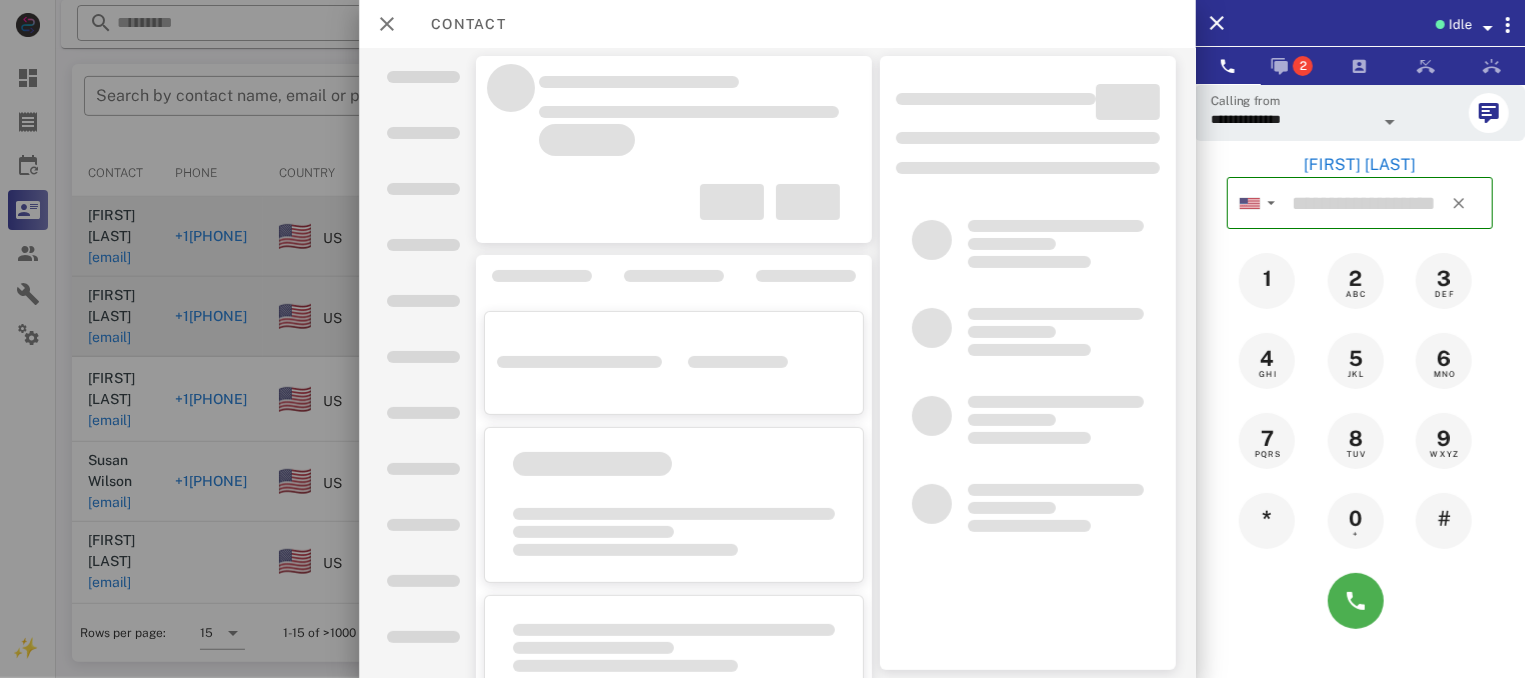 type on "**********" 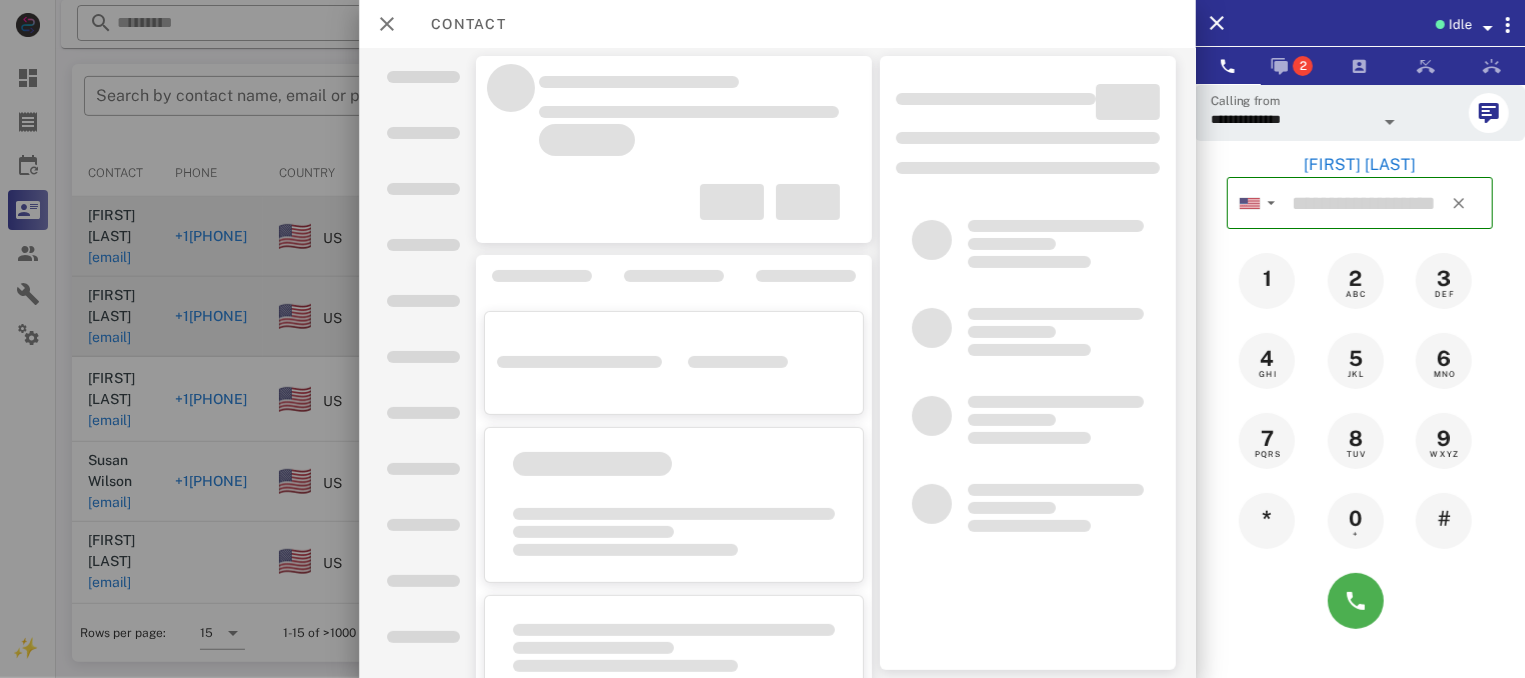 type on "**********" 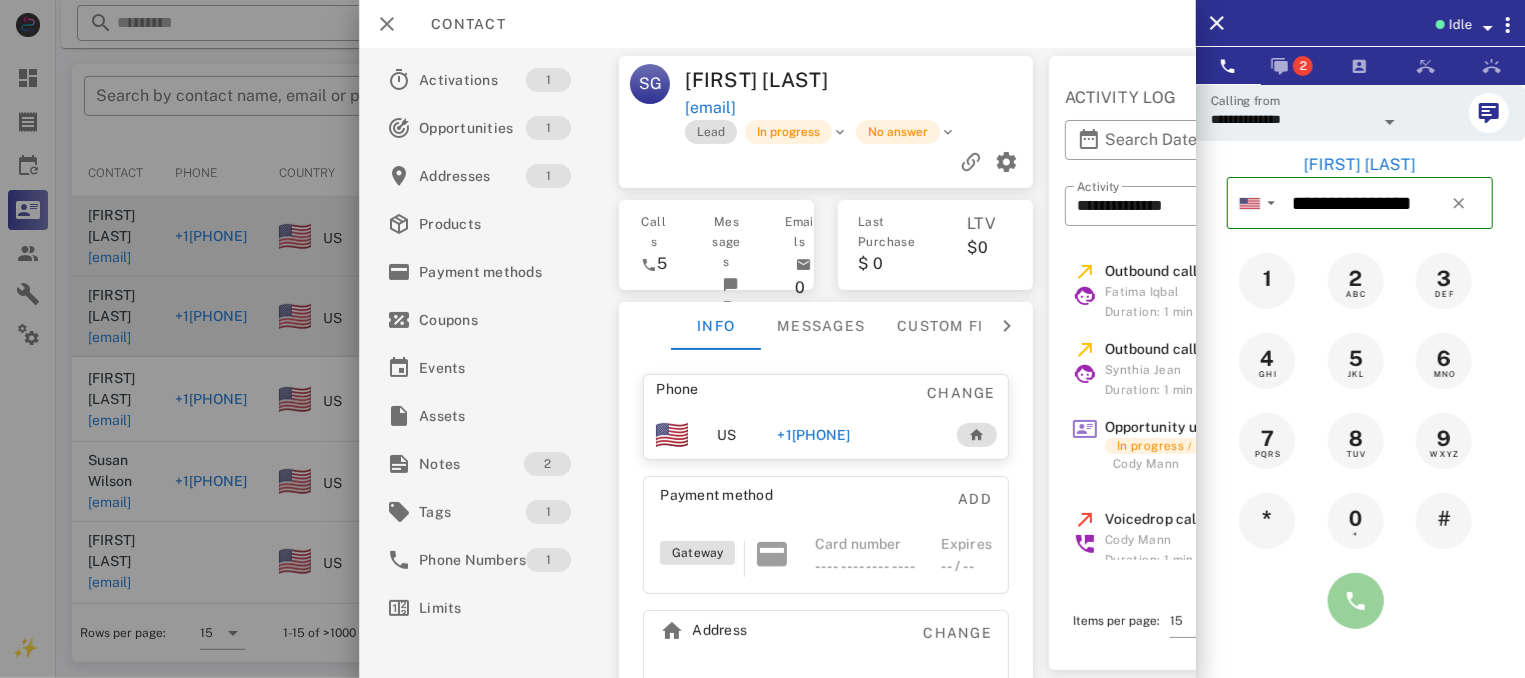 click at bounding box center (1356, 601) 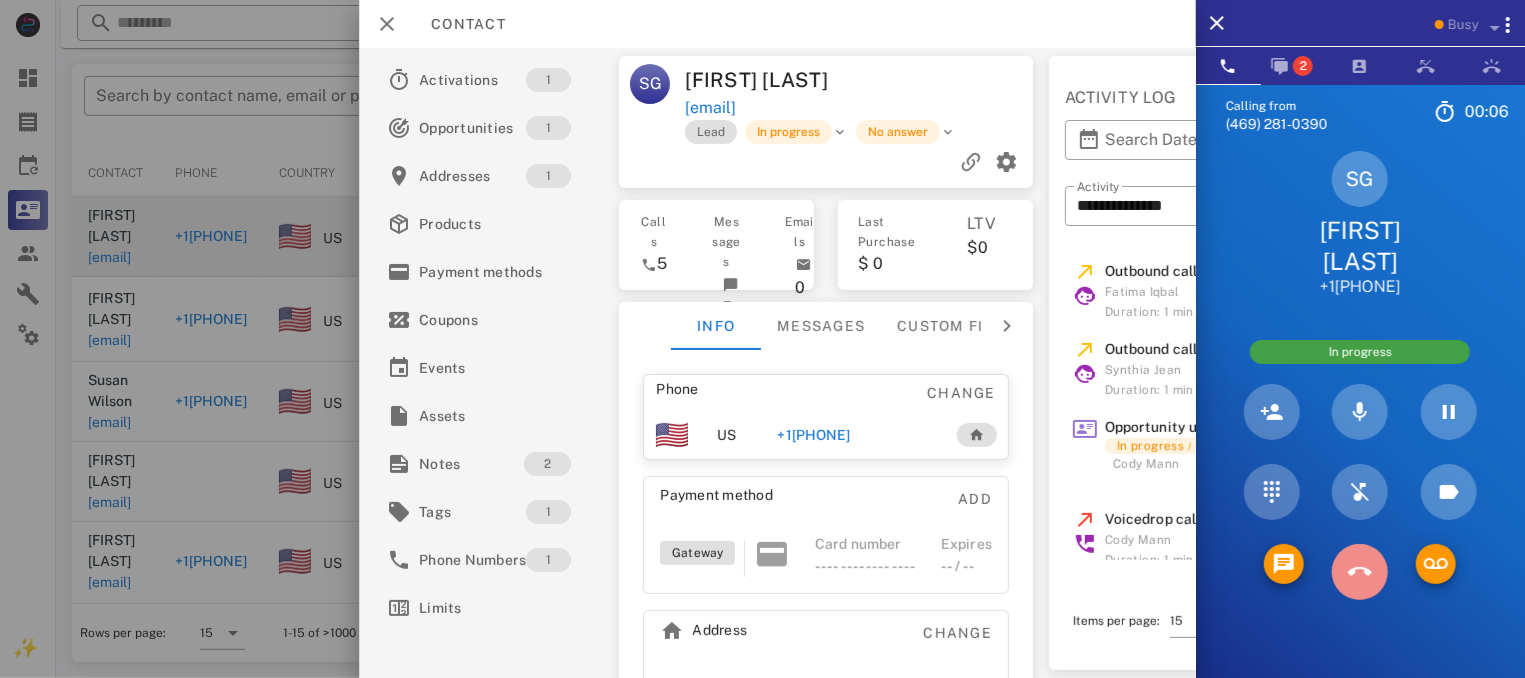click at bounding box center (1360, 572) 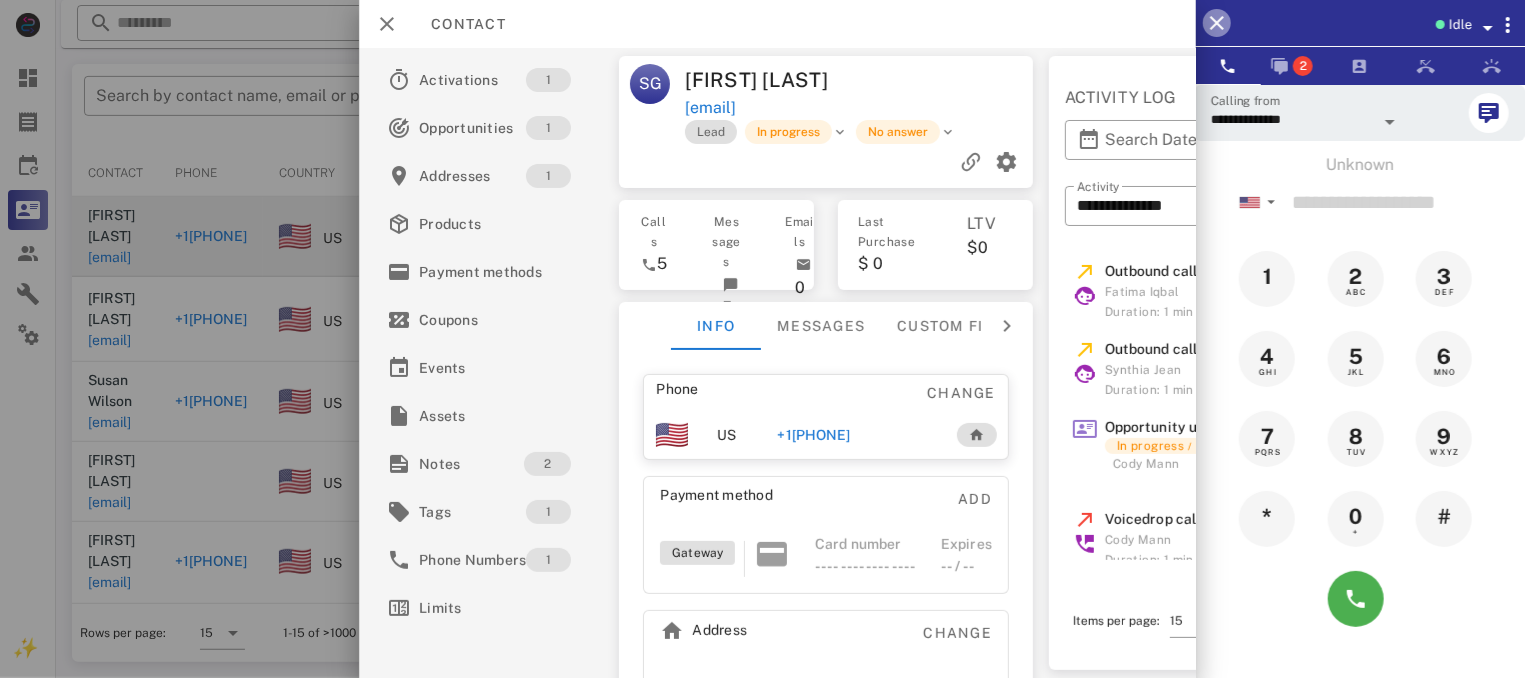 click at bounding box center [1217, 23] 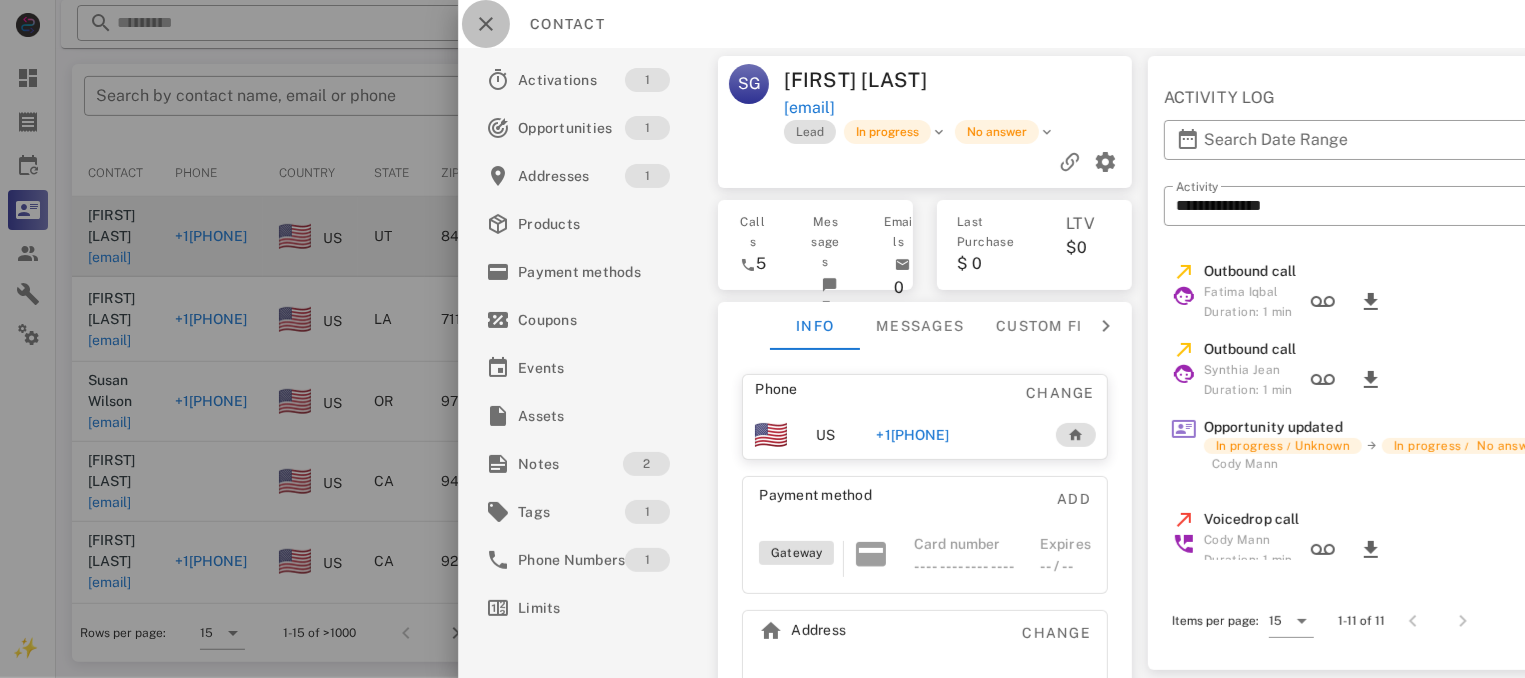 click at bounding box center (486, 24) 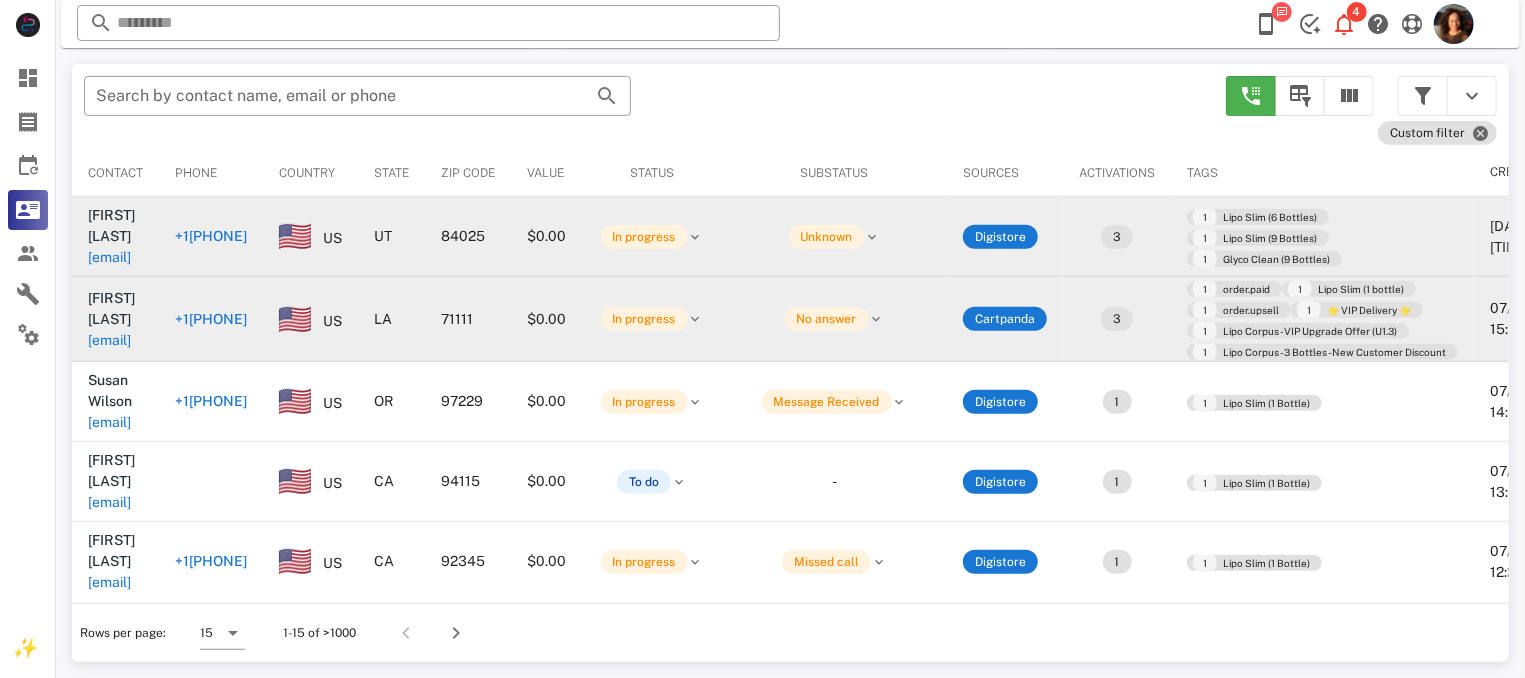 click on "+1[PHONE]" at bounding box center (211, 319) 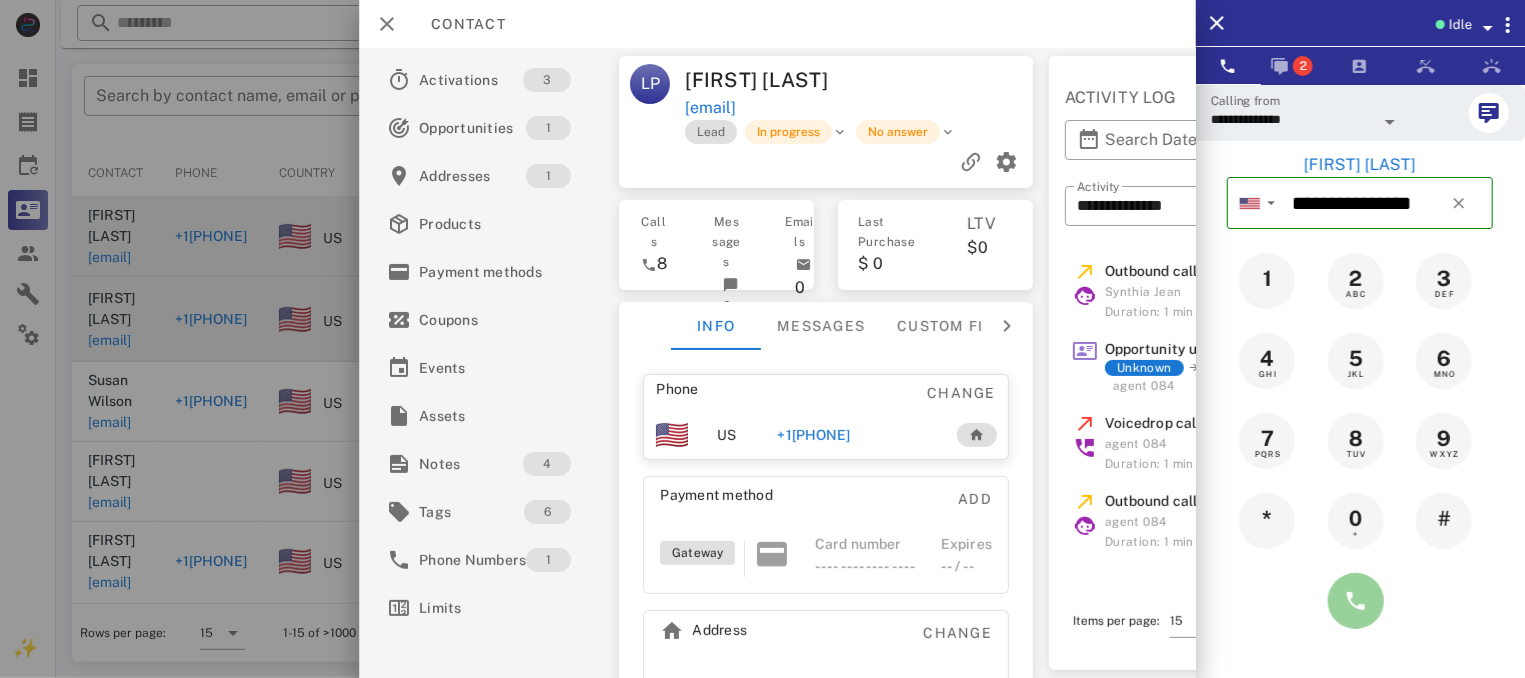 click at bounding box center [1356, 601] 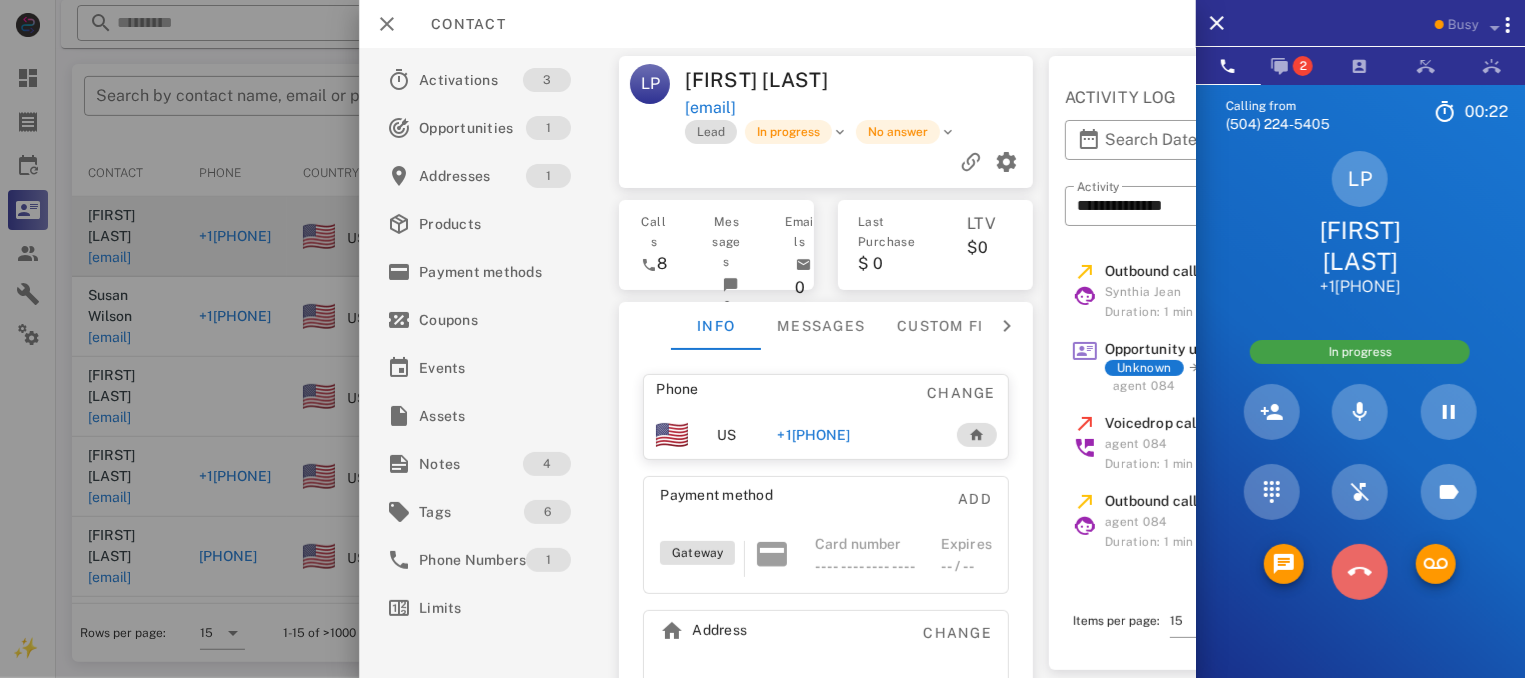 click at bounding box center [1360, 572] 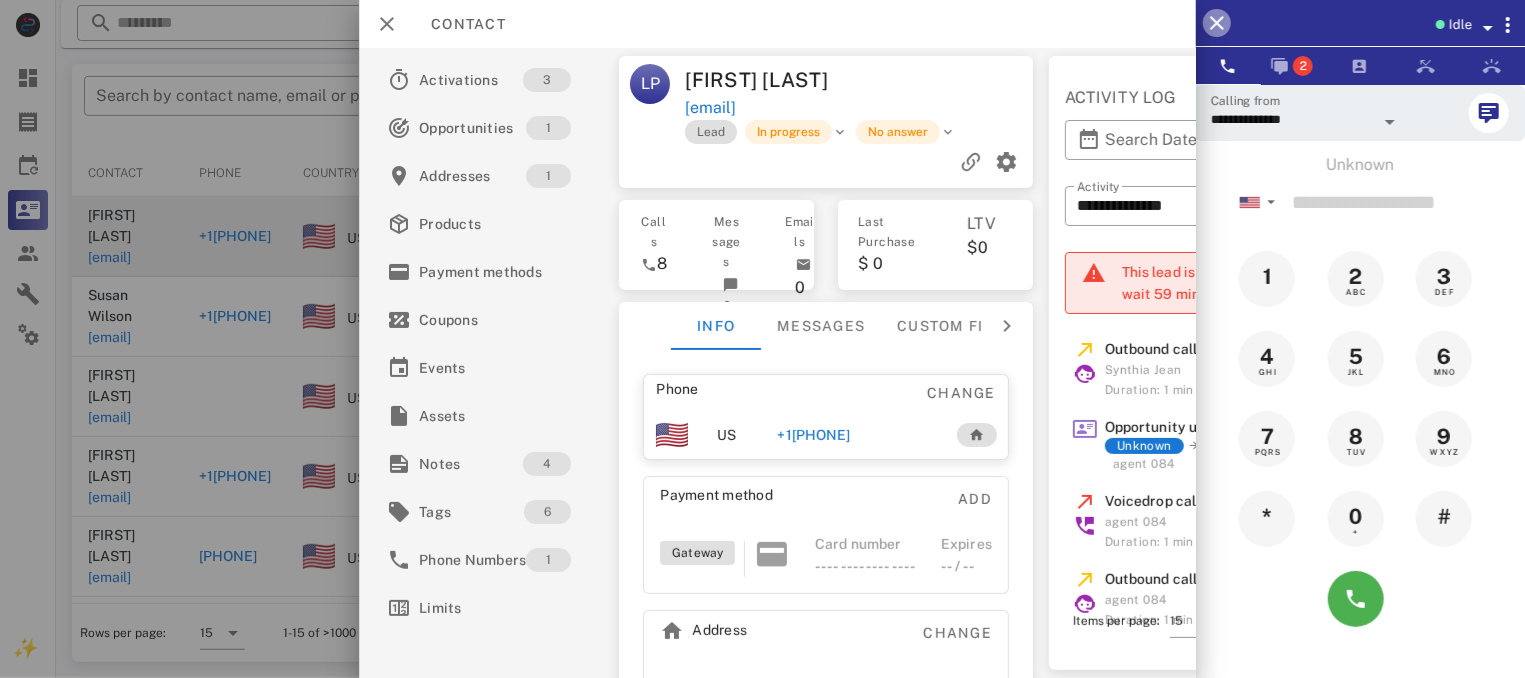 click at bounding box center (1217, 23) 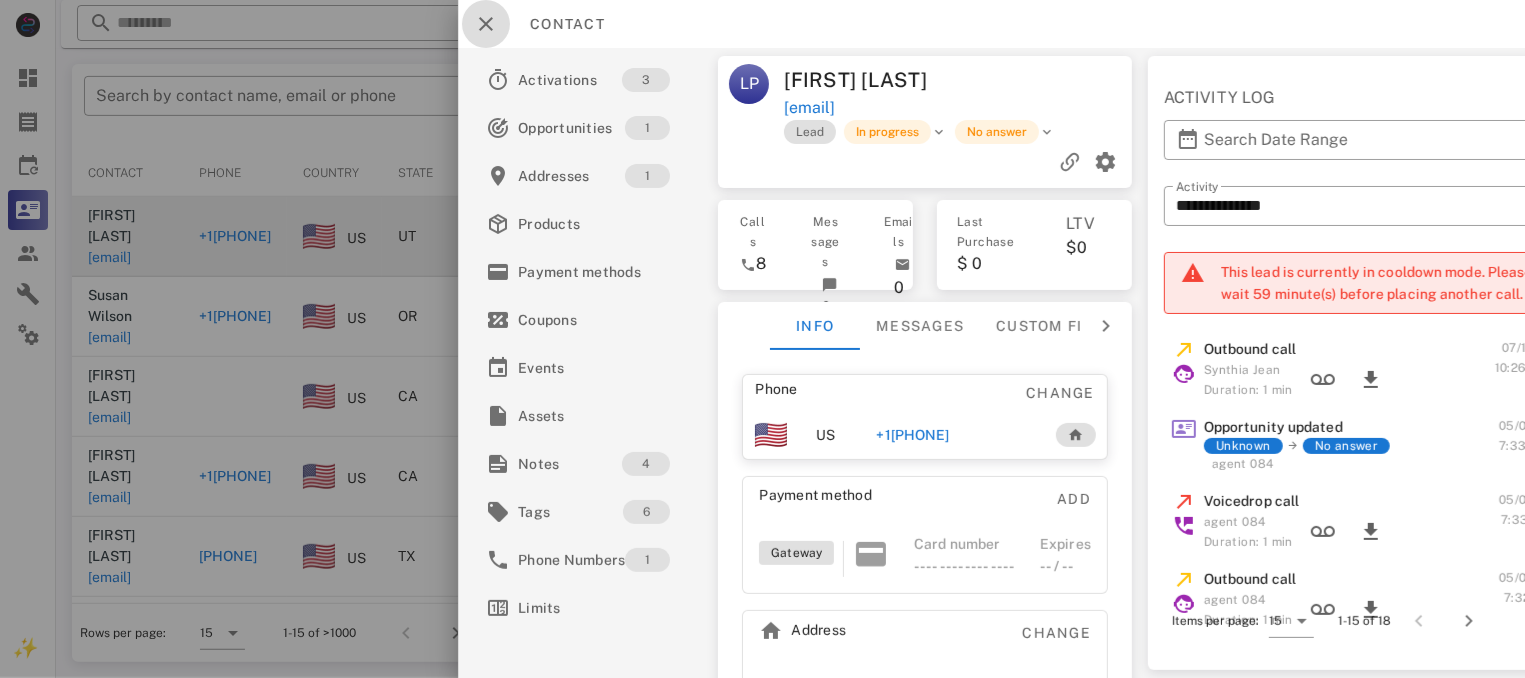 click at bounding box center [486, 24] 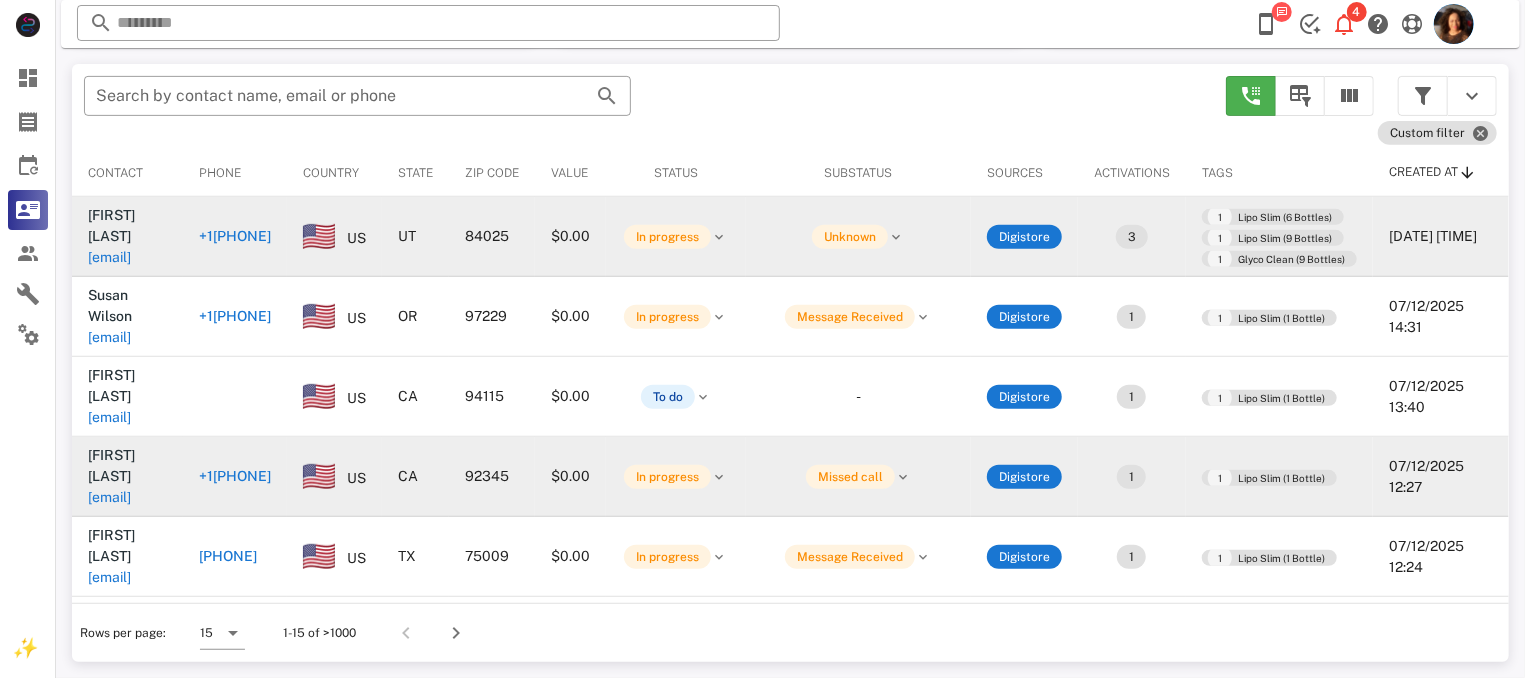 click on "+1[PHONE]" at bounding box center (235, 476) 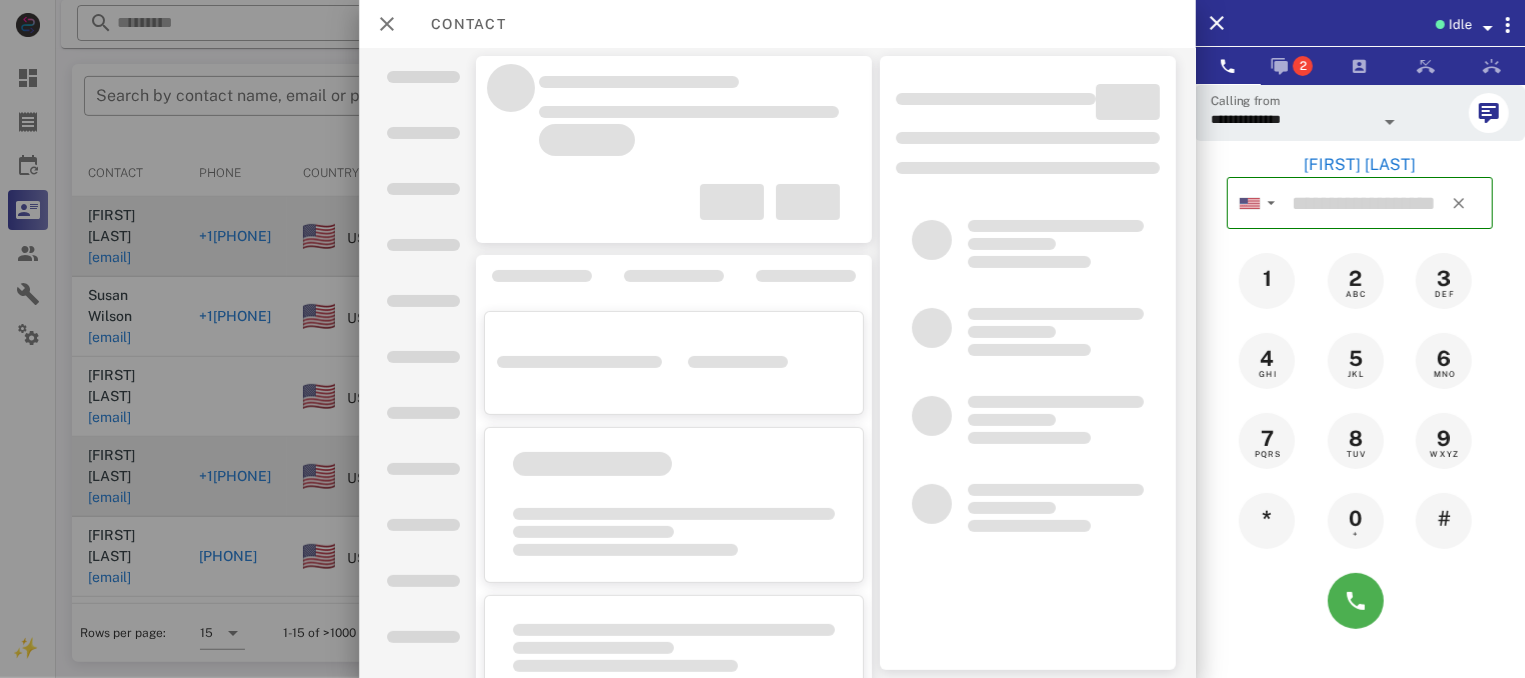 type on "**********" 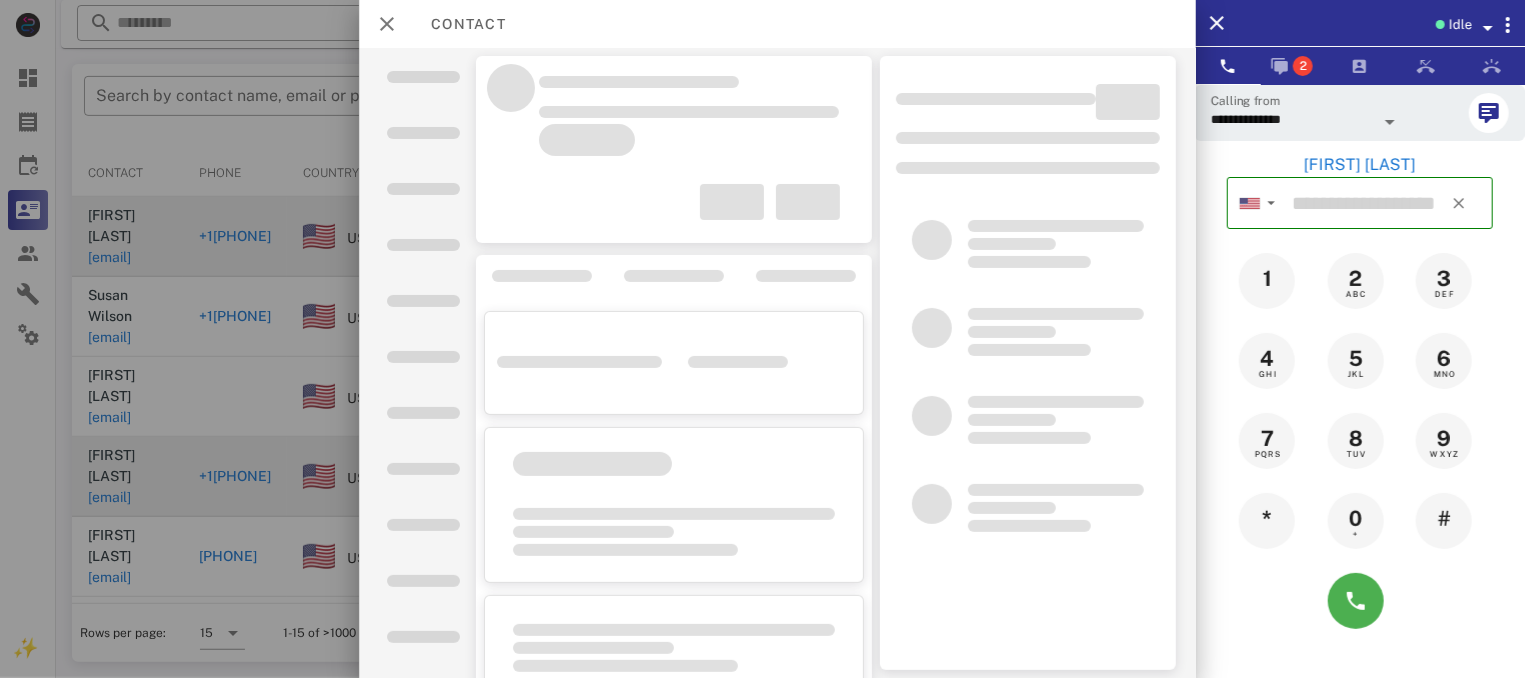 type on "**********" 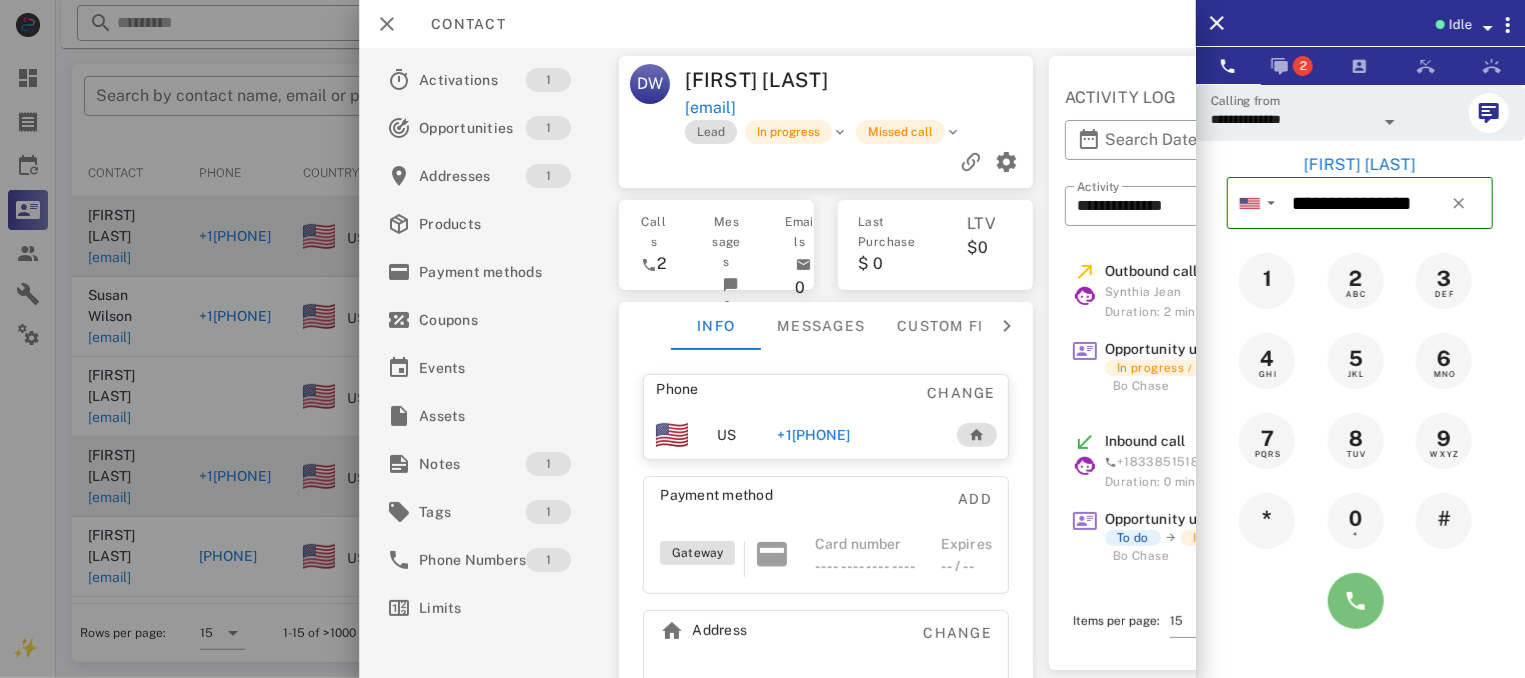 click at bounding box center [1356, 601] 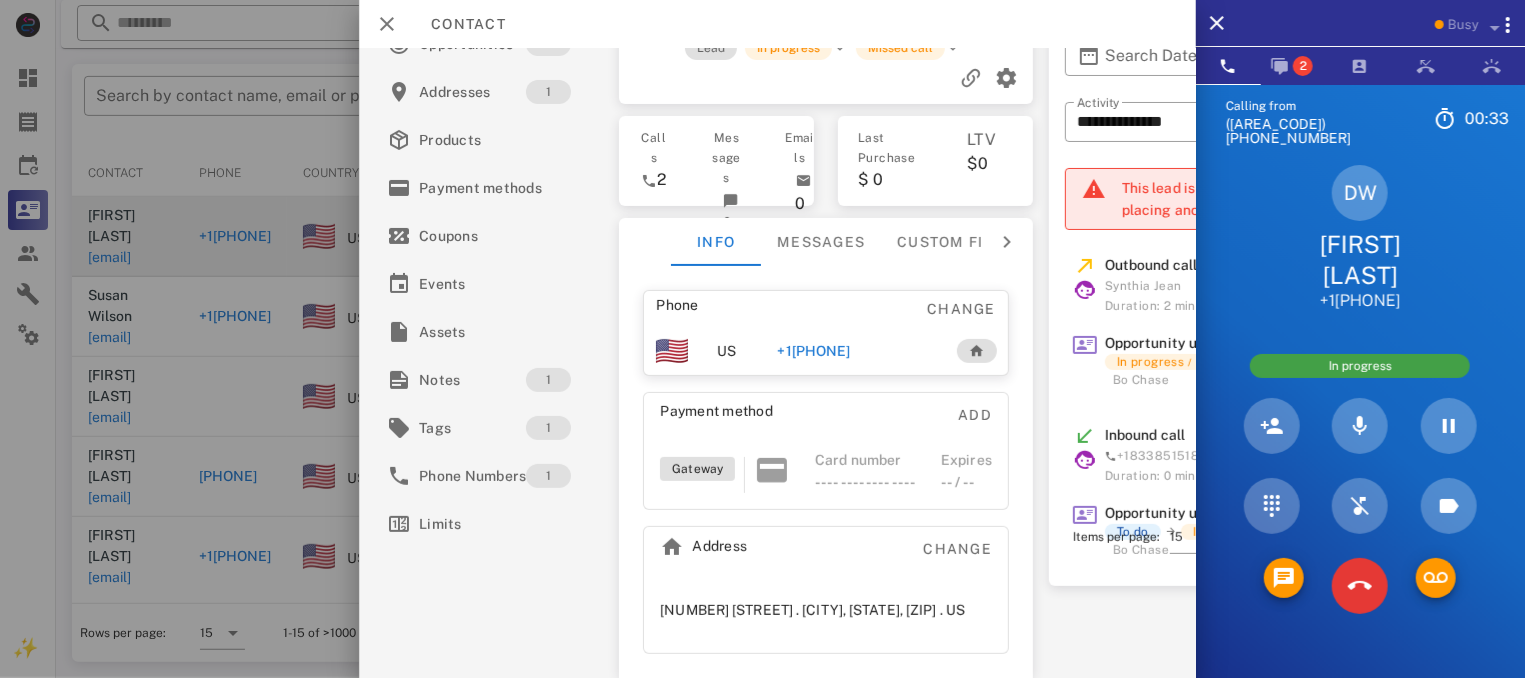scroll, scrollTop: 109, scrollLeft: 0, axis: vertical 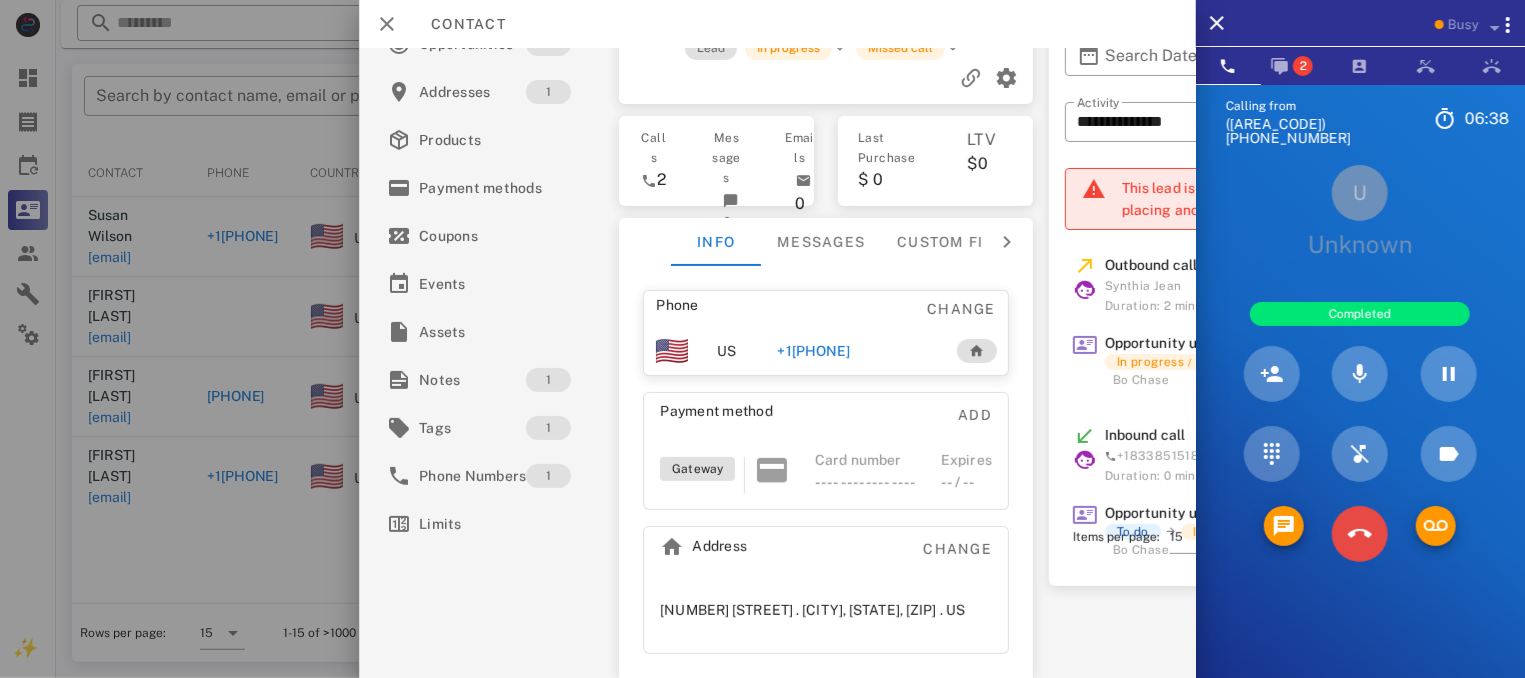 click on "Calling from [PHONE] 06: 38  Unknown      ▼     Australia
+61
Canada
+1
Guam
+1671
Mexico (México)
+52
New Zealand
+64
United Kingdom
+44
United States
+1
1 2 ABC 3 DEF 4 GHI 5 JKL 6 MNO 7 PQRS 8 TUV 9 WXYZ * 0 + #  U  Unknown  Completed  Directory ​  WC  [FIRST] [LAST]  Idle   KW  [FIRST] [LAST]  Idle   RM  [FIRST] [LAST]  Idle   LB  [FIRST] [LAST]  Idle   AL  [FIRST] [LAST]  Idle   AP  [FIRST] [LAST]  Idle   AB  [FIRST] [LAST]  Idle   CH  [FIRST] [LAST]  Idle   DW  [FIRST] [LAST]  Idle   DT  [FIRST] [LAST]  Idle   FI  [FIRST] [LAST]  Idle   HH  [FIRST] [LAST]  Idle   JG  [FIRST] [LAST]  Idle   JG  [FIRST] [LAST]  Idle   JS  [FIRST] [LAST]  Idle   MB  [FIRST] [LAST]  Busy   NS  [FIRST] [LAST]  Busy   MA  [FIRST] [LAST]  Busy   LW  [FIRST] [LAST]  Busy   BC  [FIRST] [LAST]  Busy   HR  [FIRST] [LAST]  Busy   JP  [FIRST] [LAST]  Busy   JH  [FIRST] [LAST]  Busy   JS" at bounding box center (1360, 423) 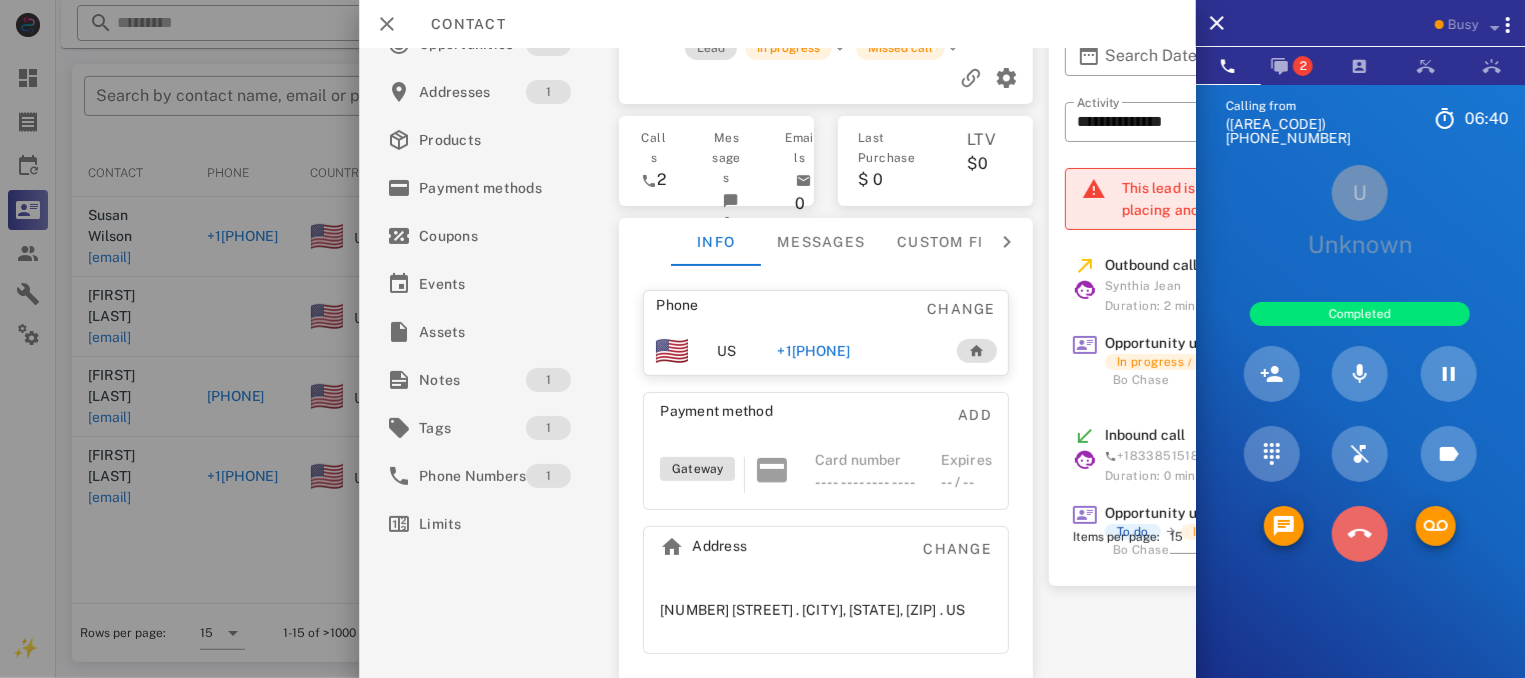 click at bounding box center (1360, 534) 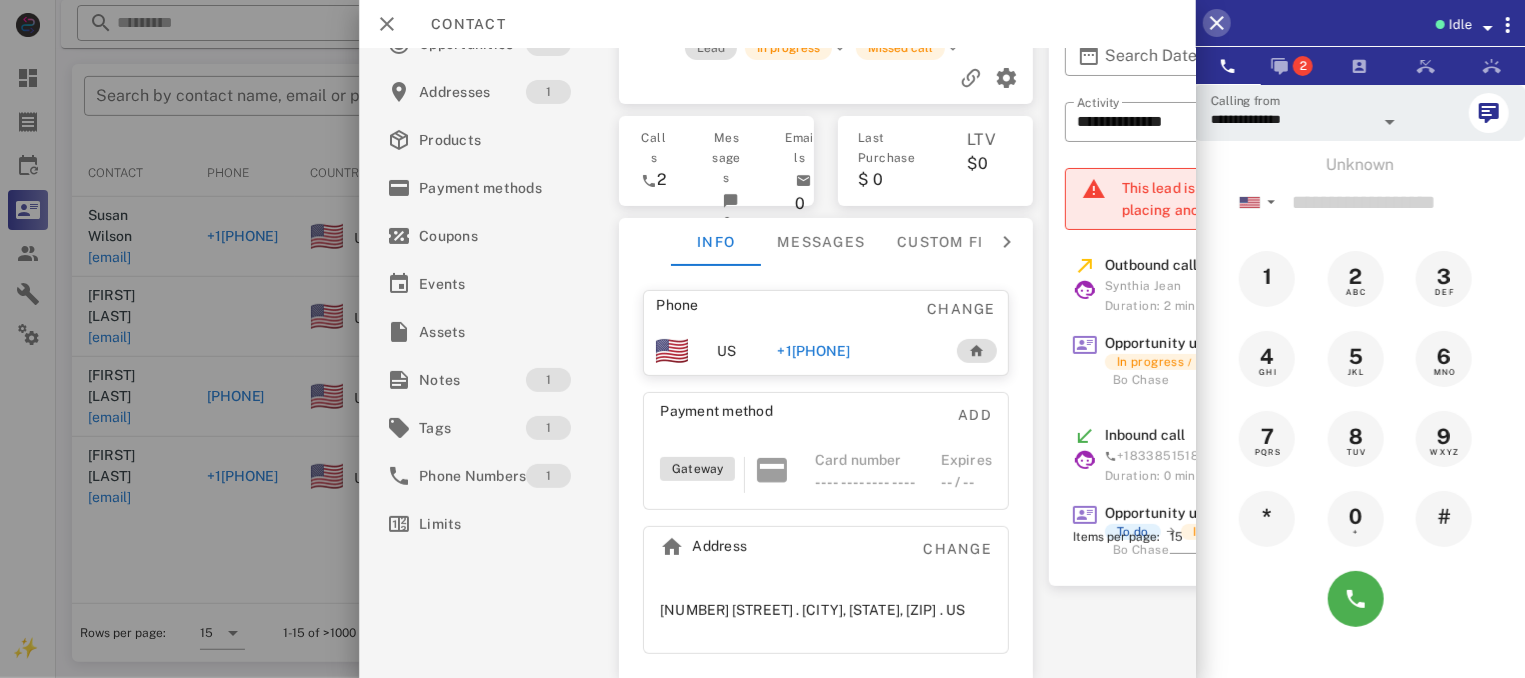 click at bounding box center (1217, 23) 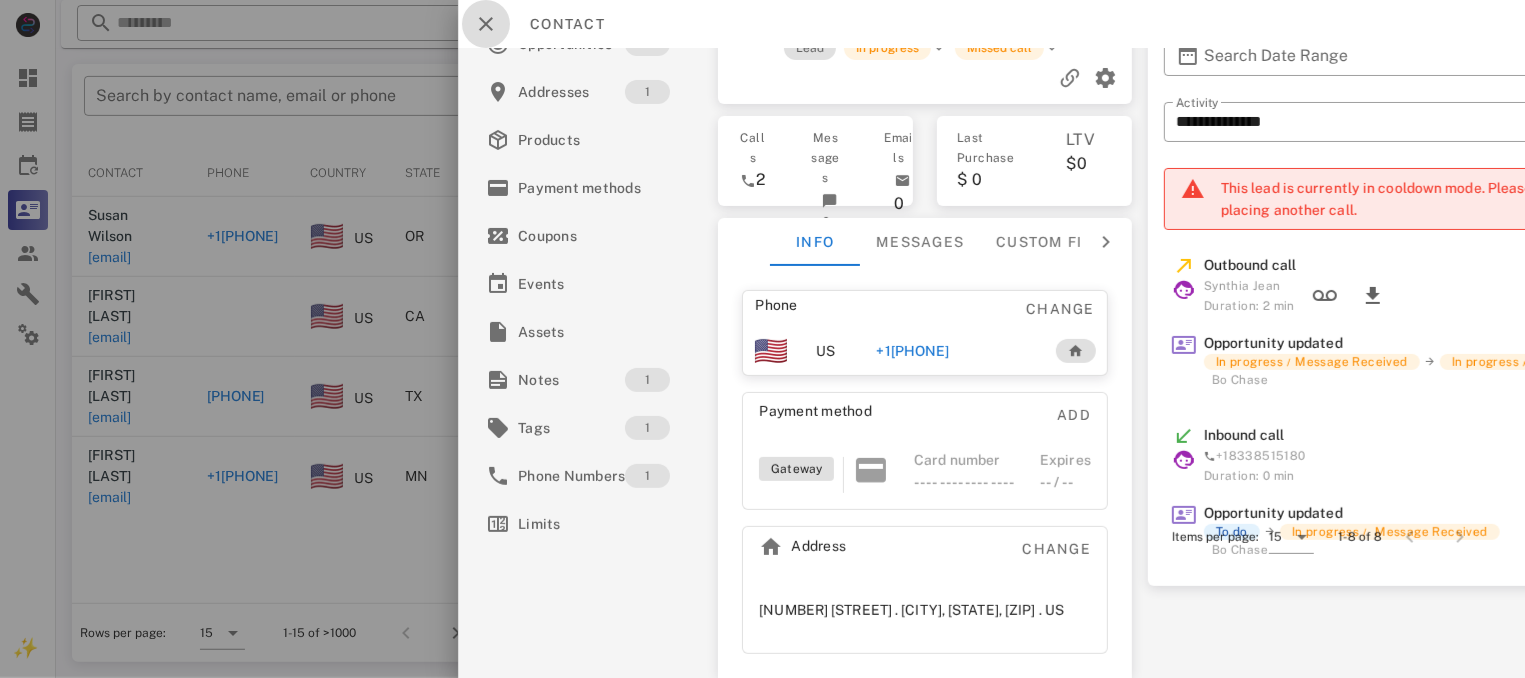 click at bounding box center [486, 24] 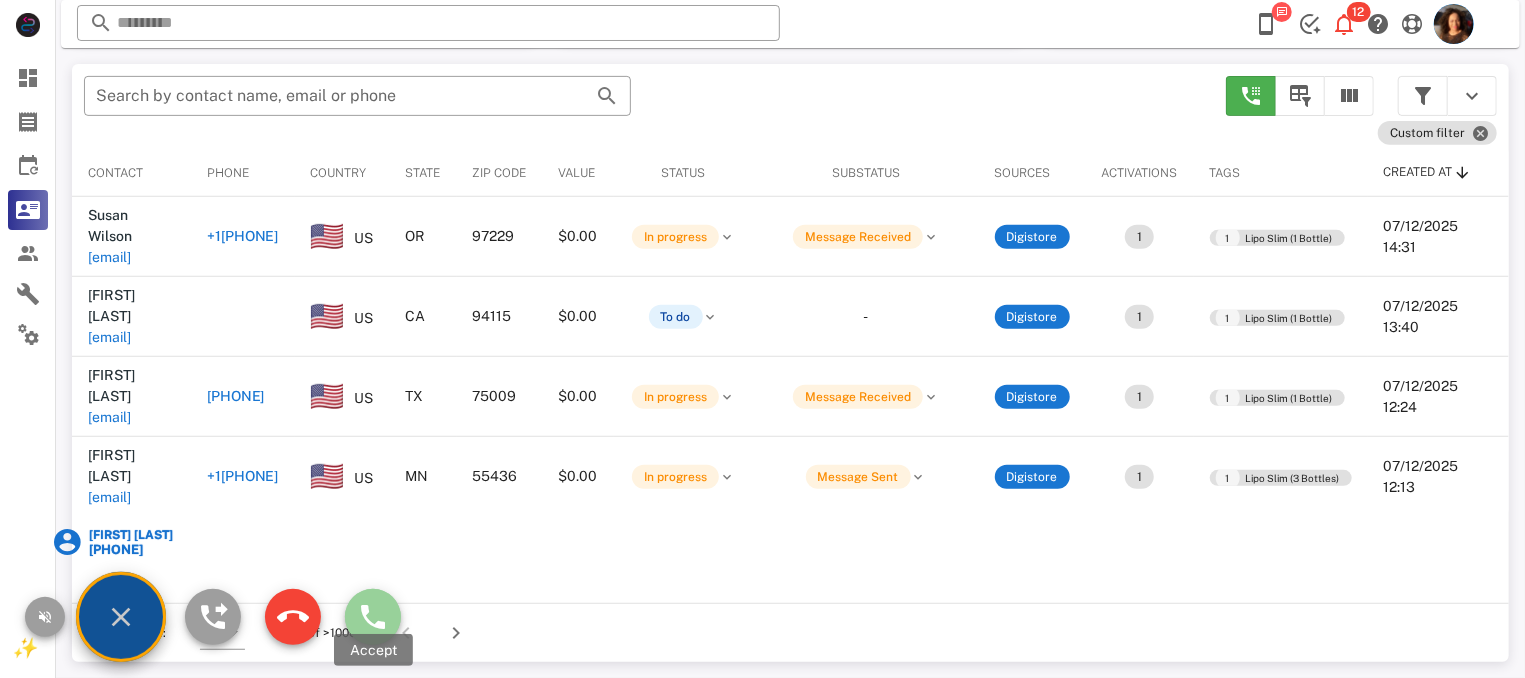 click at bounding box center (373, 617) 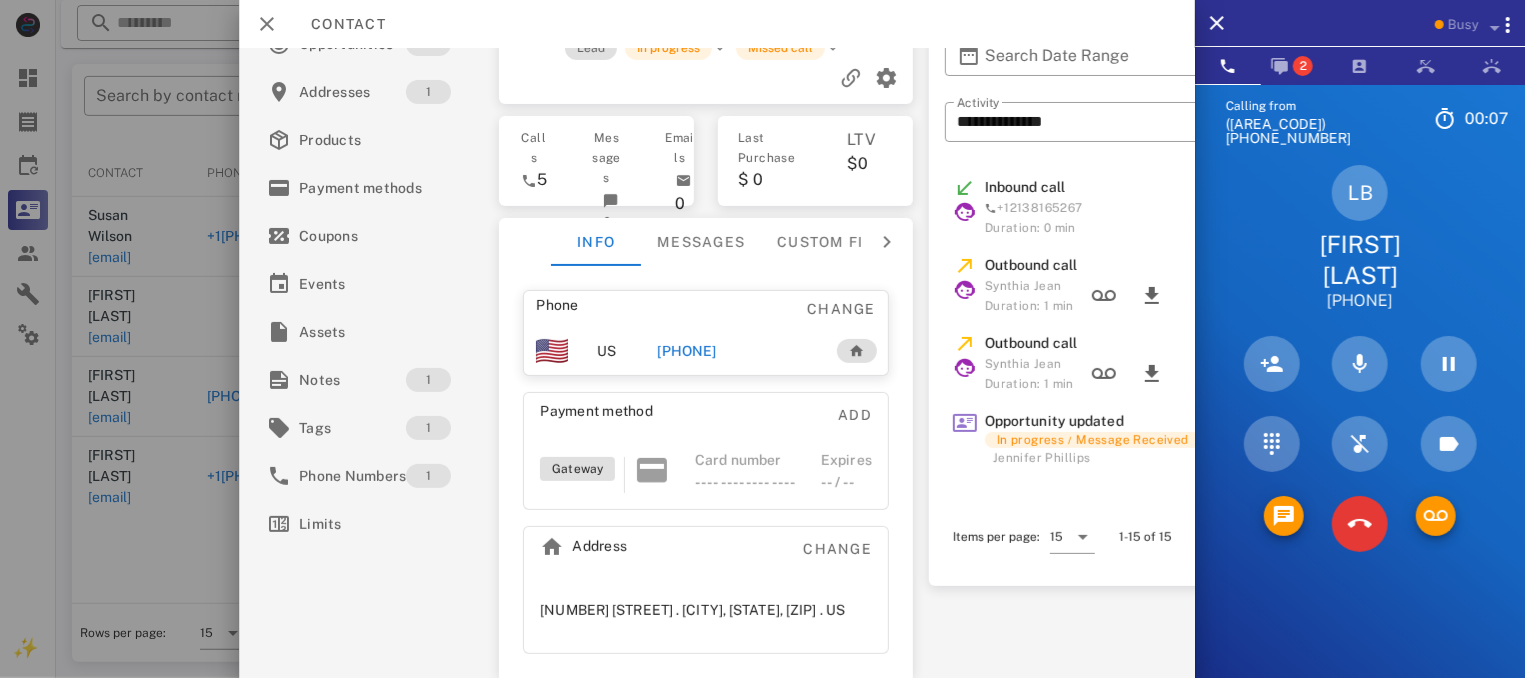 scroll, scrollTop: 107, scrollLeft: 0, axis: vertical 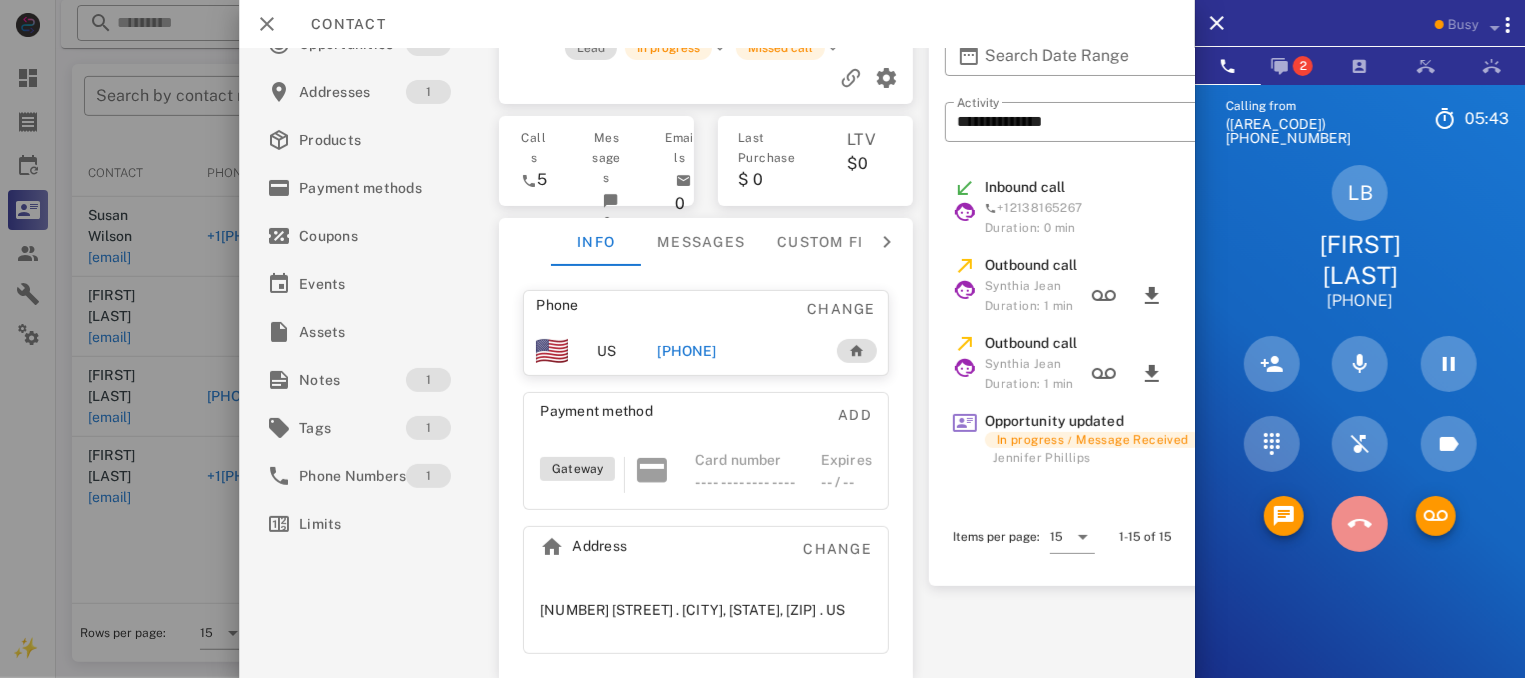 click at bounding box center [1360, 524] 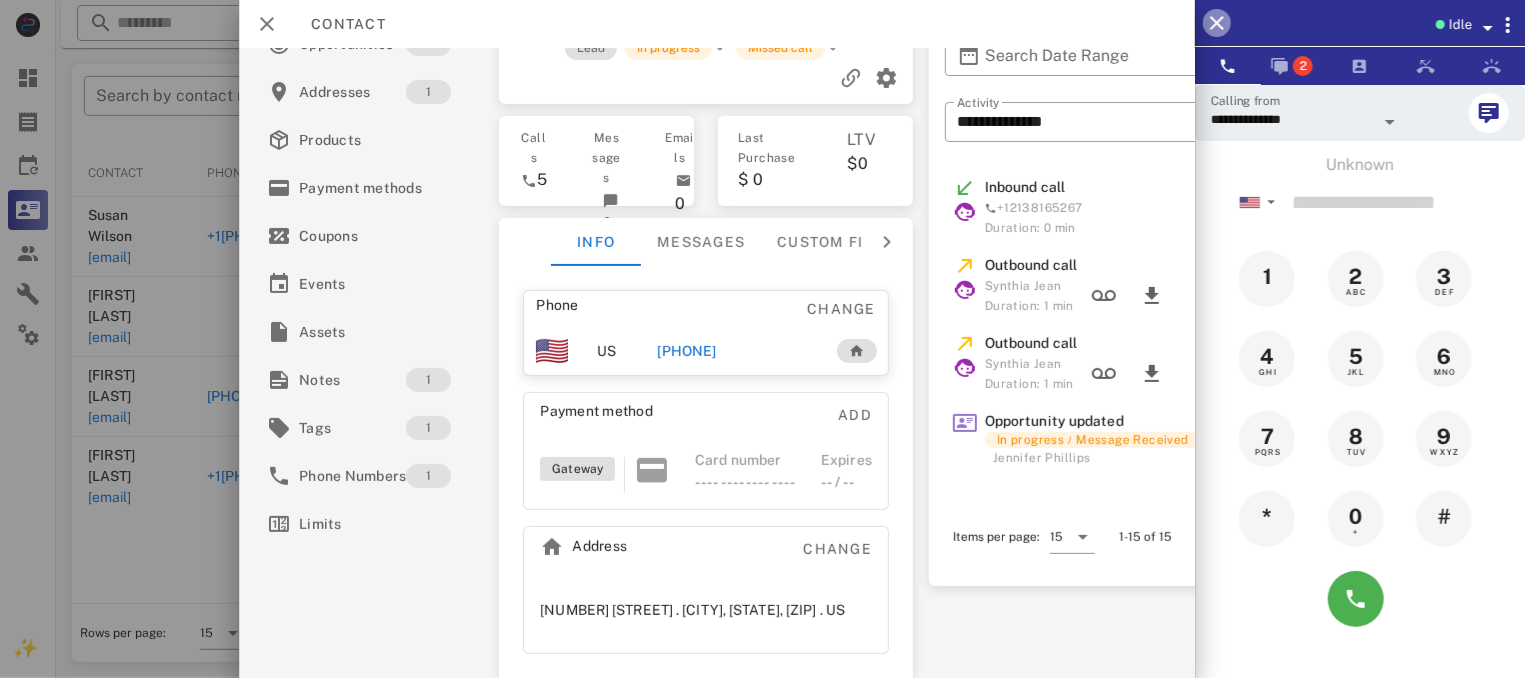 click at bounding box center (1217, 23) 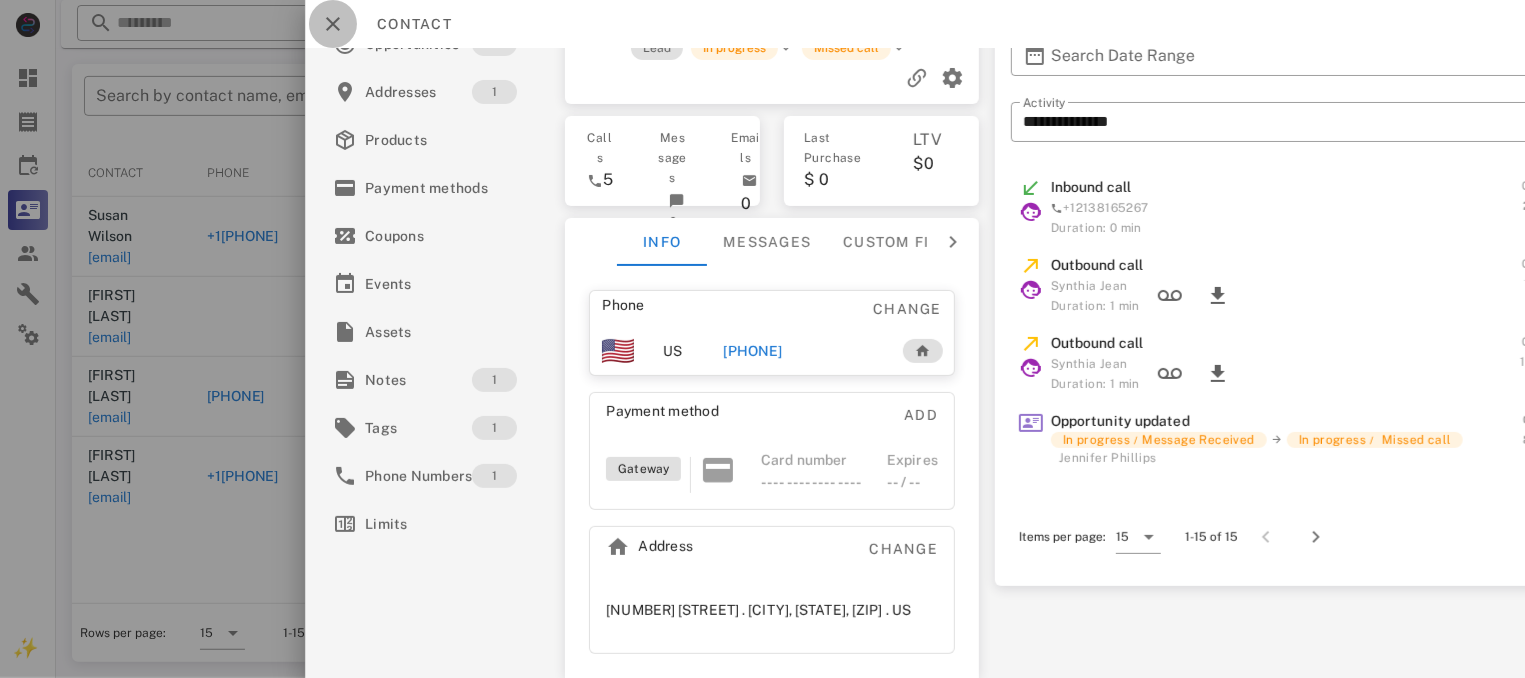 click at bounding box center [333, 24] 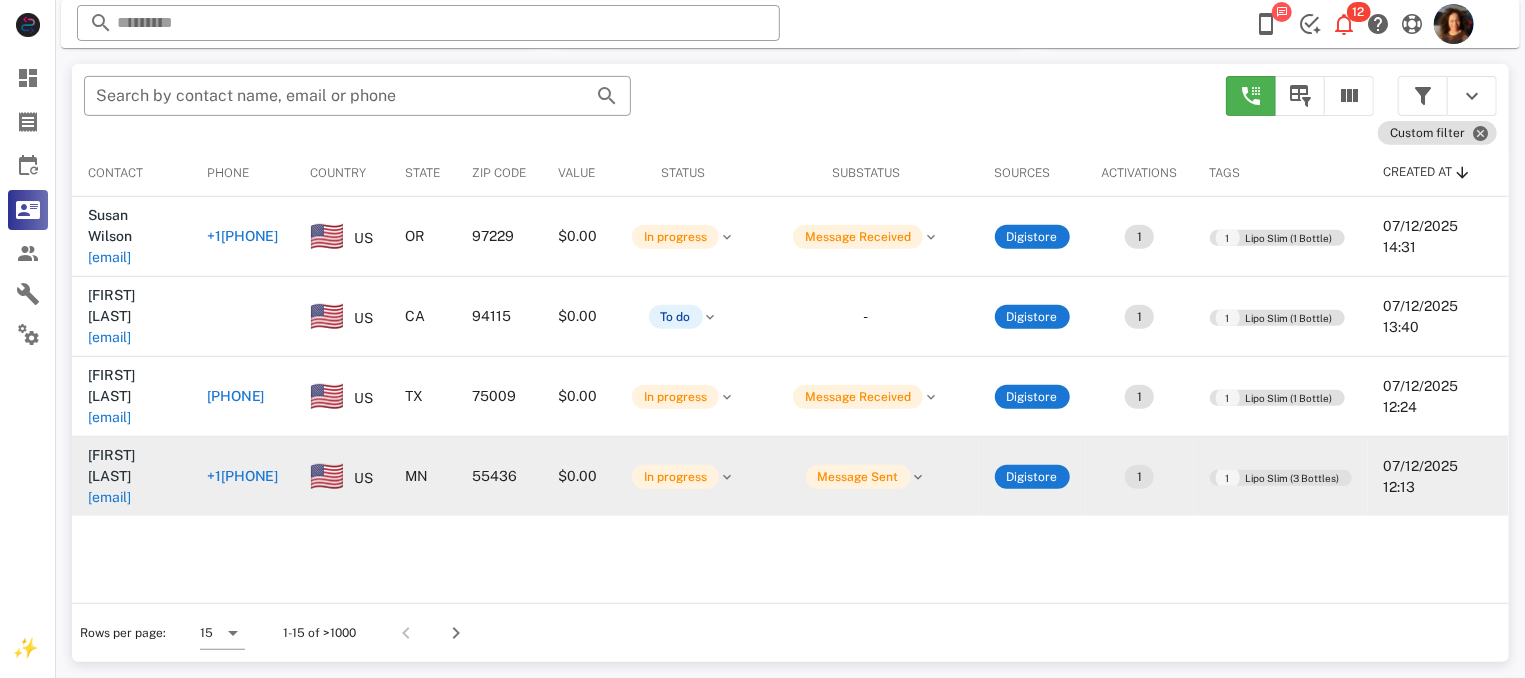 click on "+1[PHONE]" at bounding box center (243, 476) 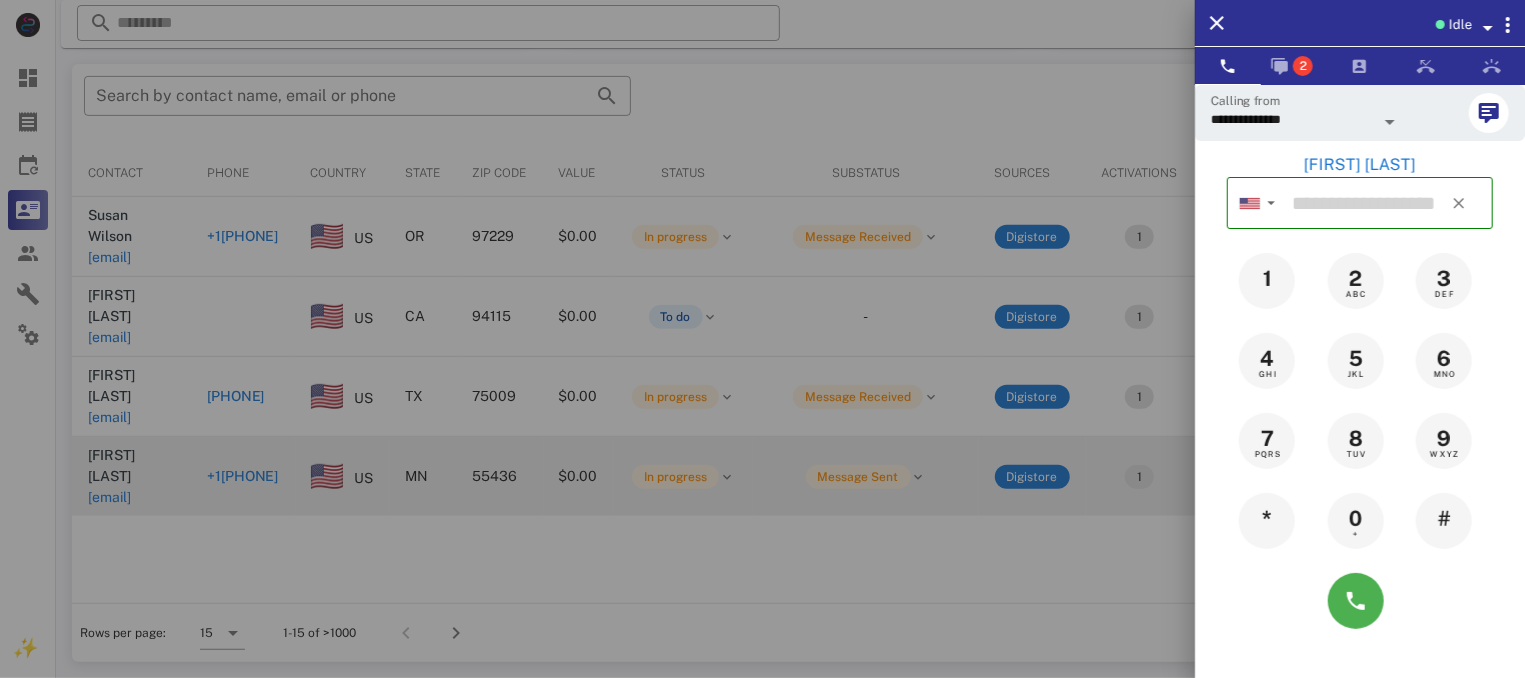 type on "**********" 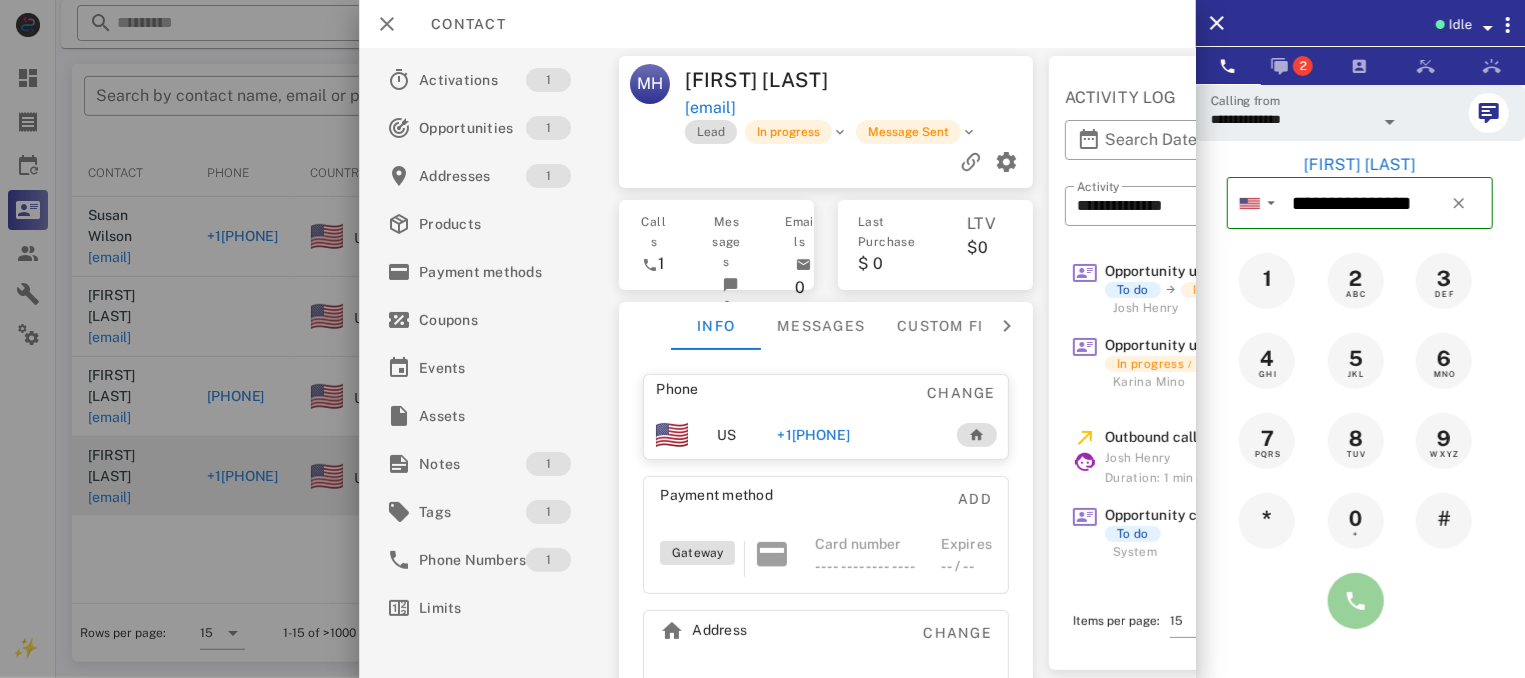 click at bounding box center [1356, 601] 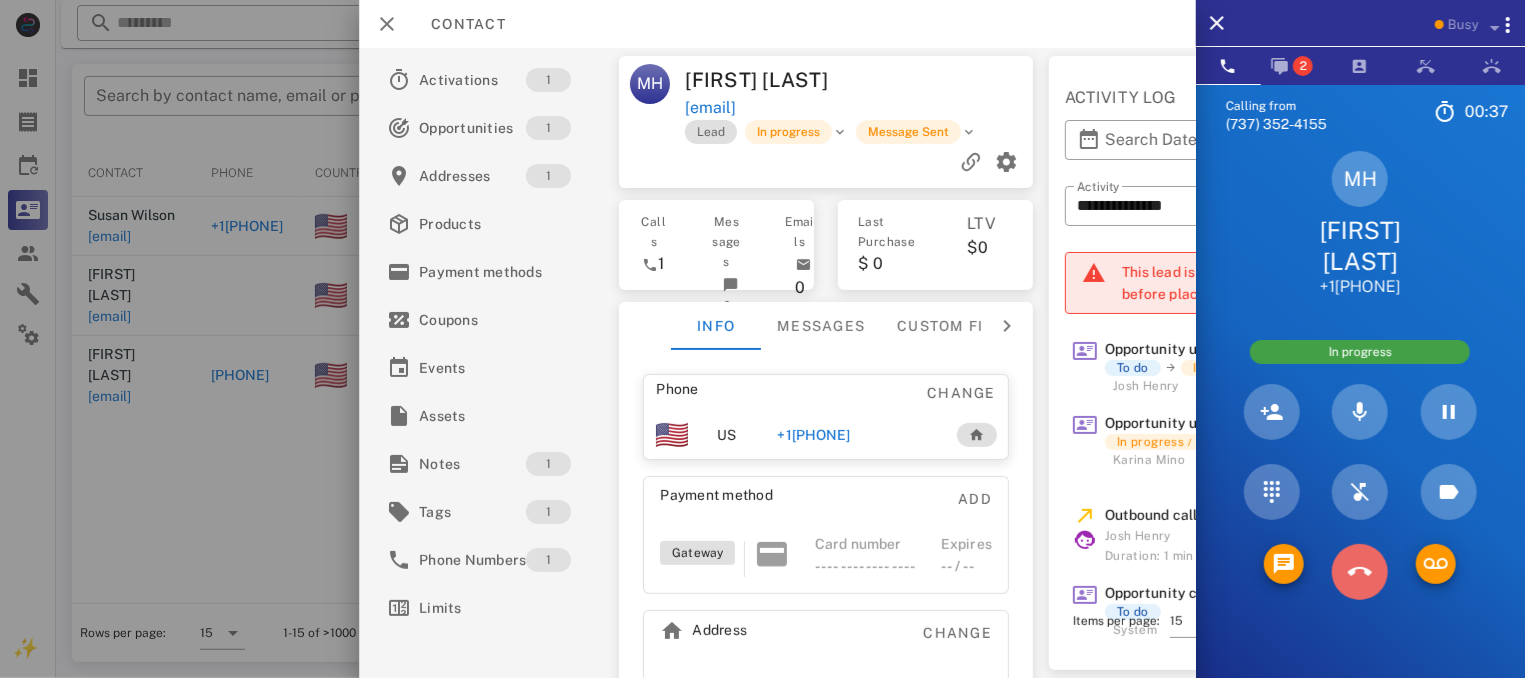 click at bounding box center (1360, 572) 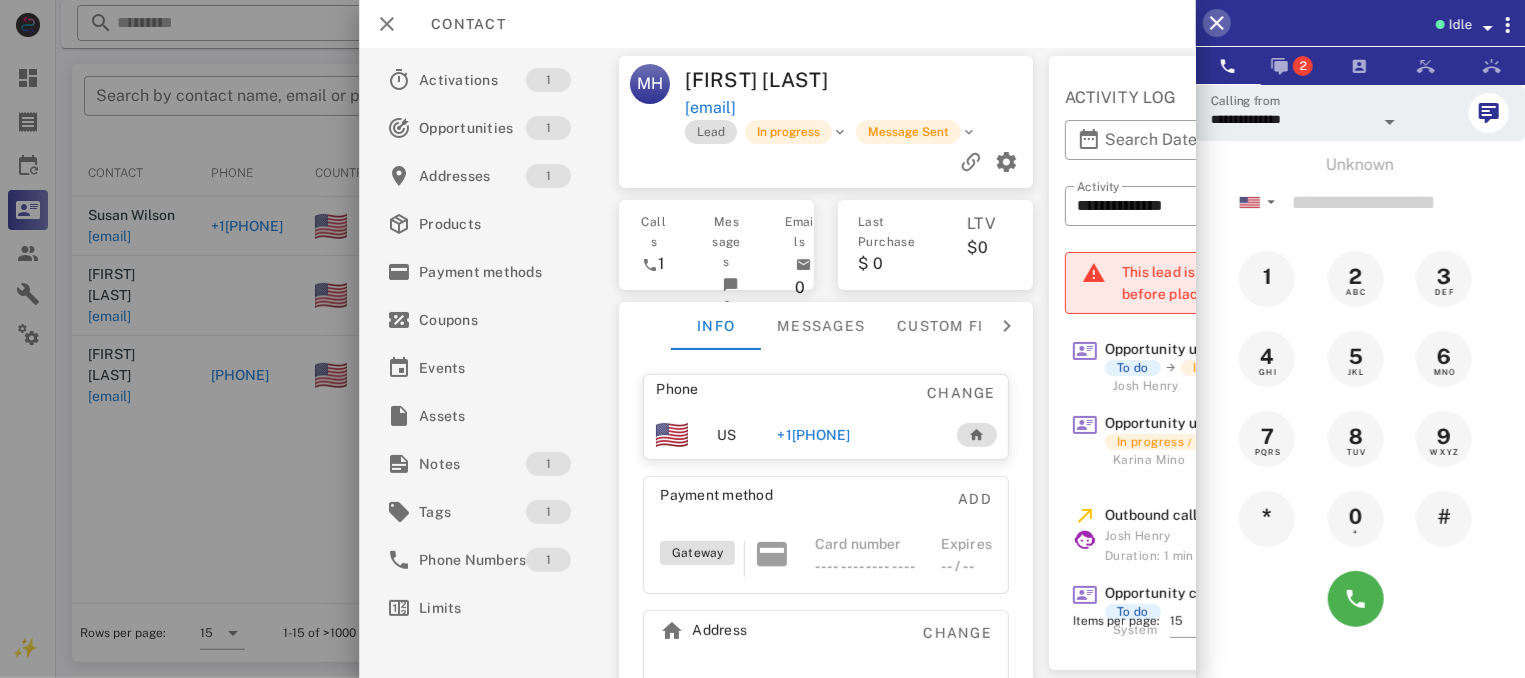 click at bounding box center (1217, 23) 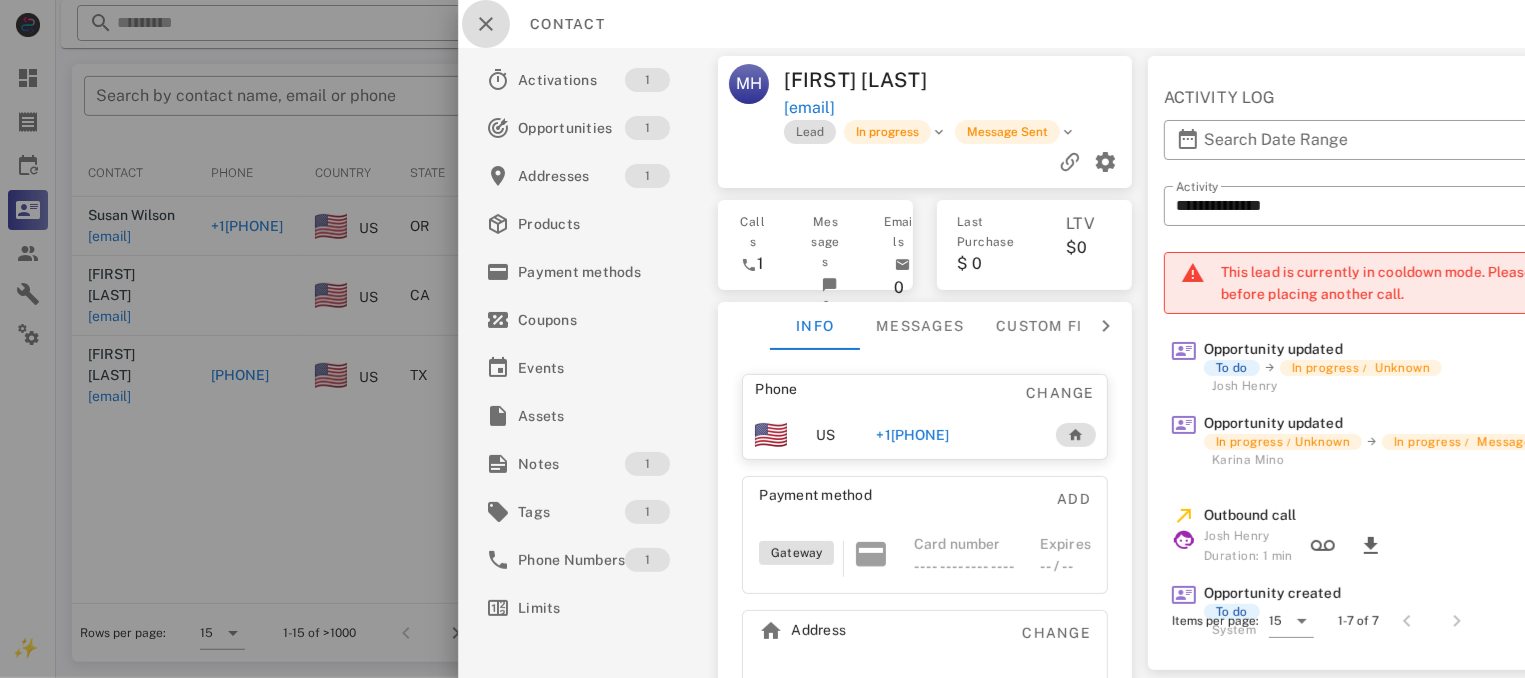 click at bounding box center (486, 24) 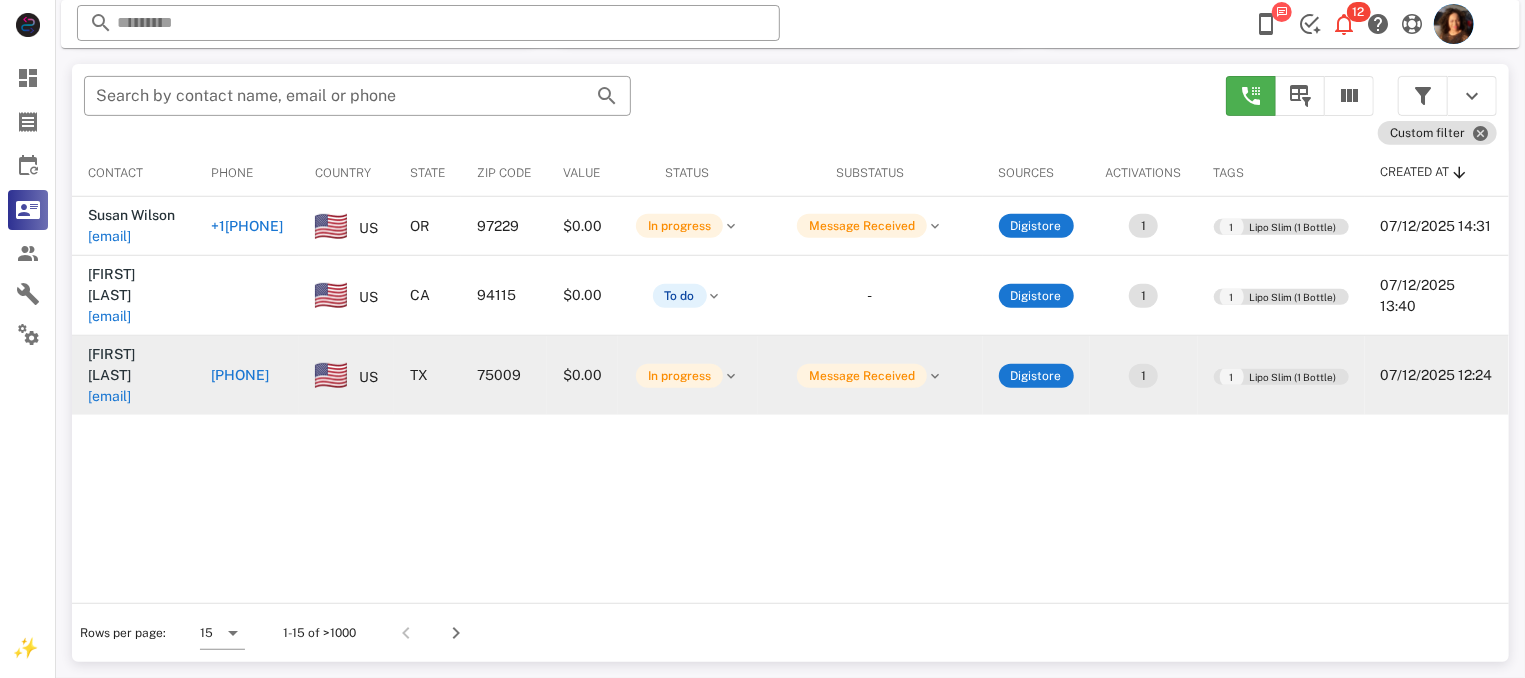 click on "[PHONE]" at bounding box center [240, 375] 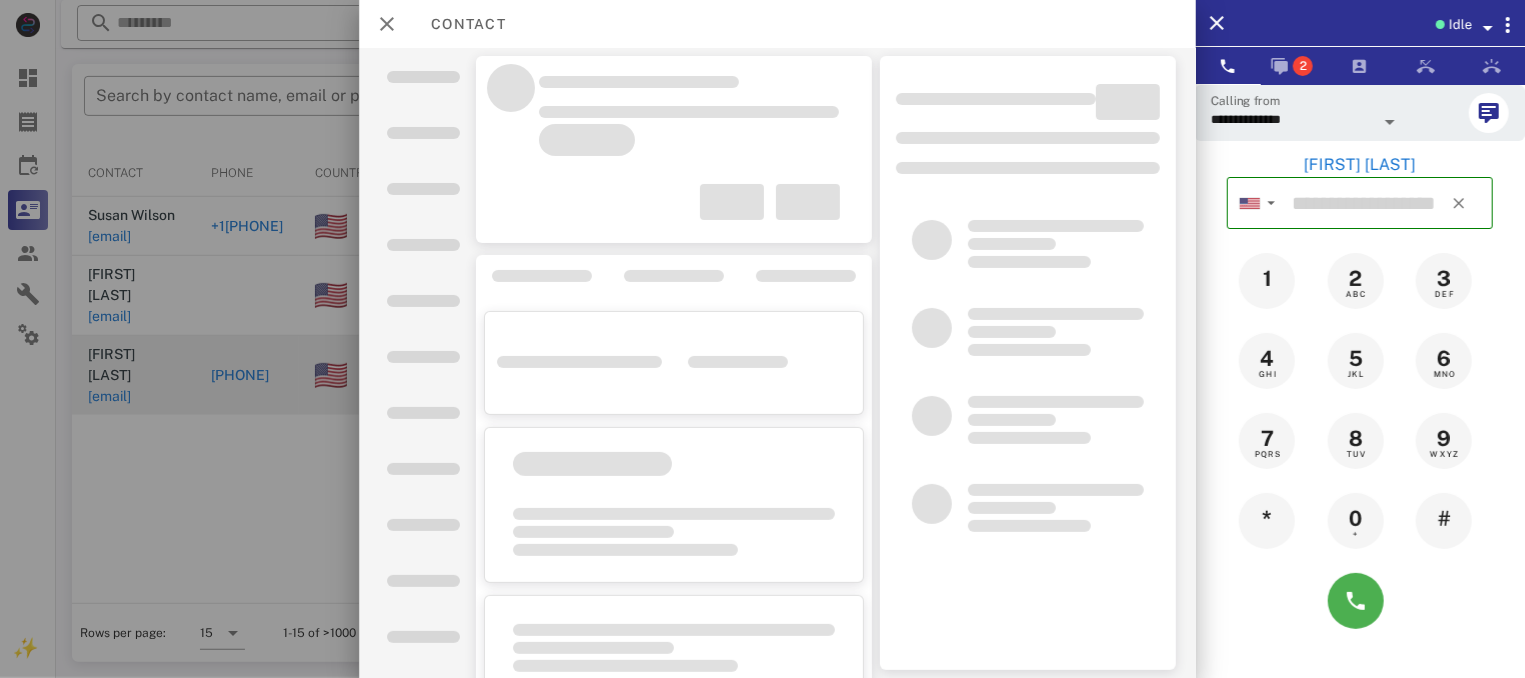 type on "**********" 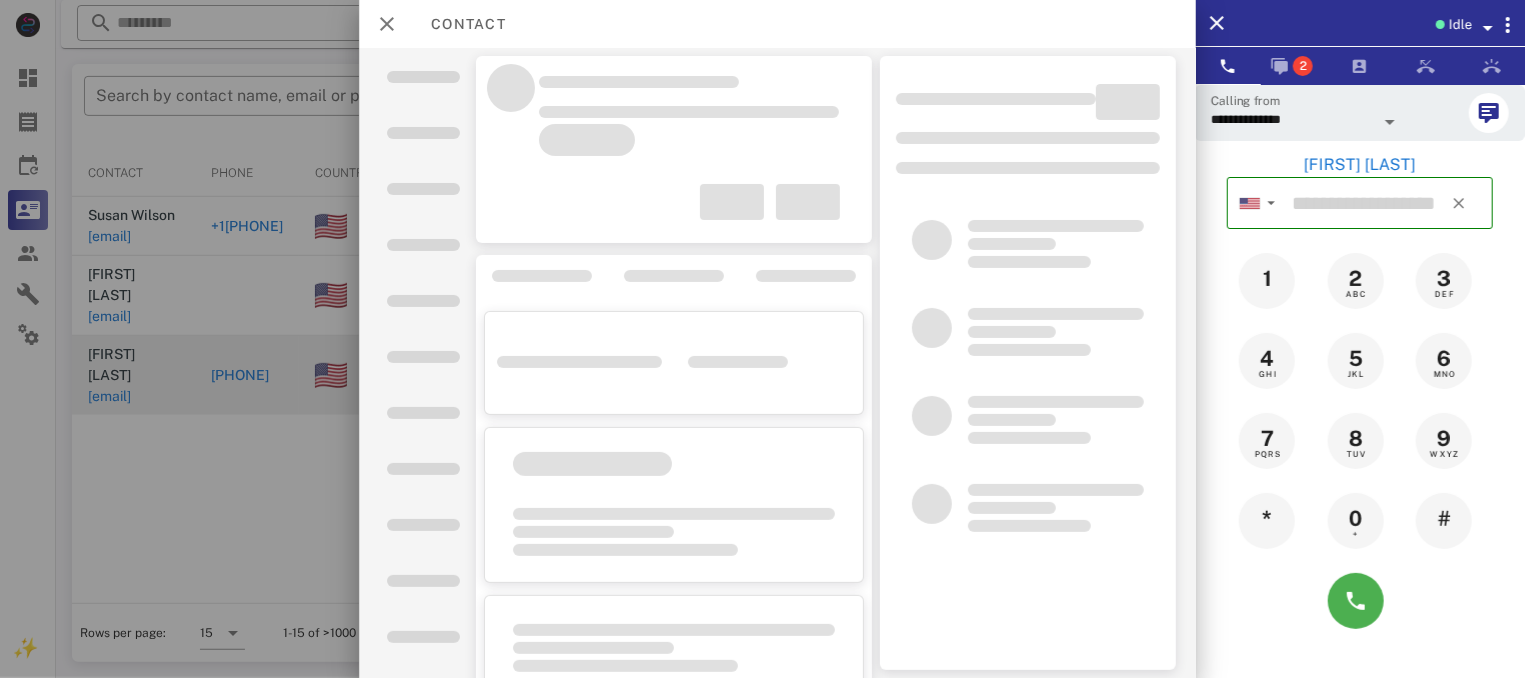 type on "**********" 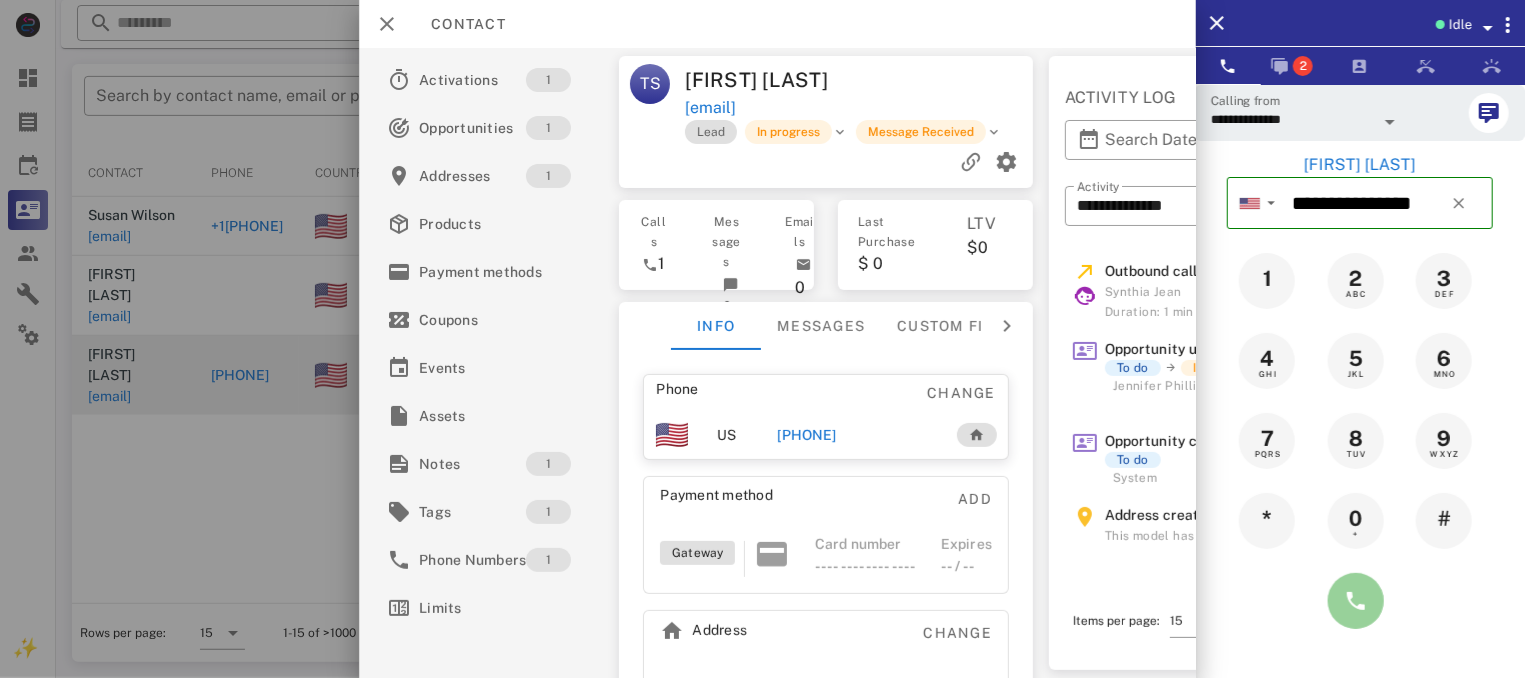 click at bounding box center (1356, 601) 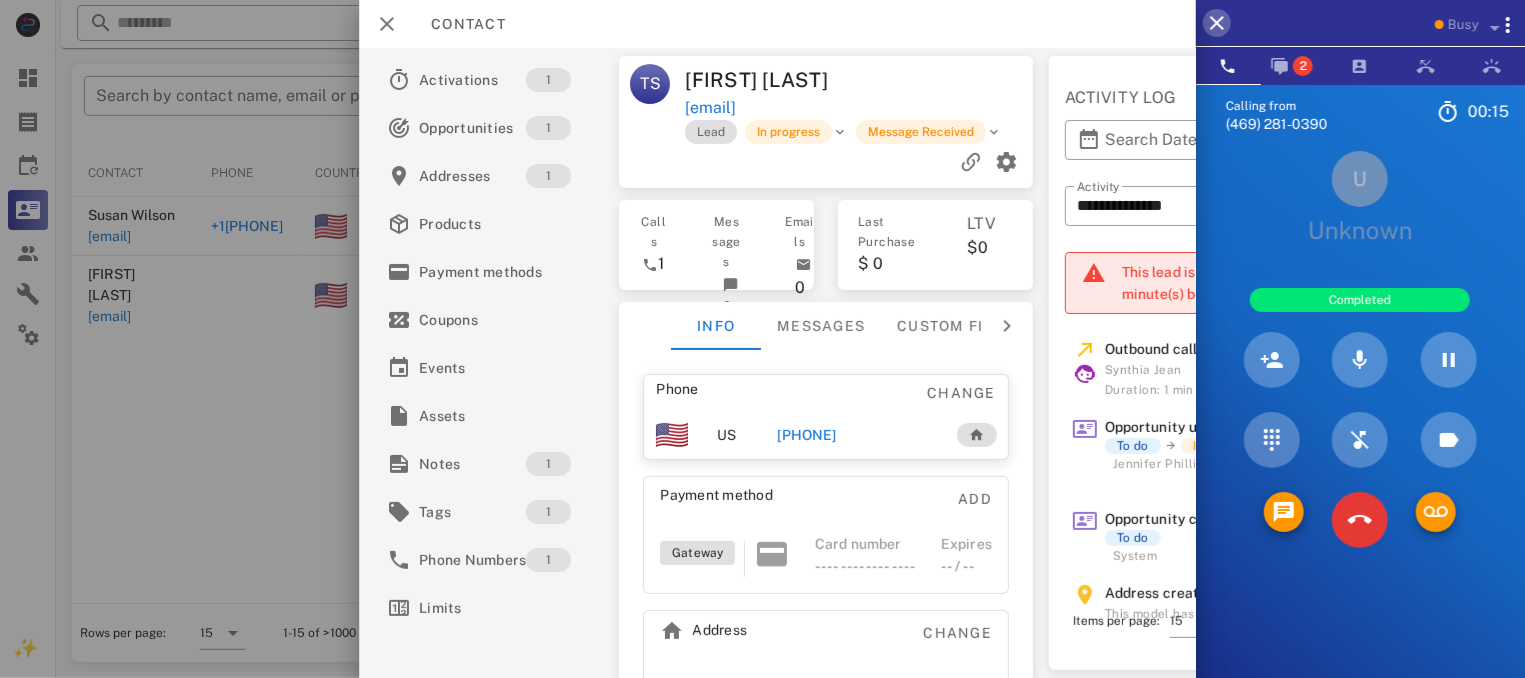 click at bounding box center [1217, 23] 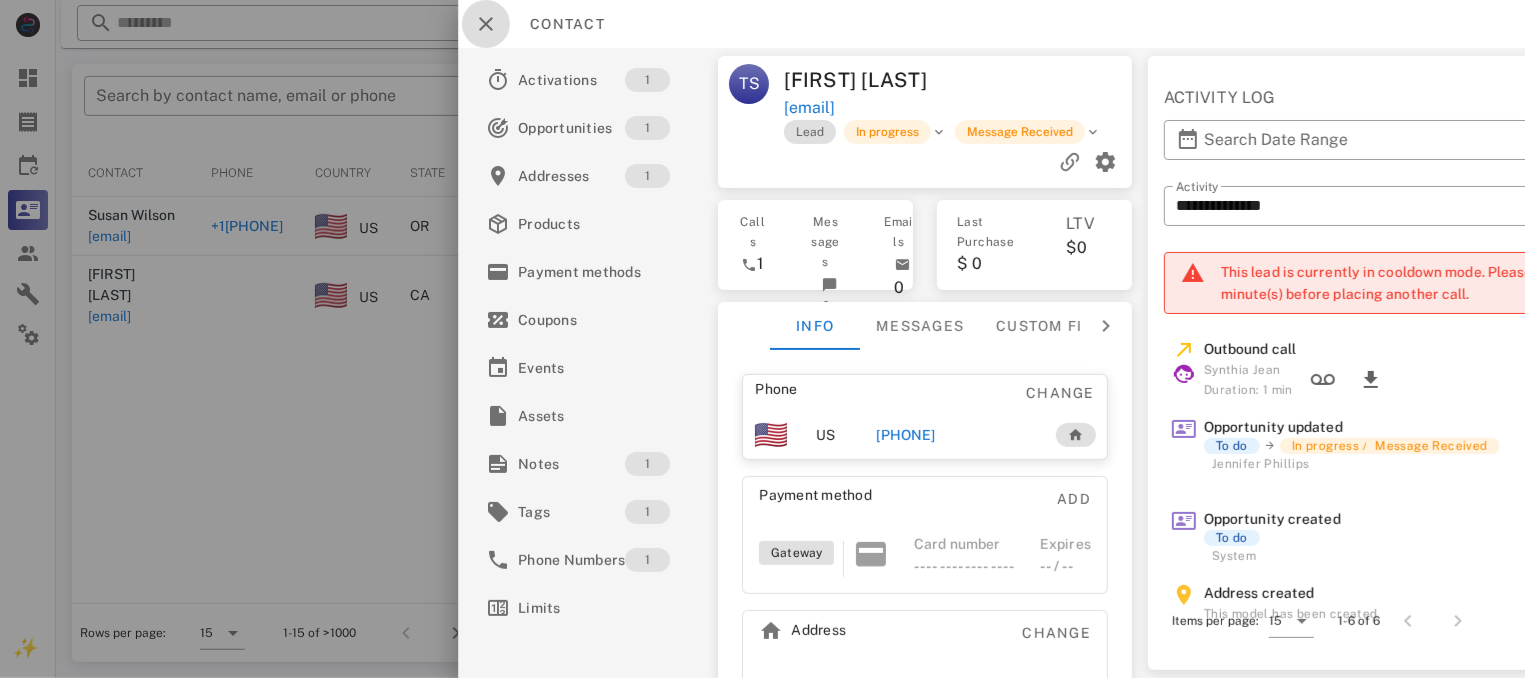 click at bounding box center [486, 24] 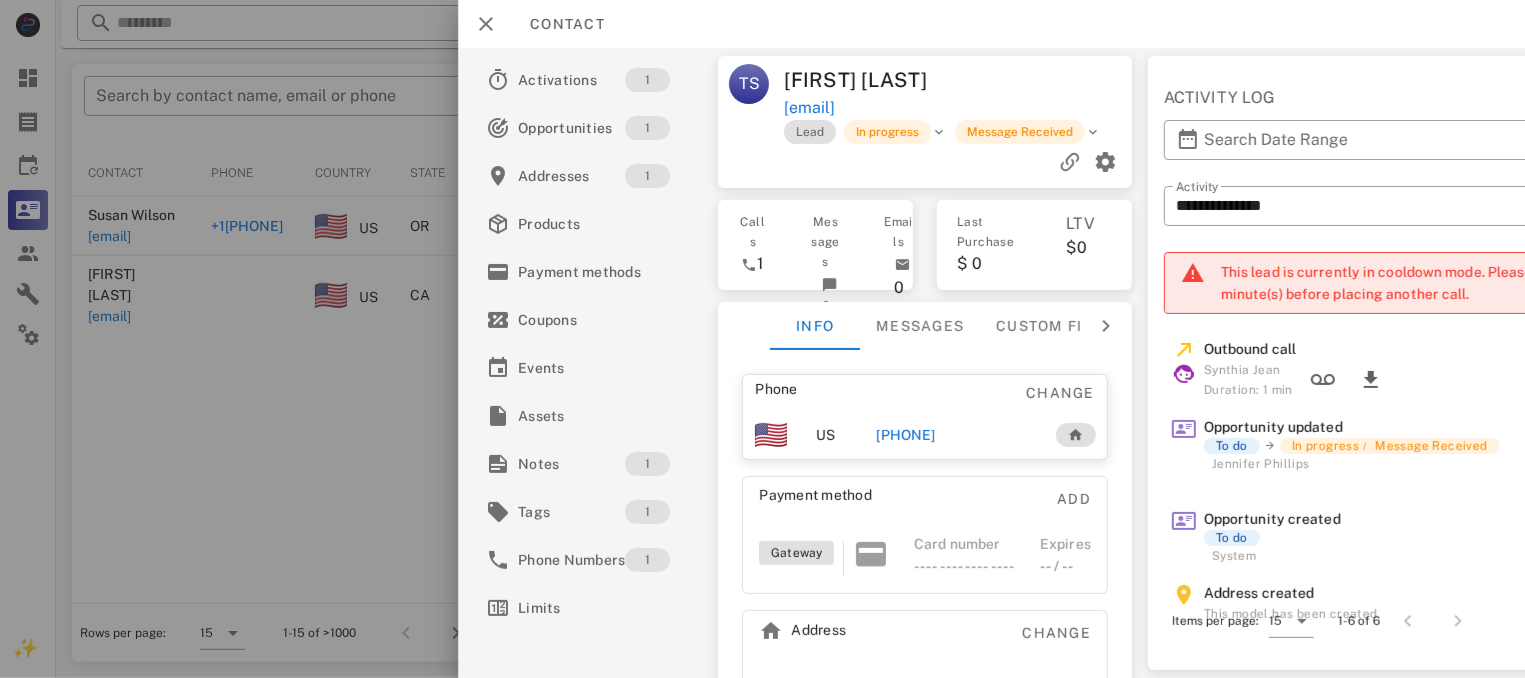 click at bounding box center [762, 339] 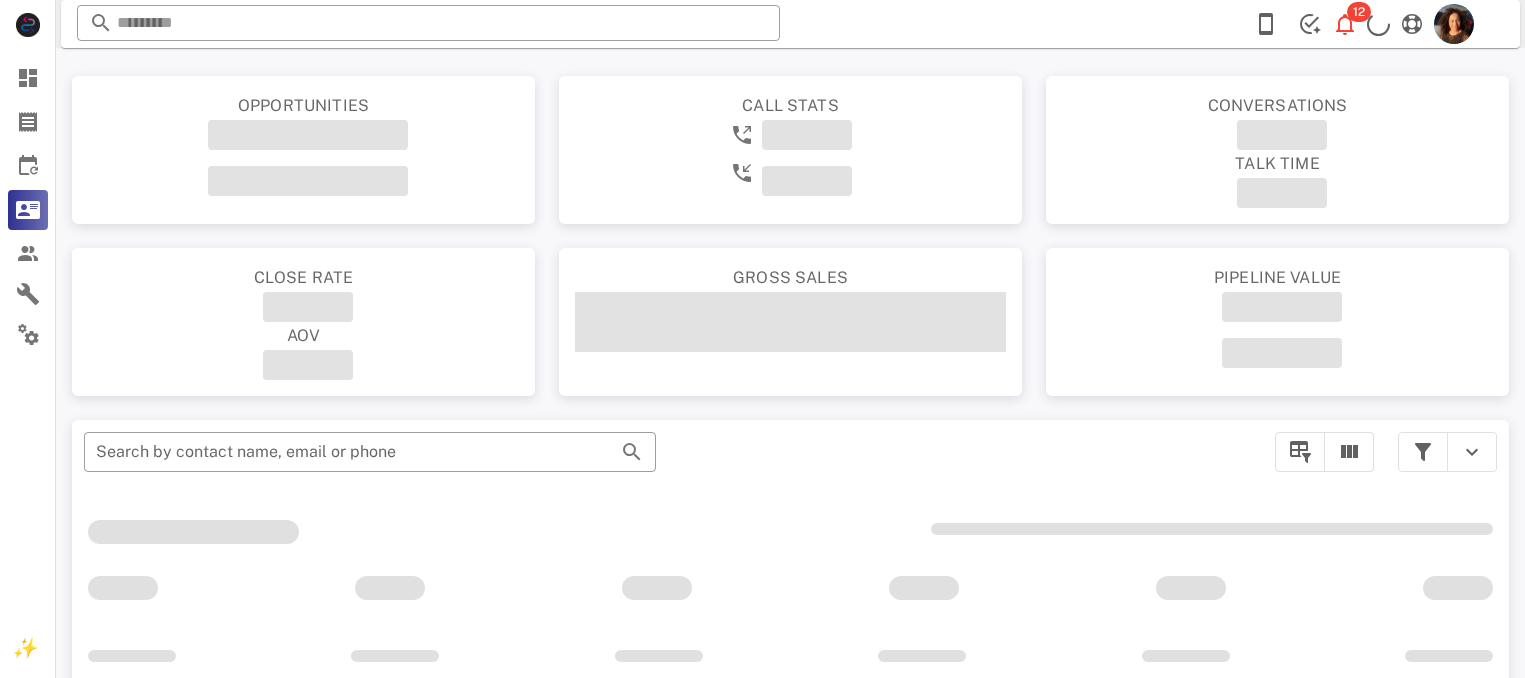 scroll, scrollTop: 0, scrollLeft: 0, axis: both 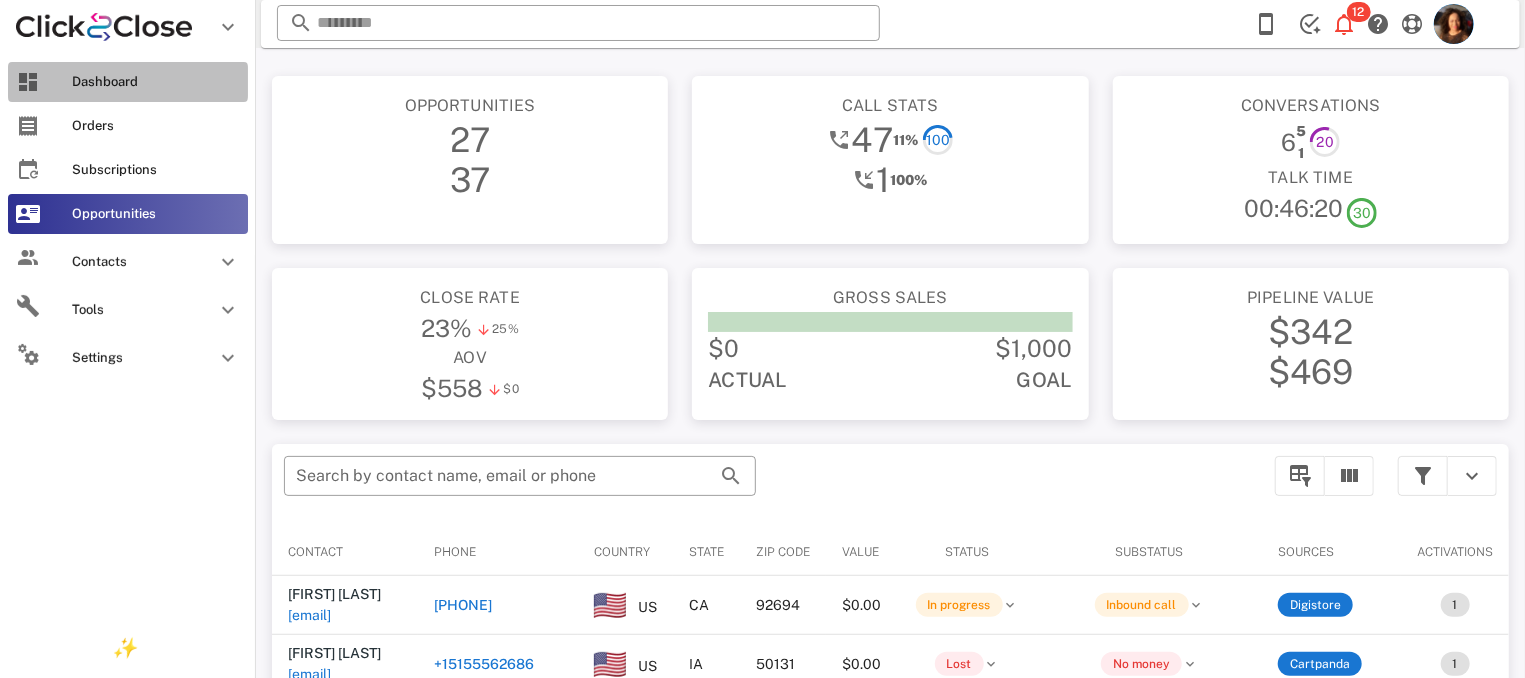 click on "Dashboard" at bounding box center (156, 82) 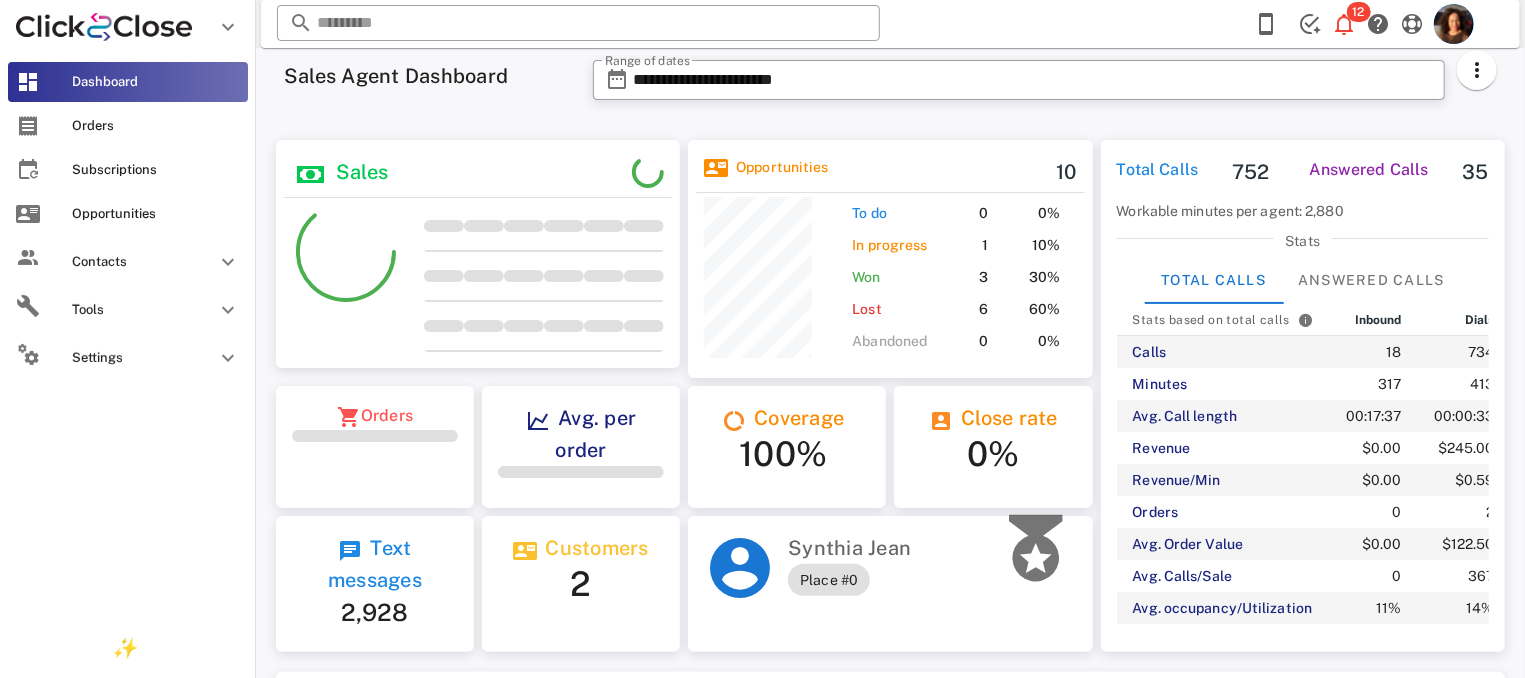 scroll, scrollTop: 999758, scrollLeft: 999595, axis: both 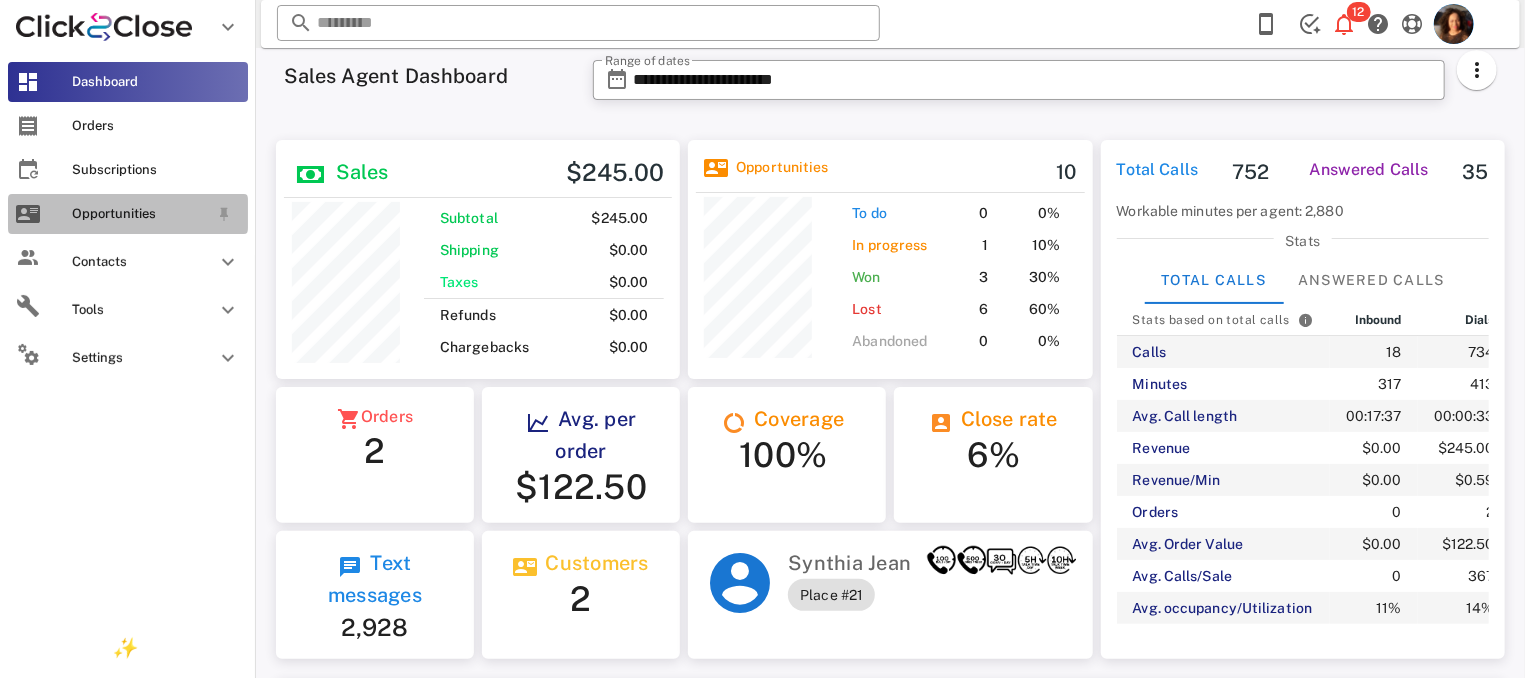 click on "Opportunities" at bounding box center (140, 214) 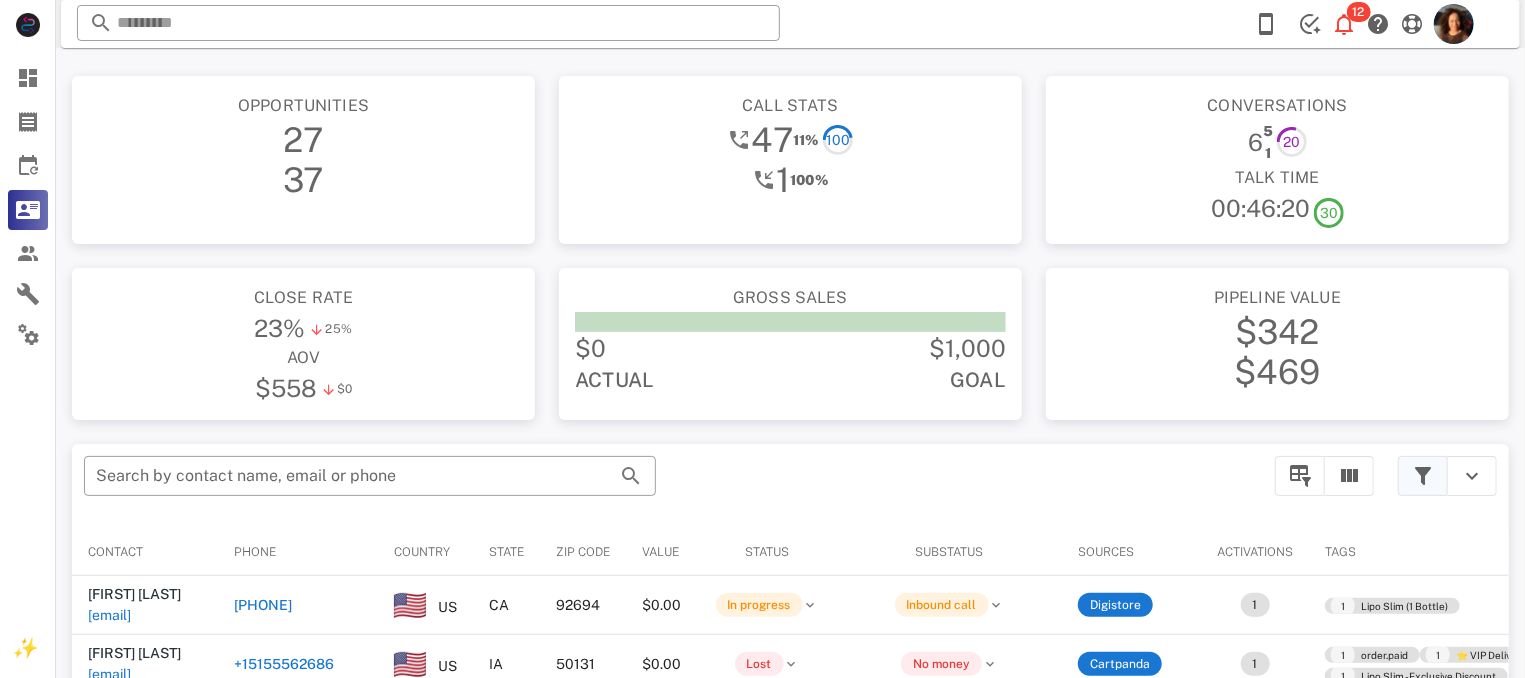 click at bounding box center (1423, 476) 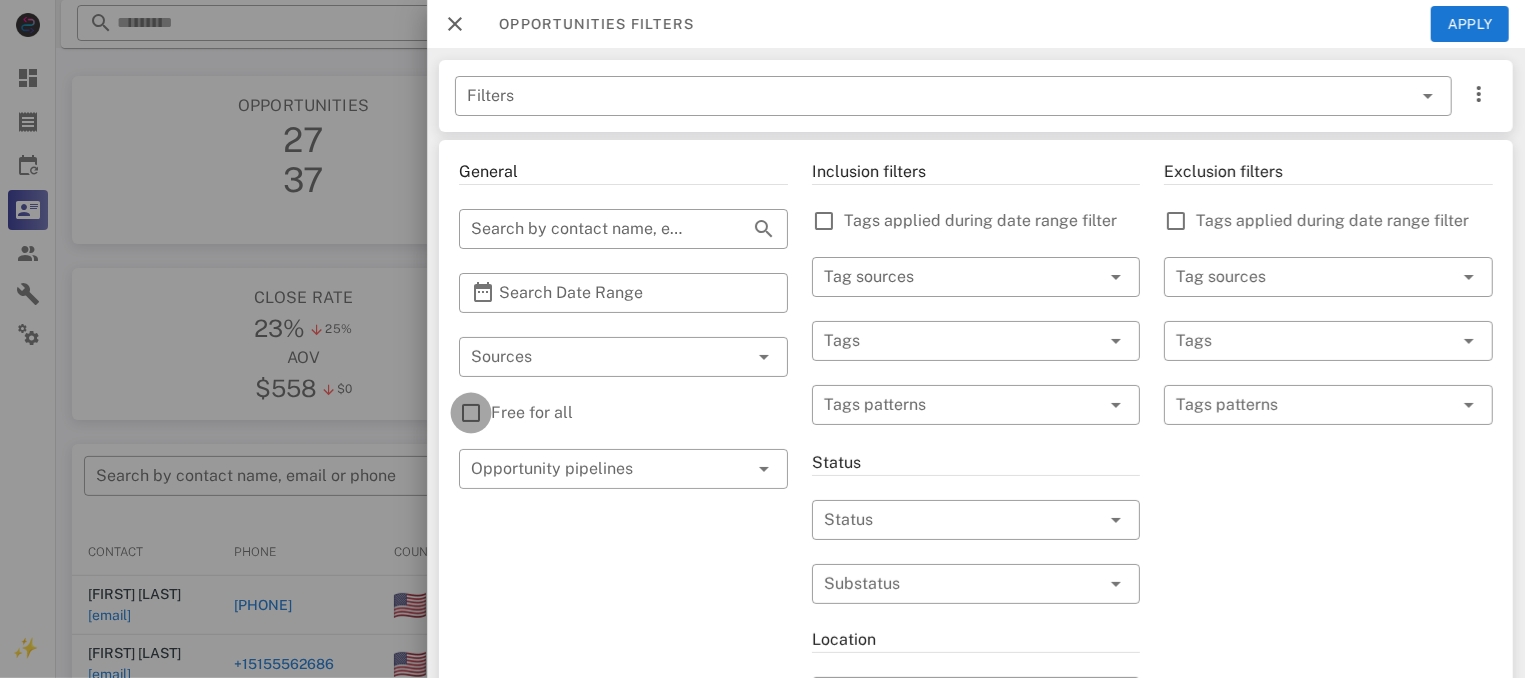 click at bounding box center [471, 413] 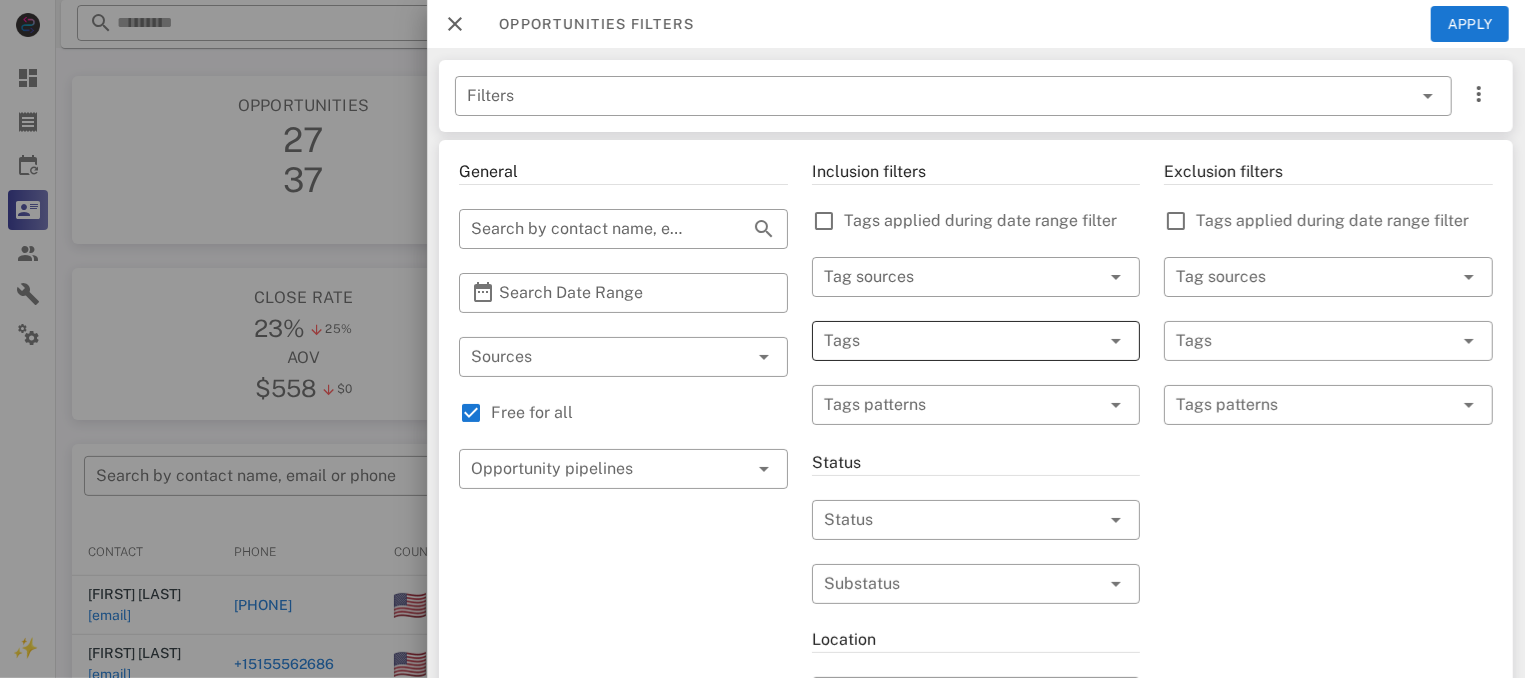 click at bounding box center [948, 341] 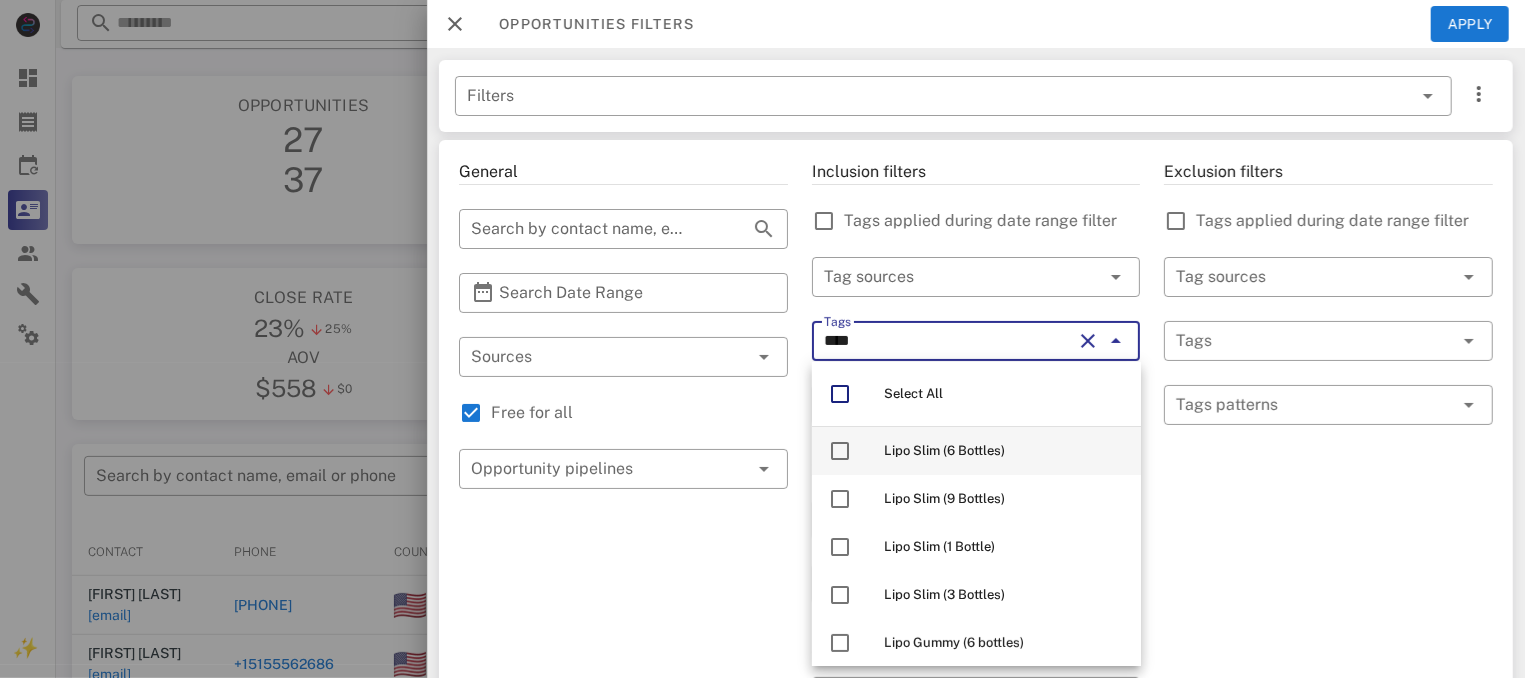 click on "Lipo Slim (6 Bottles)" at bounding box center [944, 450] 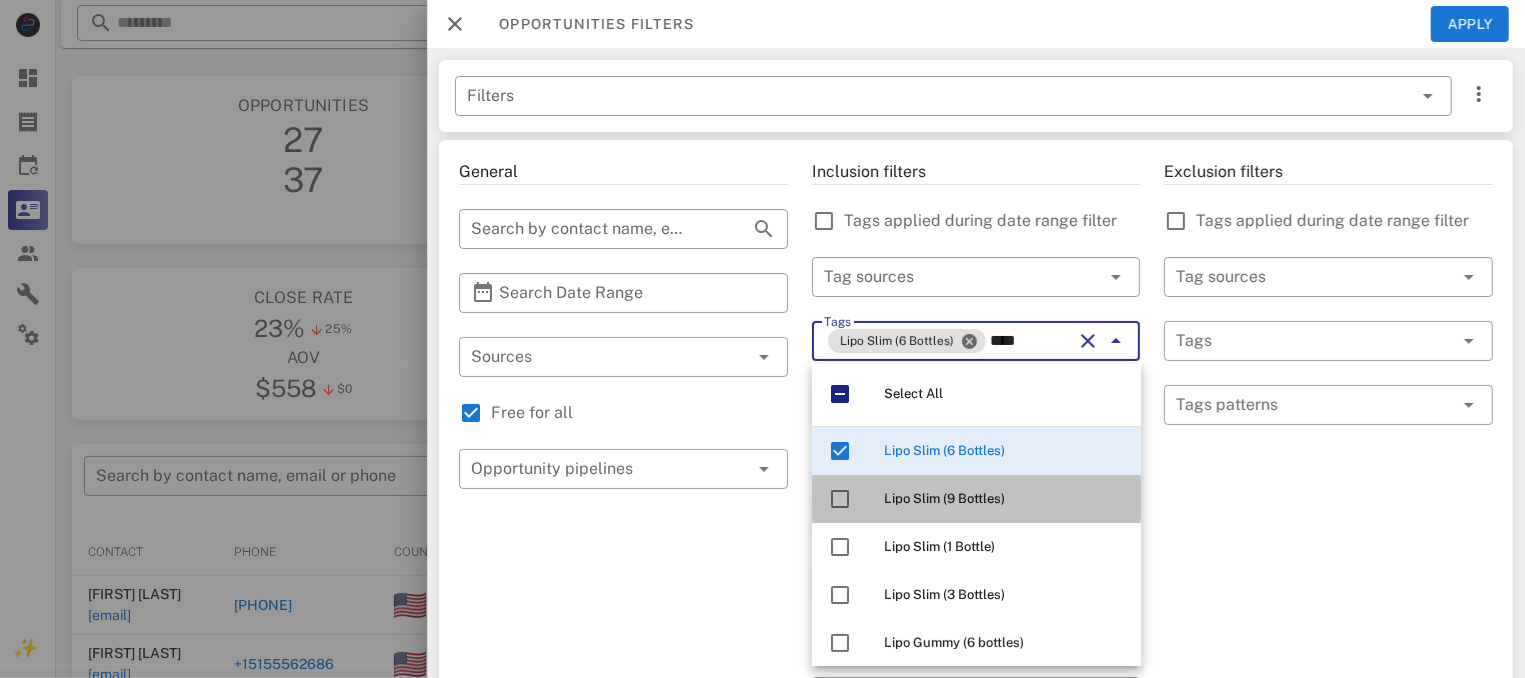 click on "Lipo Slim (9 Bottles)" at bounding box center (944, 498) 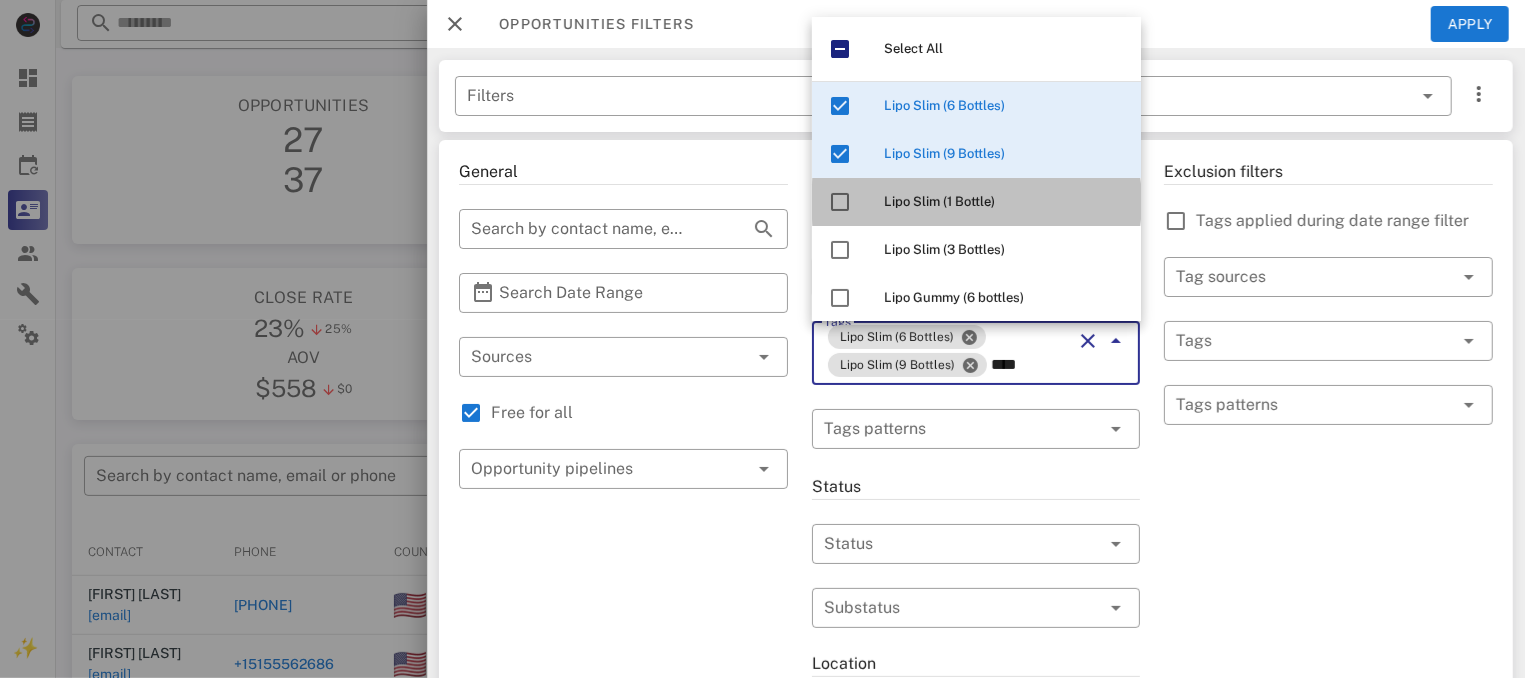 click on "Lipo Slim (1 Bottle)" at bounding box center (1004, 202) 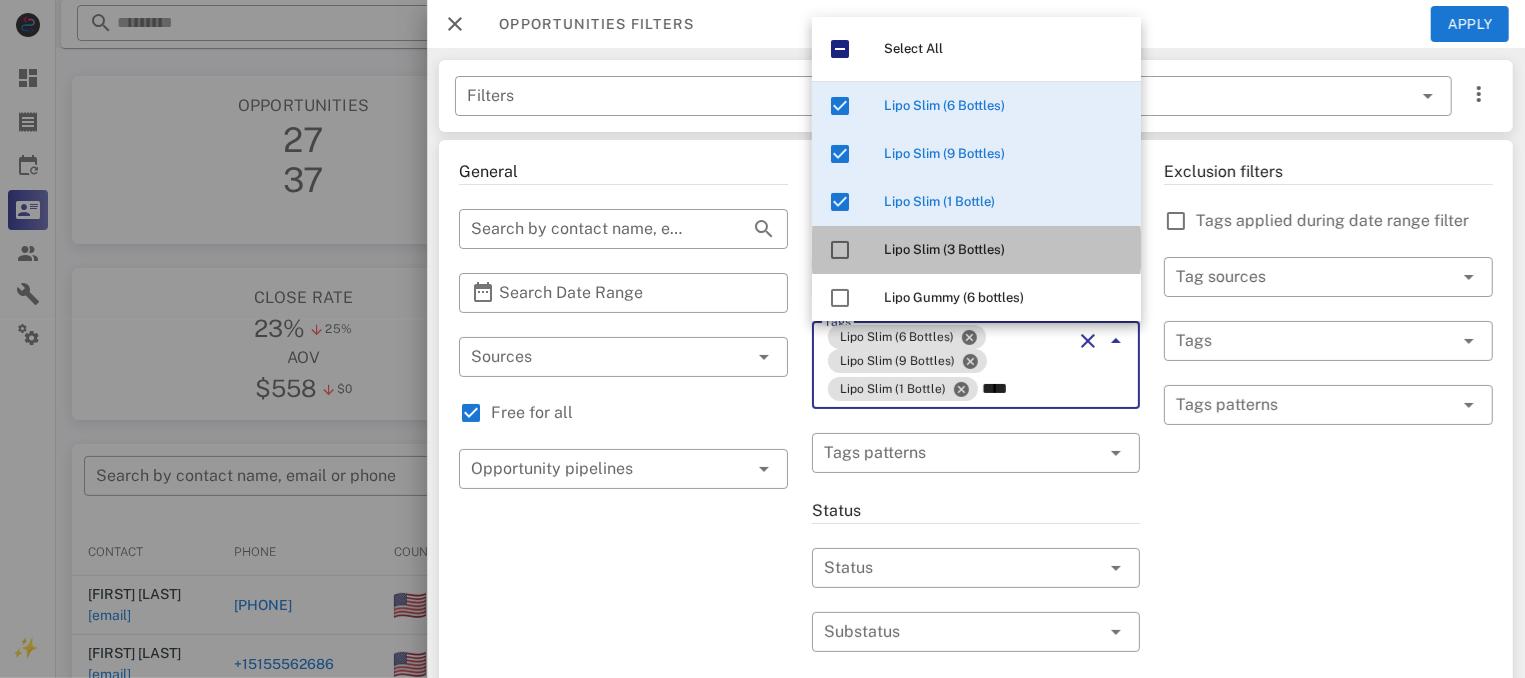 click on "Lipo Slim (3 Bottles)" at bounding box center [944, 249] 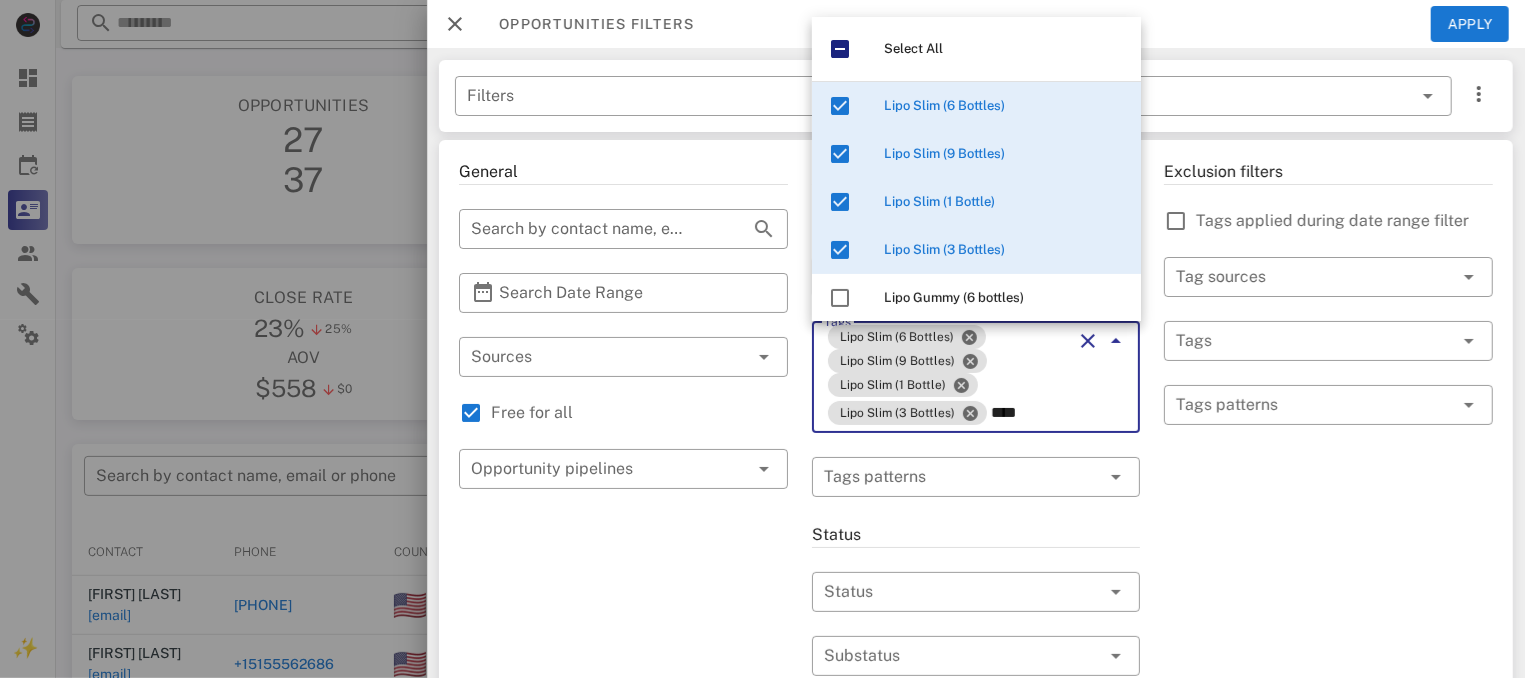 type on "****" 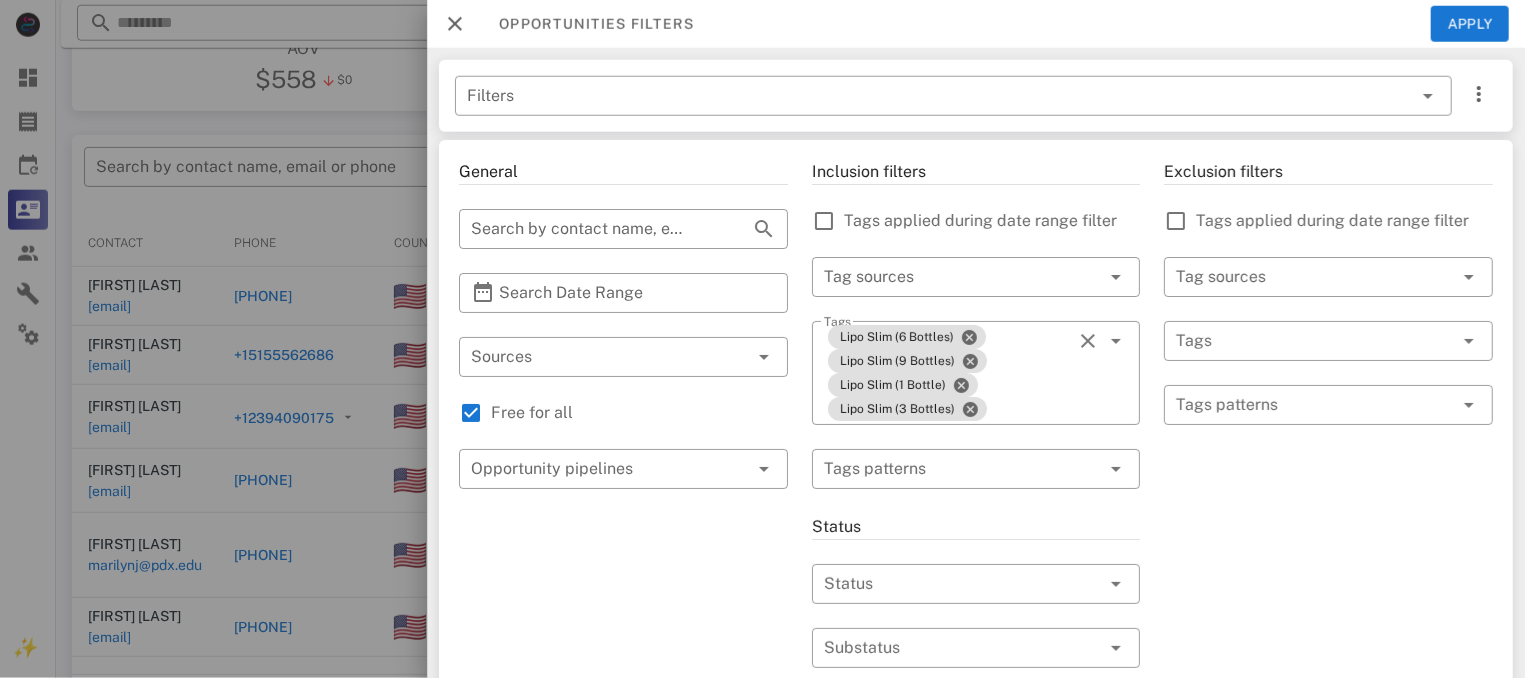 scroll, scrollTop: 380, scrollLeft: 0, axis: vertical 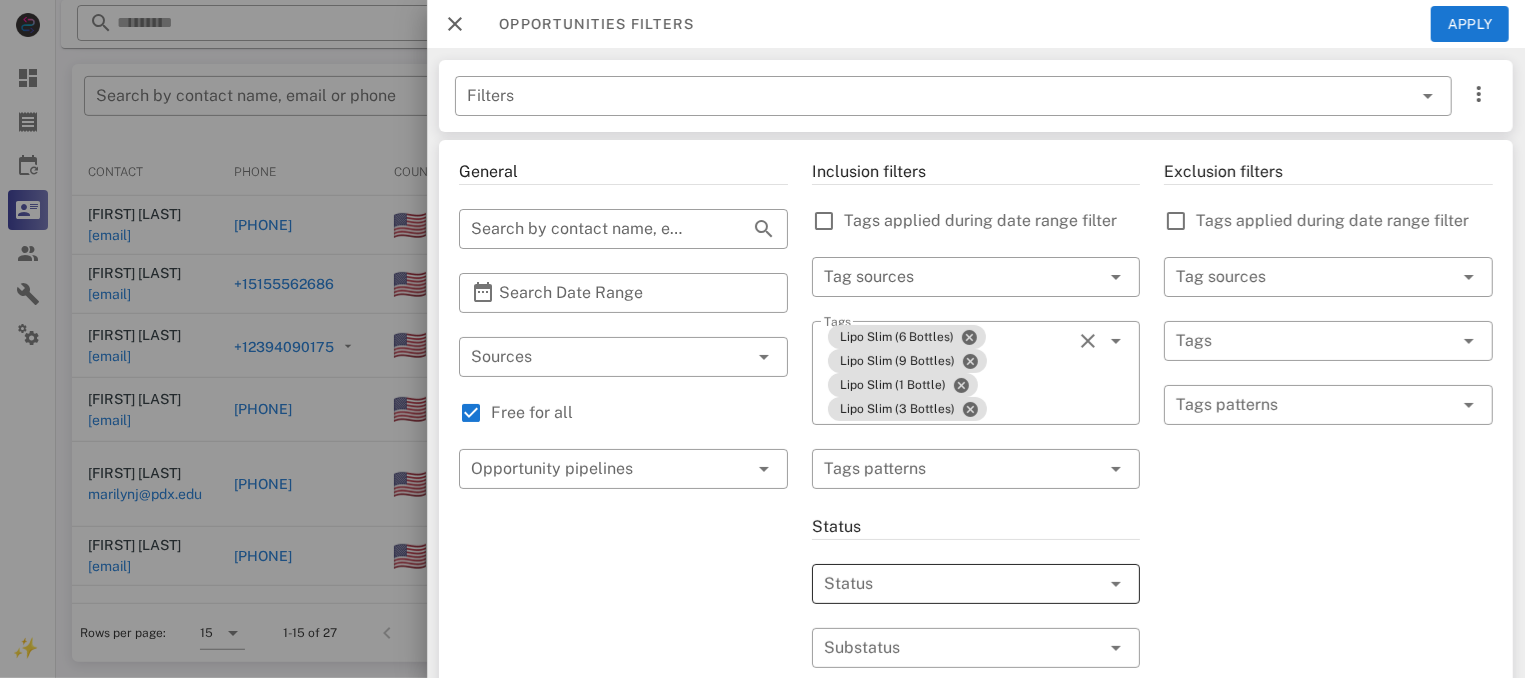 click at bounding box center (948, 584) 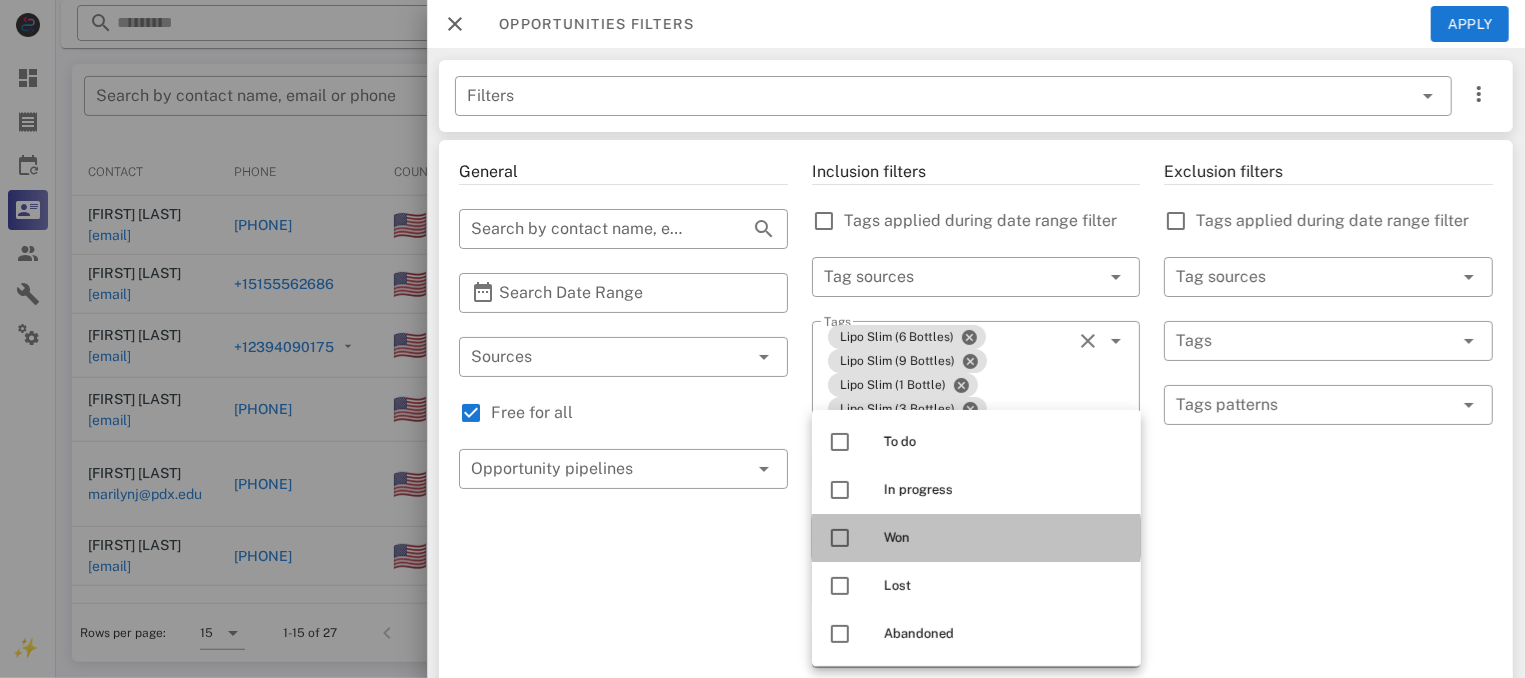 click on "Won" at bounding box center (1004, 538) 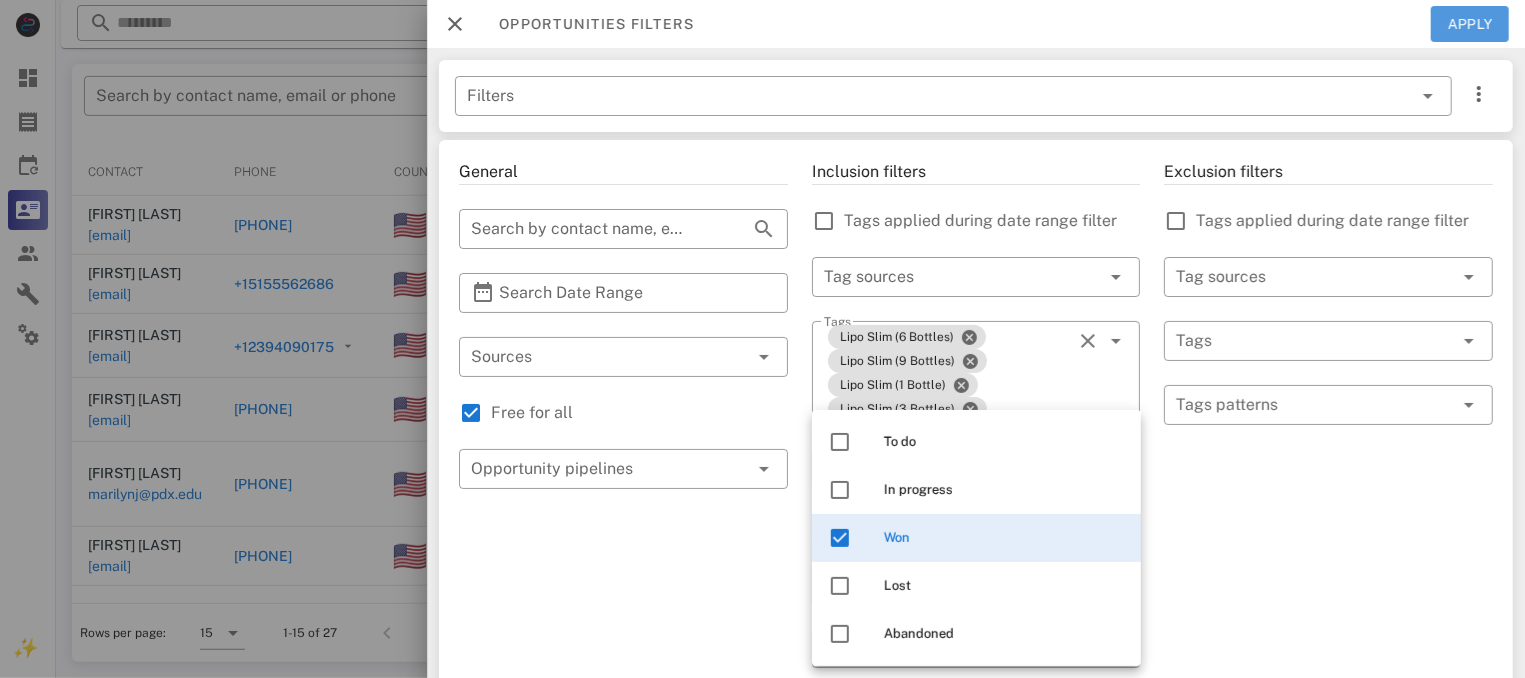 click on "Apply" at bounding box center [1470, 24] 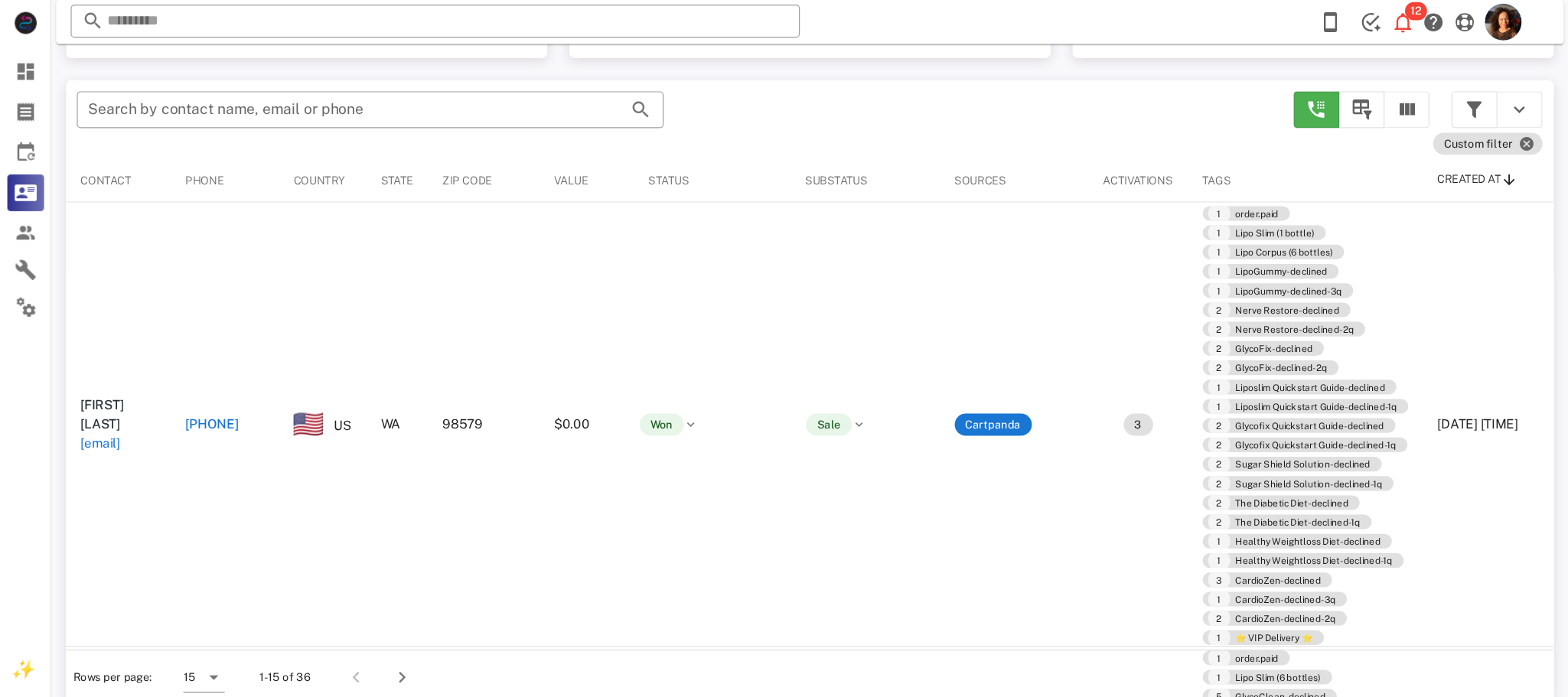scroll, scrollTop: 156, scrollLeft: 0, axis: vertical 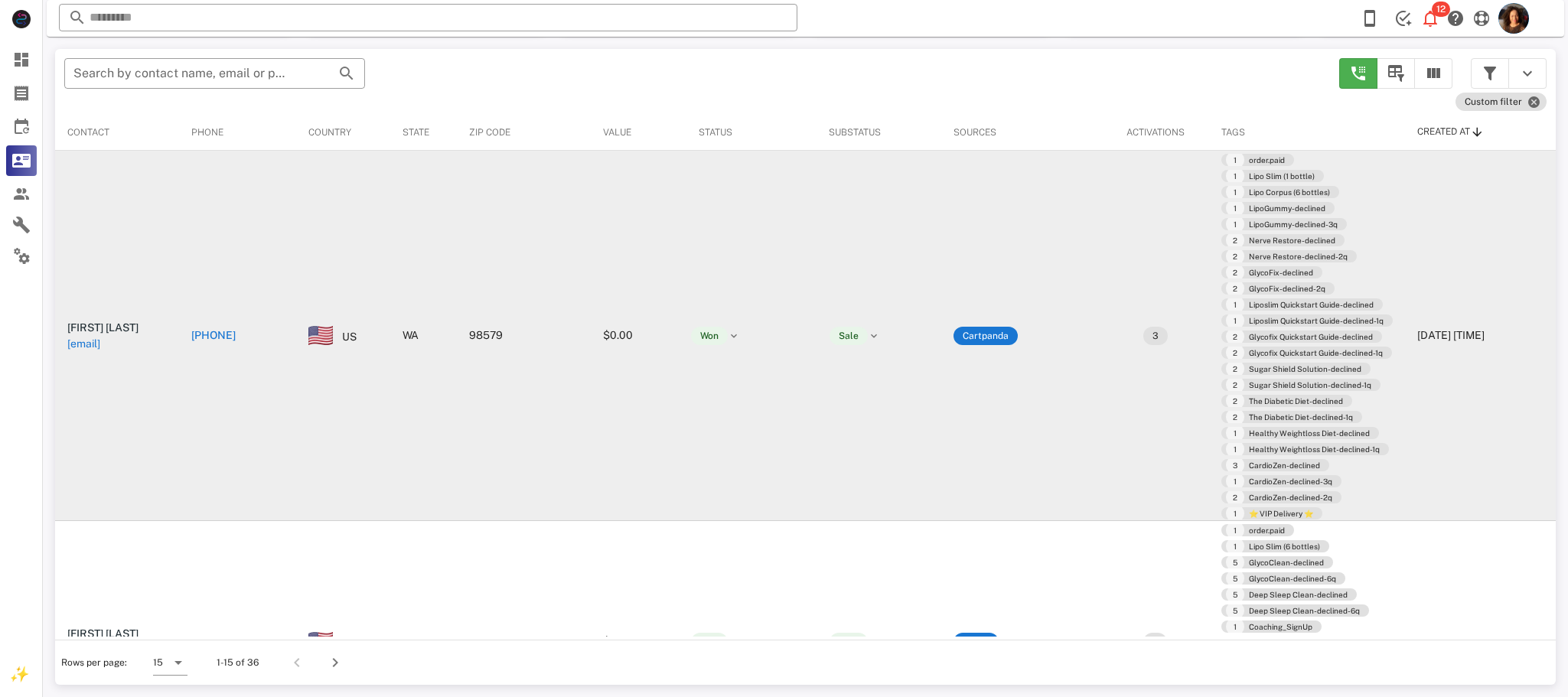 click on "3" at bounding box center (1156, 336) 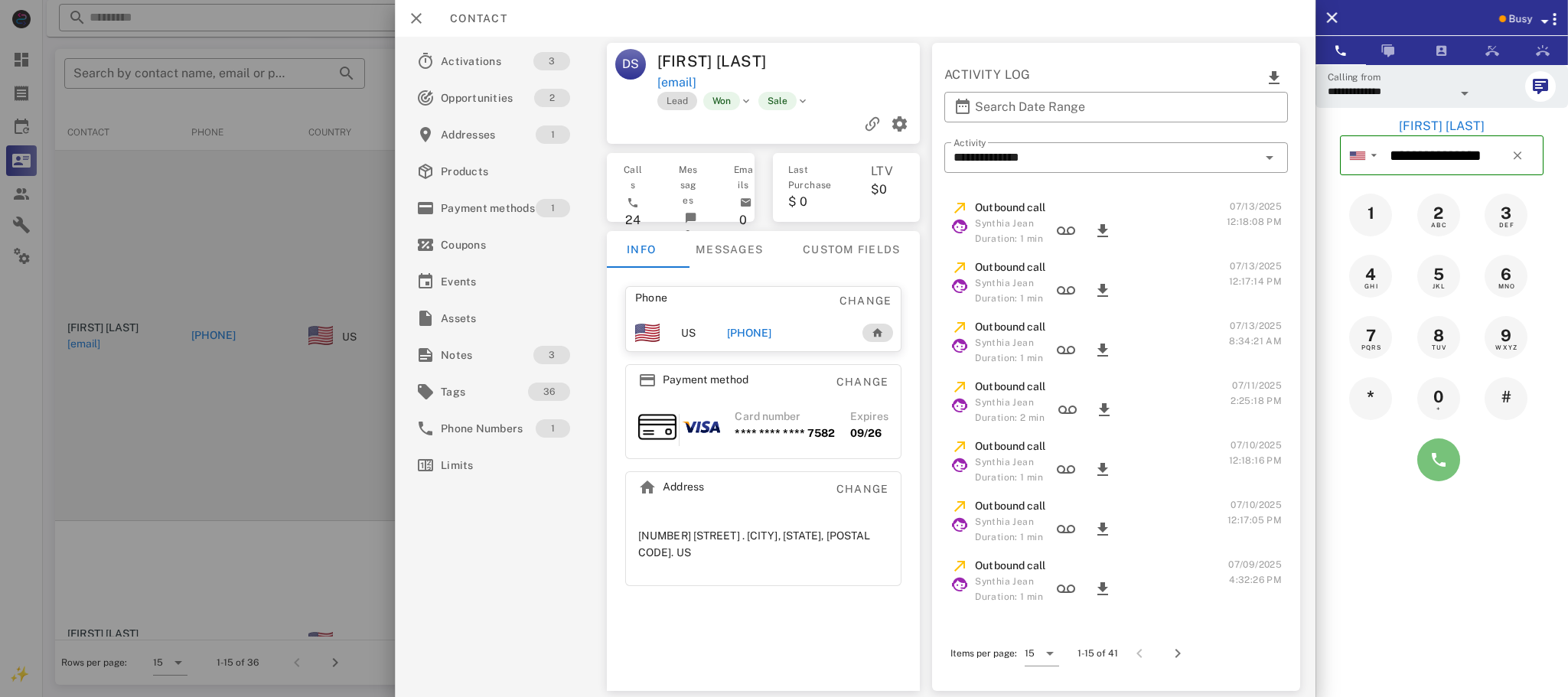 click at bounding box center [1439, 460] 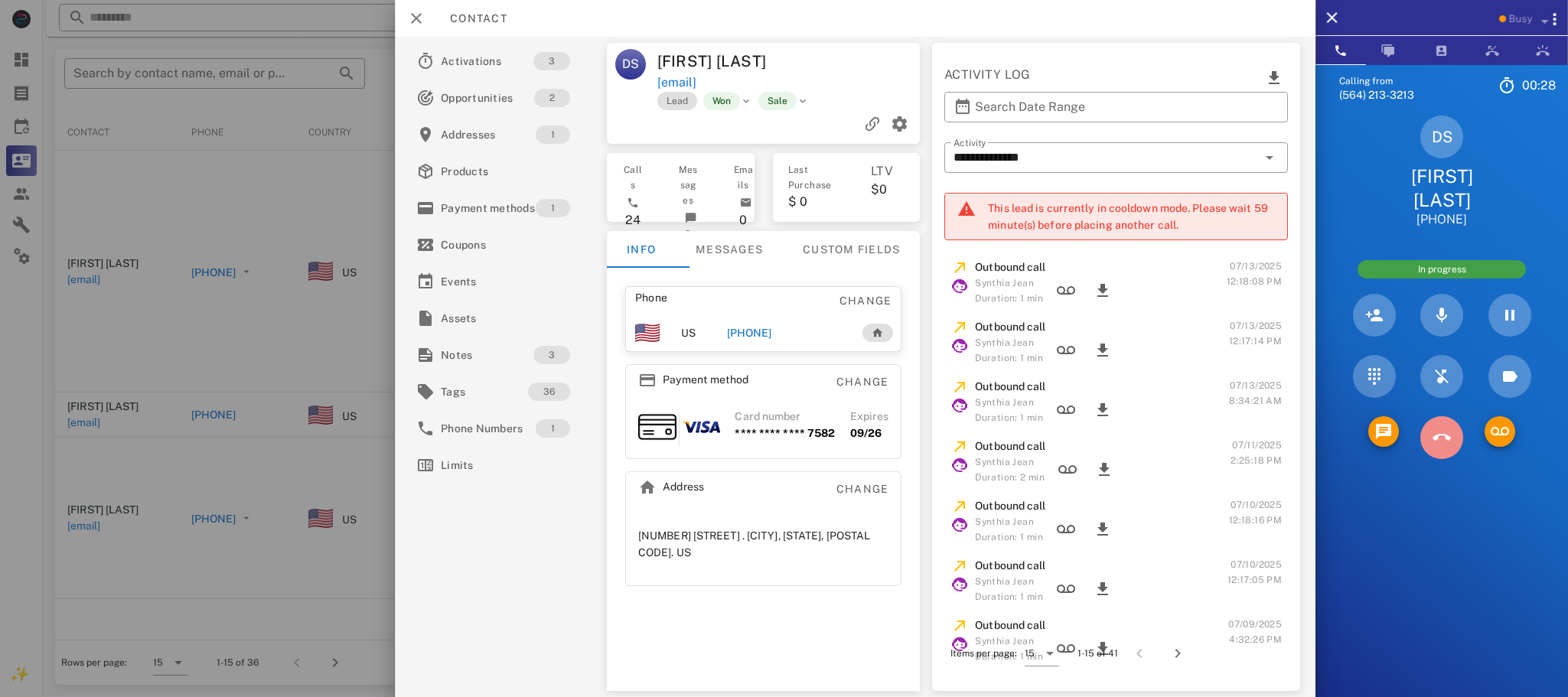 click at bounding box center [1442, 438] 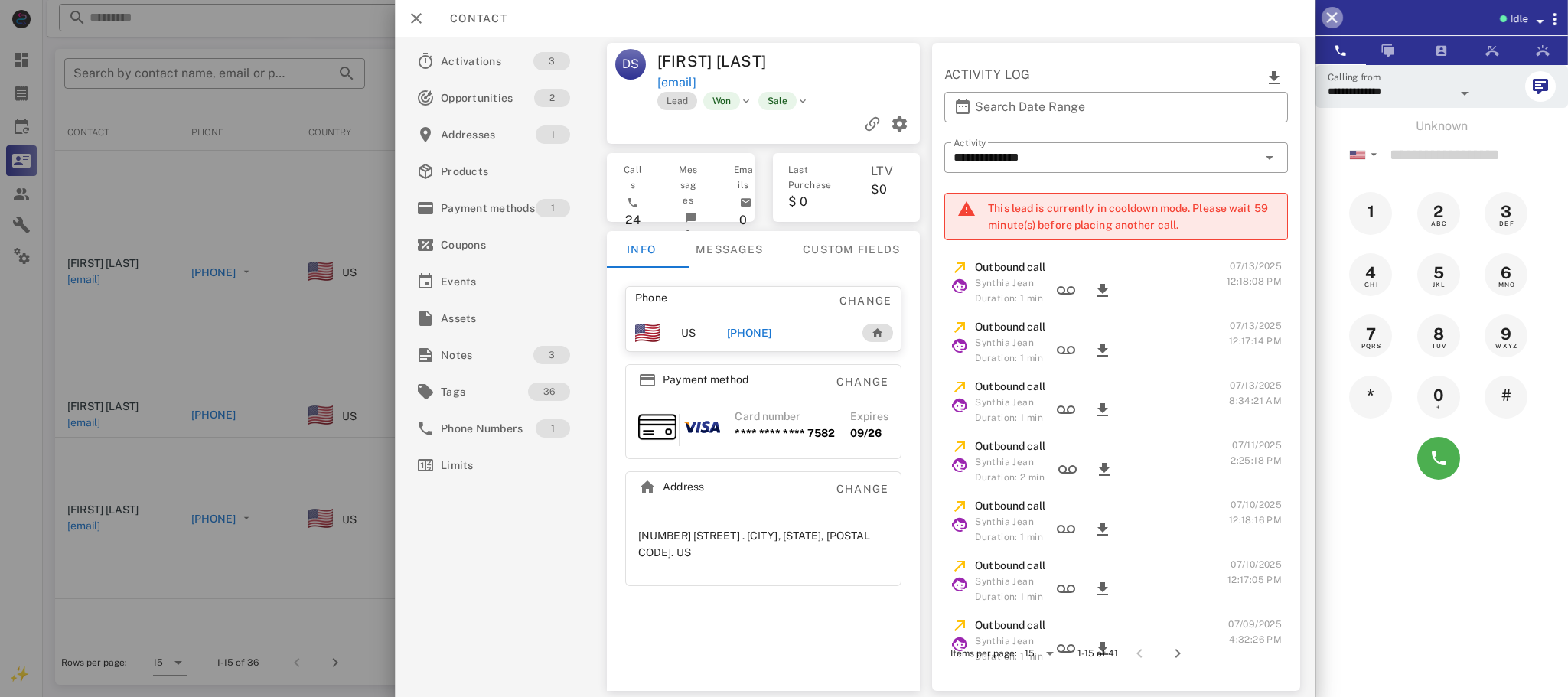 click at bounding box center (1332, 18) 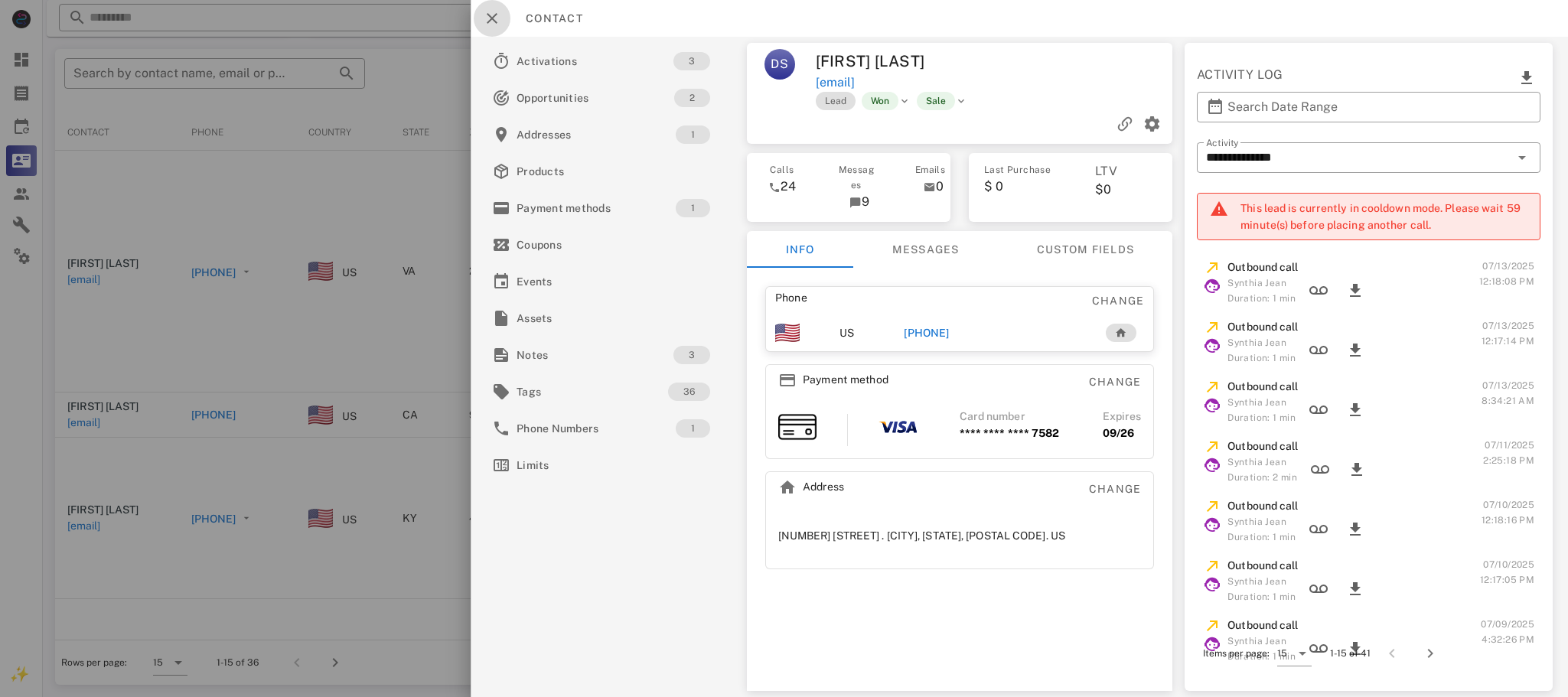 click at bounding box center (492, 18) 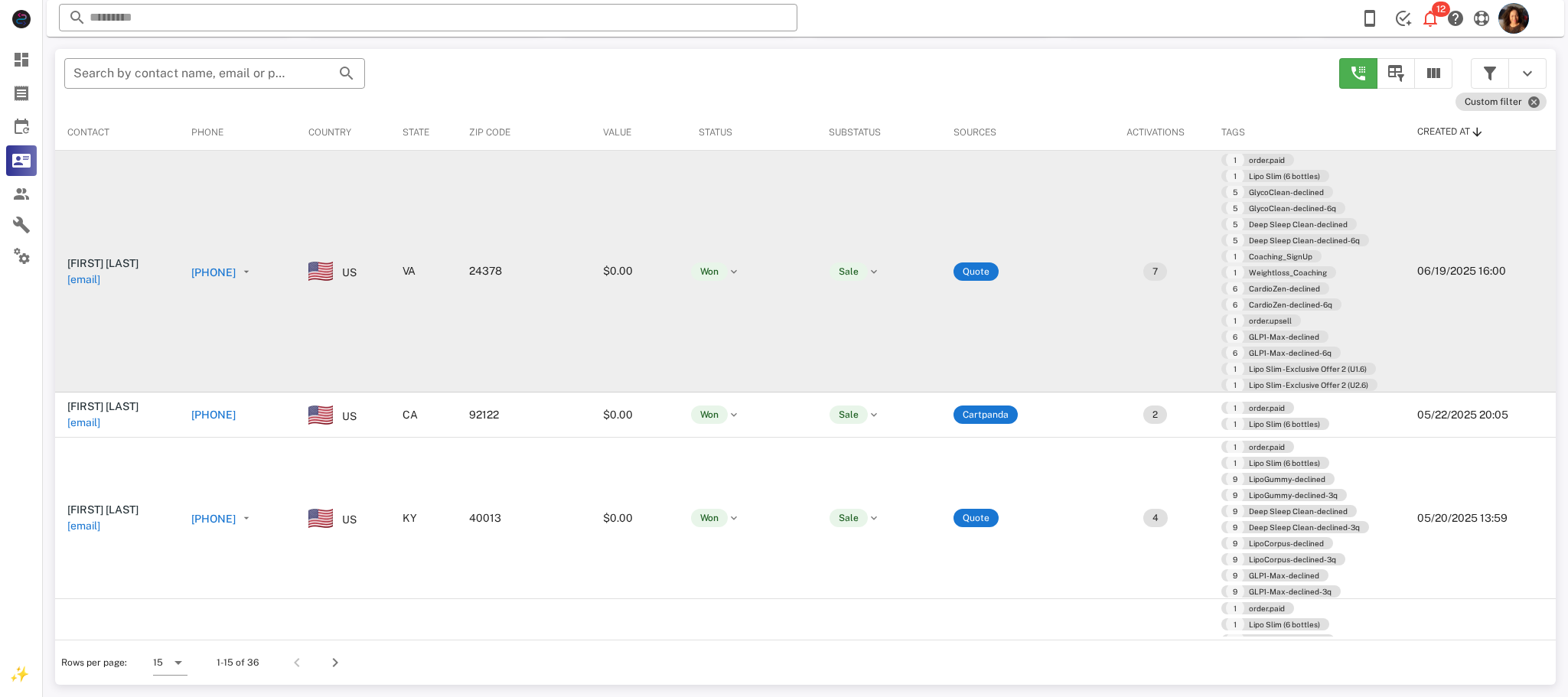 click on "+12767818343" at bounding box center (214, 272) 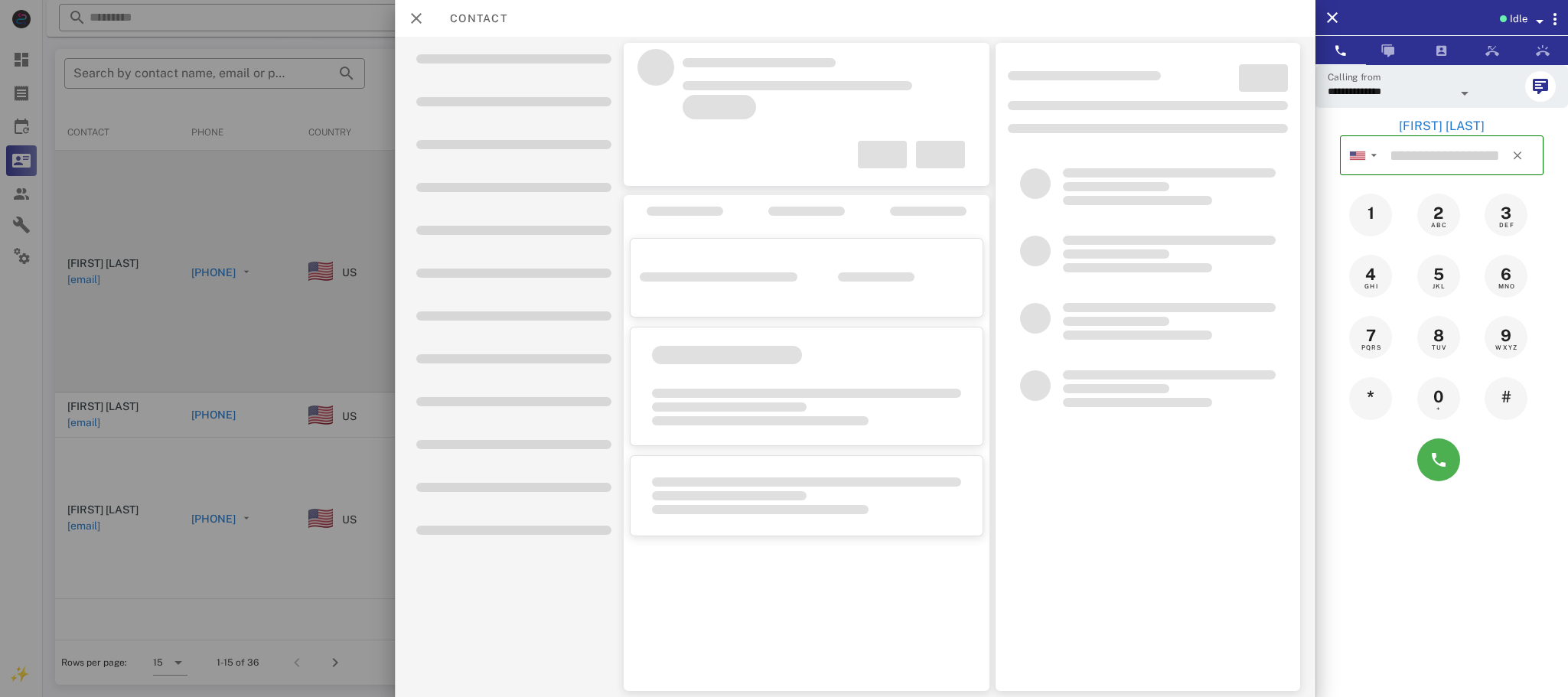 type on "**********" 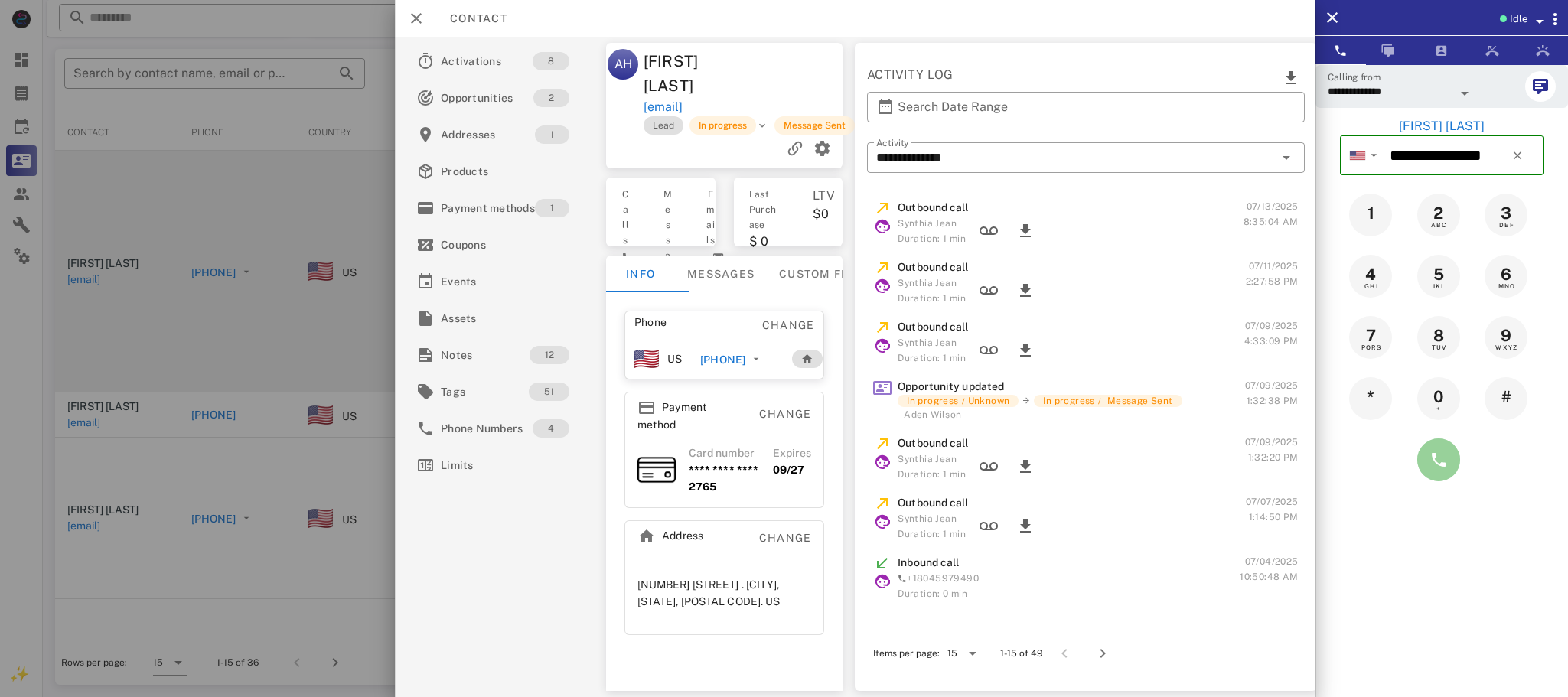 click at bounding box center (1439, 460) 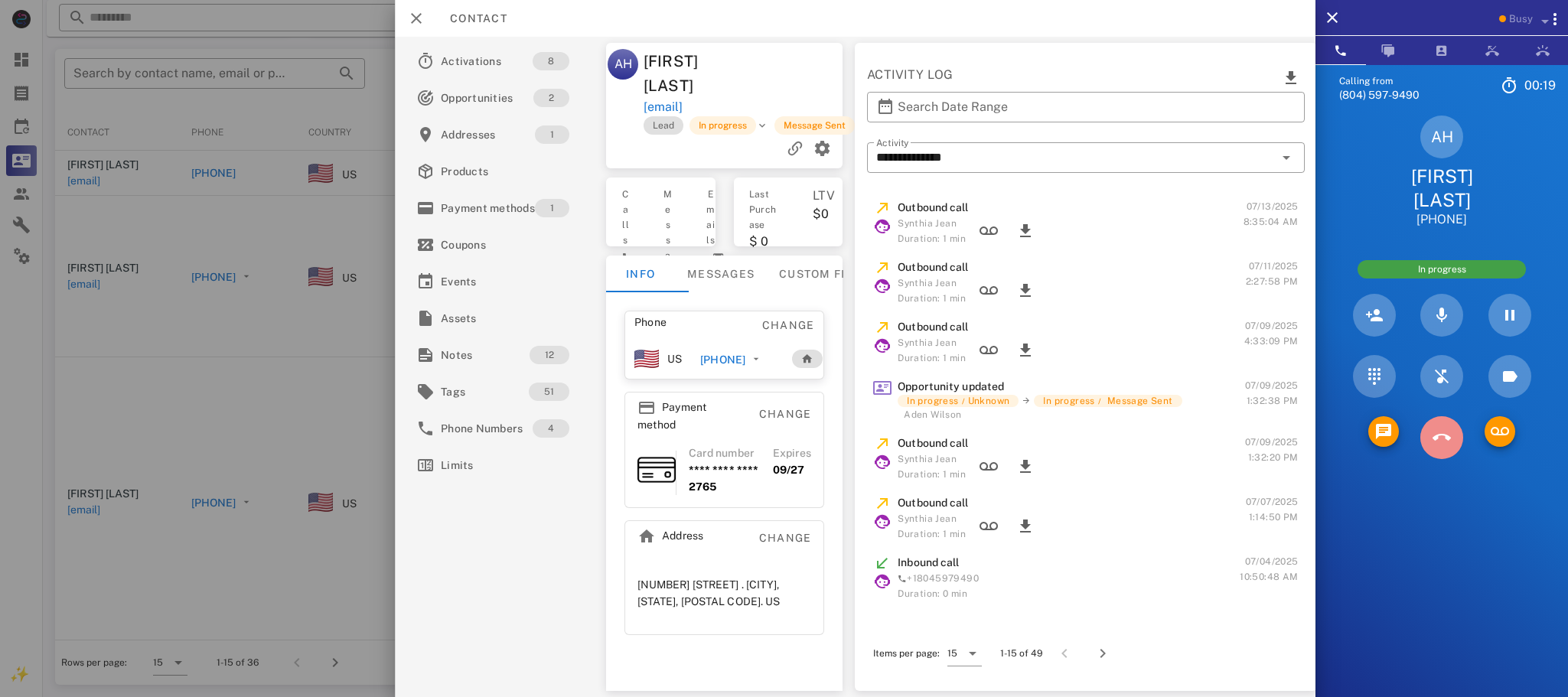 click at bounding box center [1442, 438] 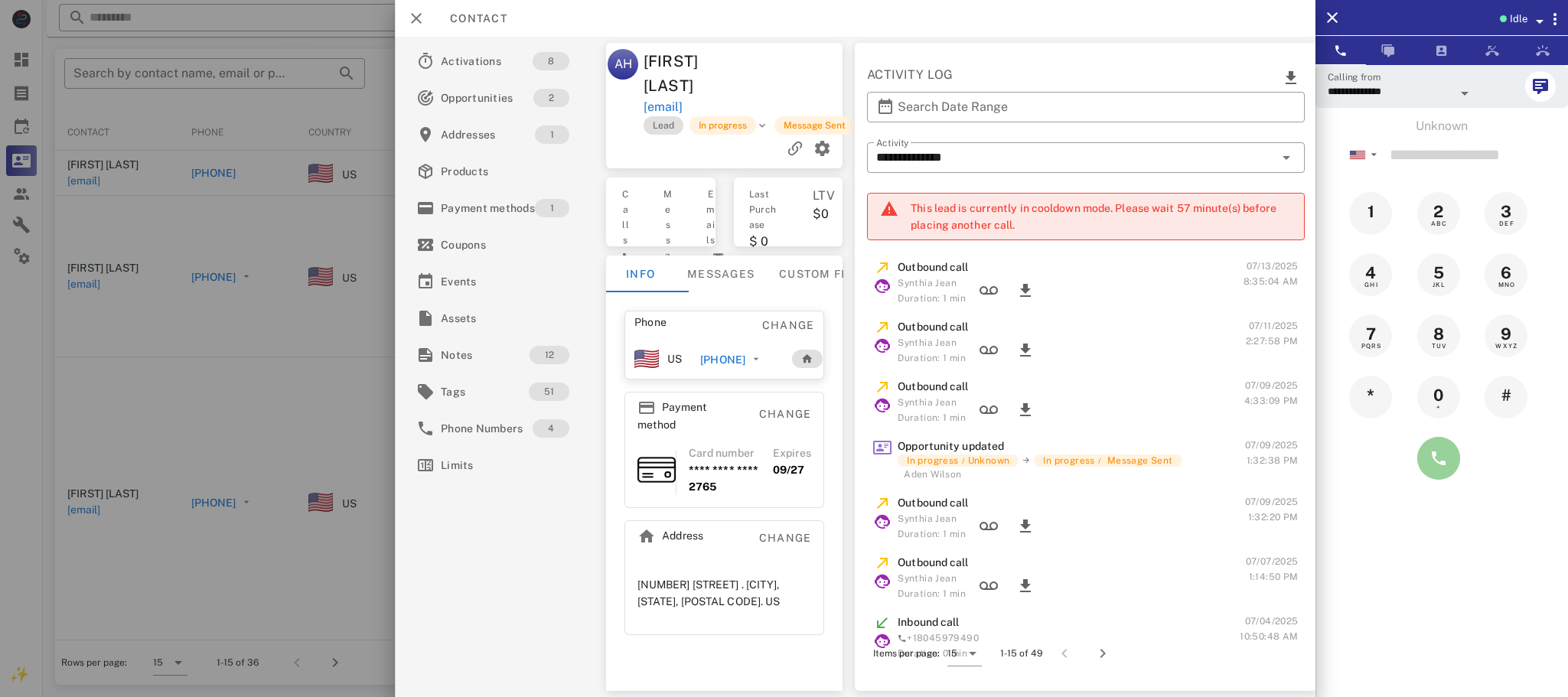 click at bounding box center [1439, 458] 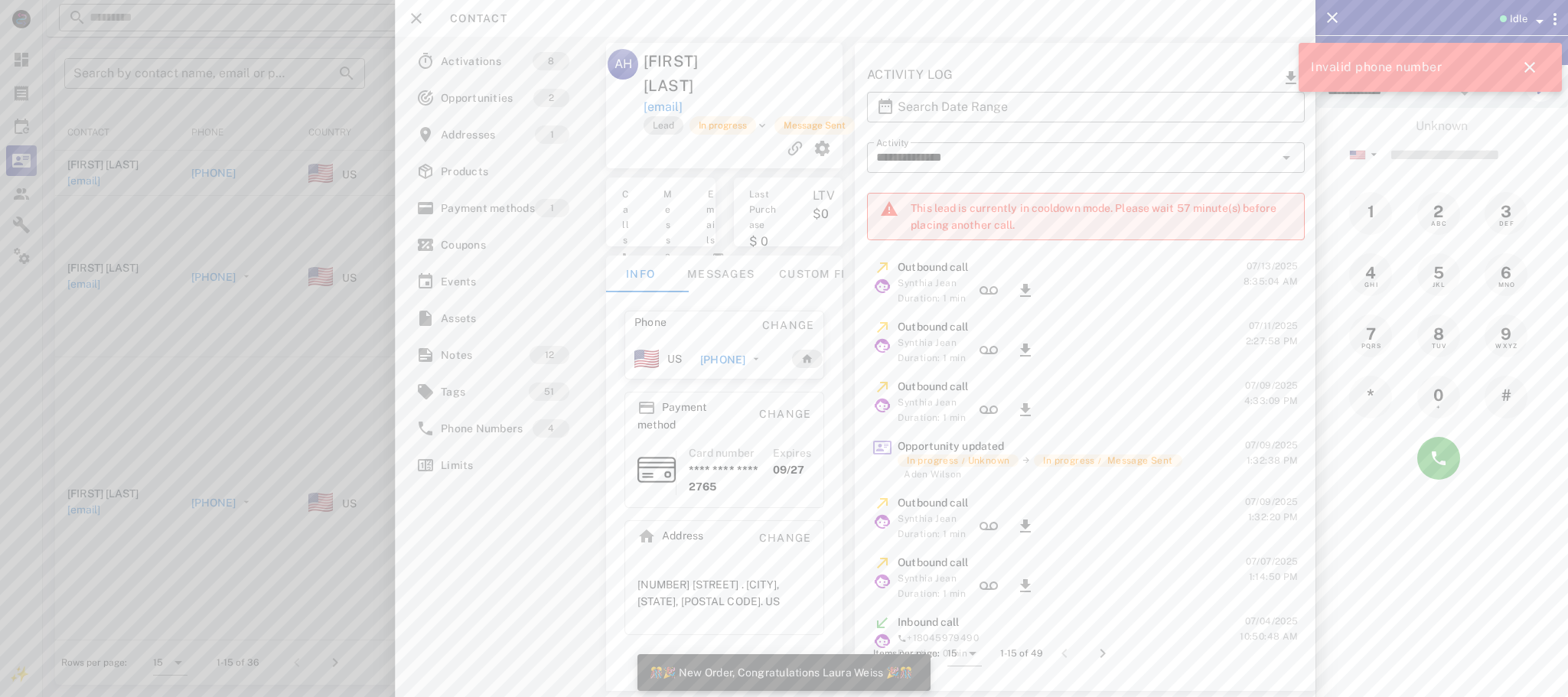 click on "Idle" at bounding box center (1442, 18) 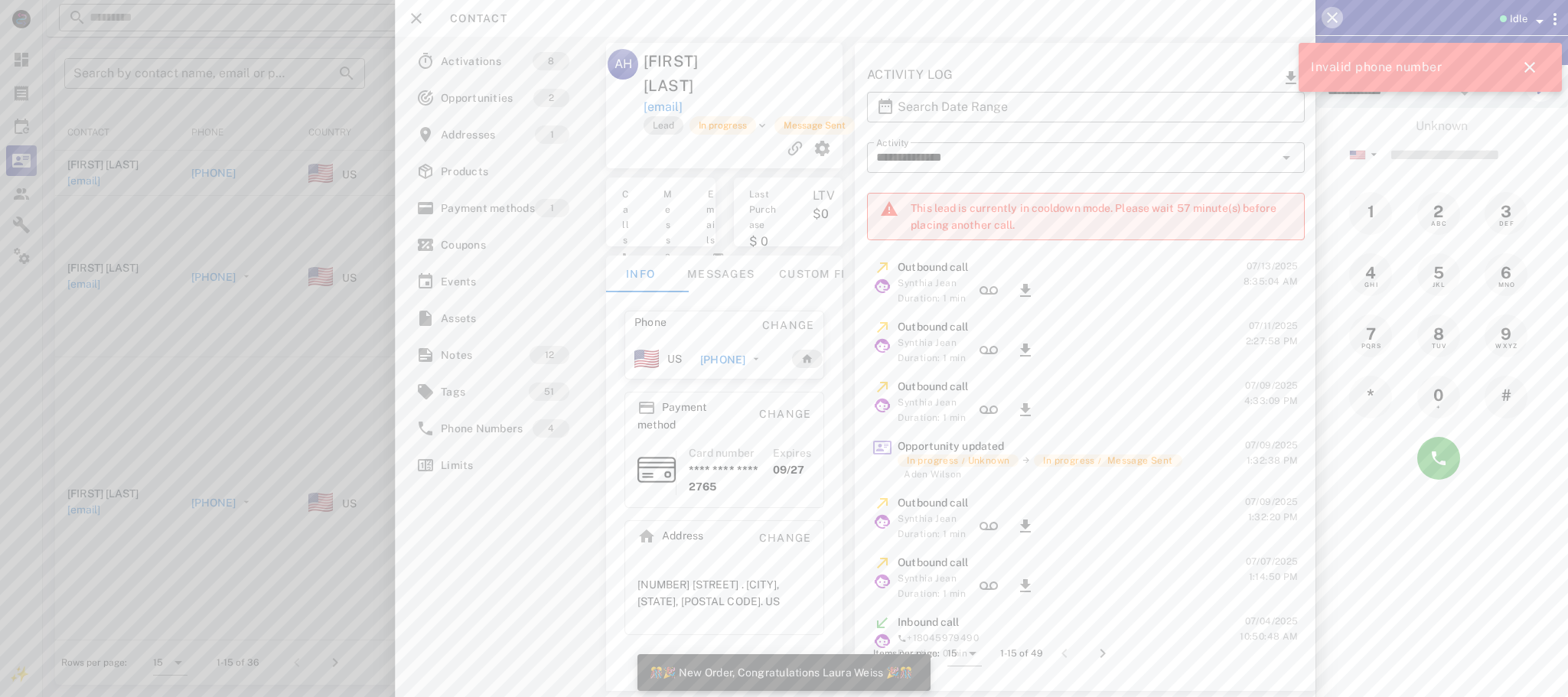click at bounding box center (1332, 18) 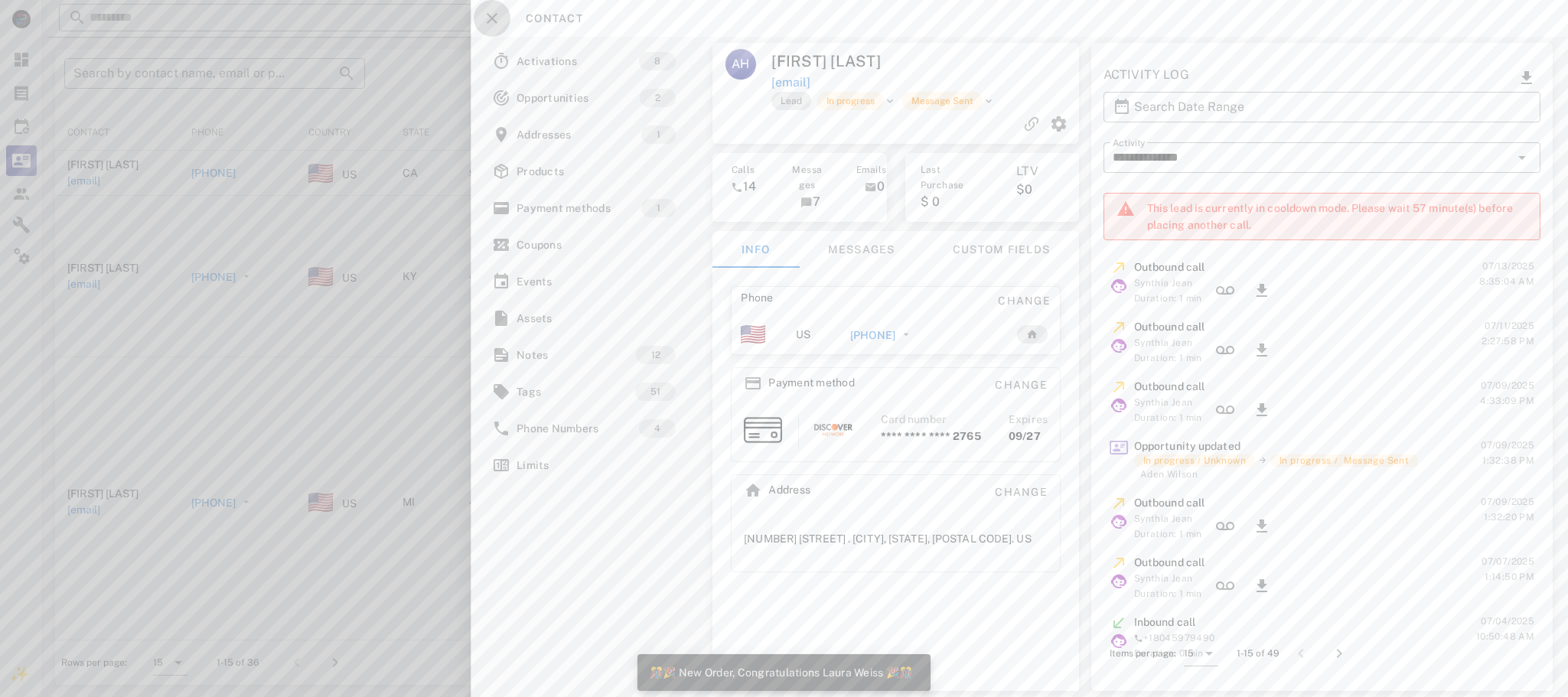 click at bounding box center (492, 18) 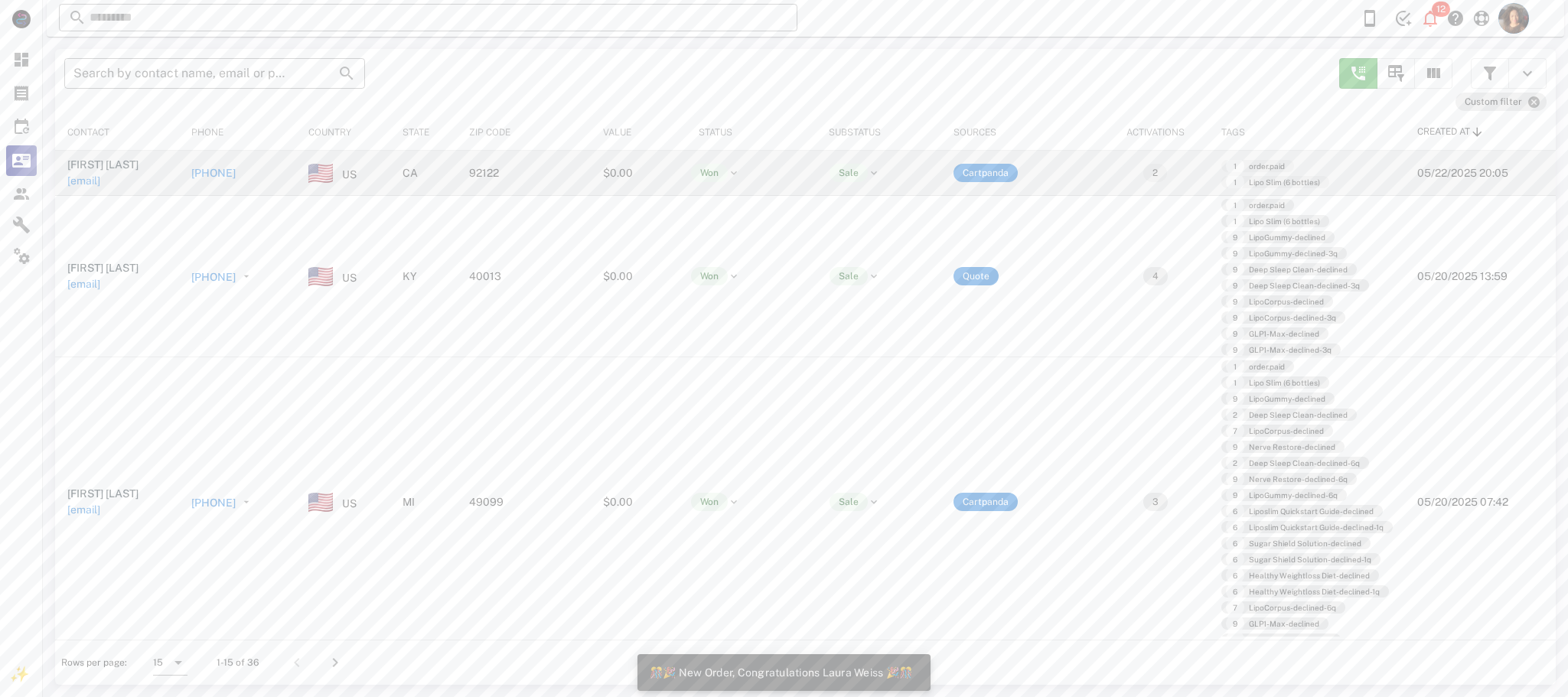 click on "+18584536305" at bounding box center [214, 173] 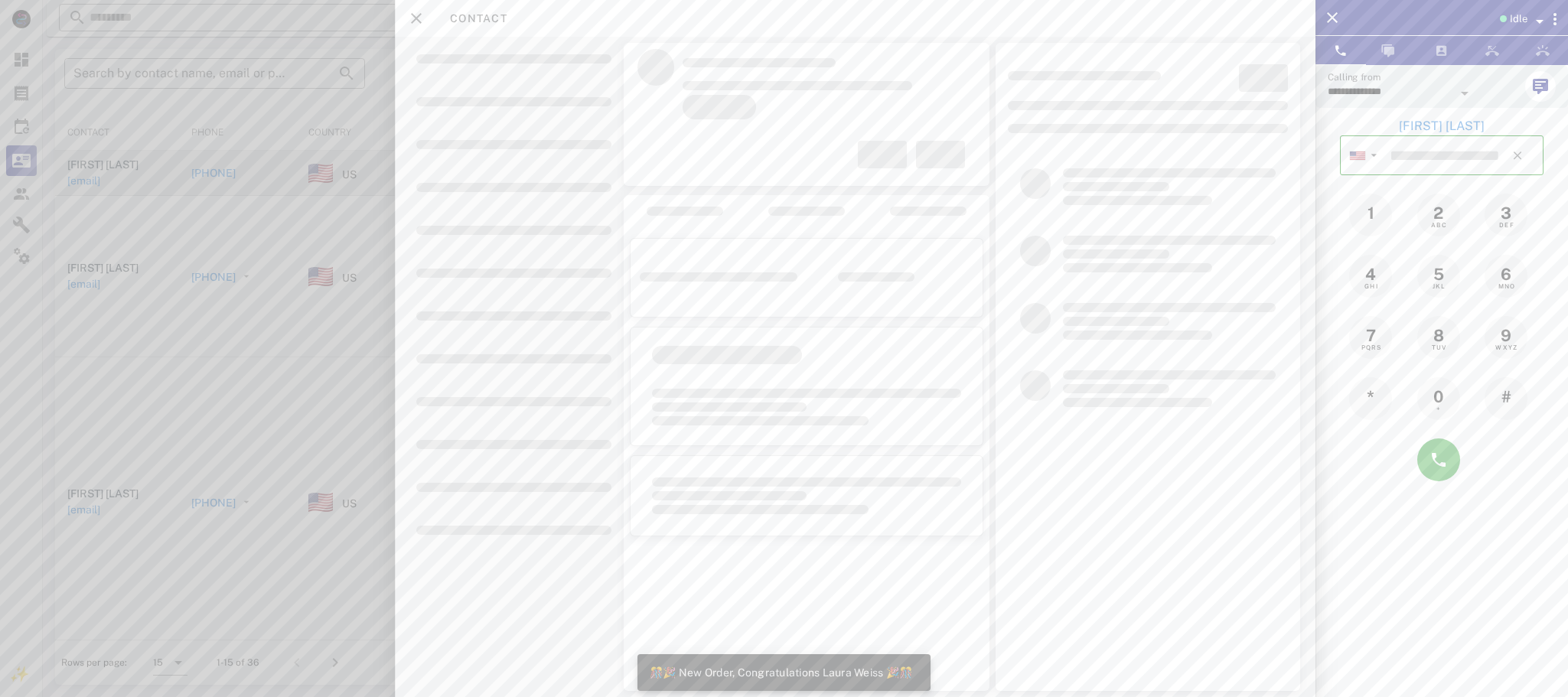 type on "**********" 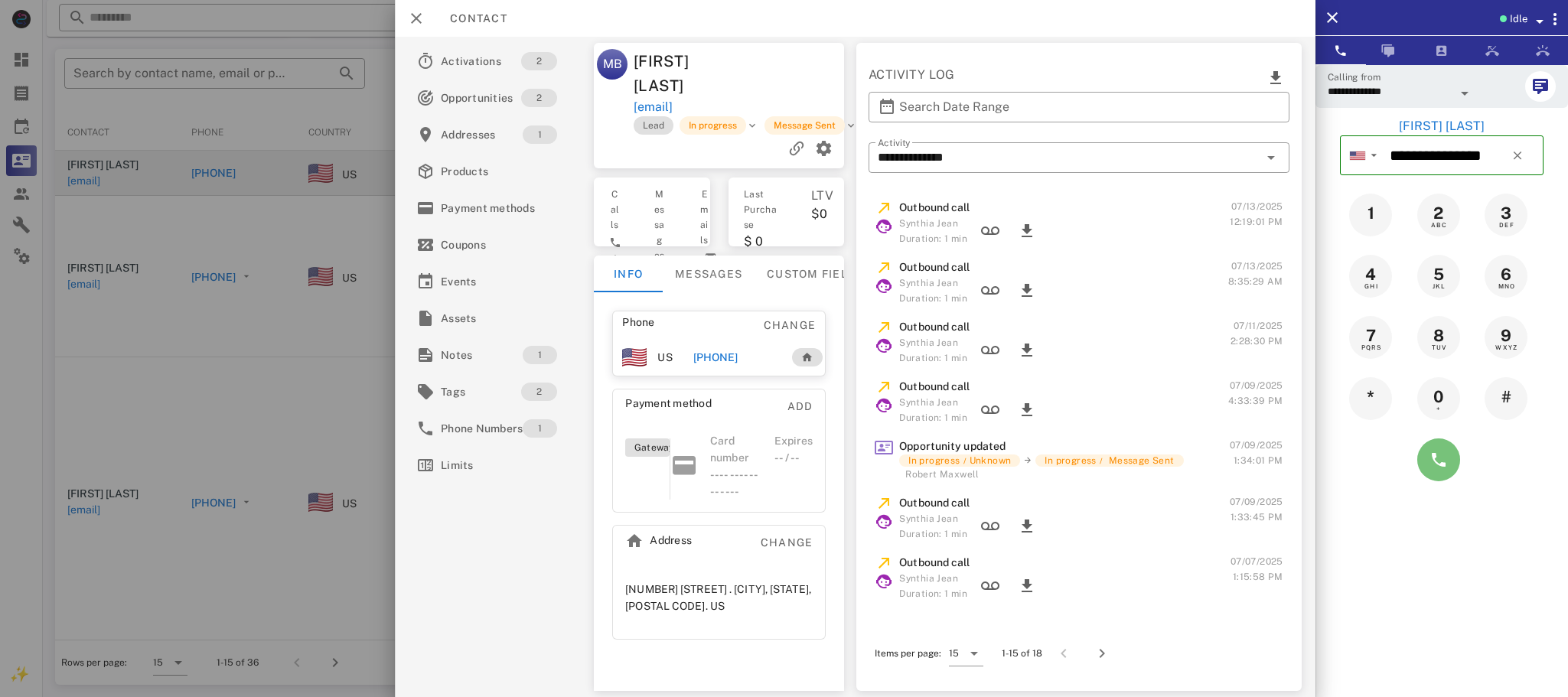 click at bounding box center (1439, 460) 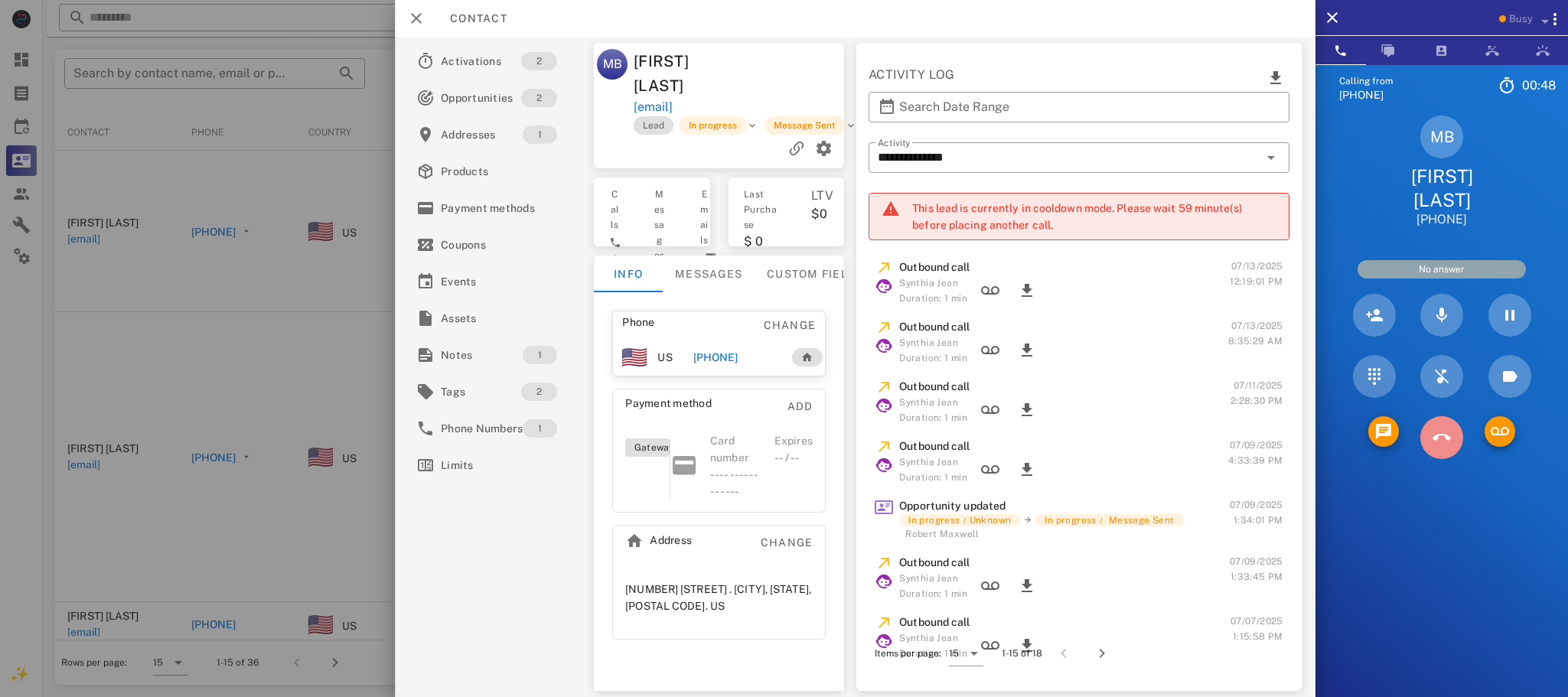 click at bounding box center (1442, 438) 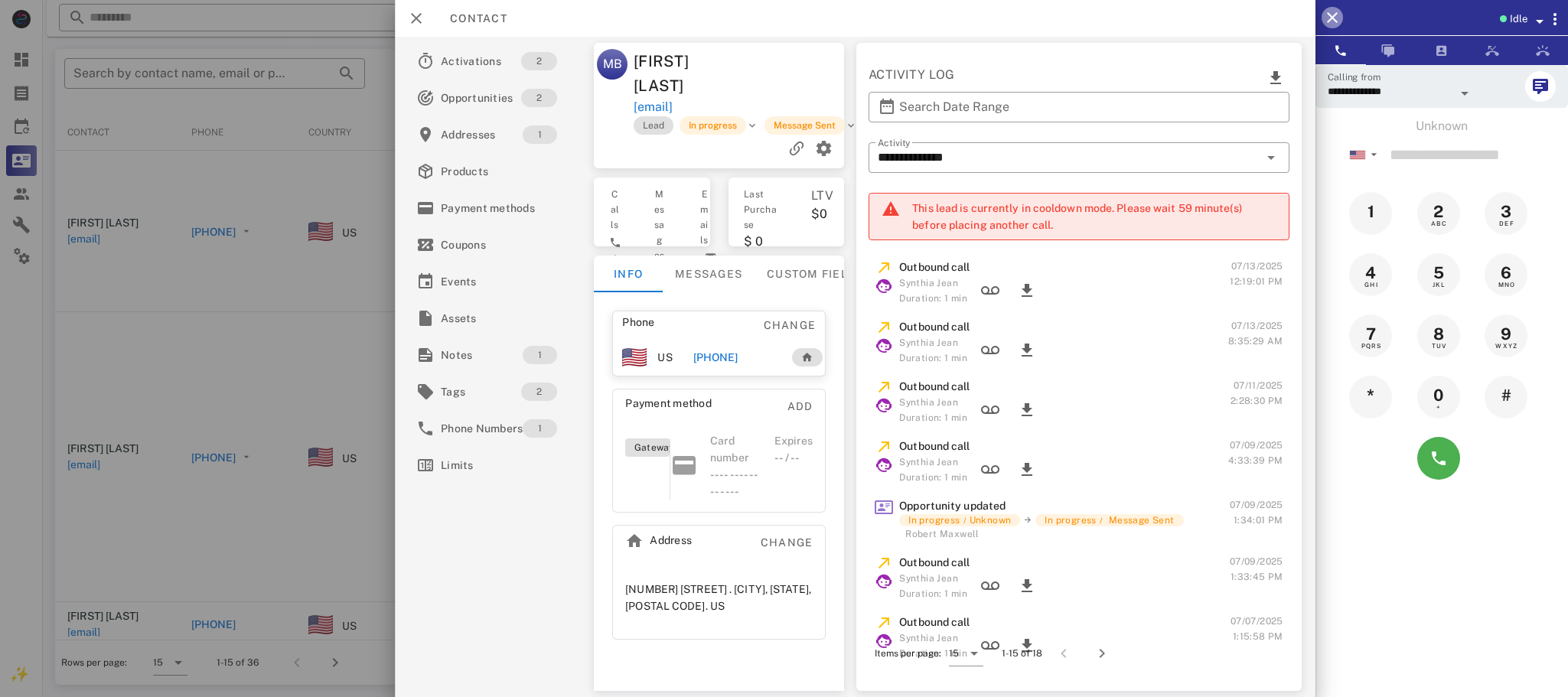 click at bounding box center (1332, 18) 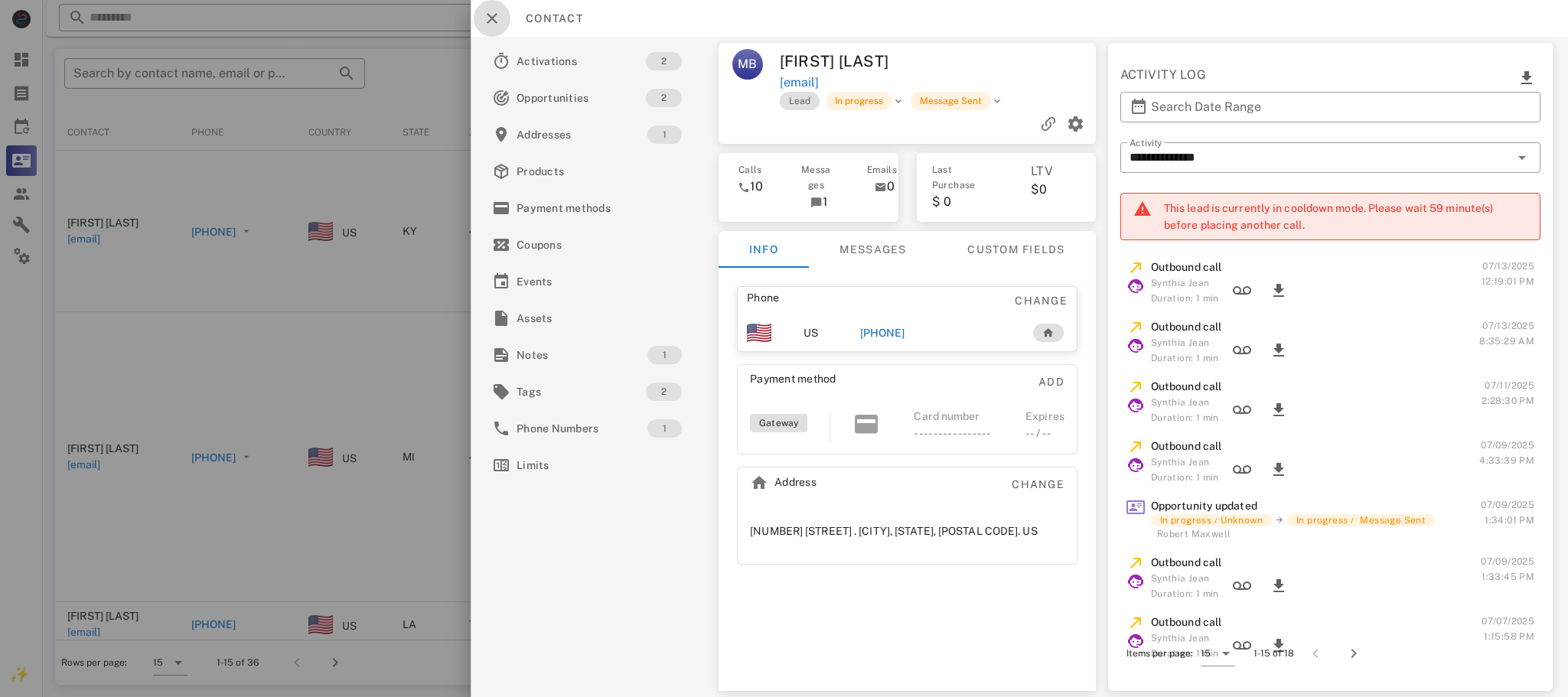 click at bounding box center (492, 18) 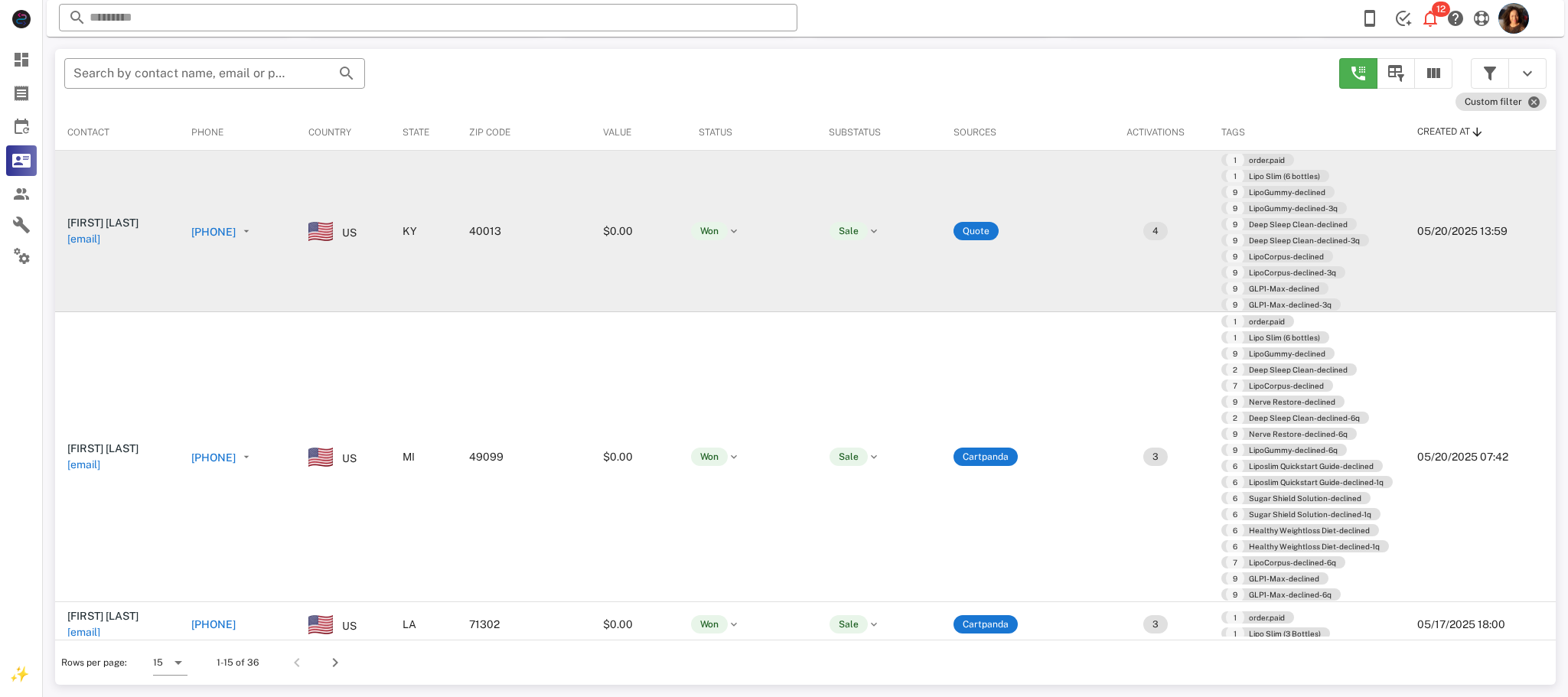 click on "+15027446315" at bounding box center [214, 232] 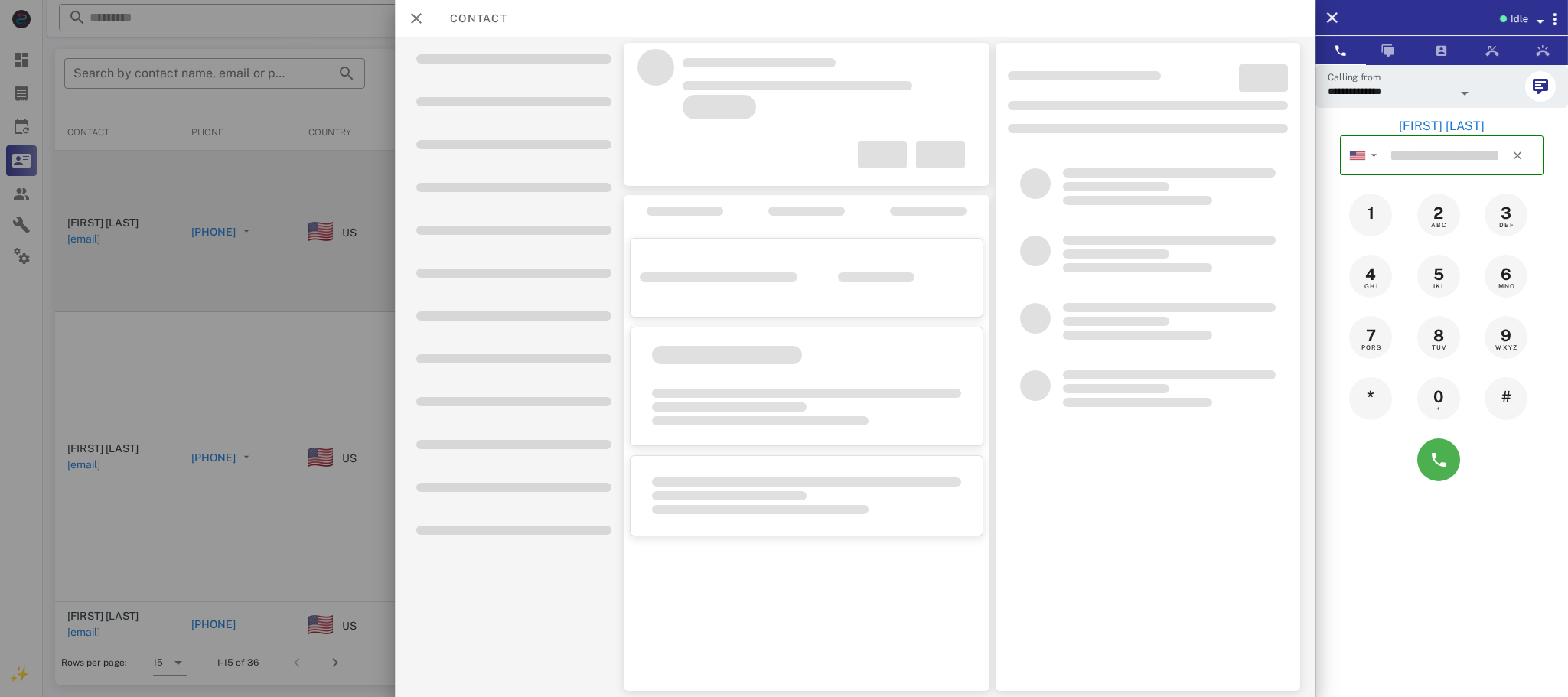 type on "**********" 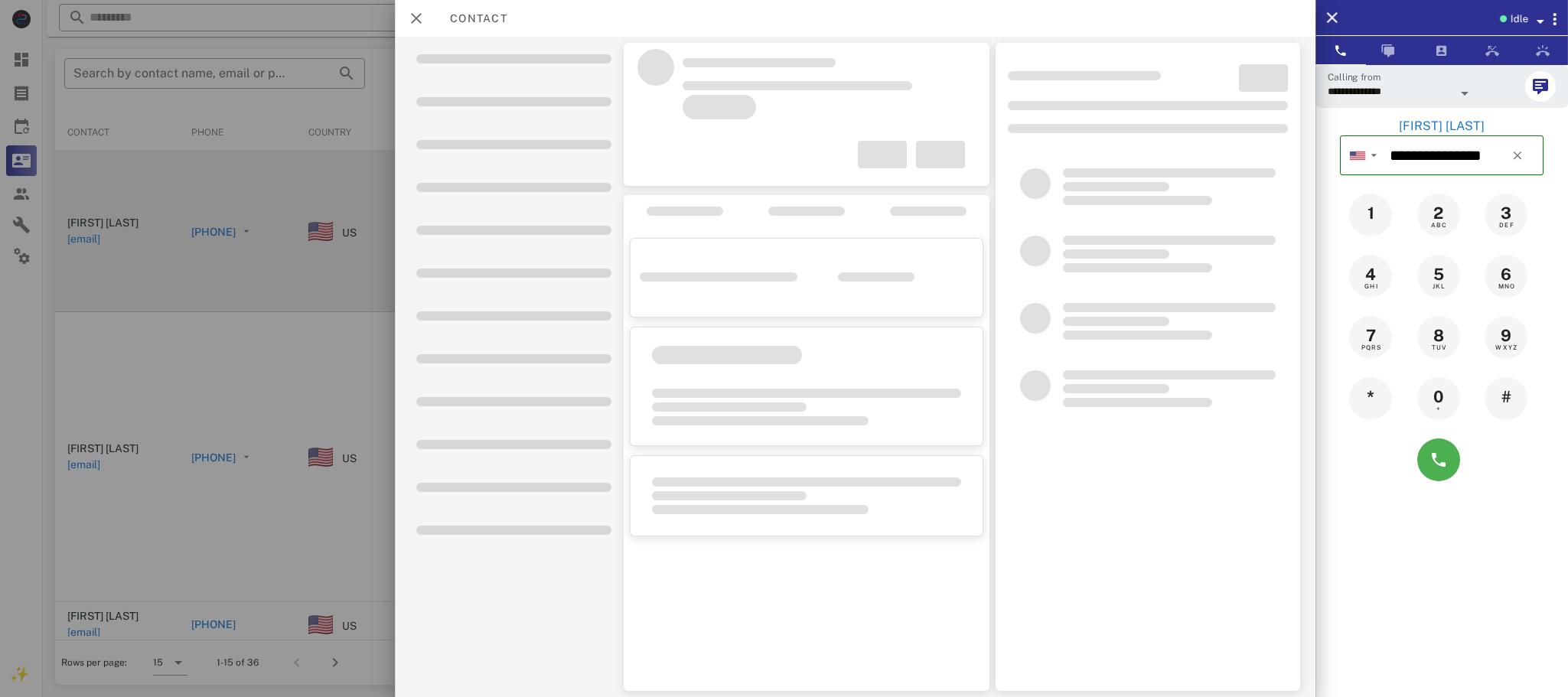 type on "**********" 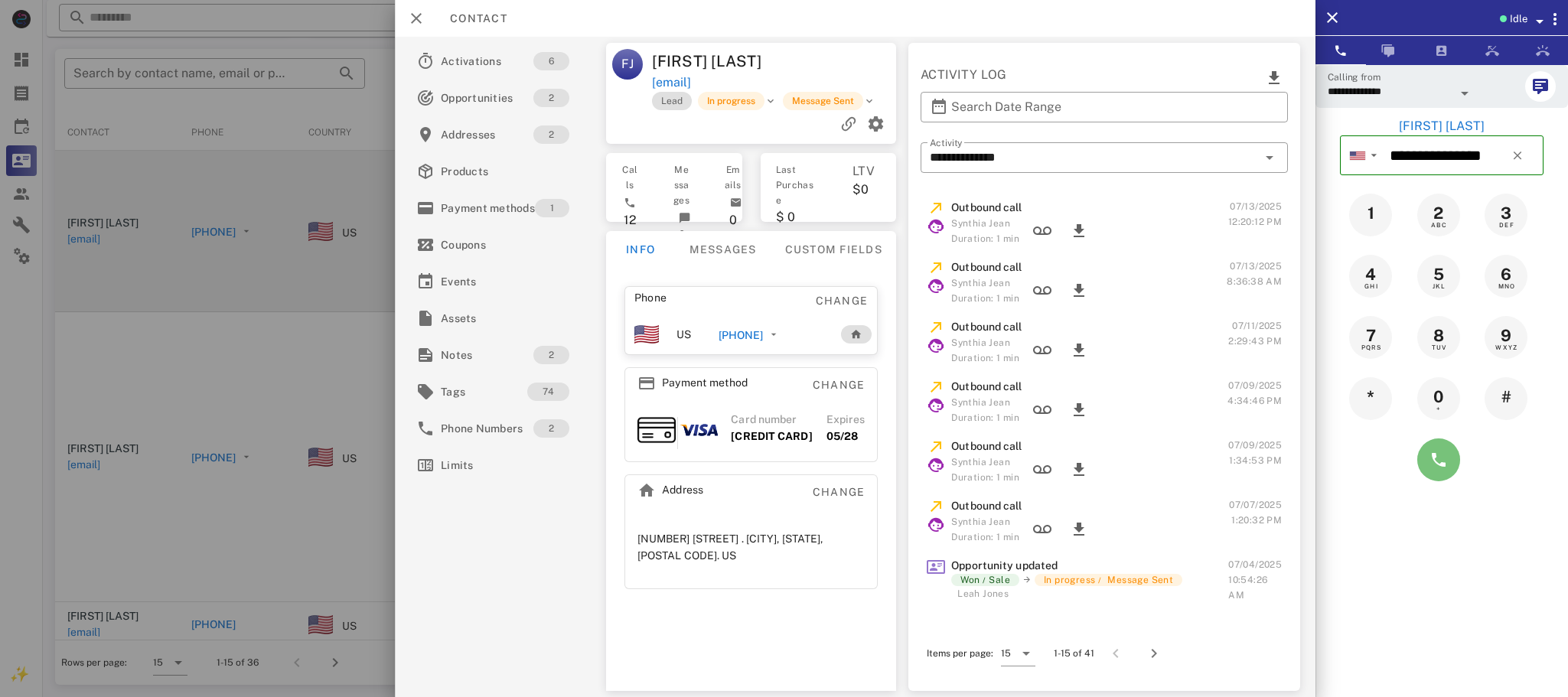click at bounding box center [1439, 460] 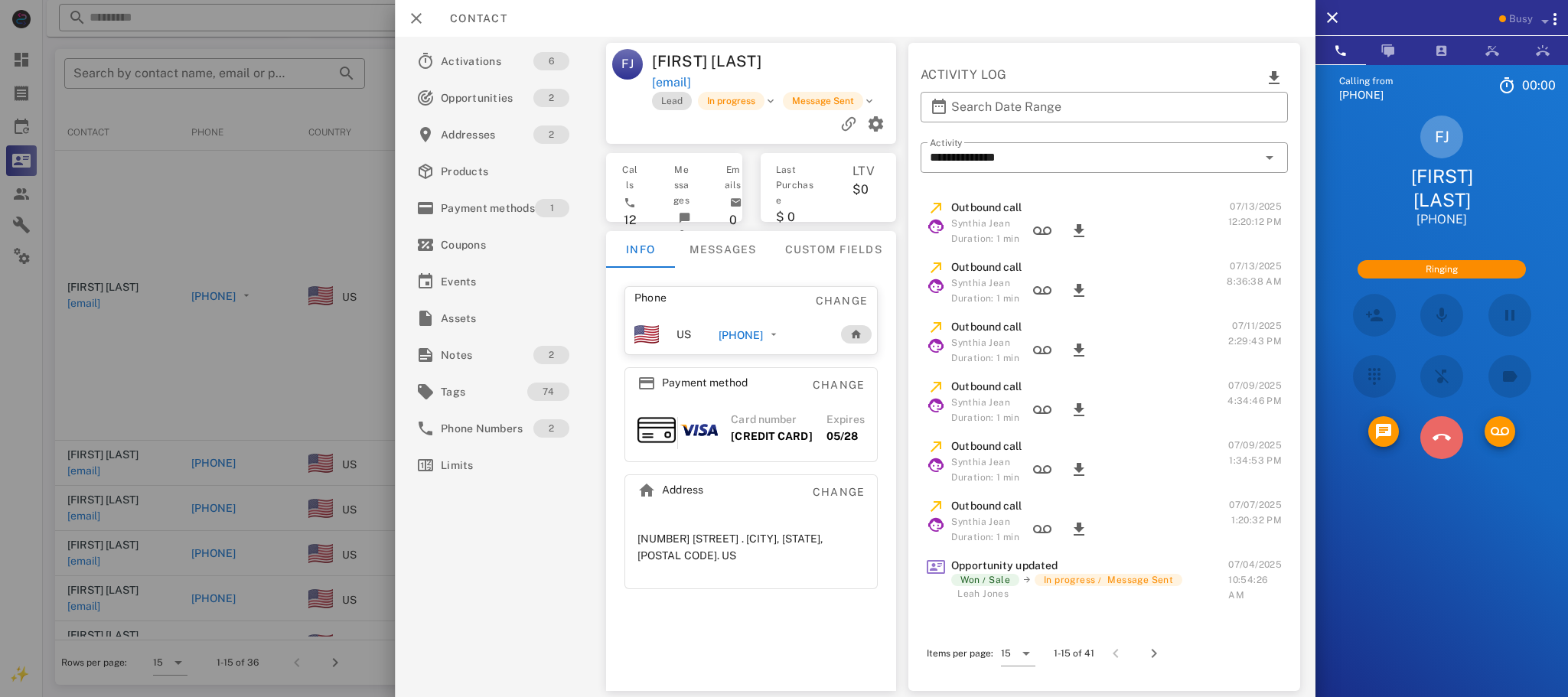 click at bounding box center [1442, 438] 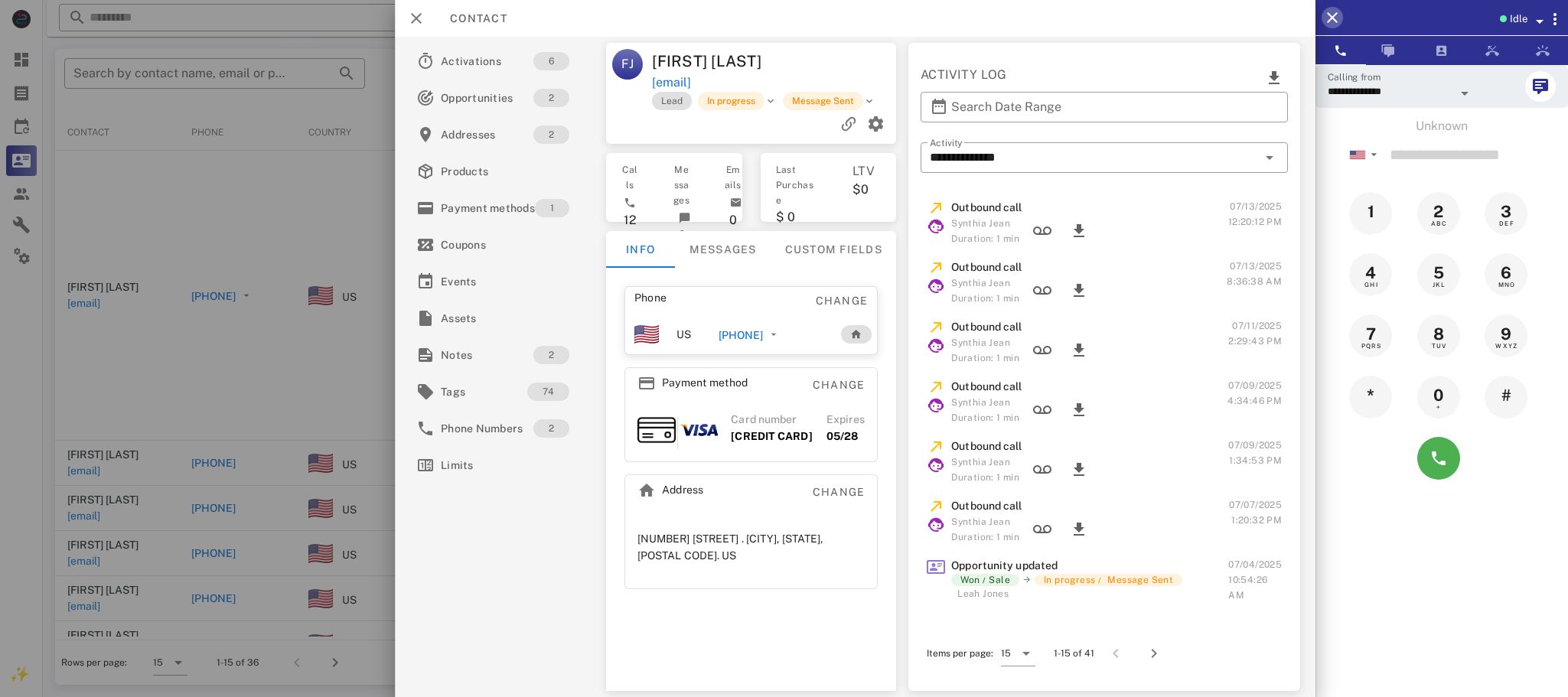 click at bounding box center (1332, 18) 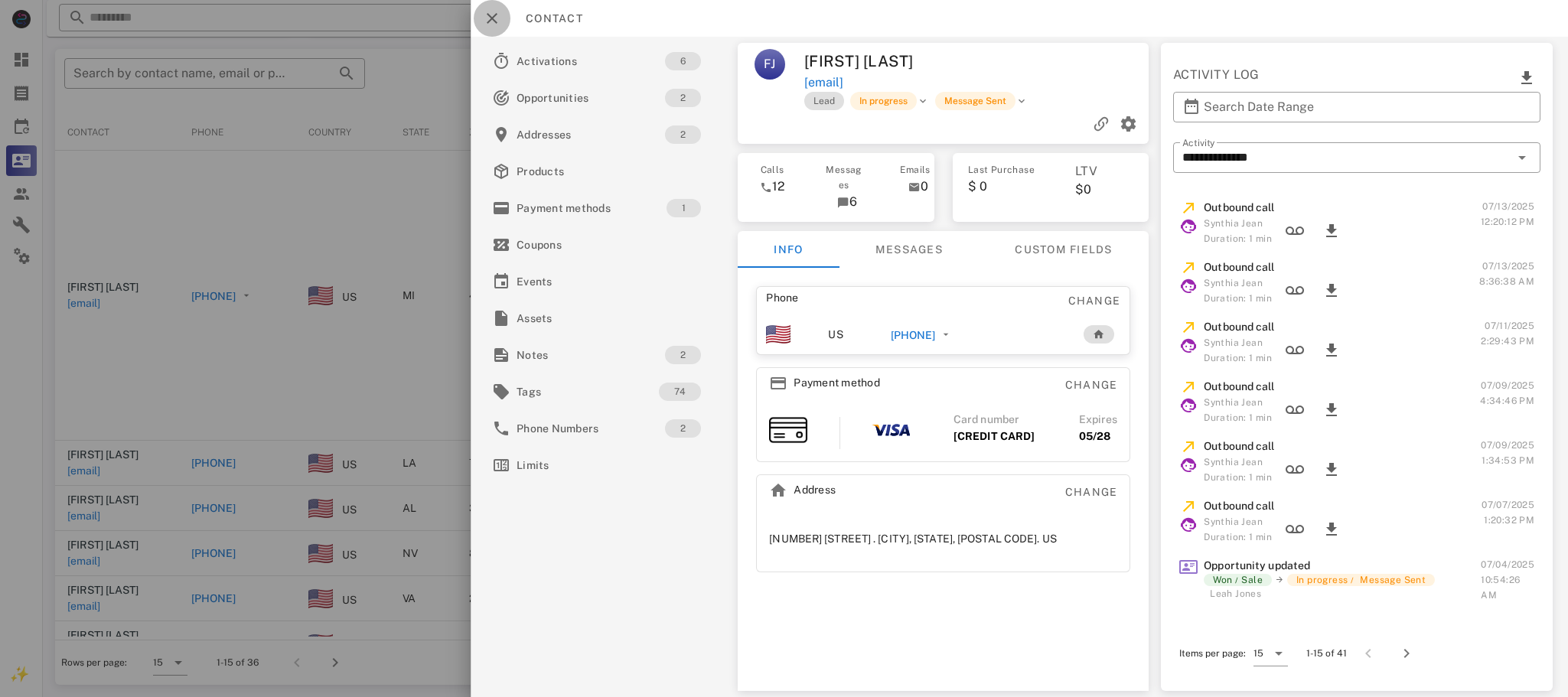 click at bounding box center [492, 18] 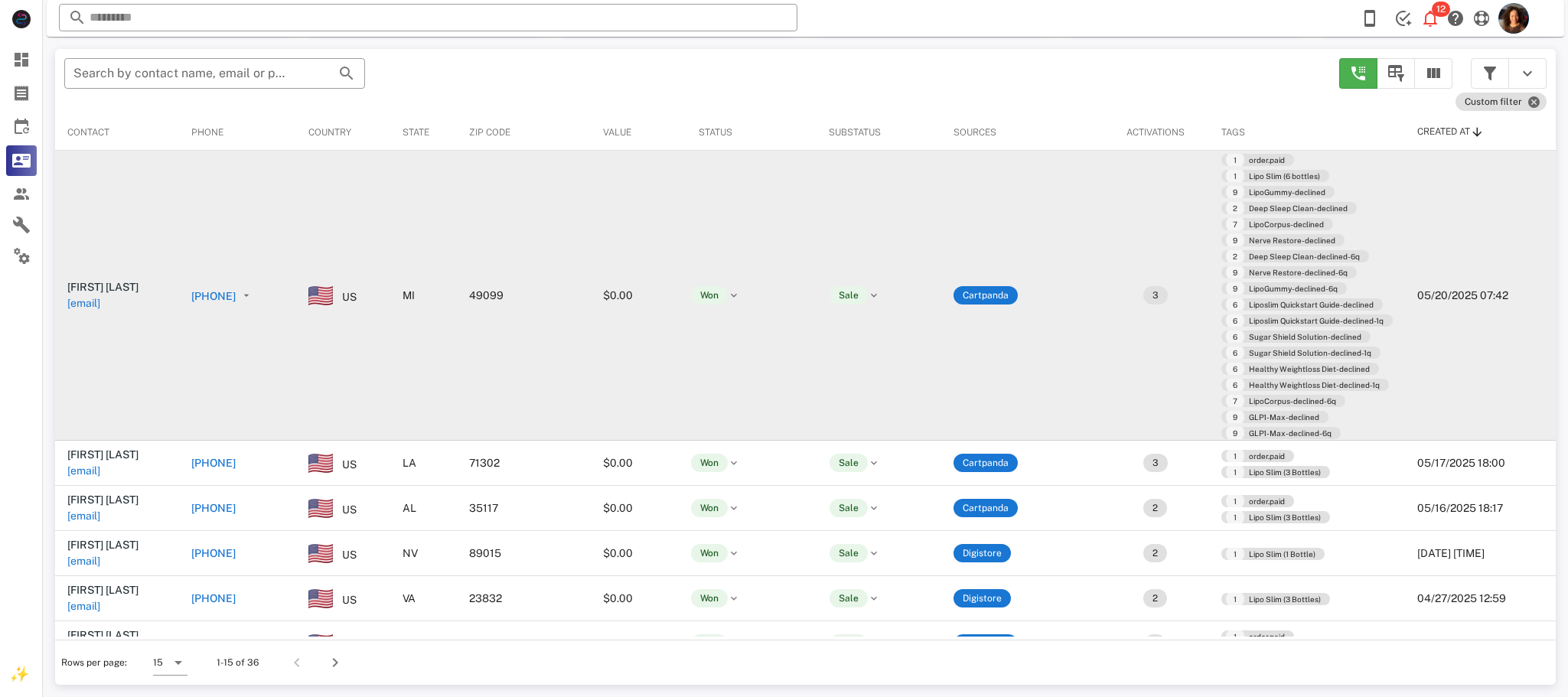 click on "+12696252027" at bounding box center (214, 296) 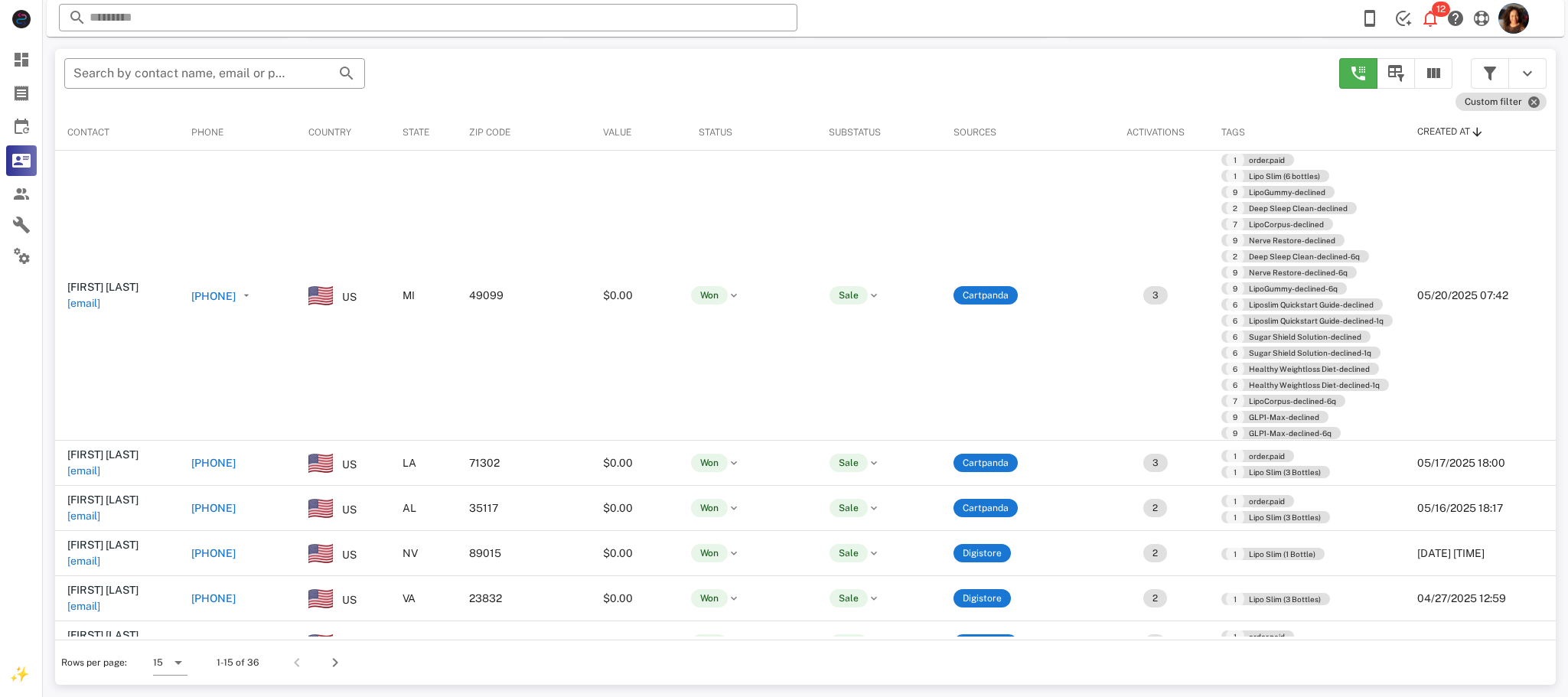 click at bounding box center [784, 348] 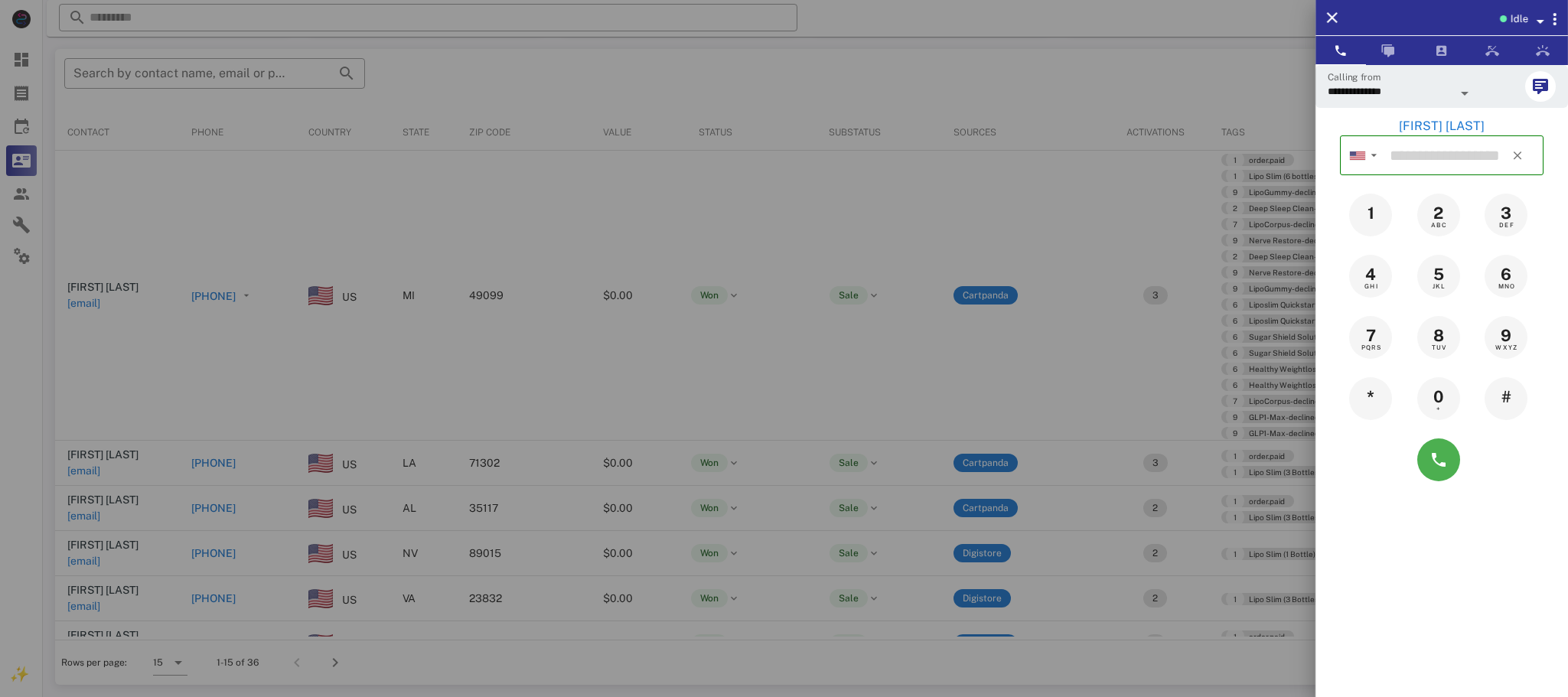 type on "**********" 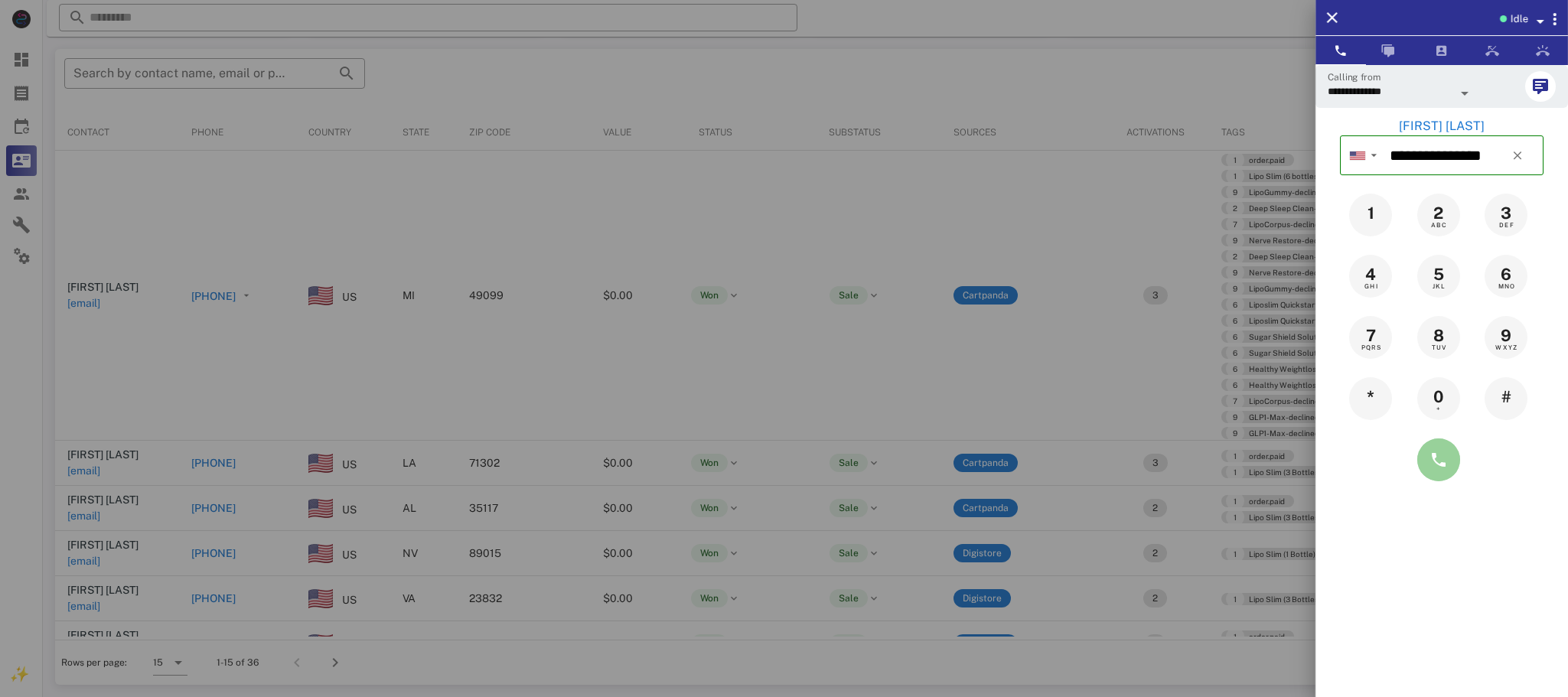 click at bounding box center (1439, 460) 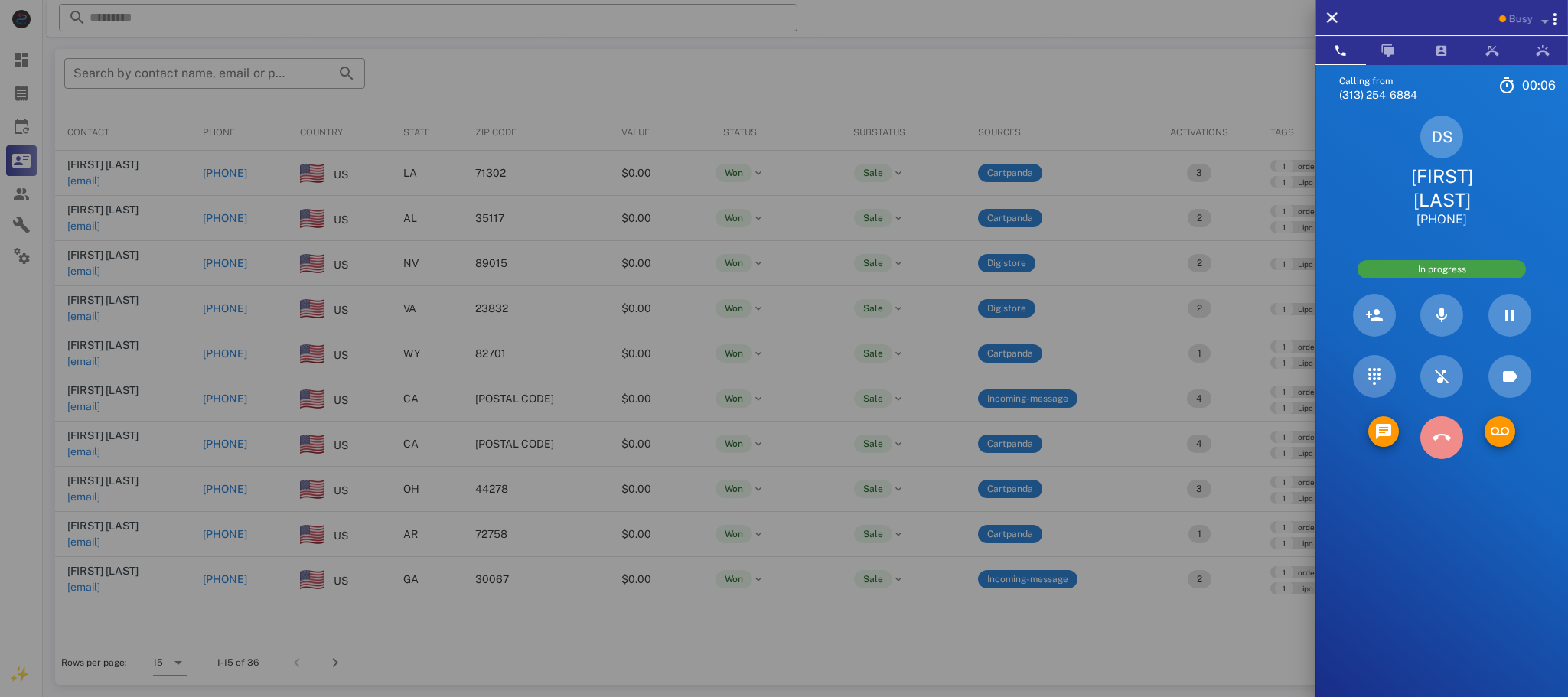 click at bounding box center [1442, 438] 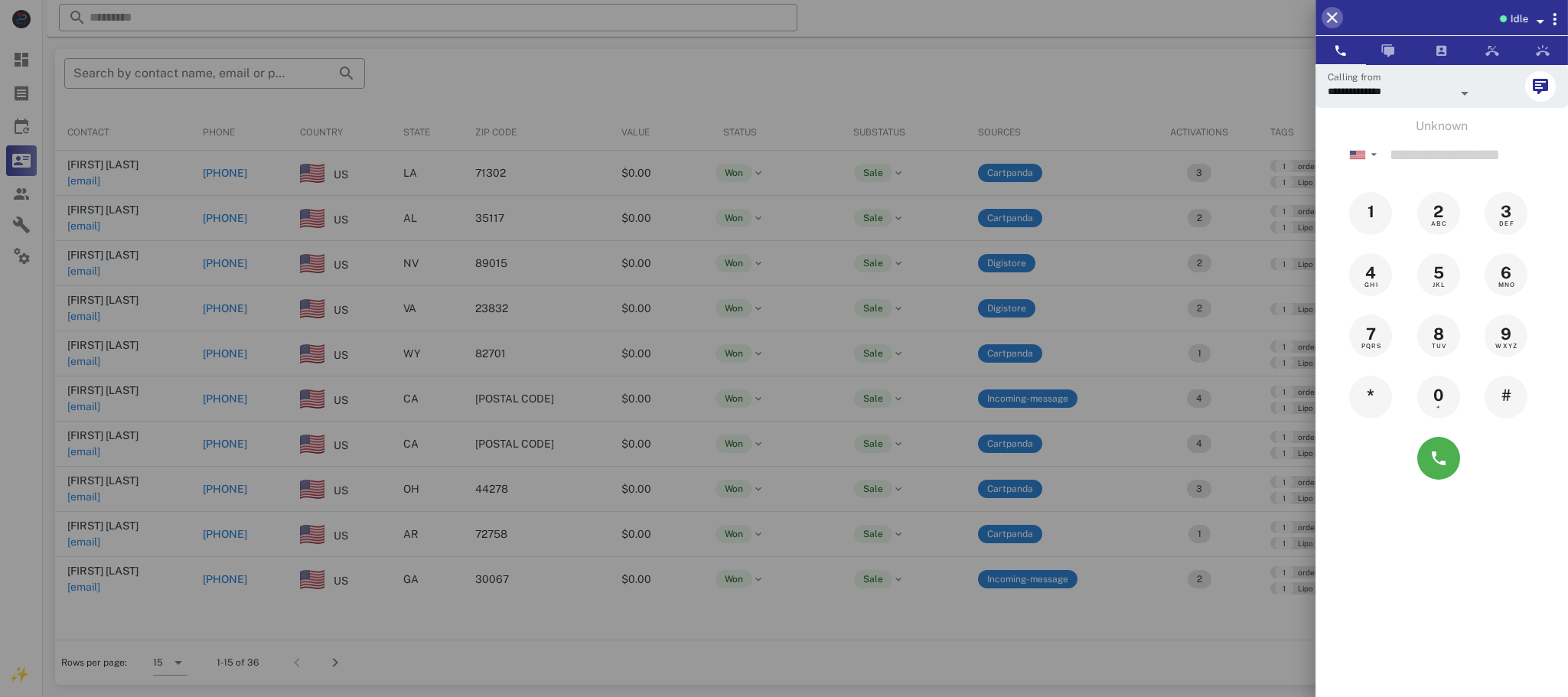 click at bounding box center [1332, 18] 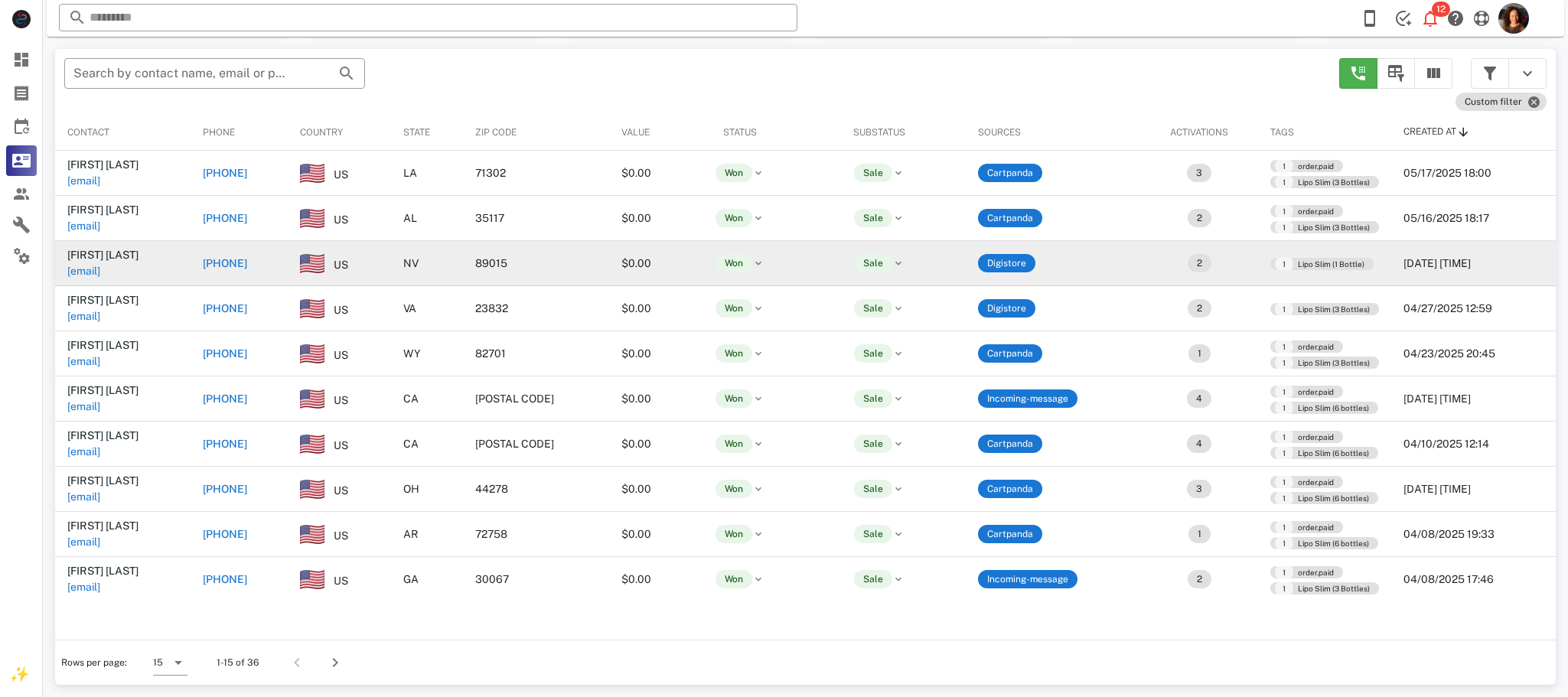 click on "+17025131916" at bounding box center (225, 263) 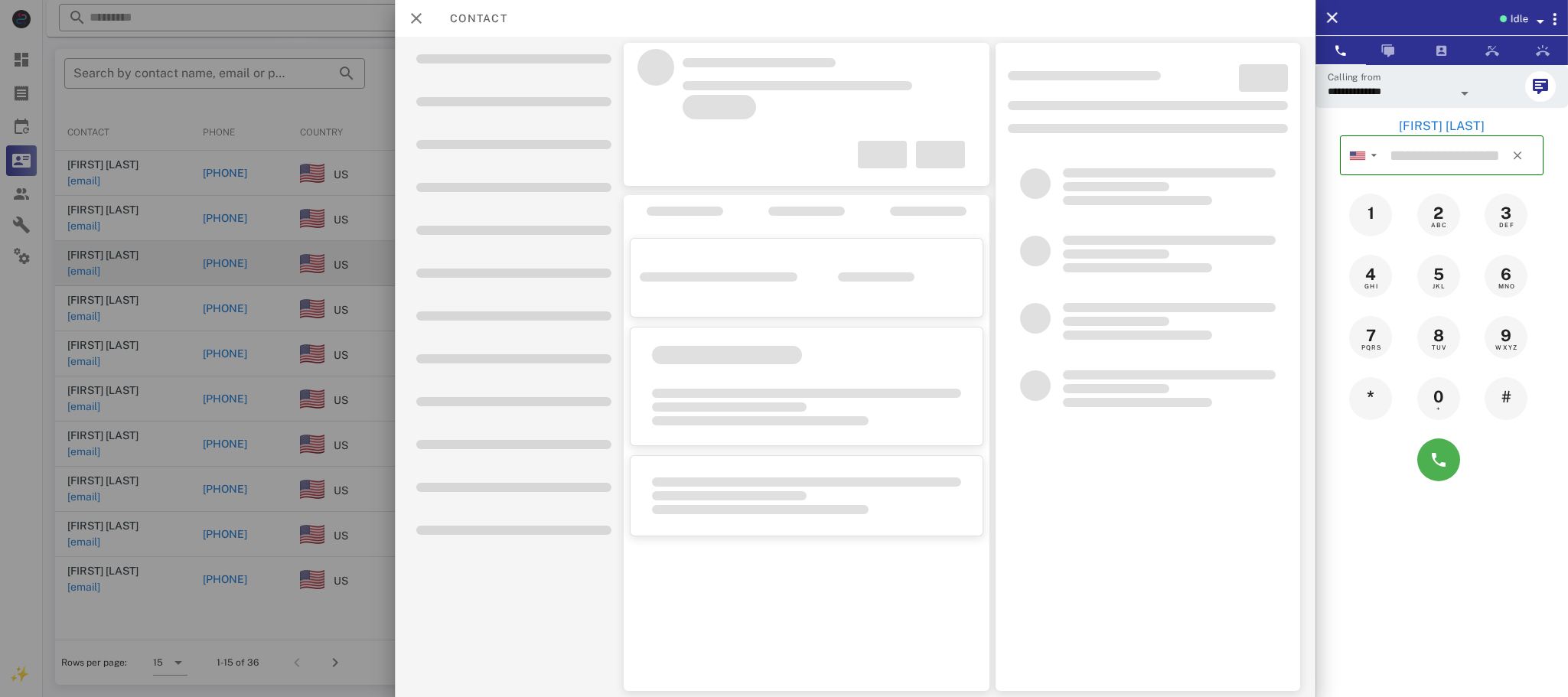 type on "**********" 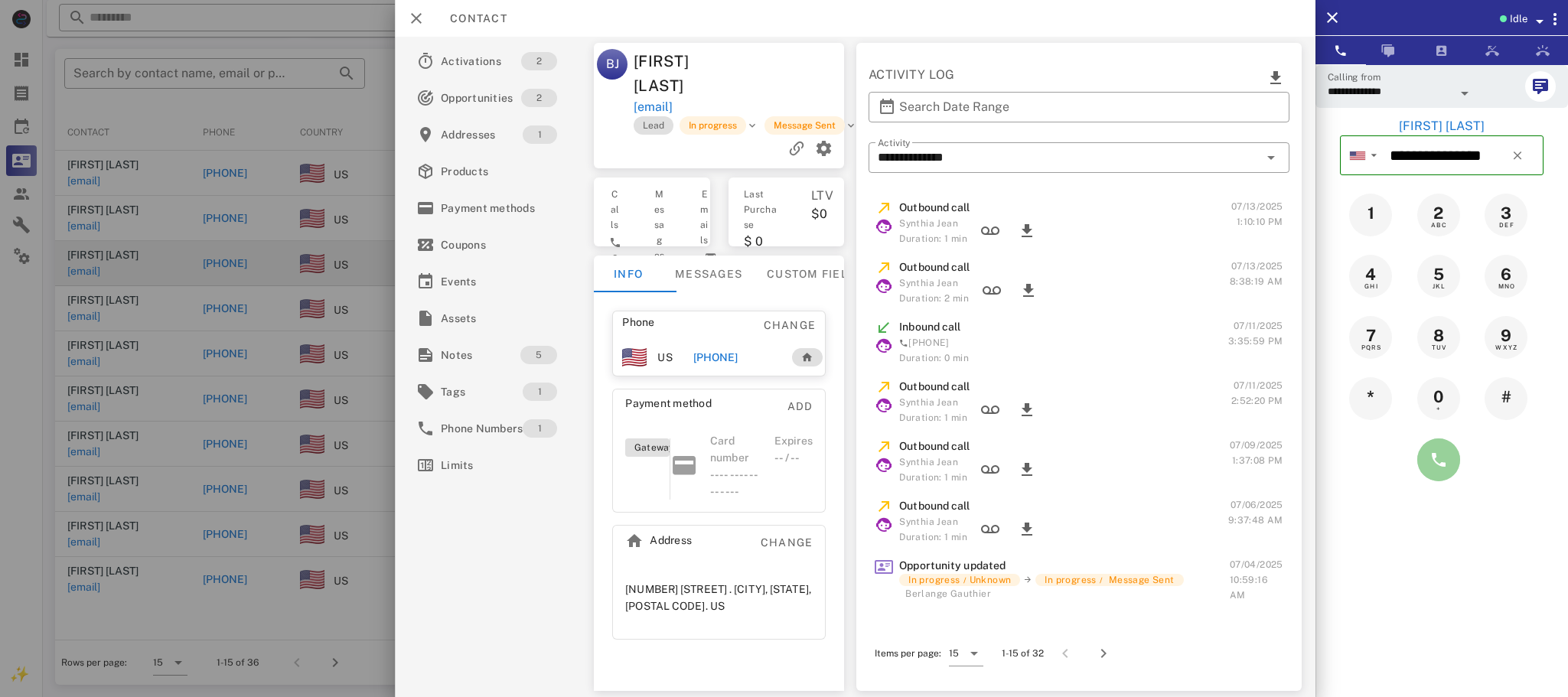 click at bounding box center (1439, 460) 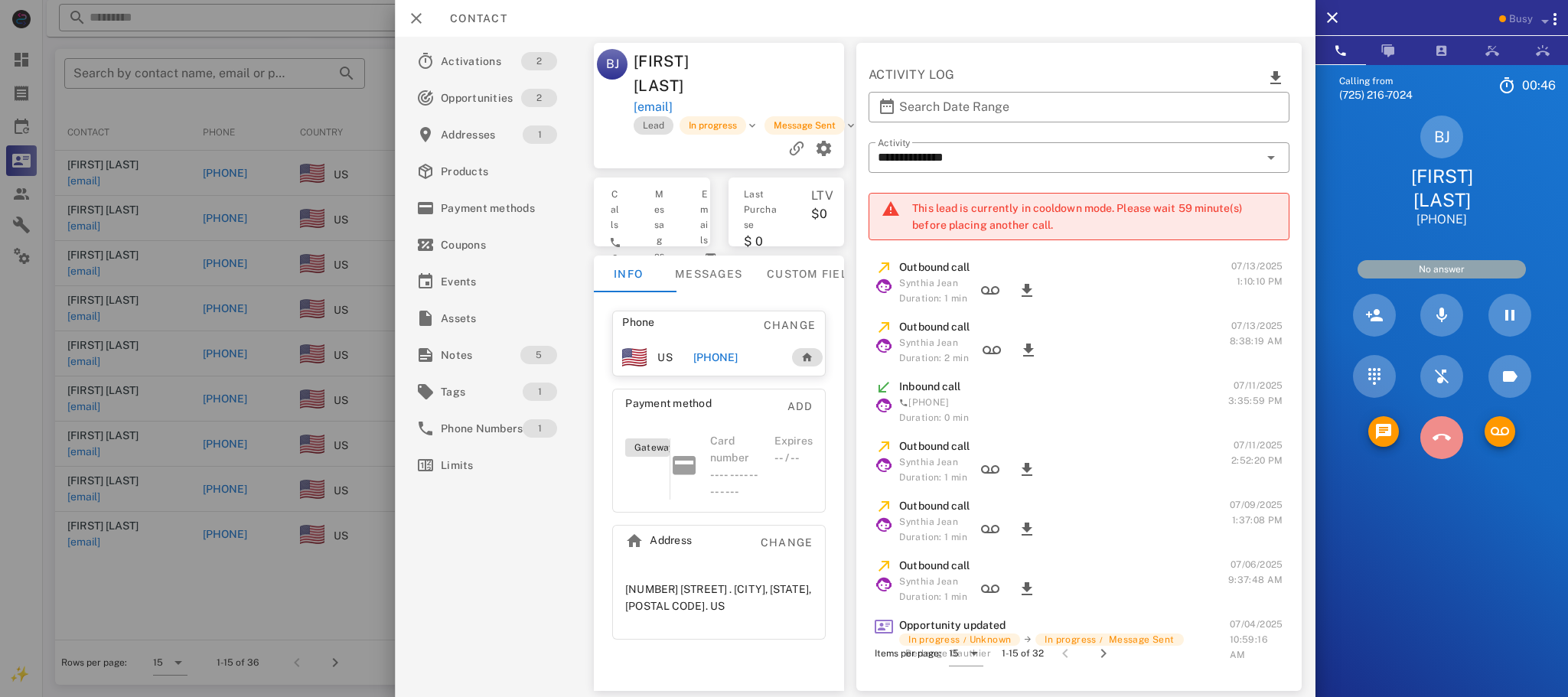 click at bounding box center (1442, 438) 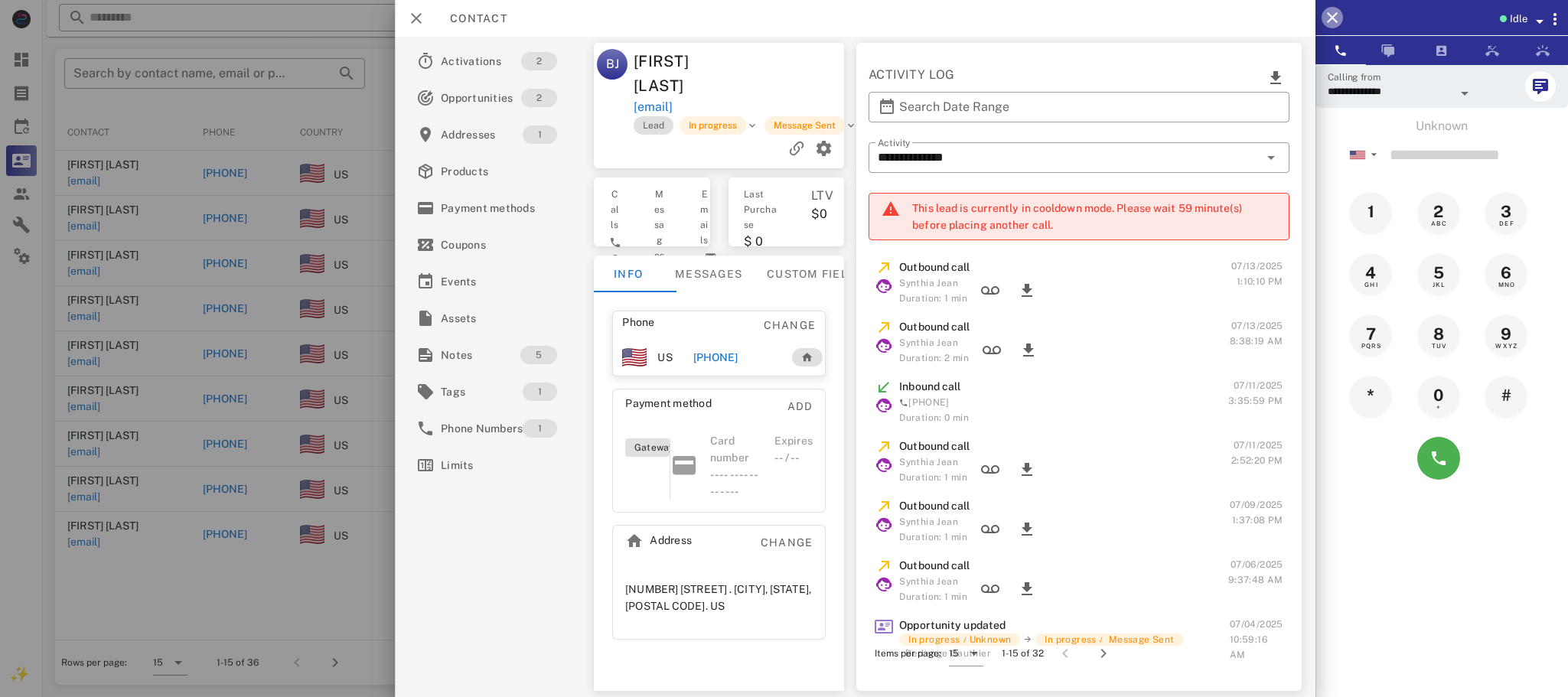 click at bounding box center (1332, 18) 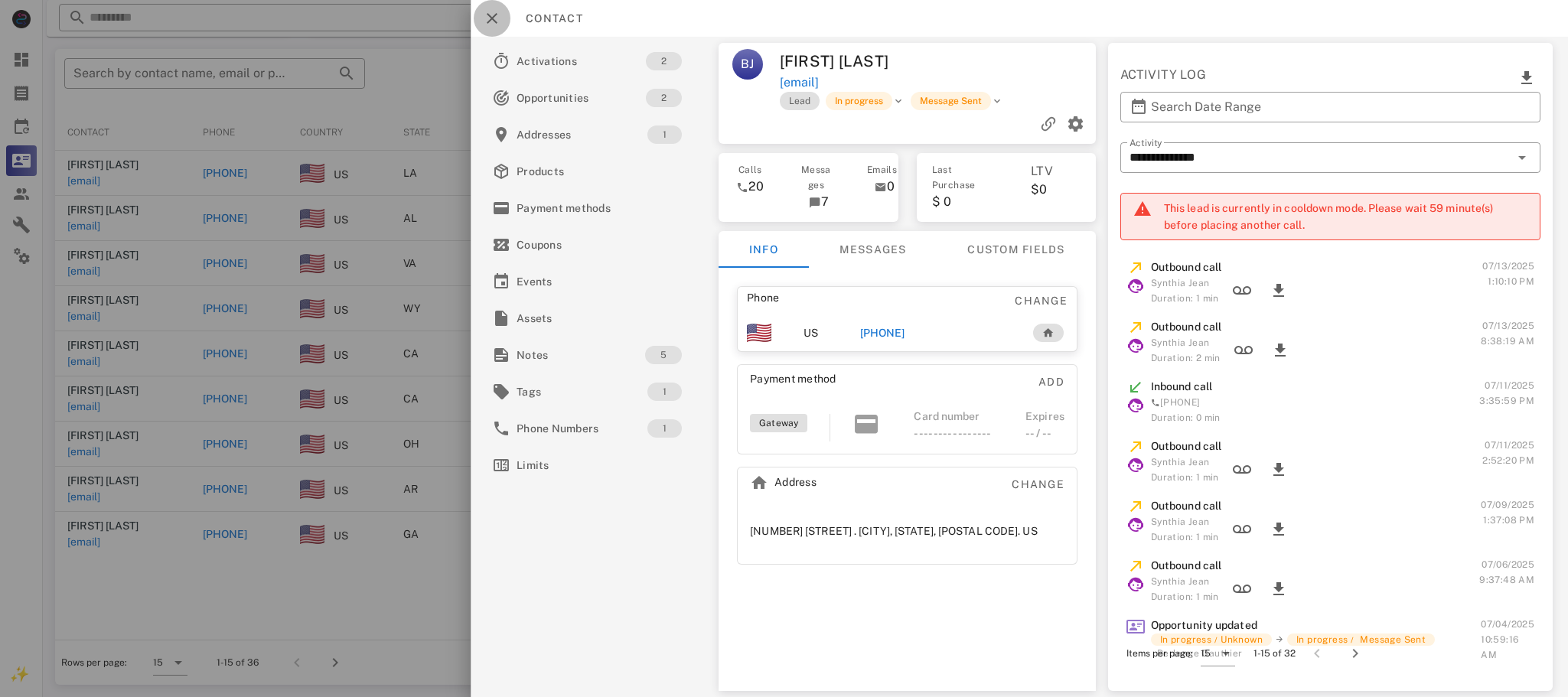 click at bounding box center (492, 18) 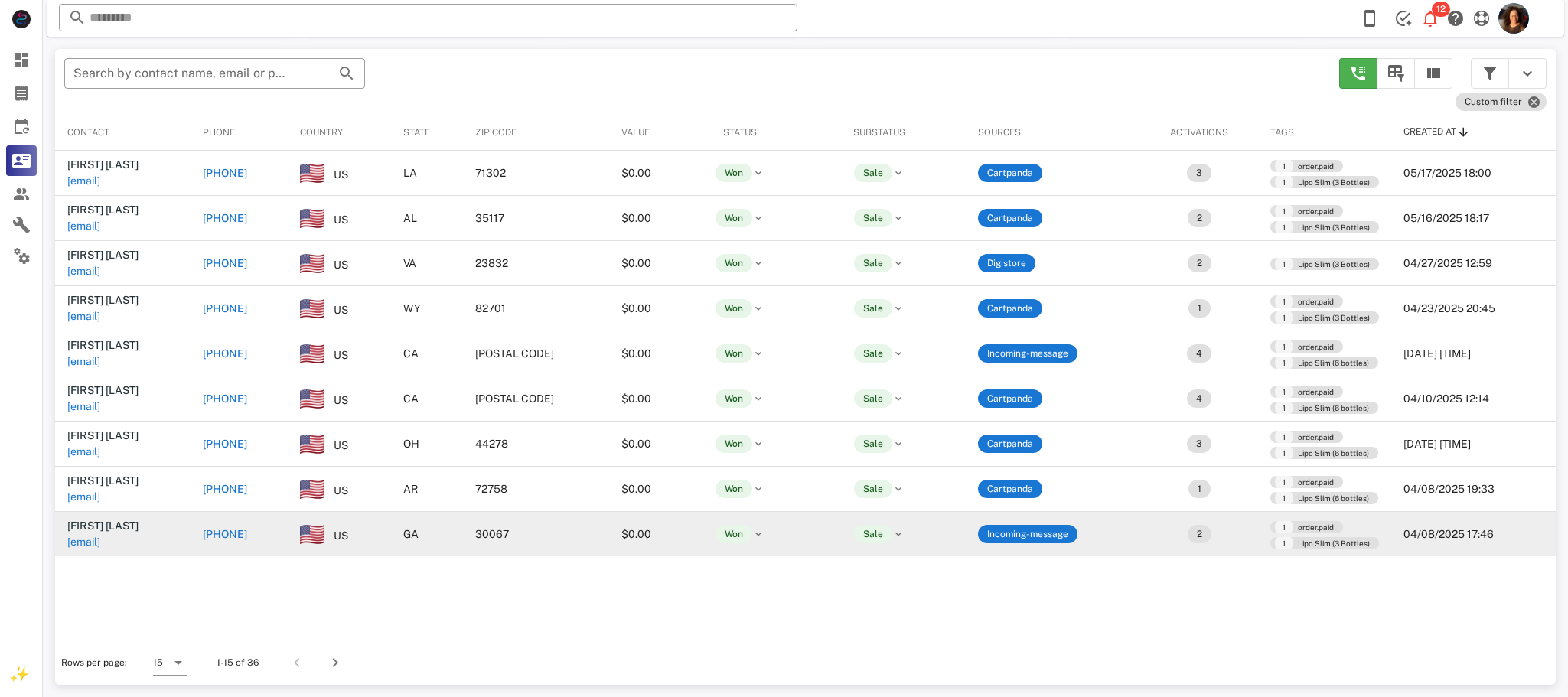 click on "+16785911693" at bounding box center [225, 534] 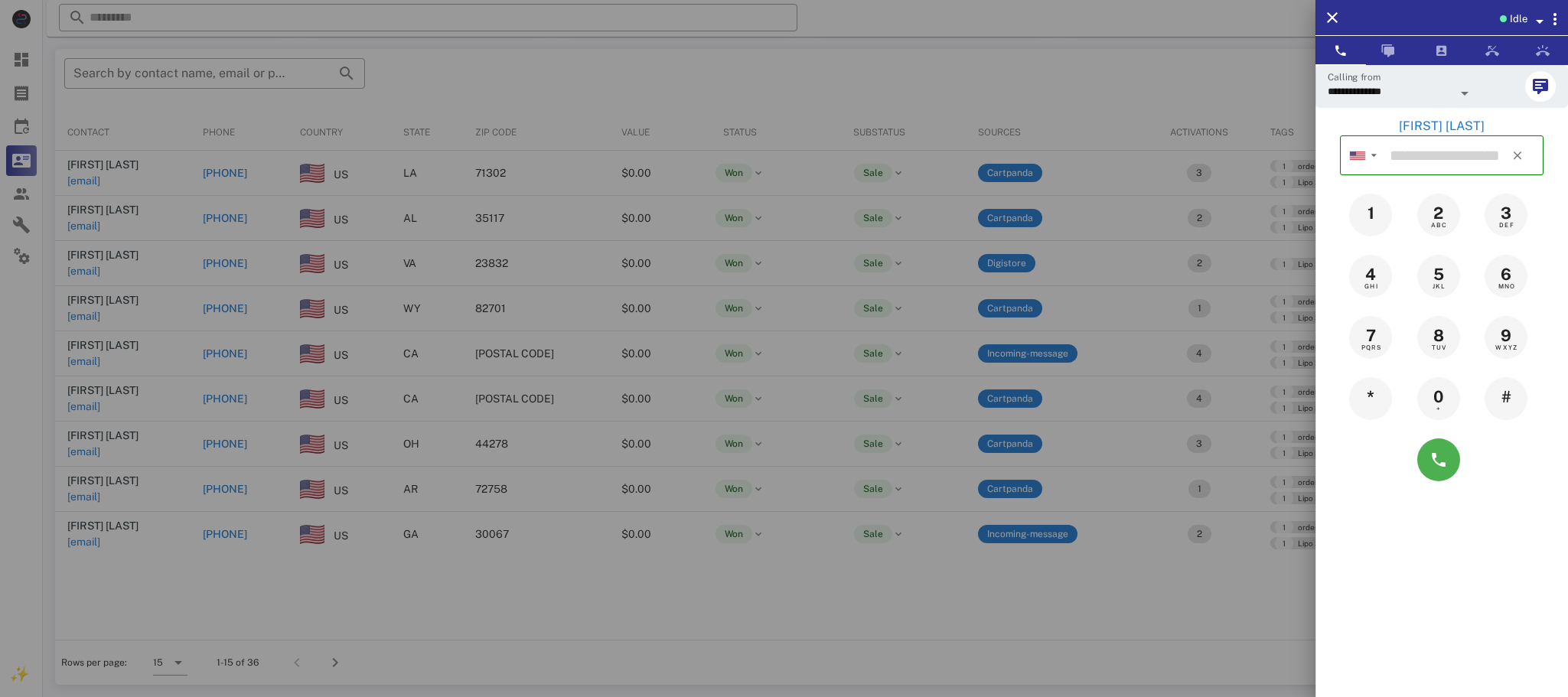 type on "**********" 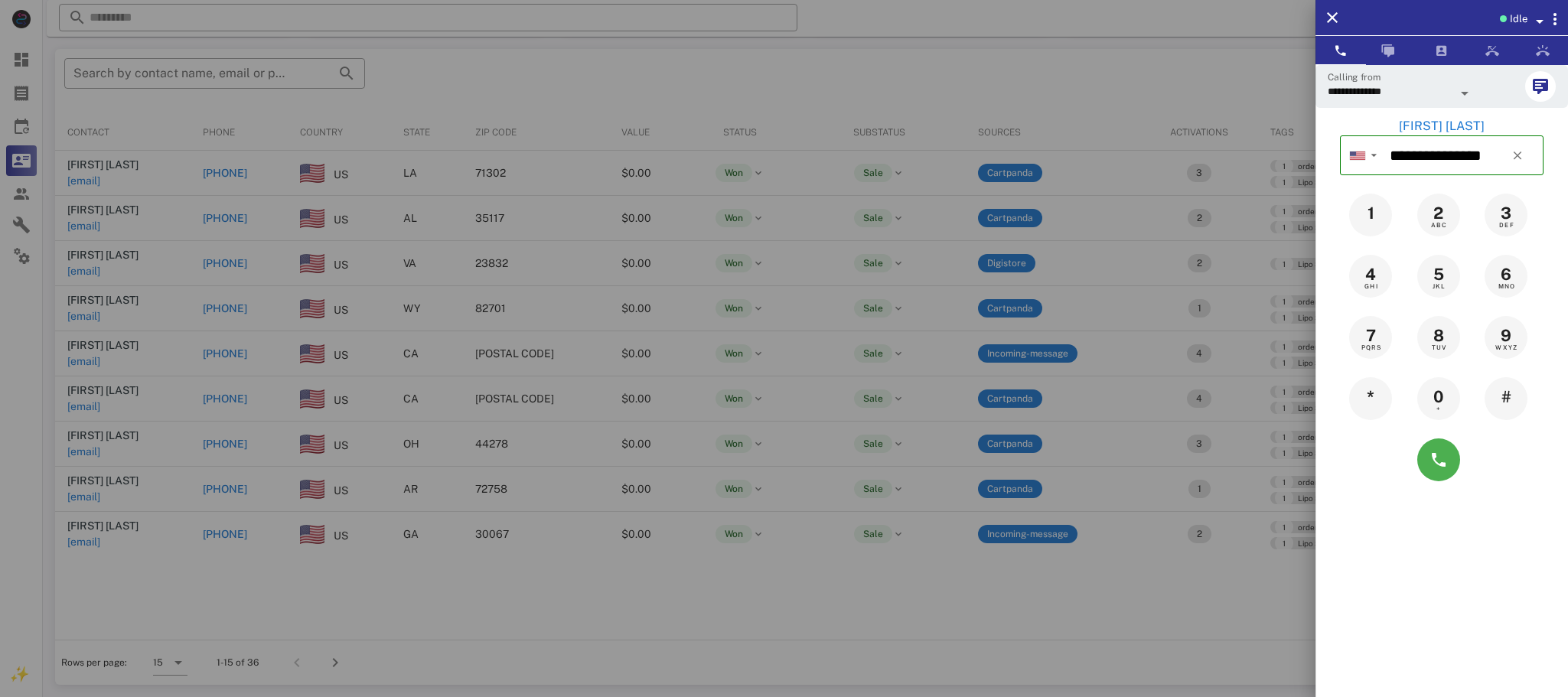 type on "**********" 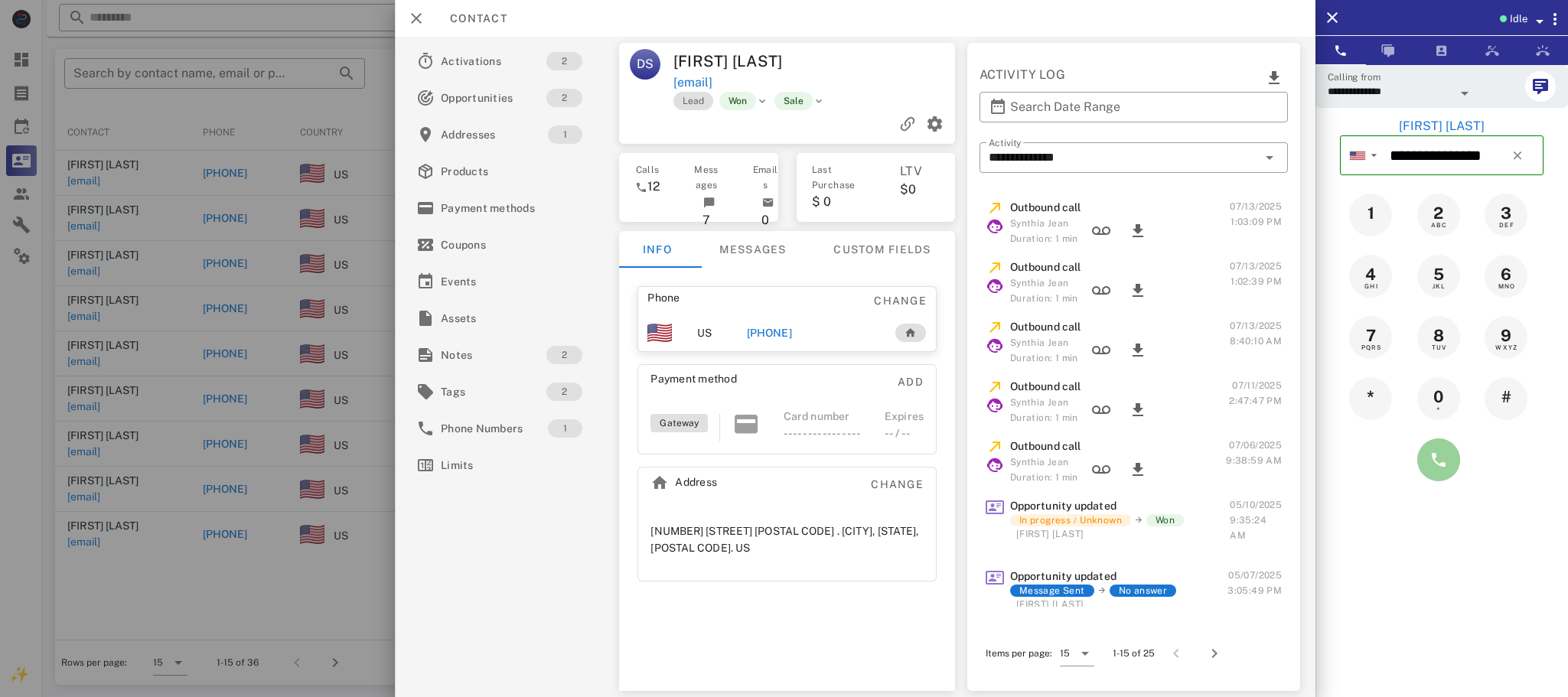click at bounding box center (1439, 460) 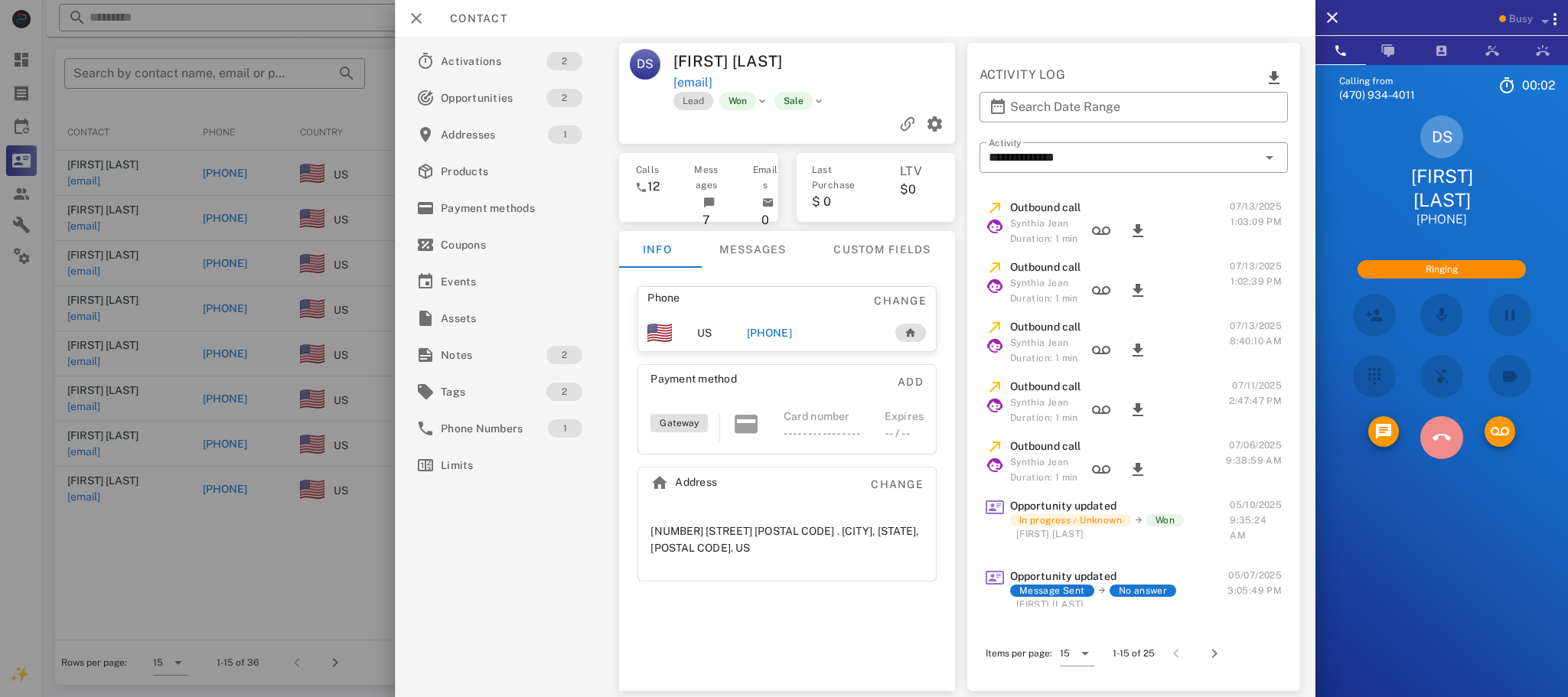 click at bounding box center [1442, 438] 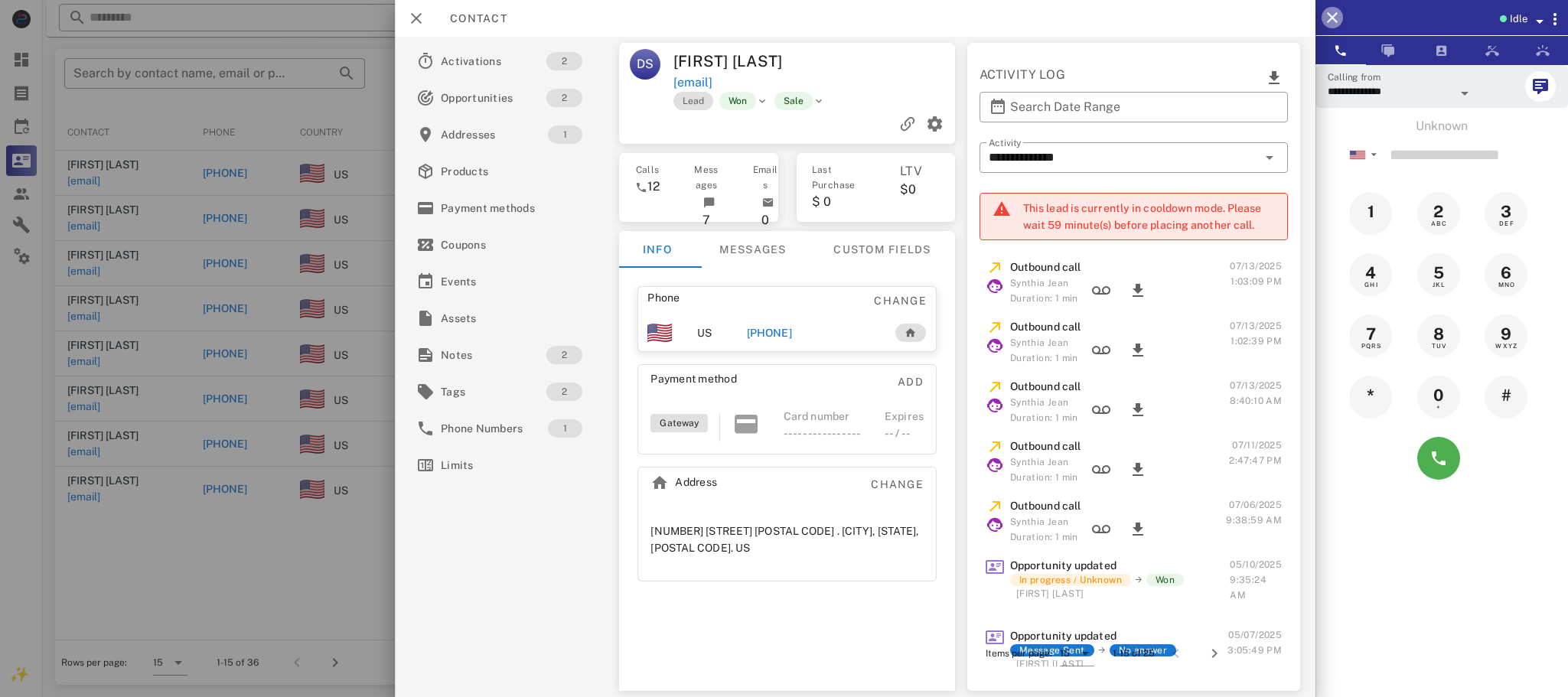click at bounding box center (1332, 18) 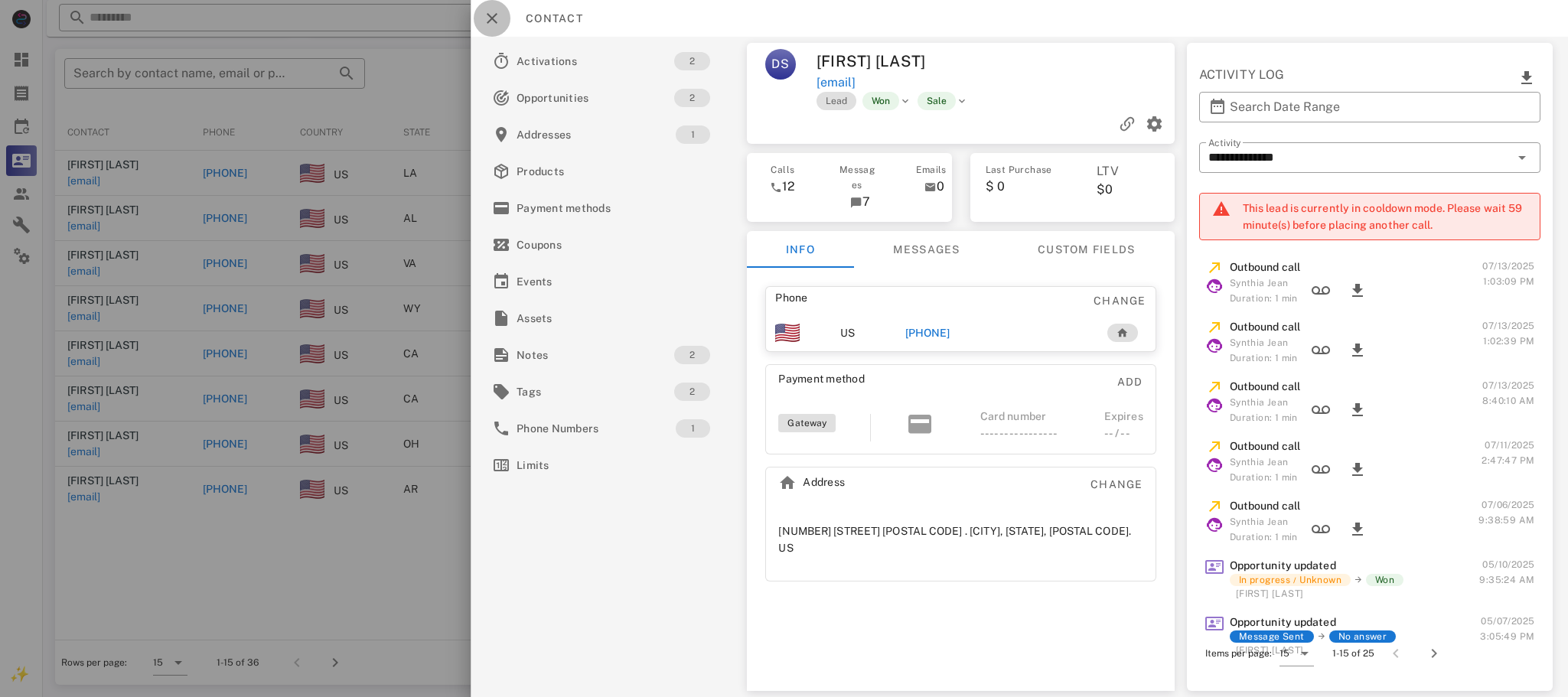click at bounding box center (492, 18) 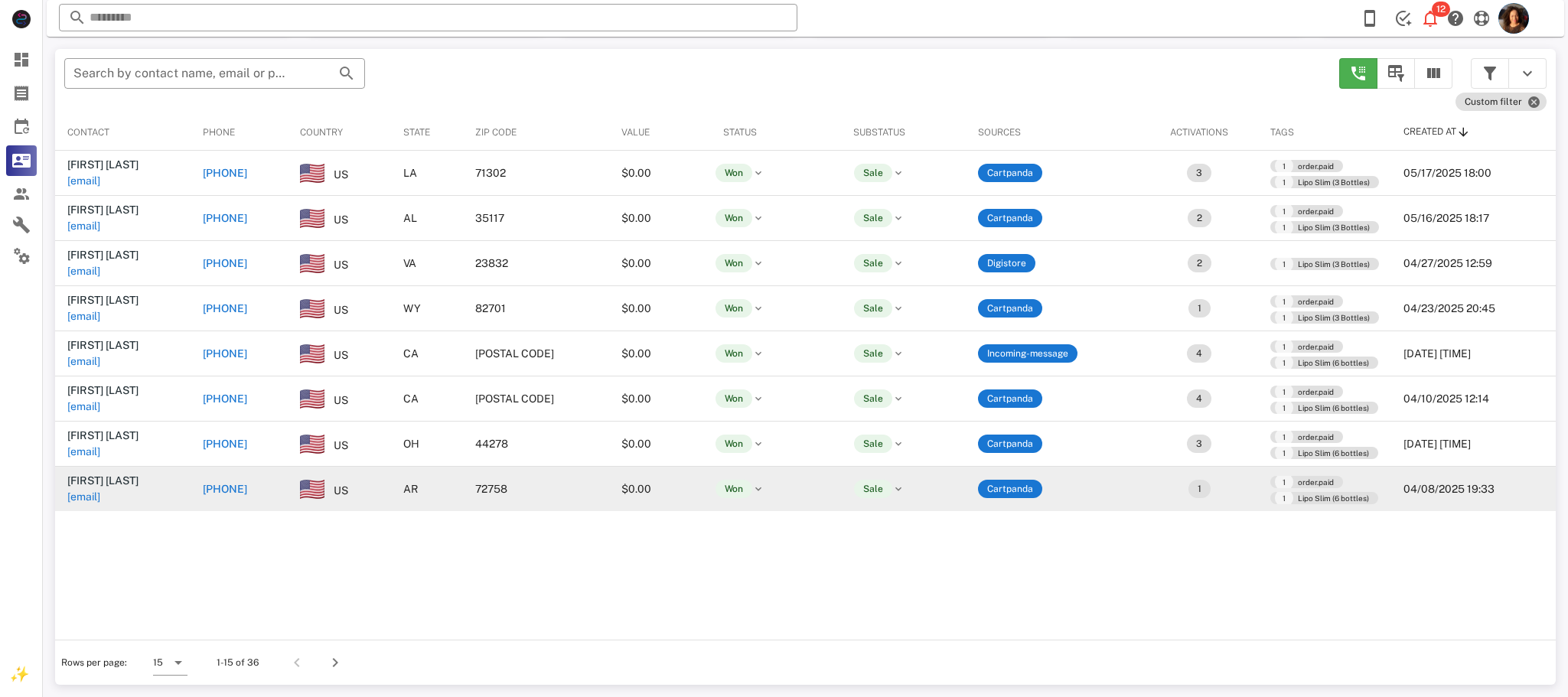click on "+12705382171" at bounding box center (225, 489) 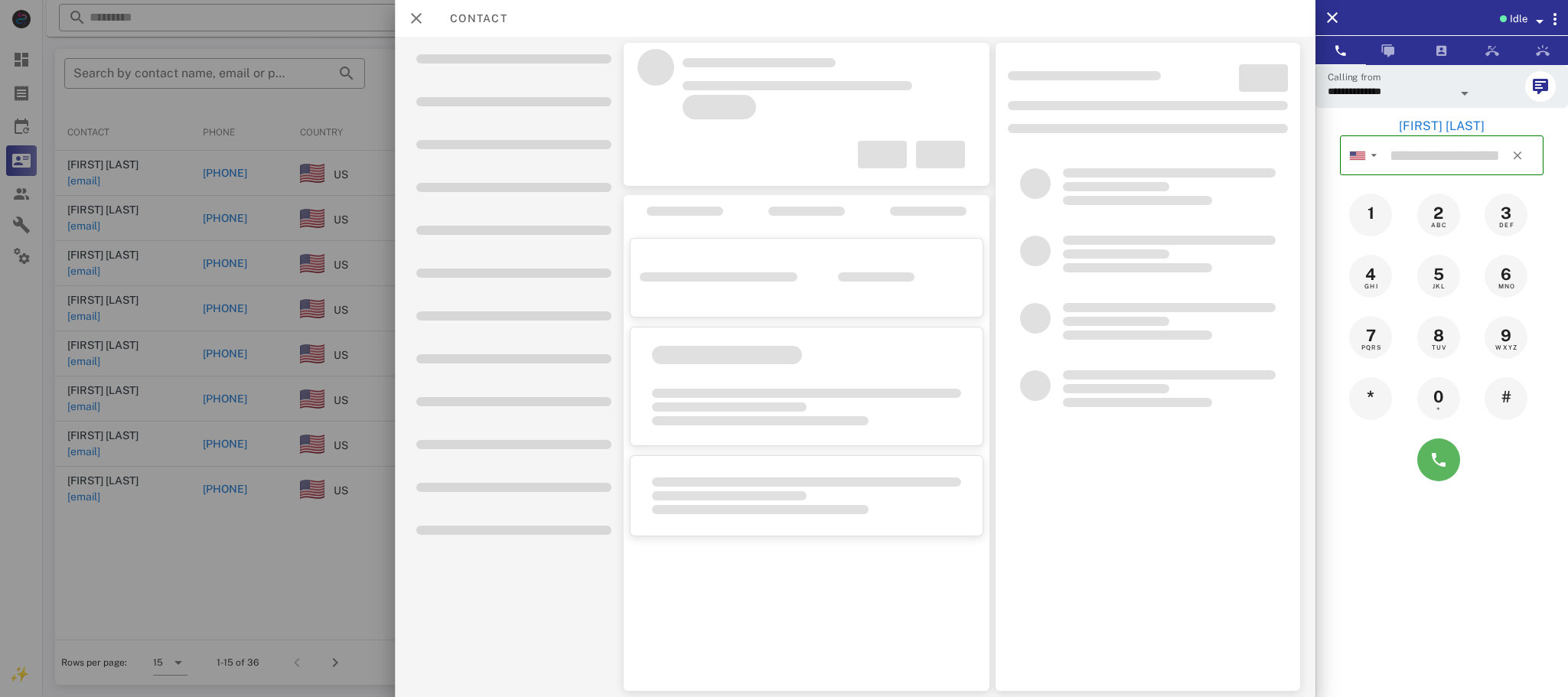 type on "**********" 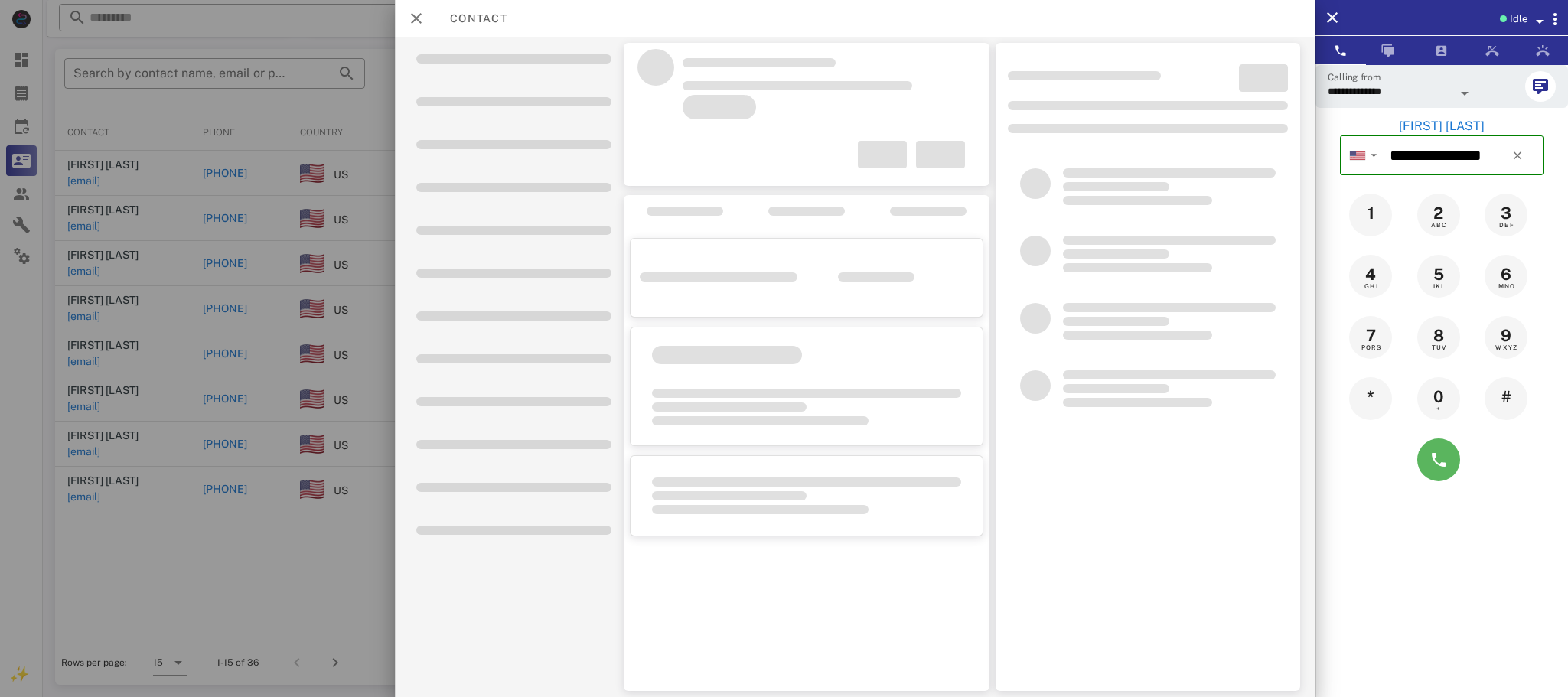 type on "**********" 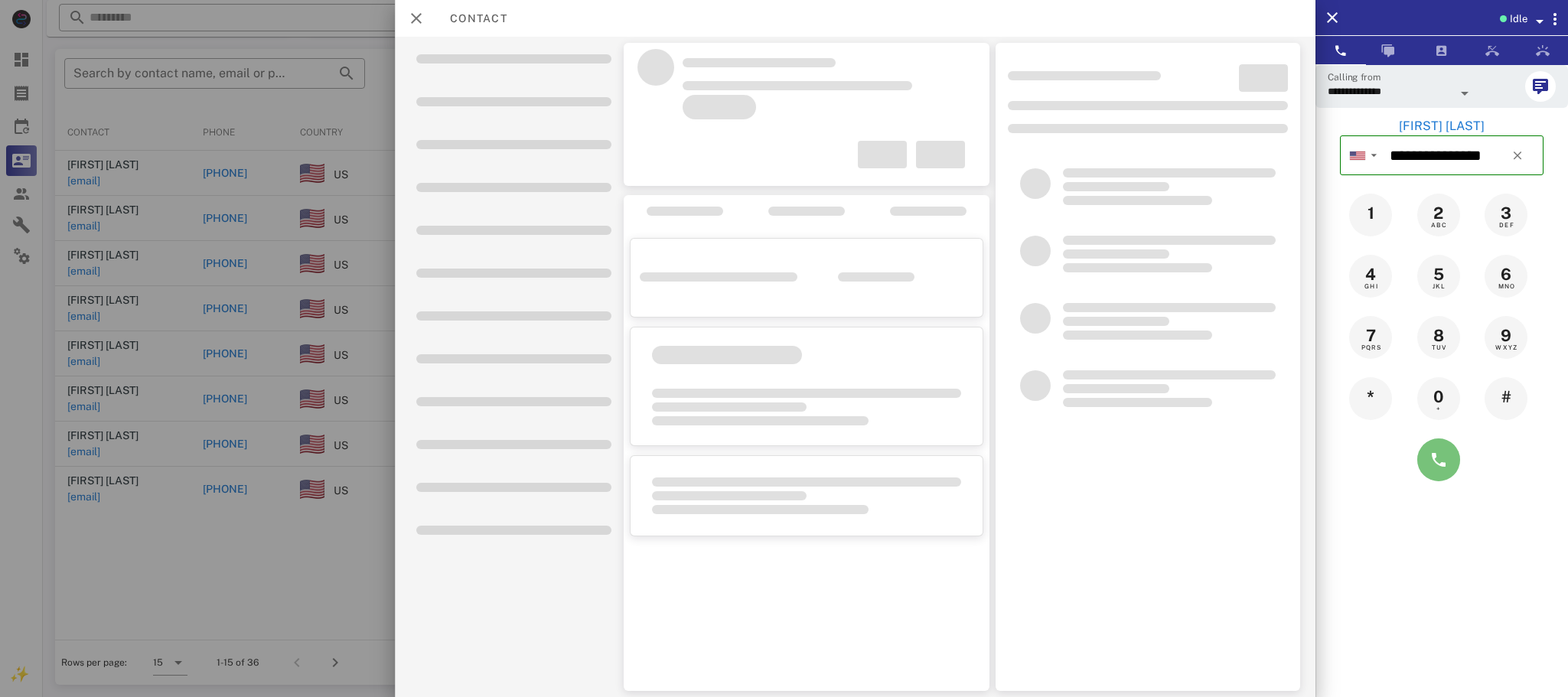 click at bounding box center [1439, 460] 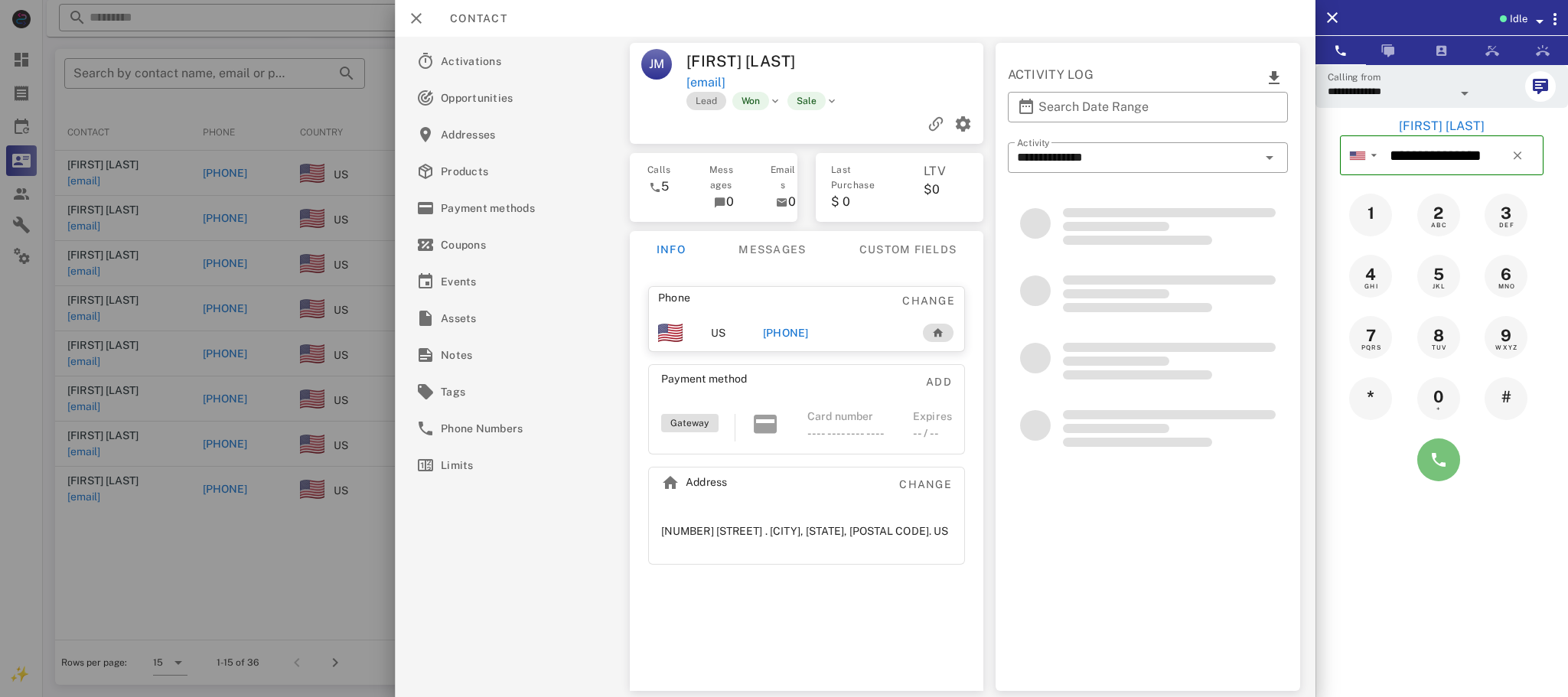 click at bounding box center [1439, 460] 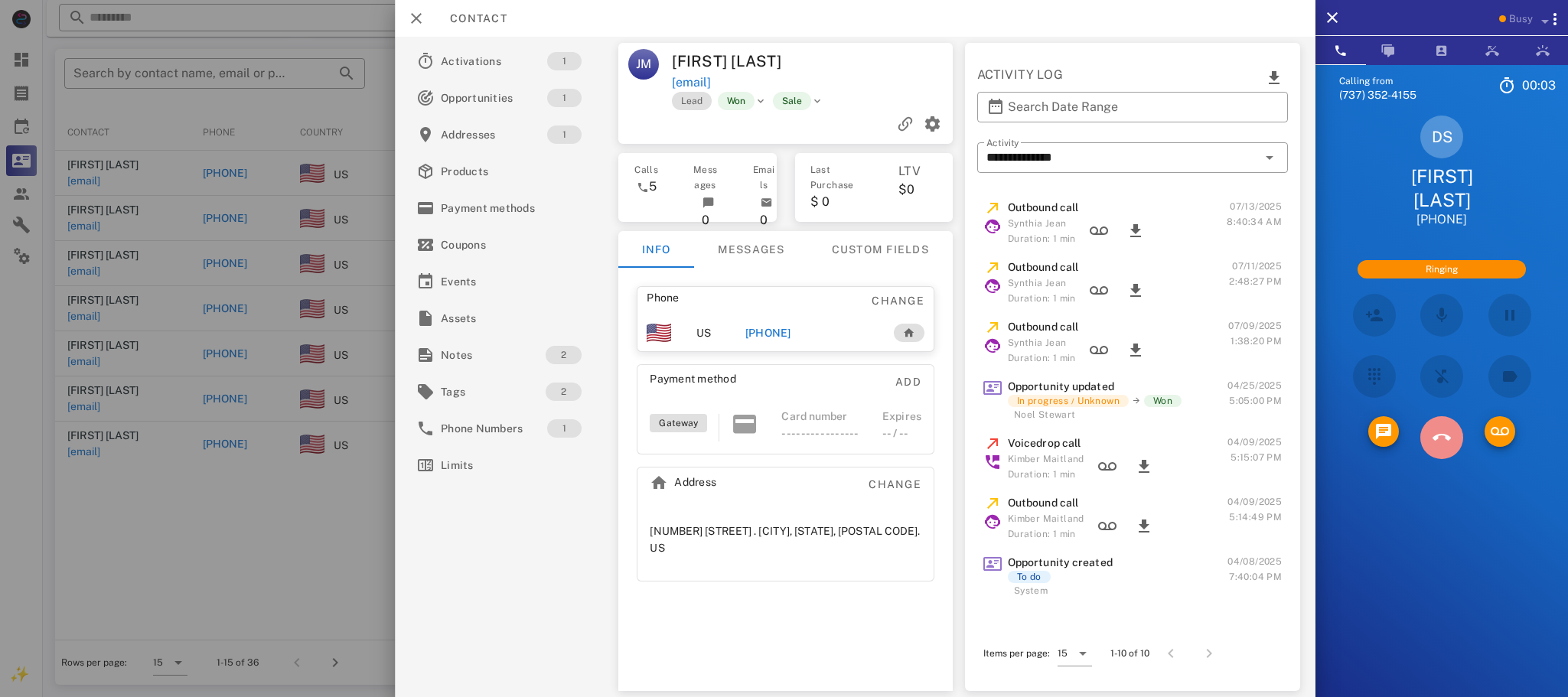 click at bounding box center [1442, 438] 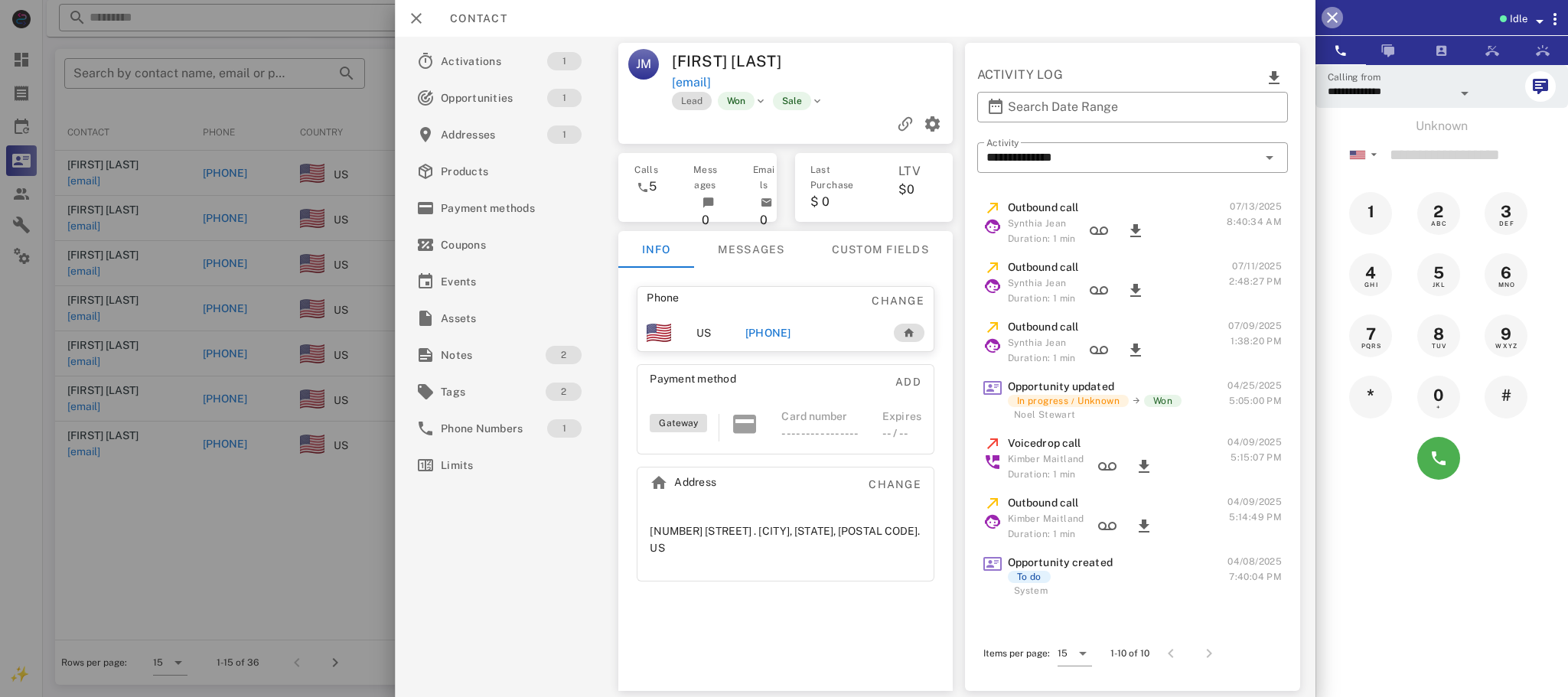 click at bounding box center (1332, 18) 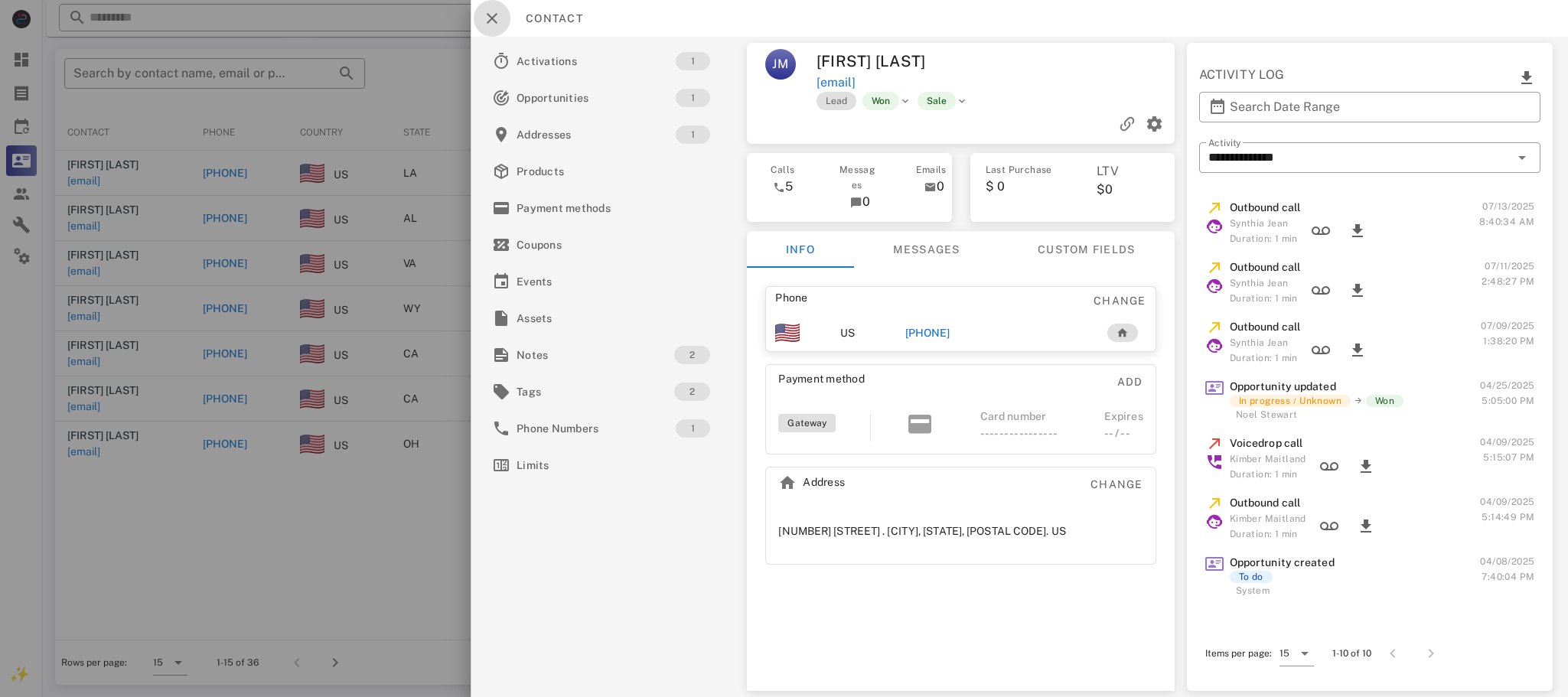 click at bounding box center (492, 18) 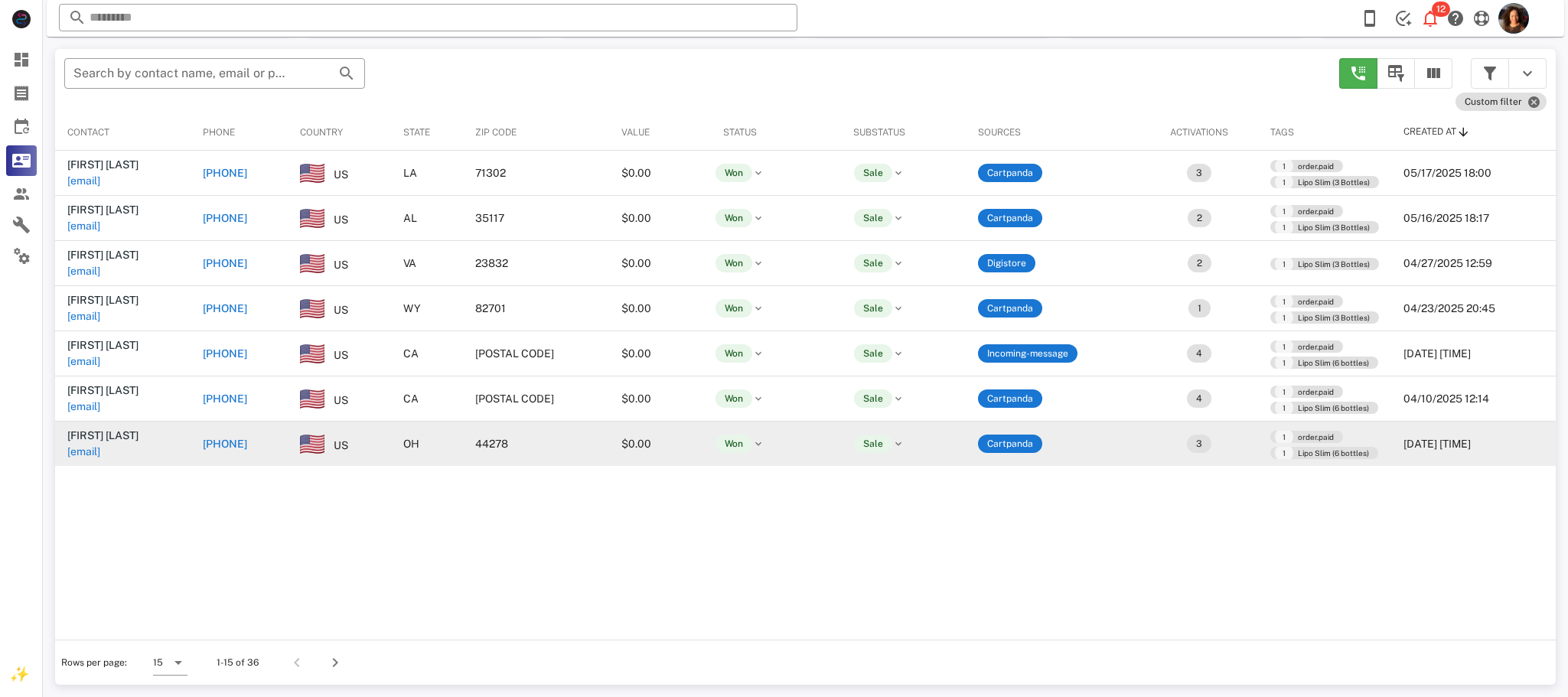click on "+13306966458" at bounding box center [225, 444] 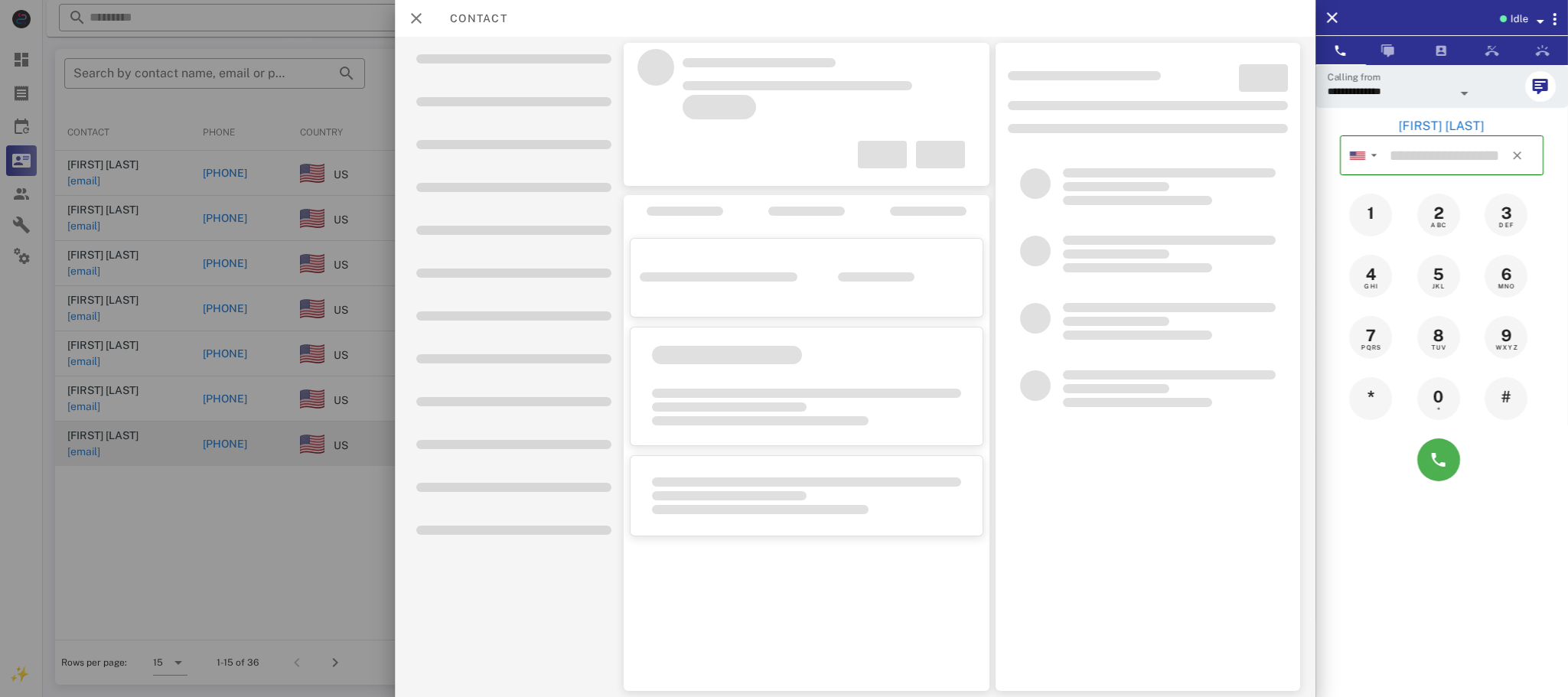 type on "**********" 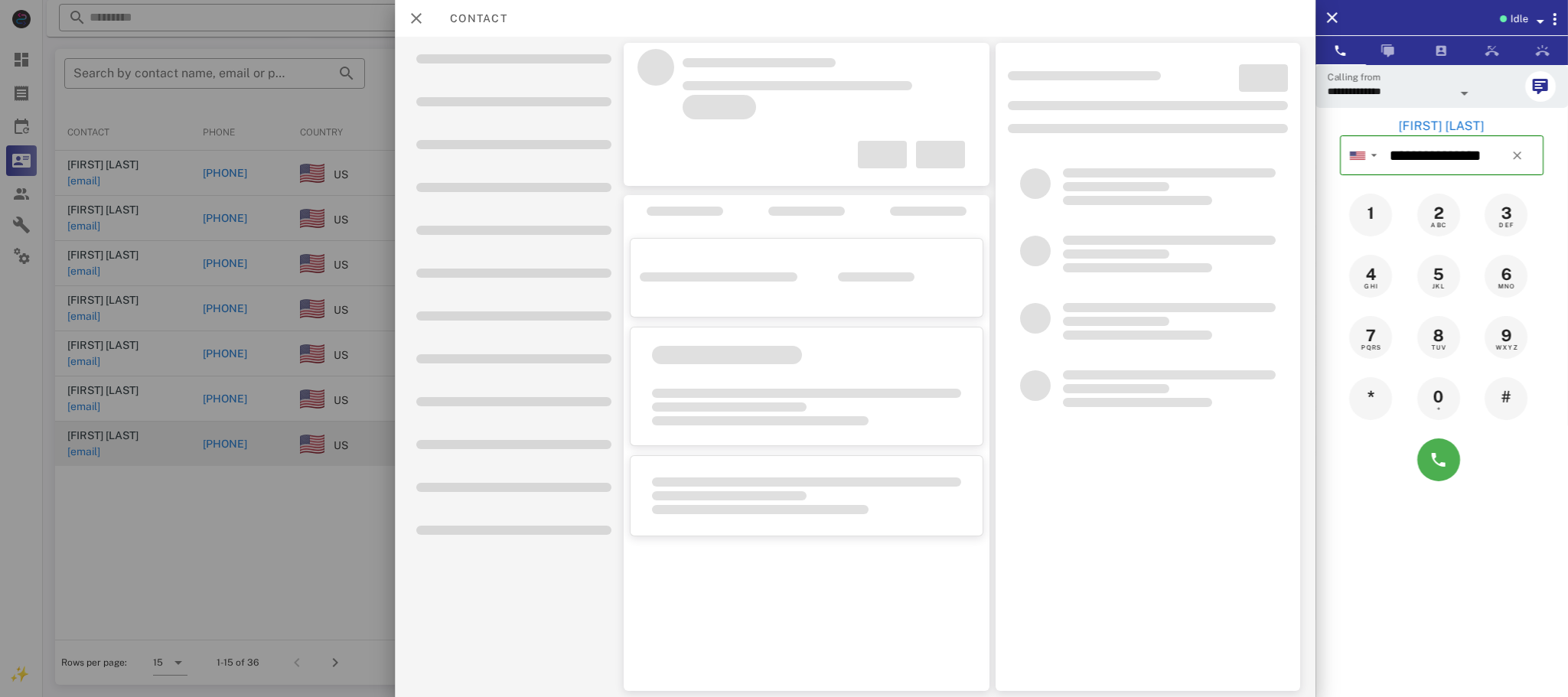 type on "**********" 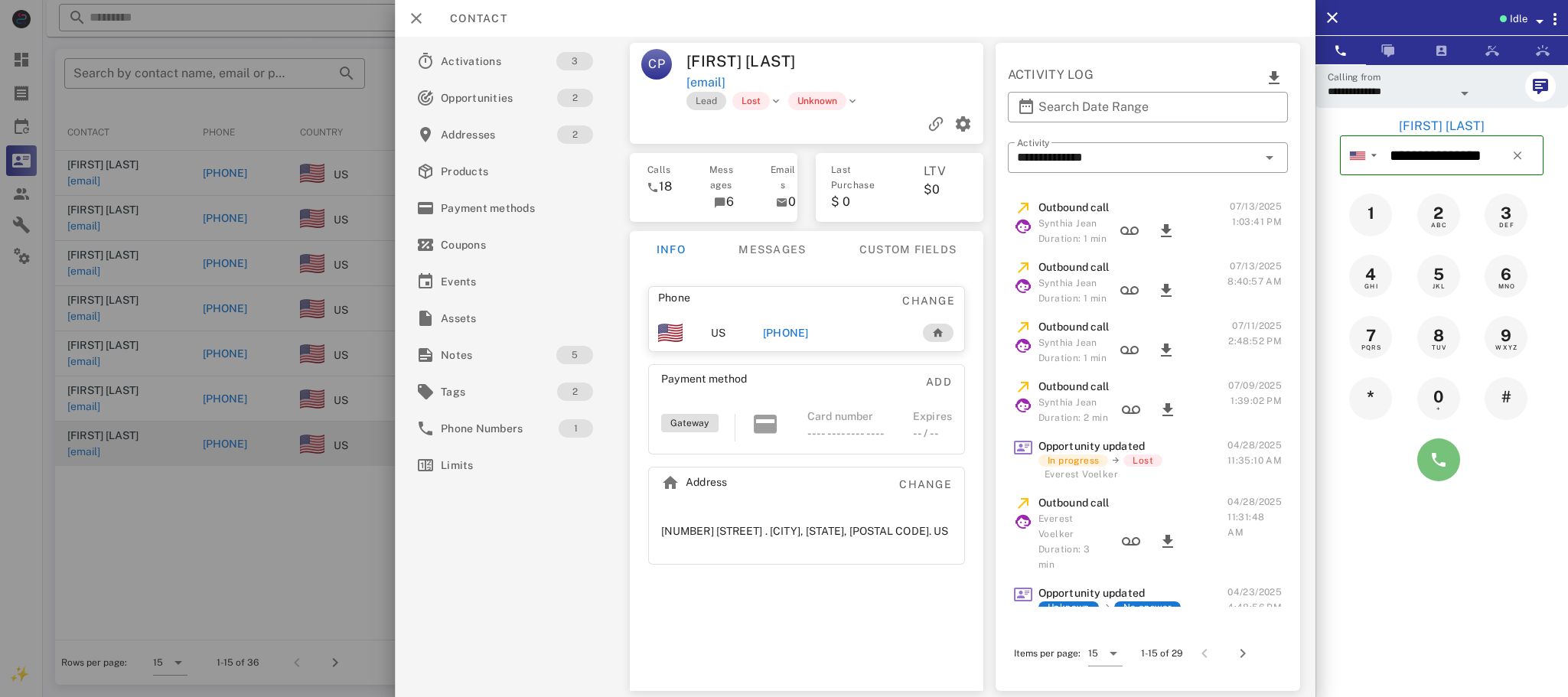 click at bounding box center (1439, 460) 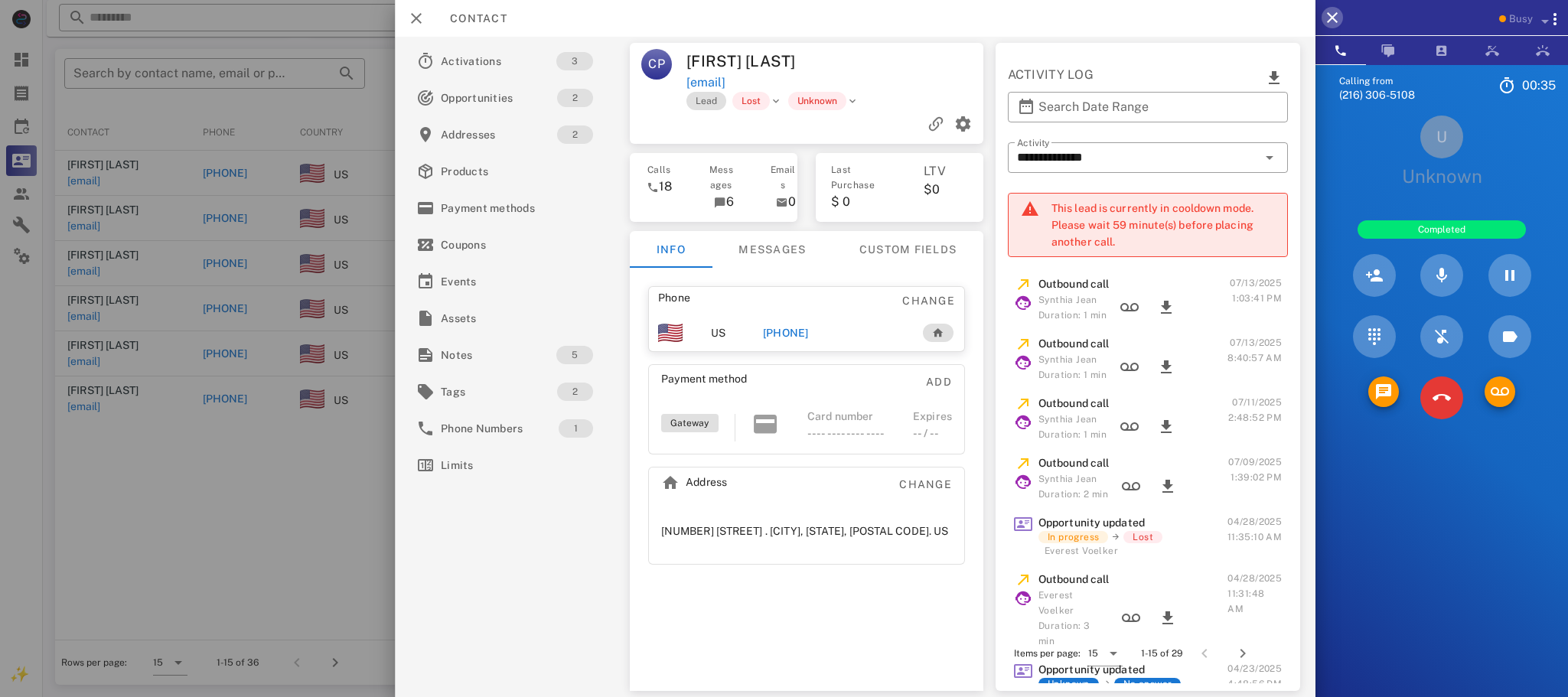 click at bounding box center (1332, 18) 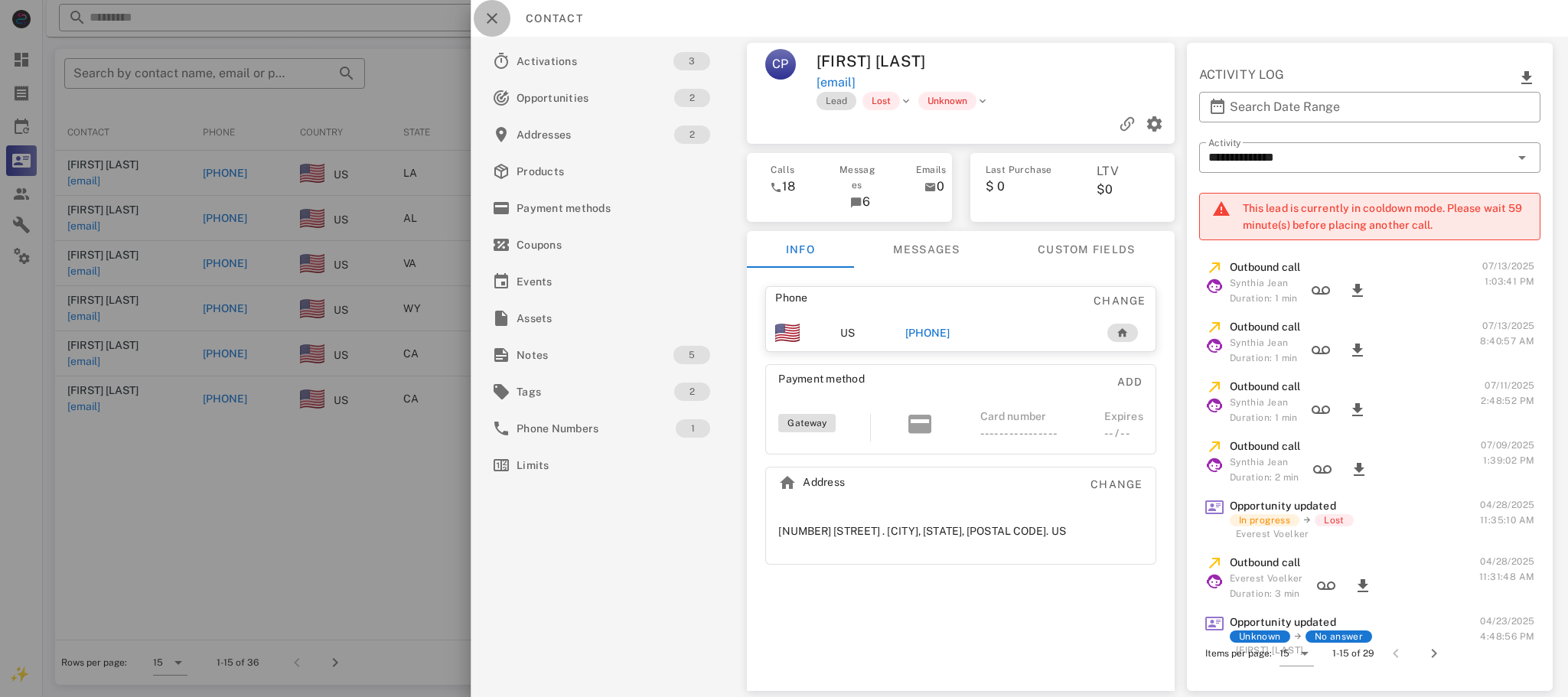 click at bounding box center (492, 18) 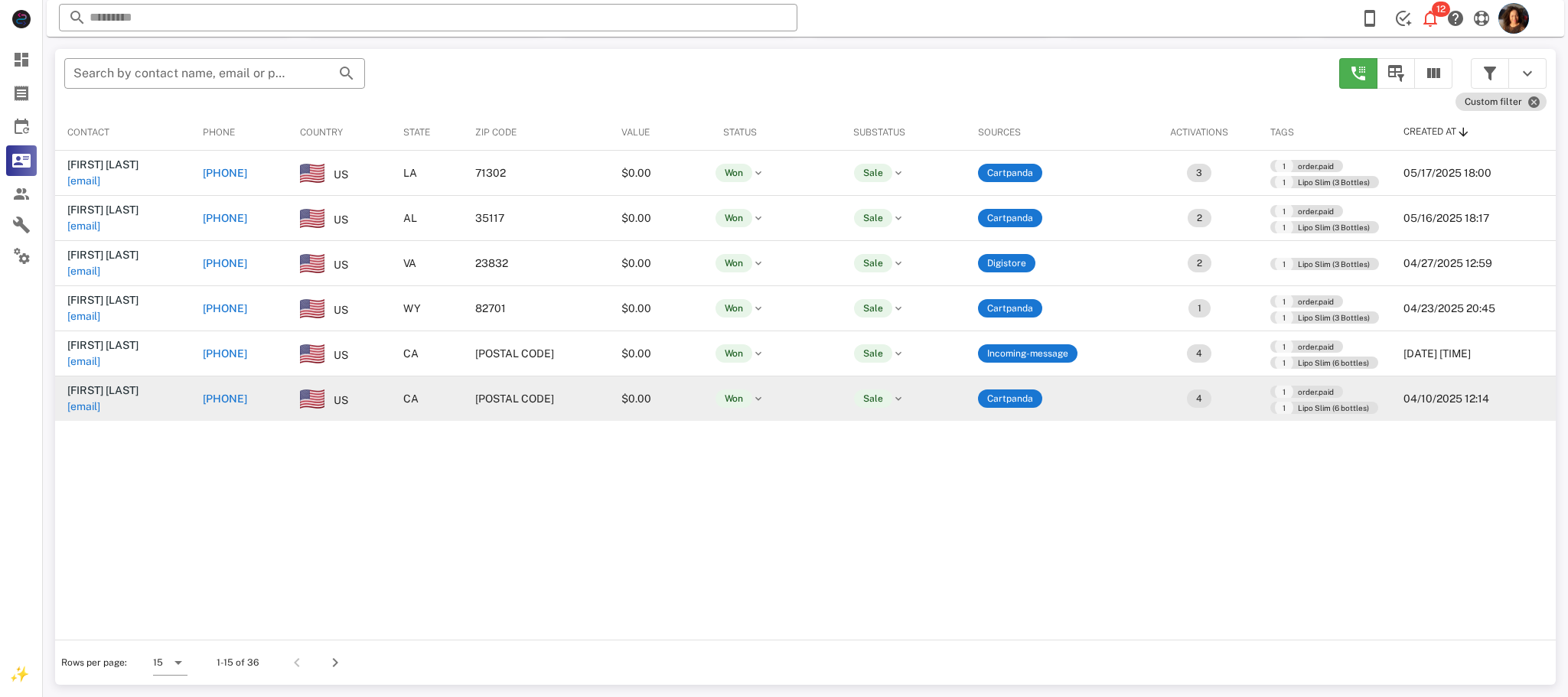 click on "+13109512615" at bounding box center (225, 399) 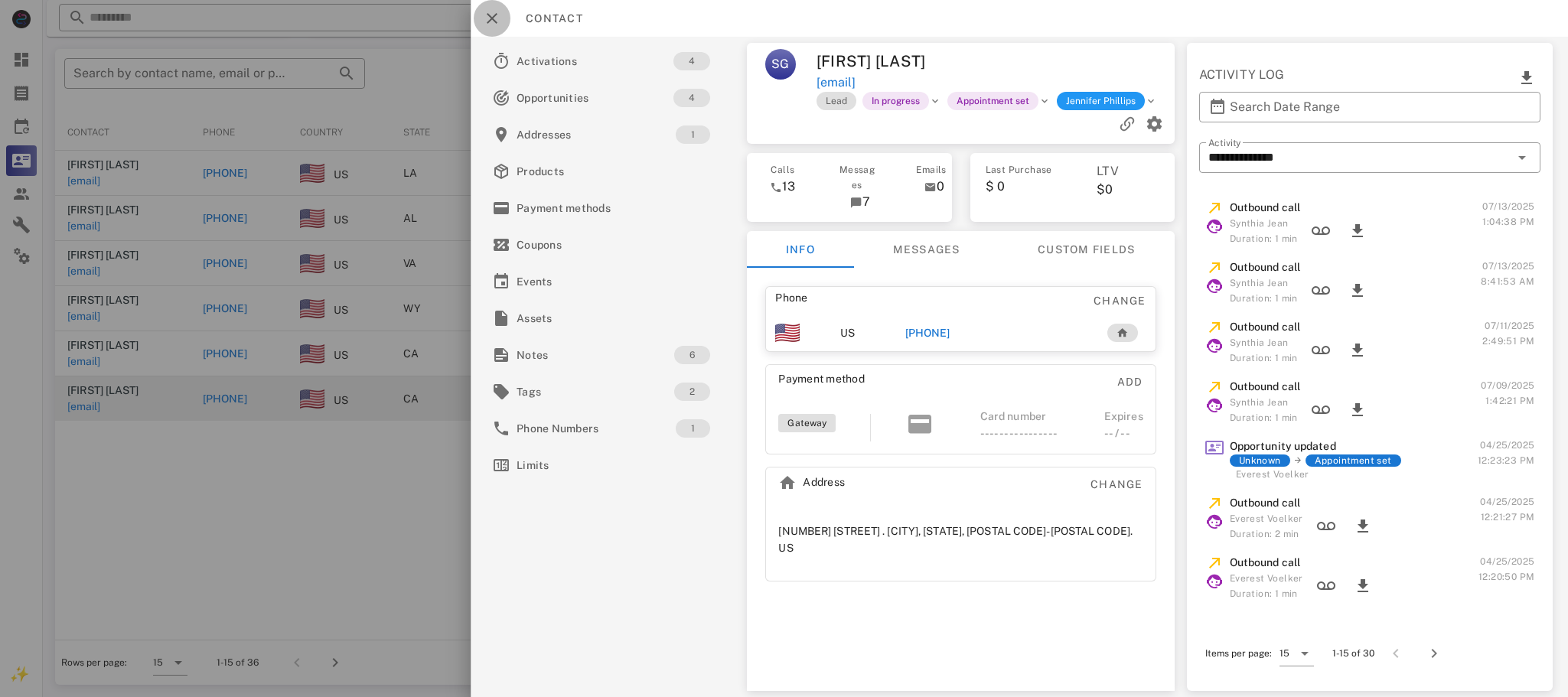 click at bounding box center [492, 18] 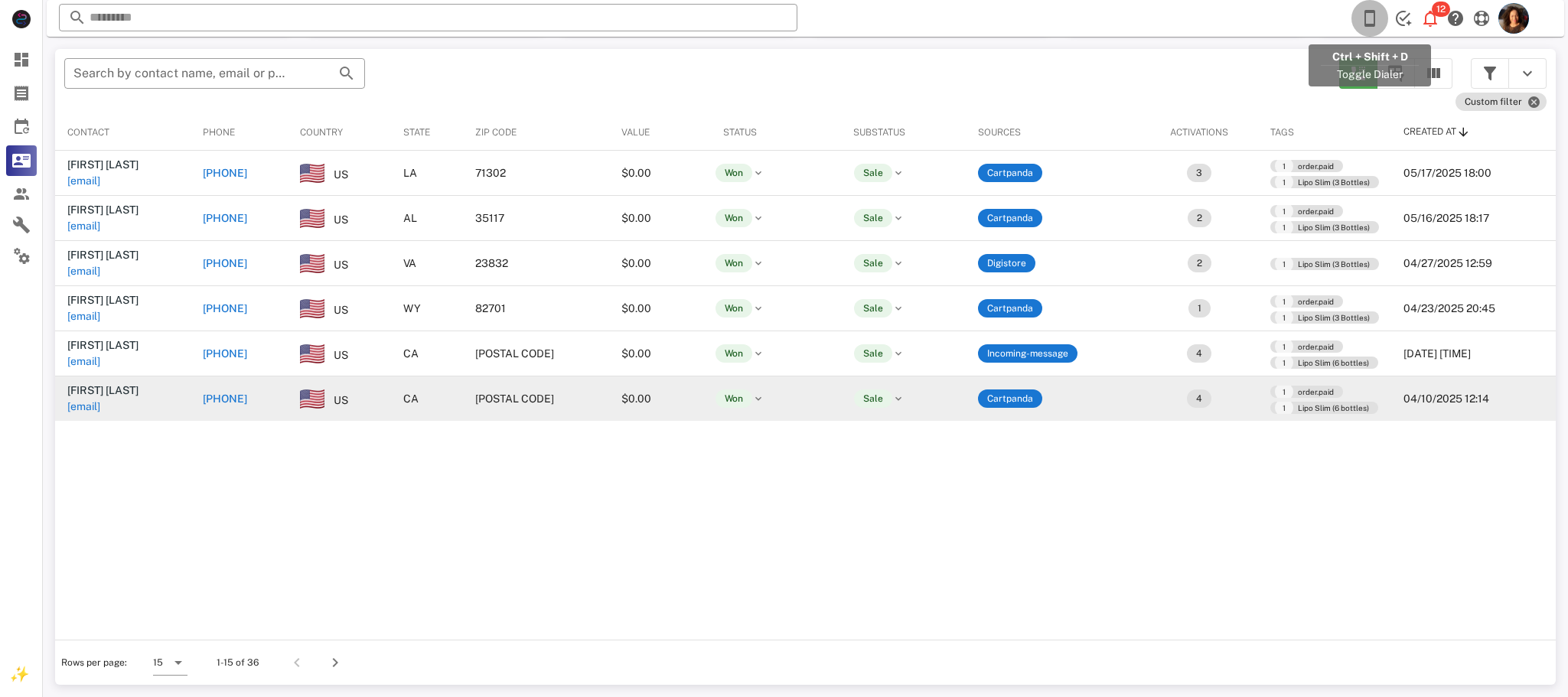 click at bounding box center (1370, 18) 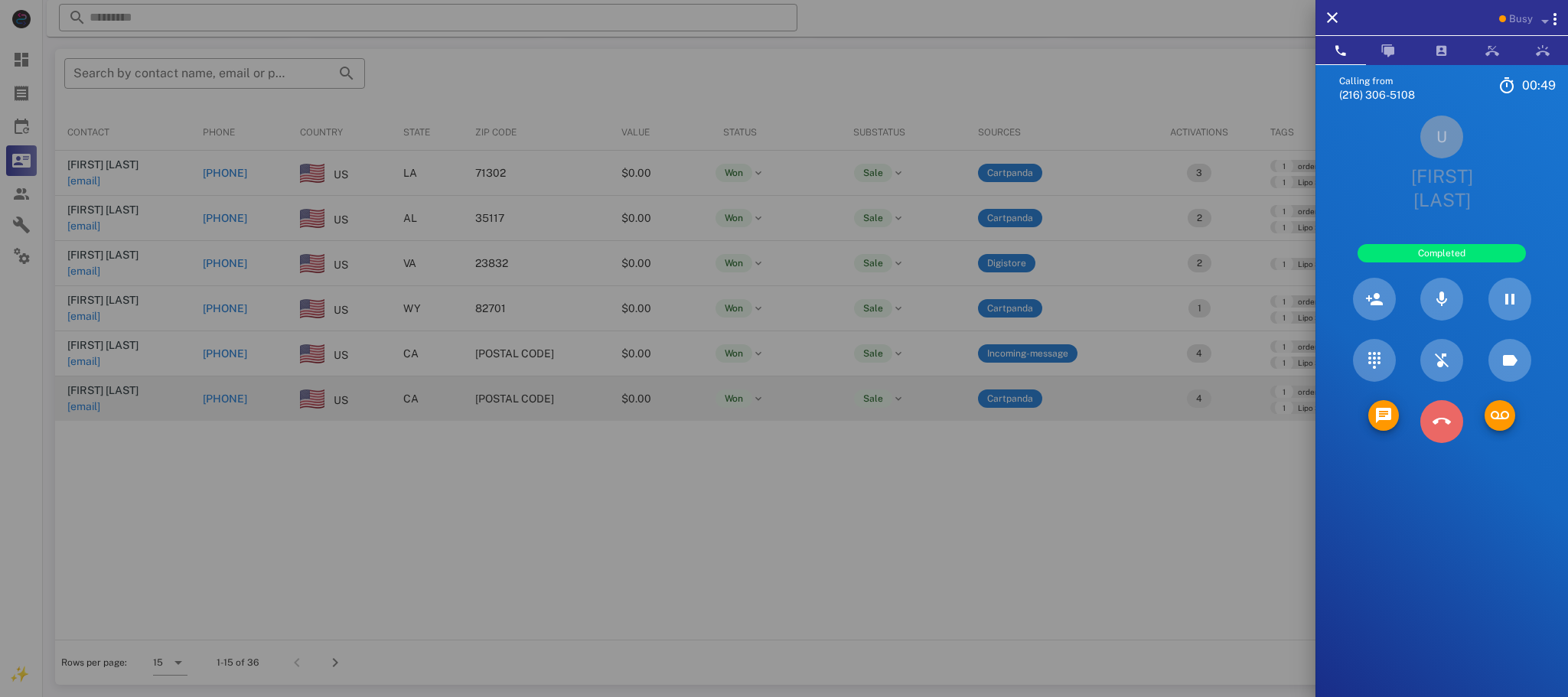 click at bounding box center (1442, 422) 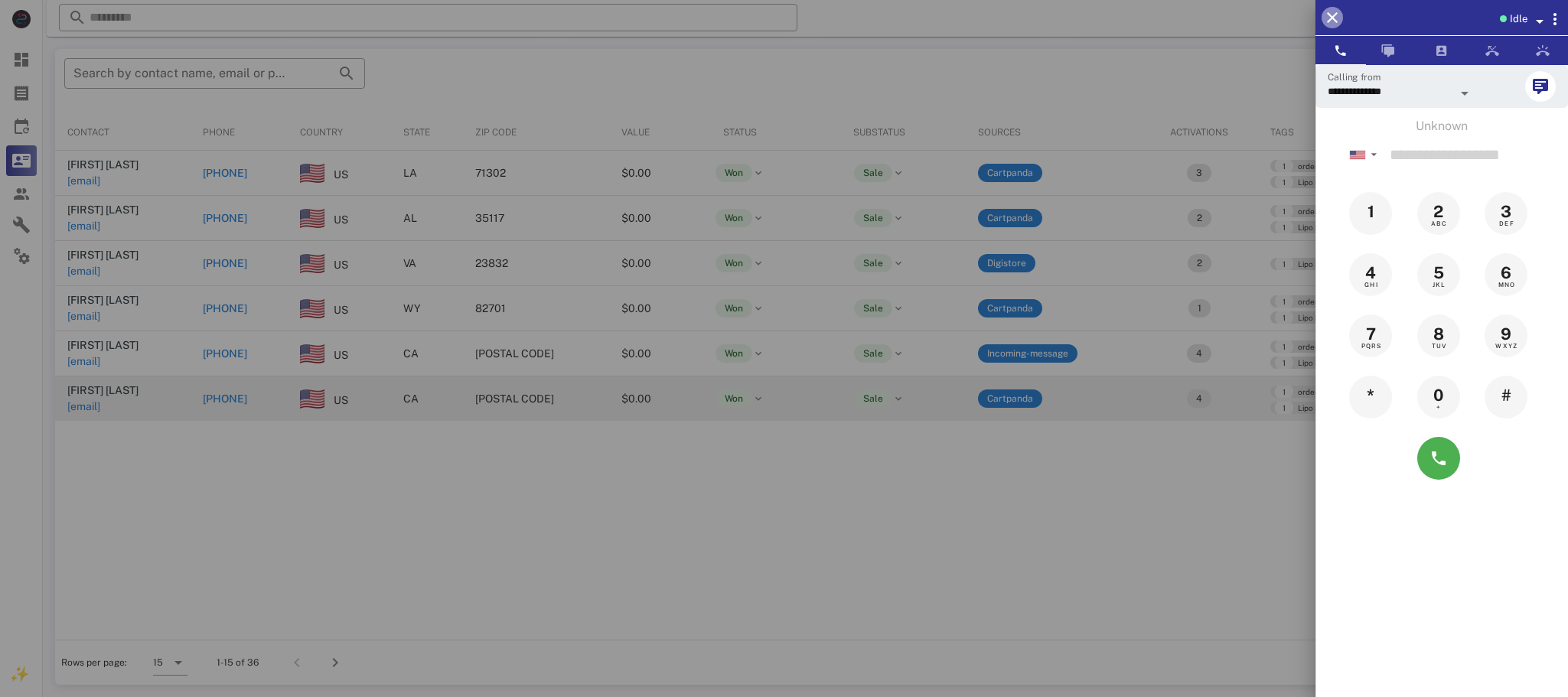click at bounding box center (1332, 18) 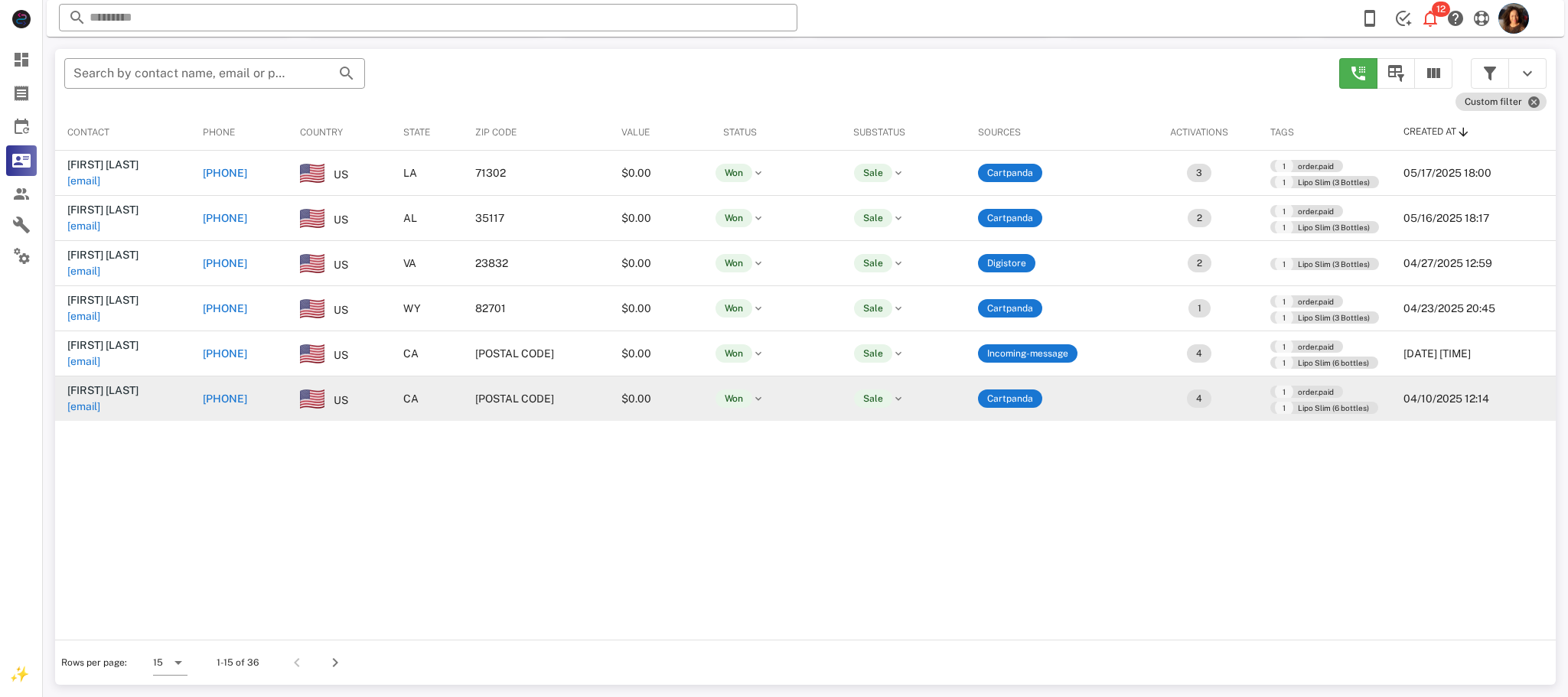 click on "+13109512615" at bounding box center [225, 399] 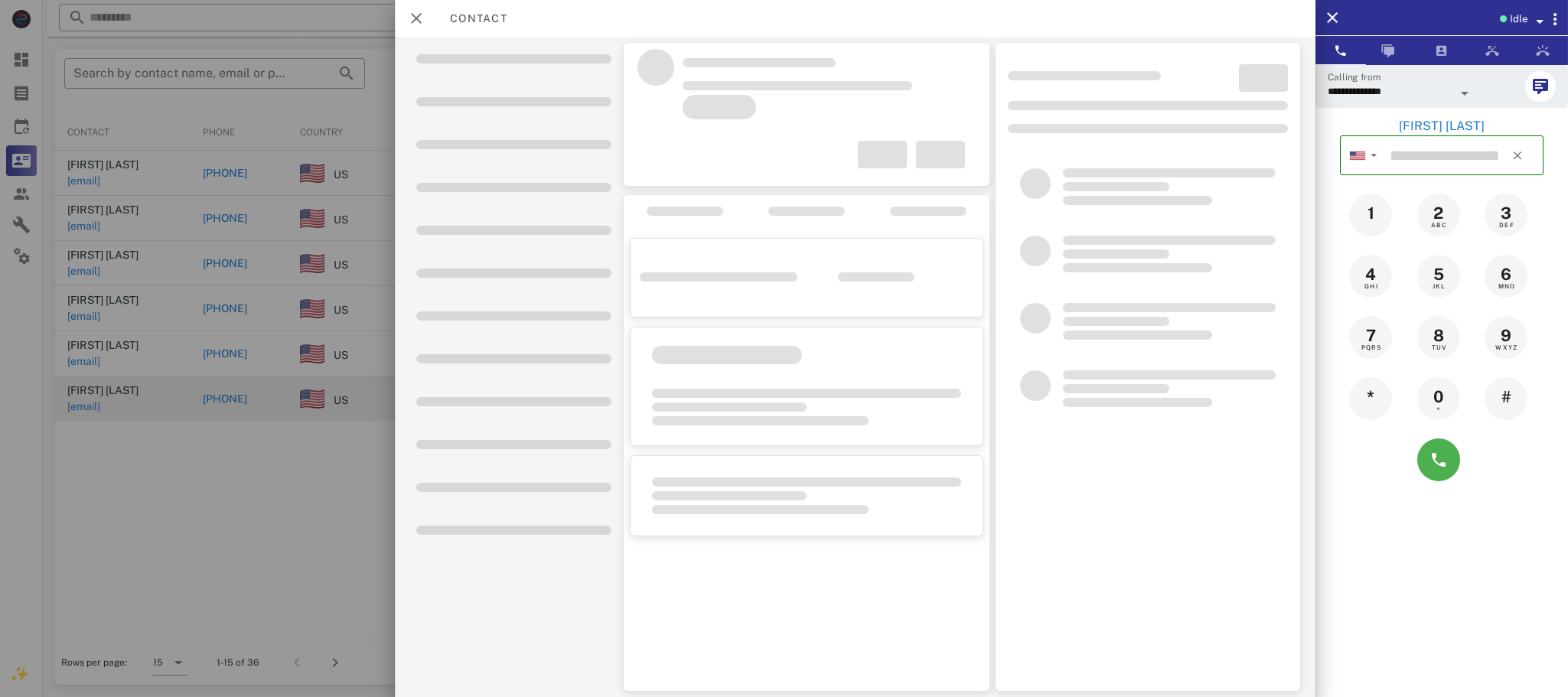 type on "**********" 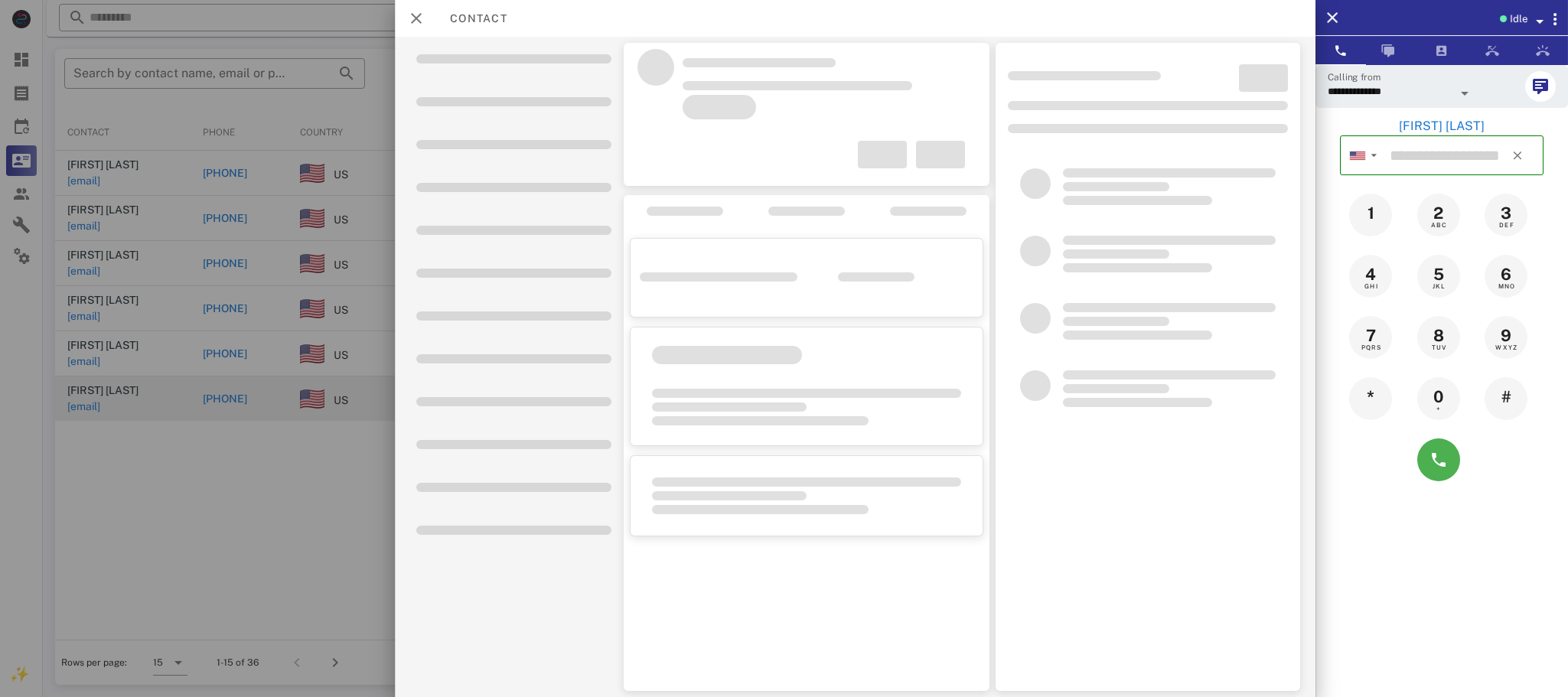 type on "**********" 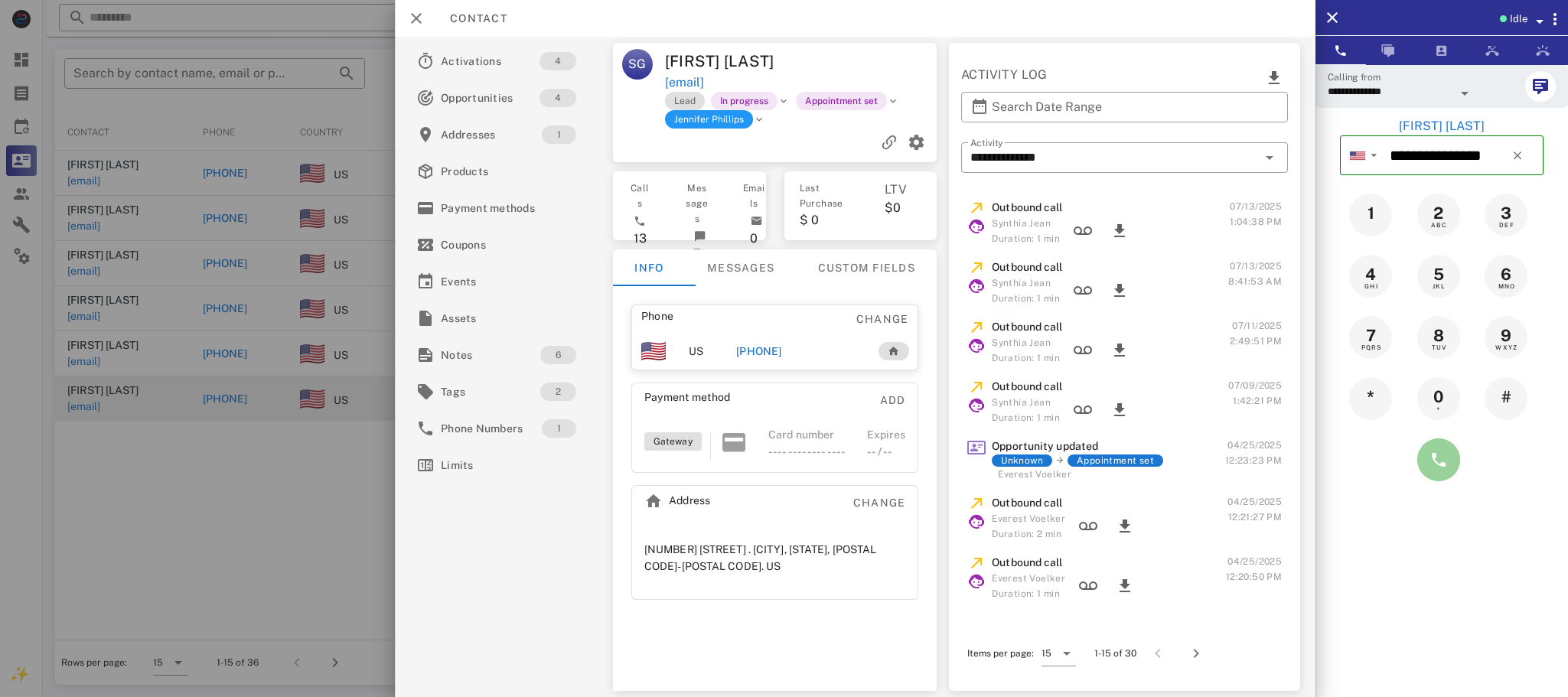 click at bounding box center [1439, 460] 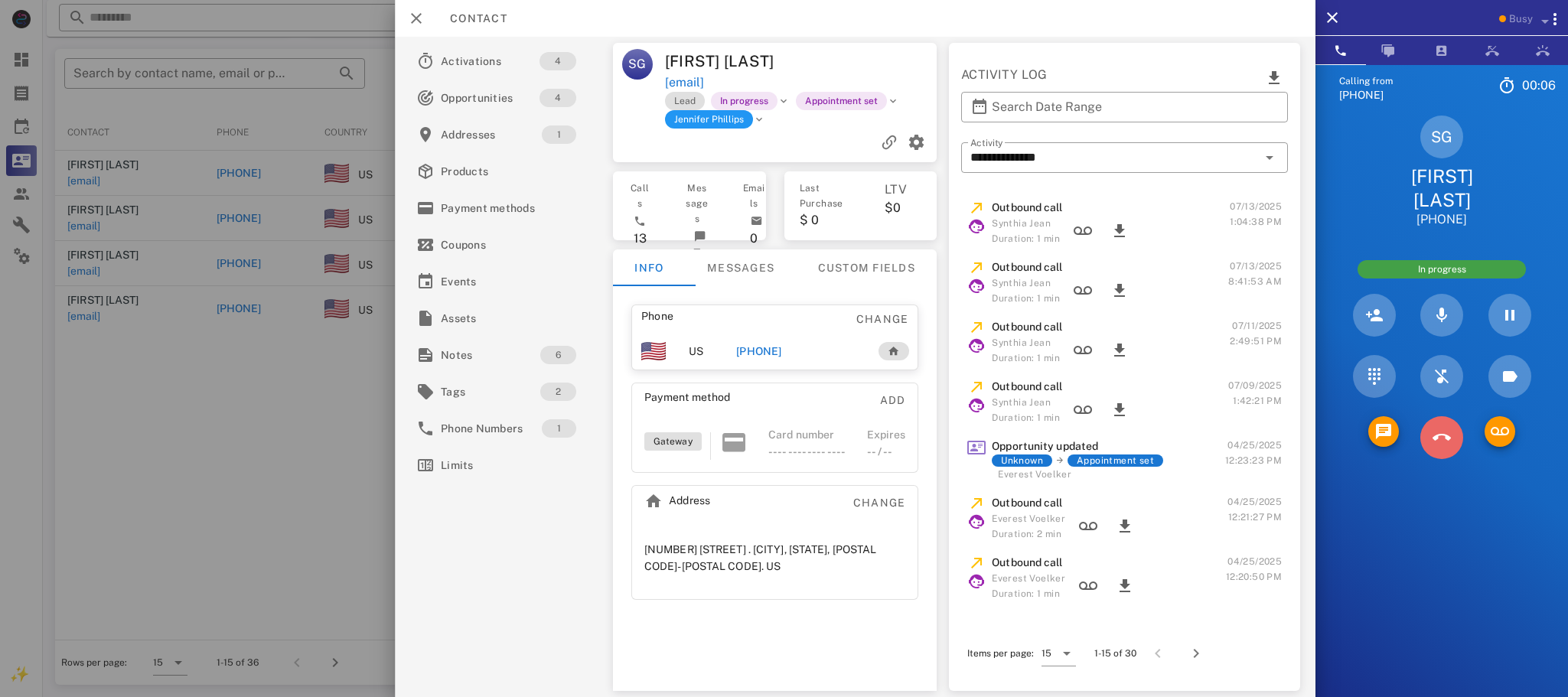 click at bounding box center (1442, 438) 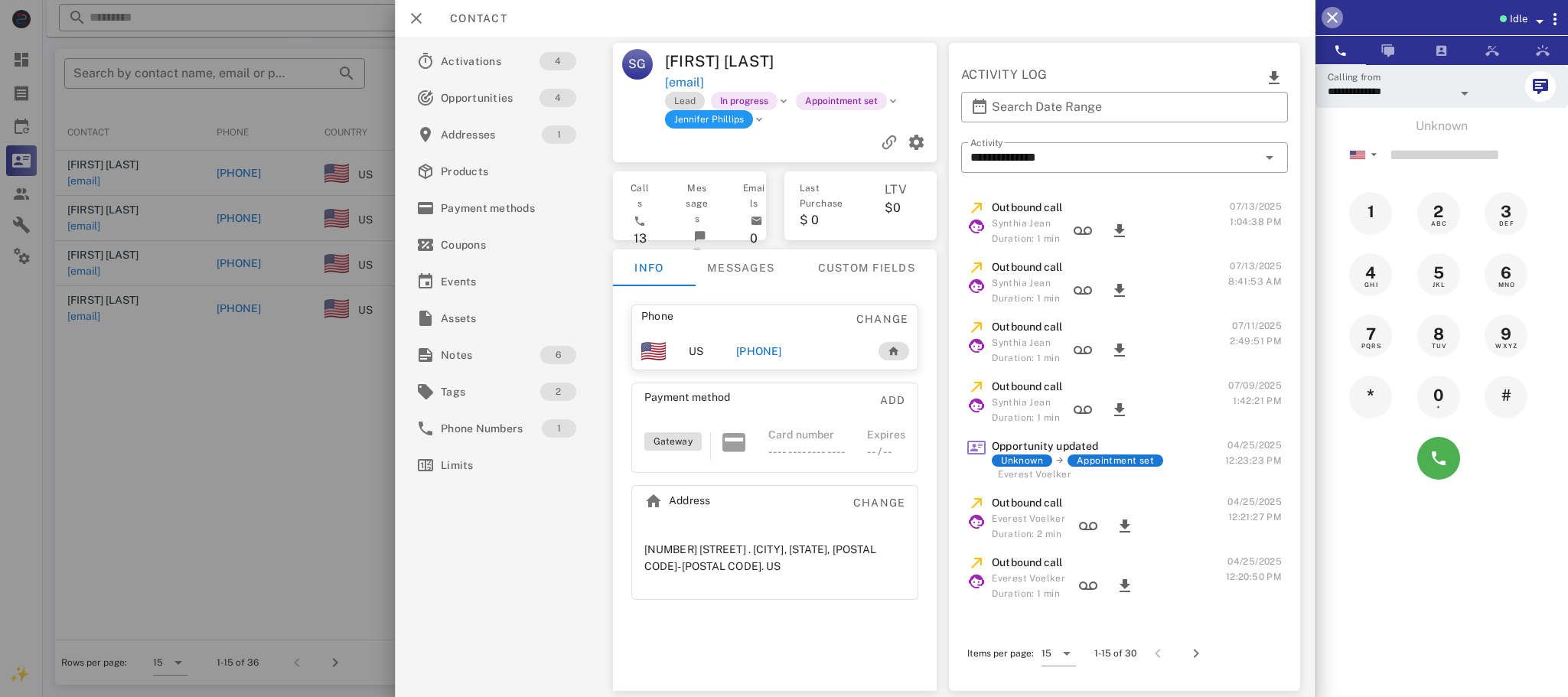 click at bounding box center (1332, 18) 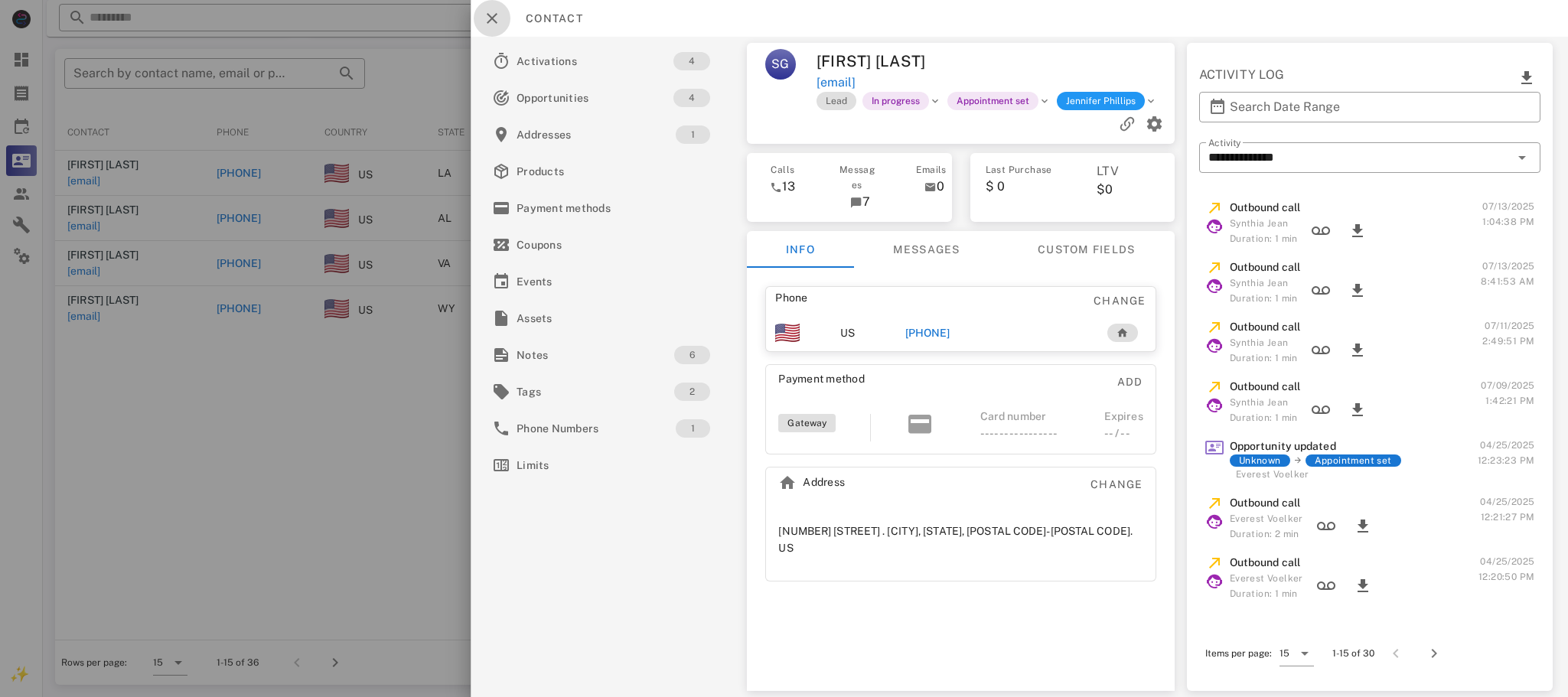 click at bounding box center (492, 18) 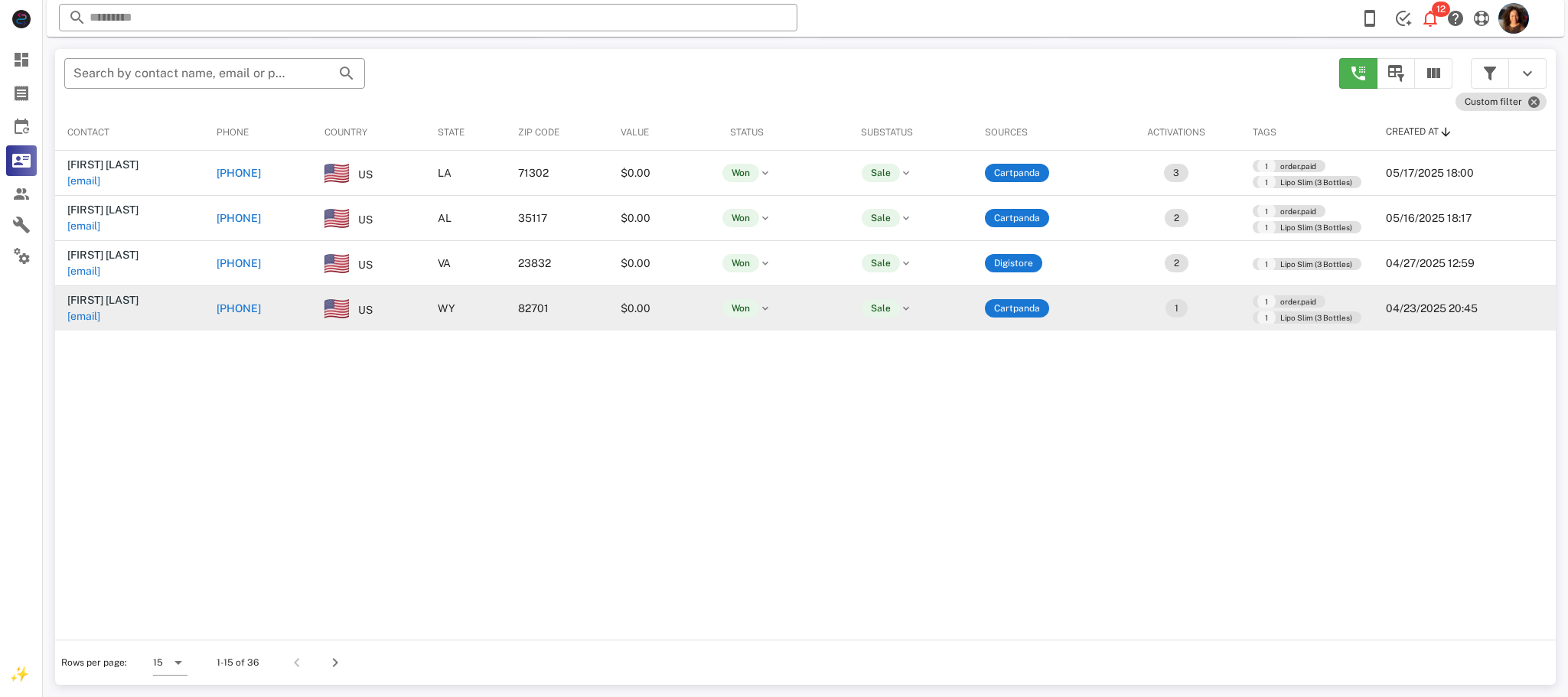 click on "+13077465399" at bounding box center [239, 308] 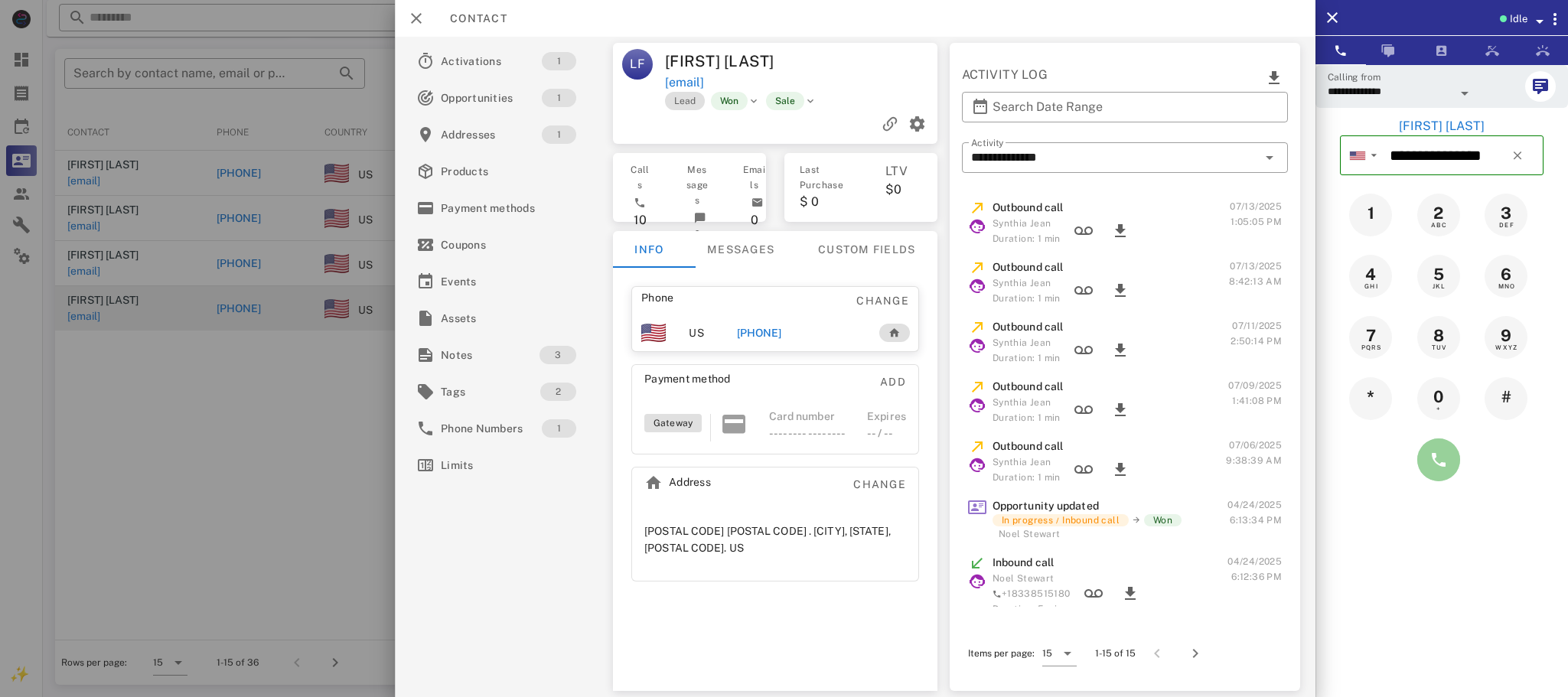 click at bounding box center [1439, 460] 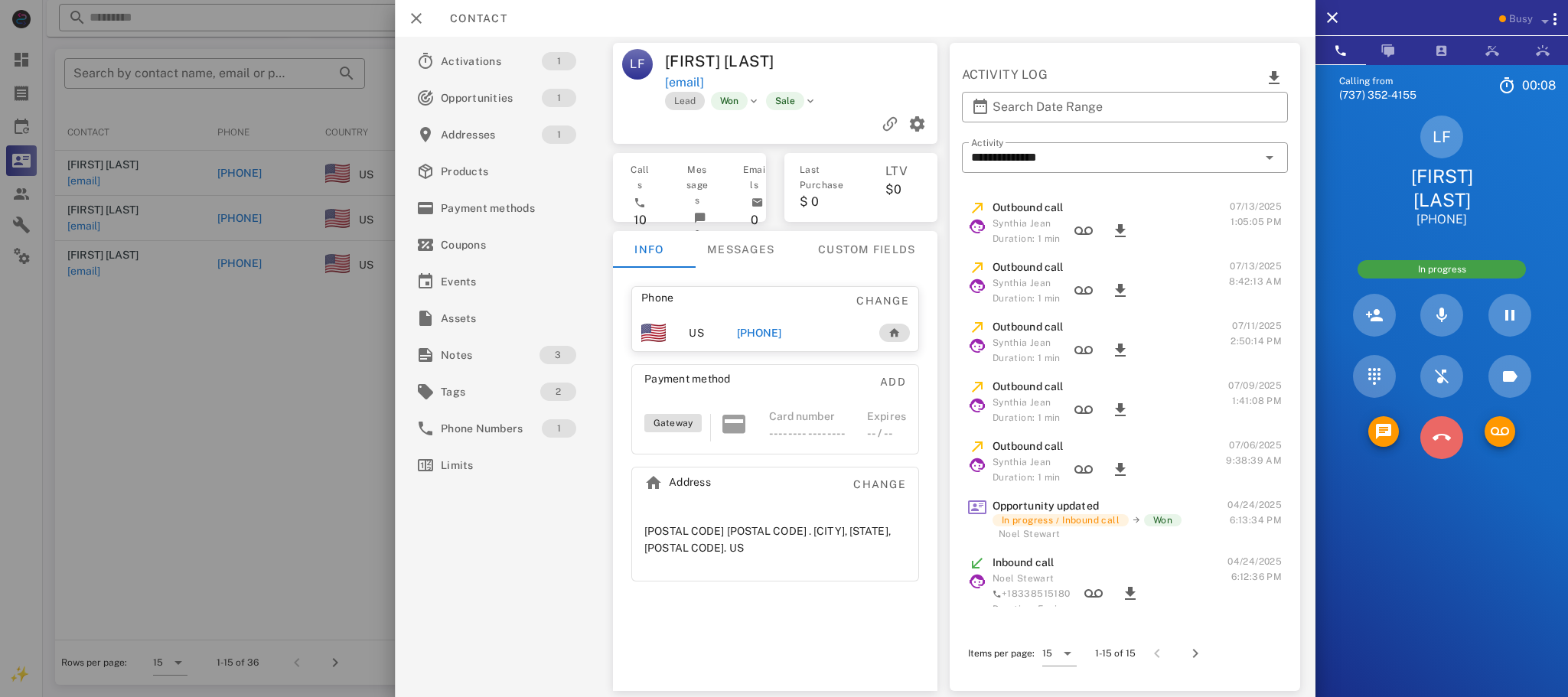 click at bounding box center [1442, 438] 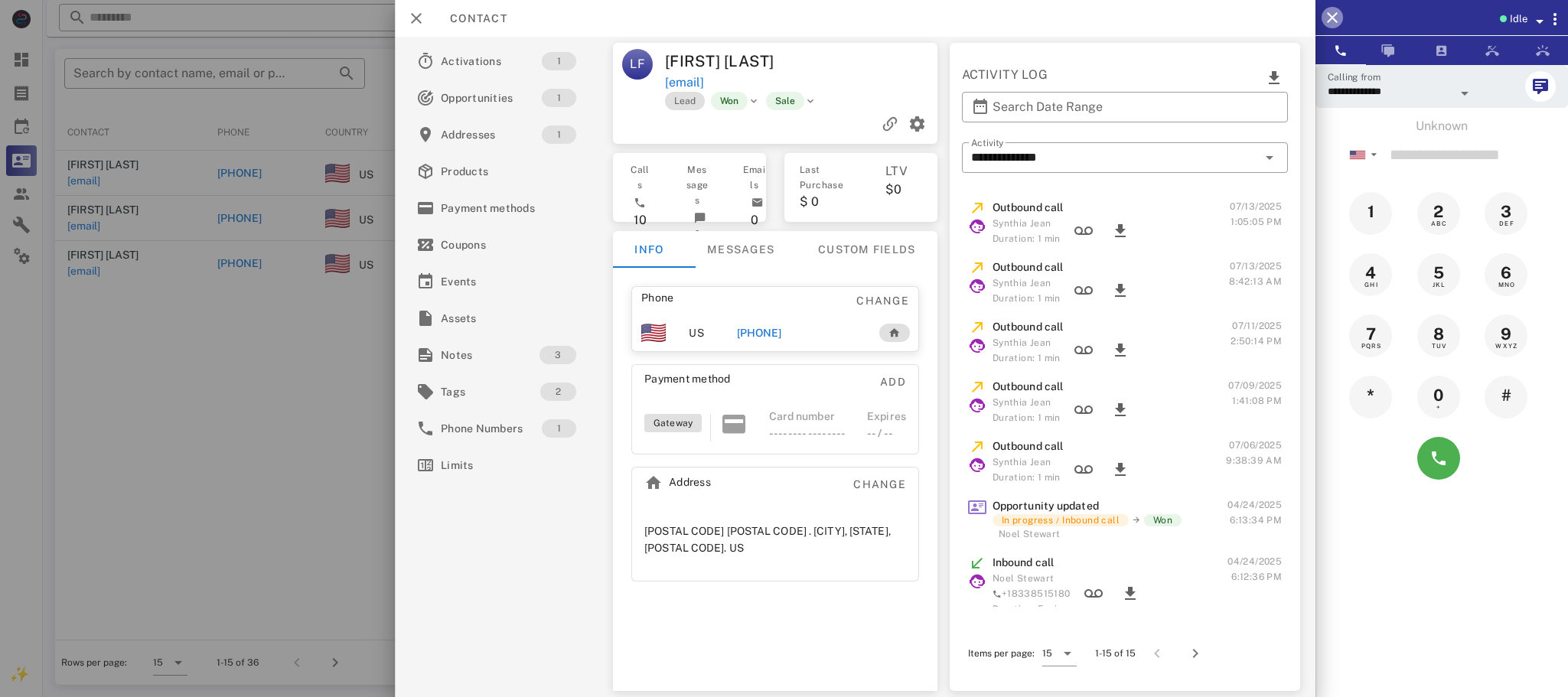 click at bounding box center (1332, 18) 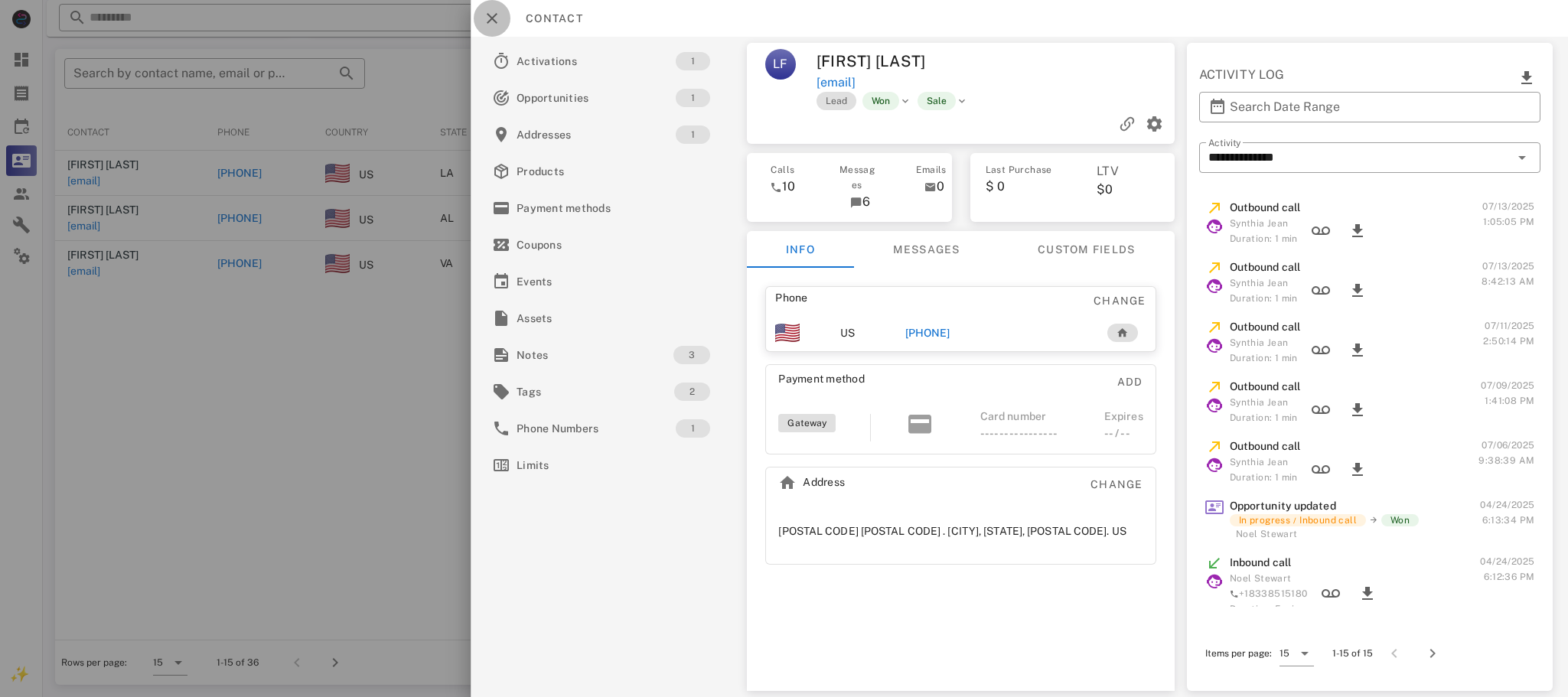 click at bounding box center (492, 18) 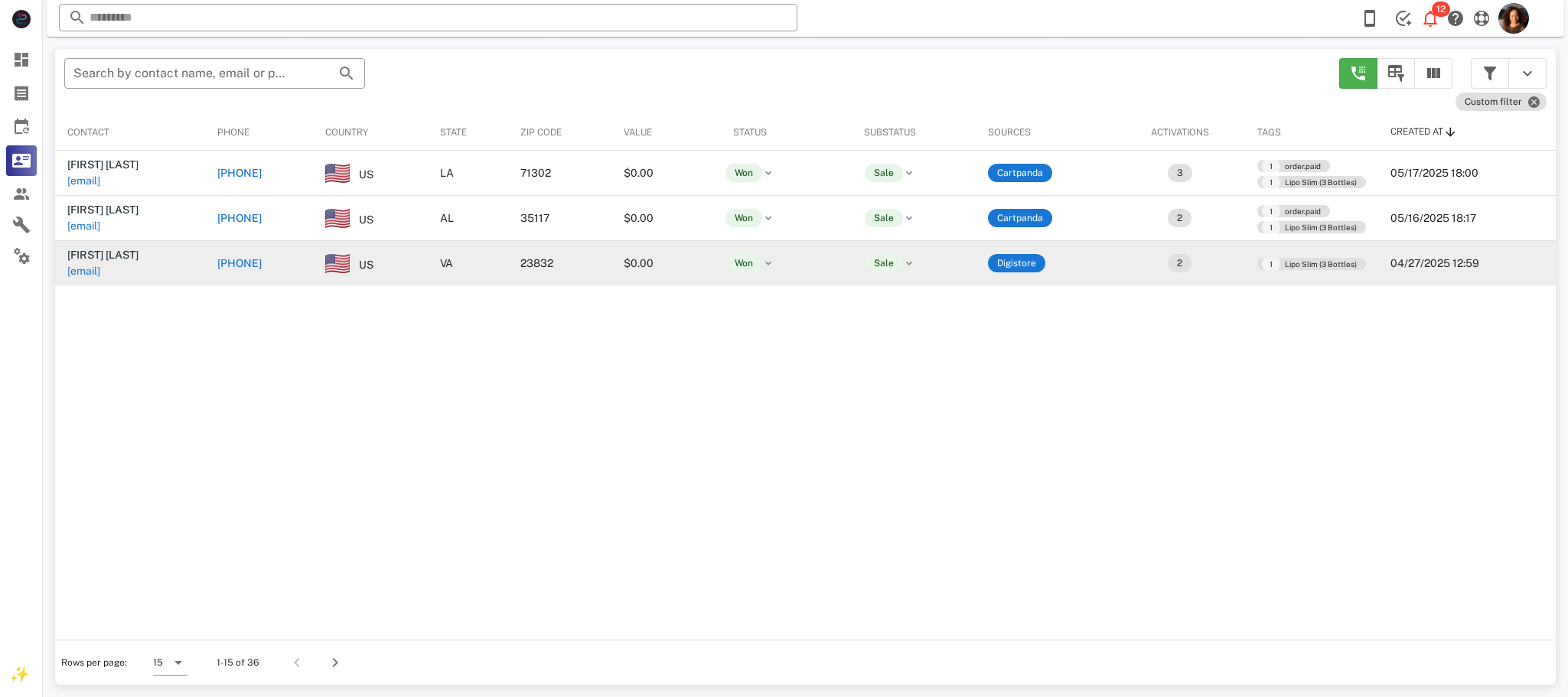 click on "+18043052082" at bounding box center (240, 263) 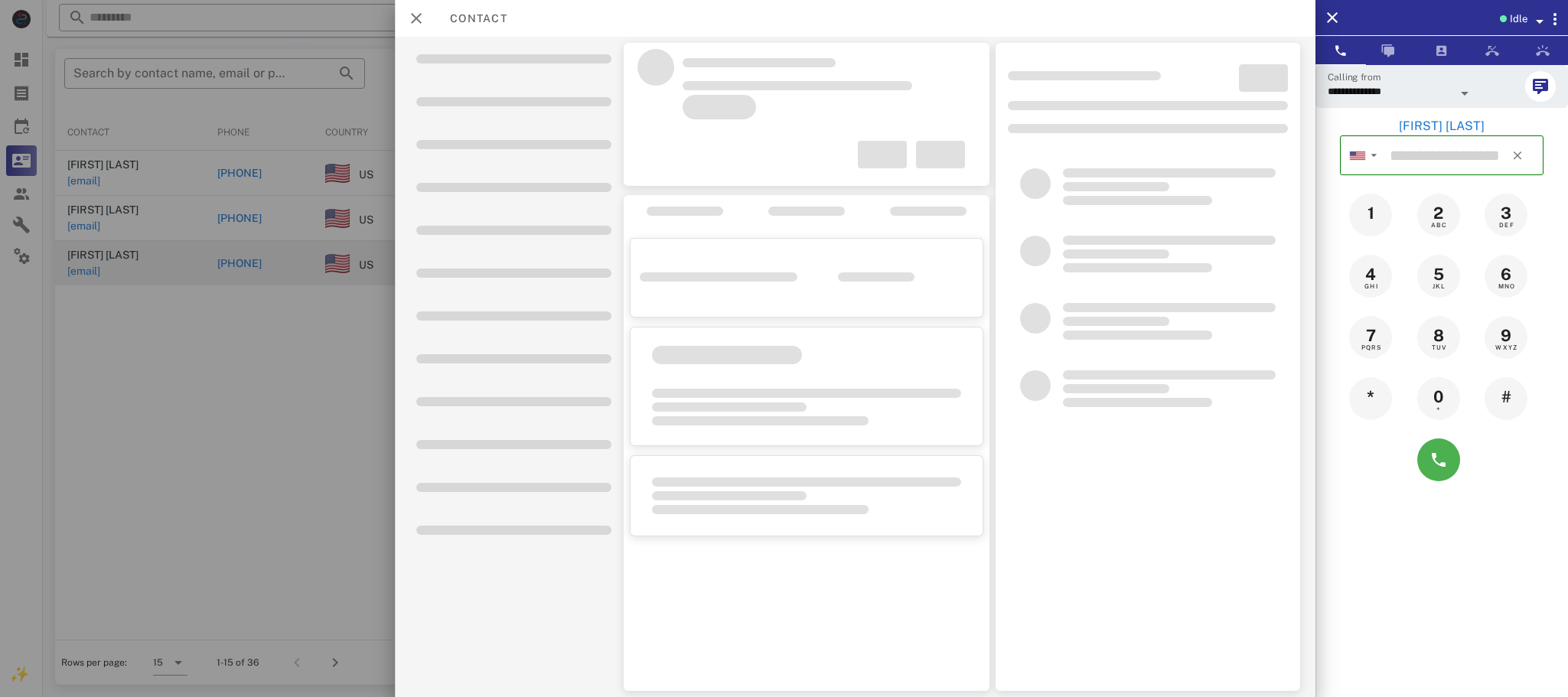 type on "**********" 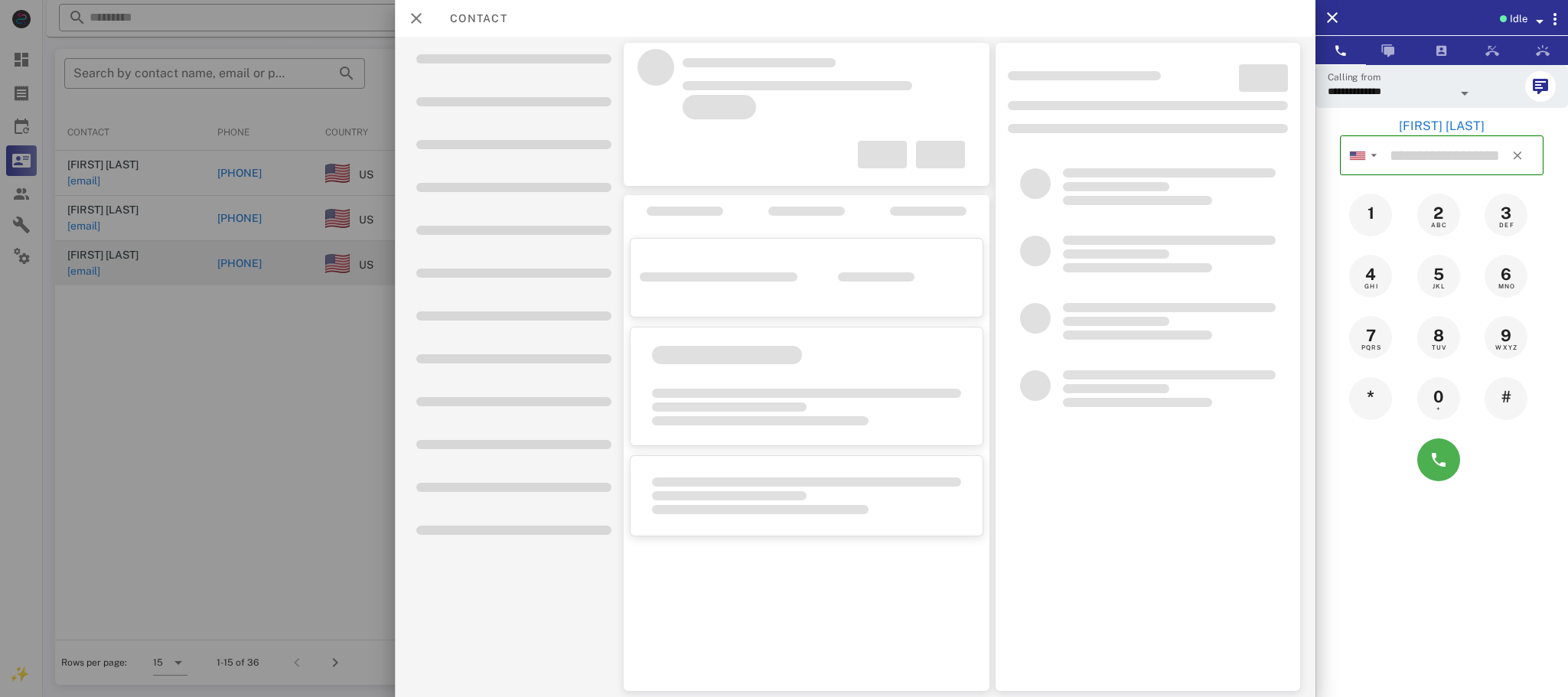 type on "**********" 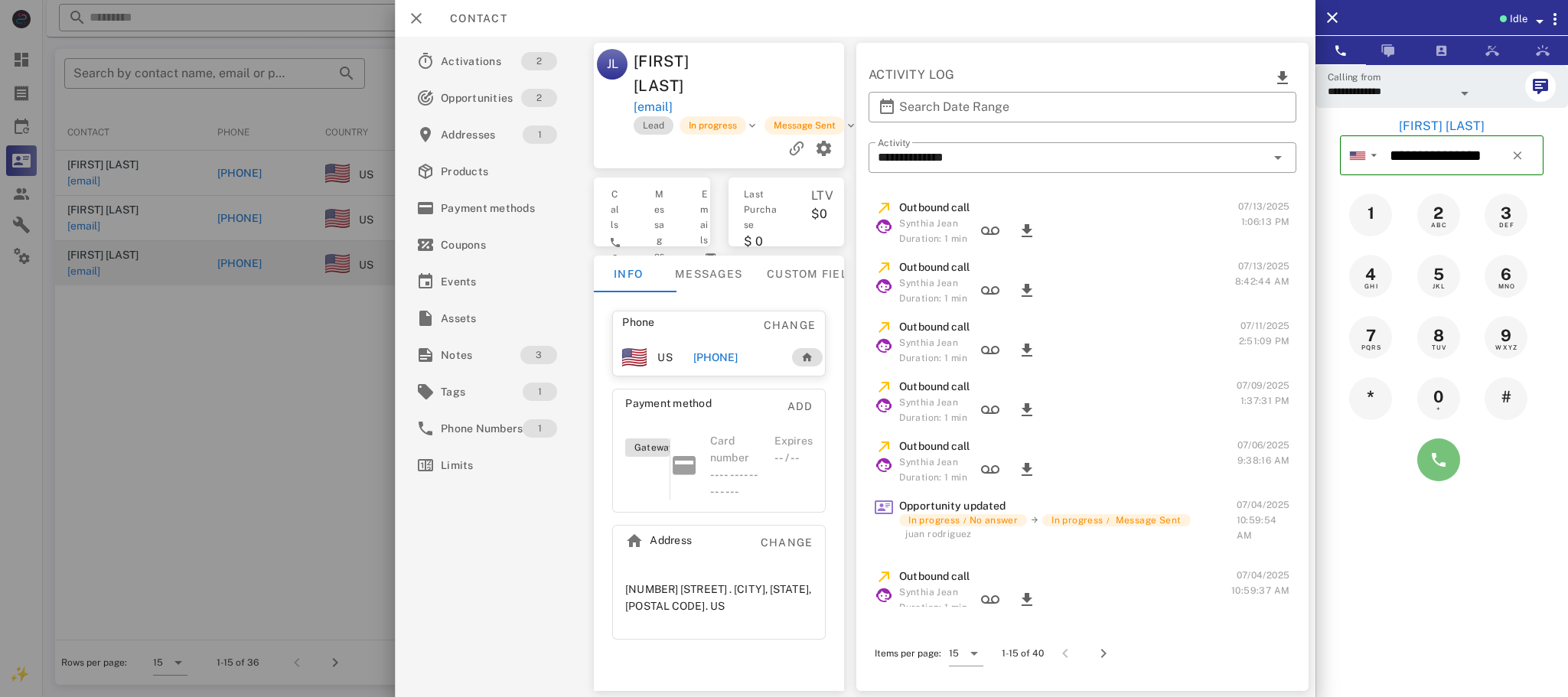 click at bounding box center [1439, 460] 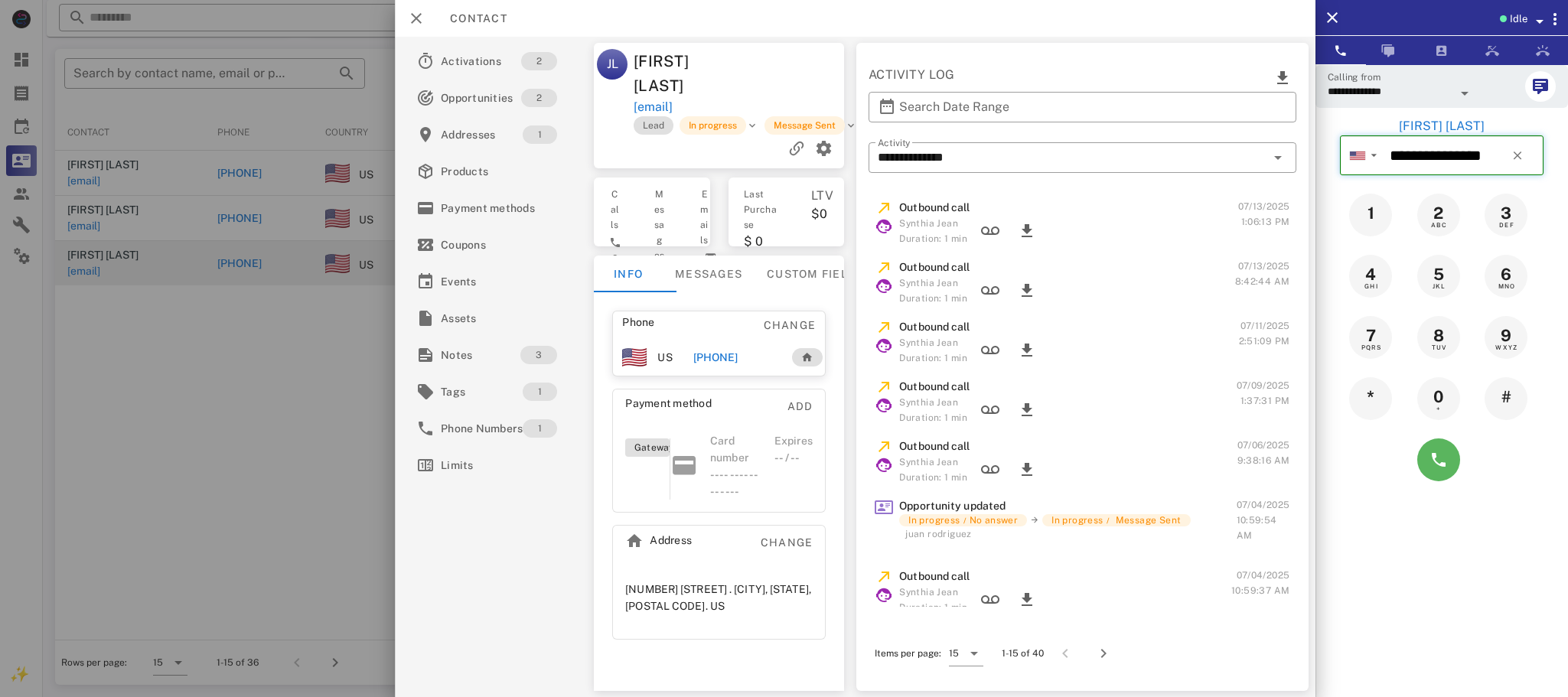 type 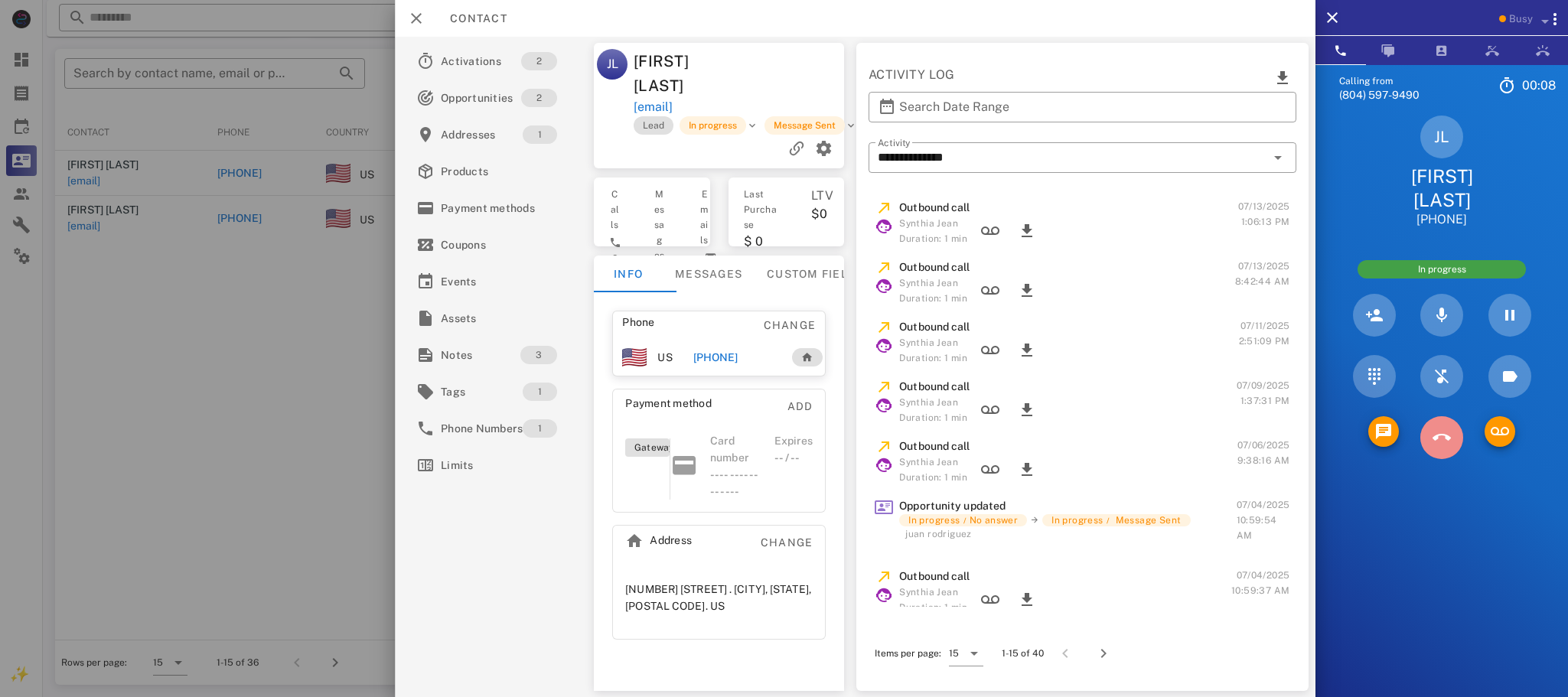 click at bounding box center (1442, 438) 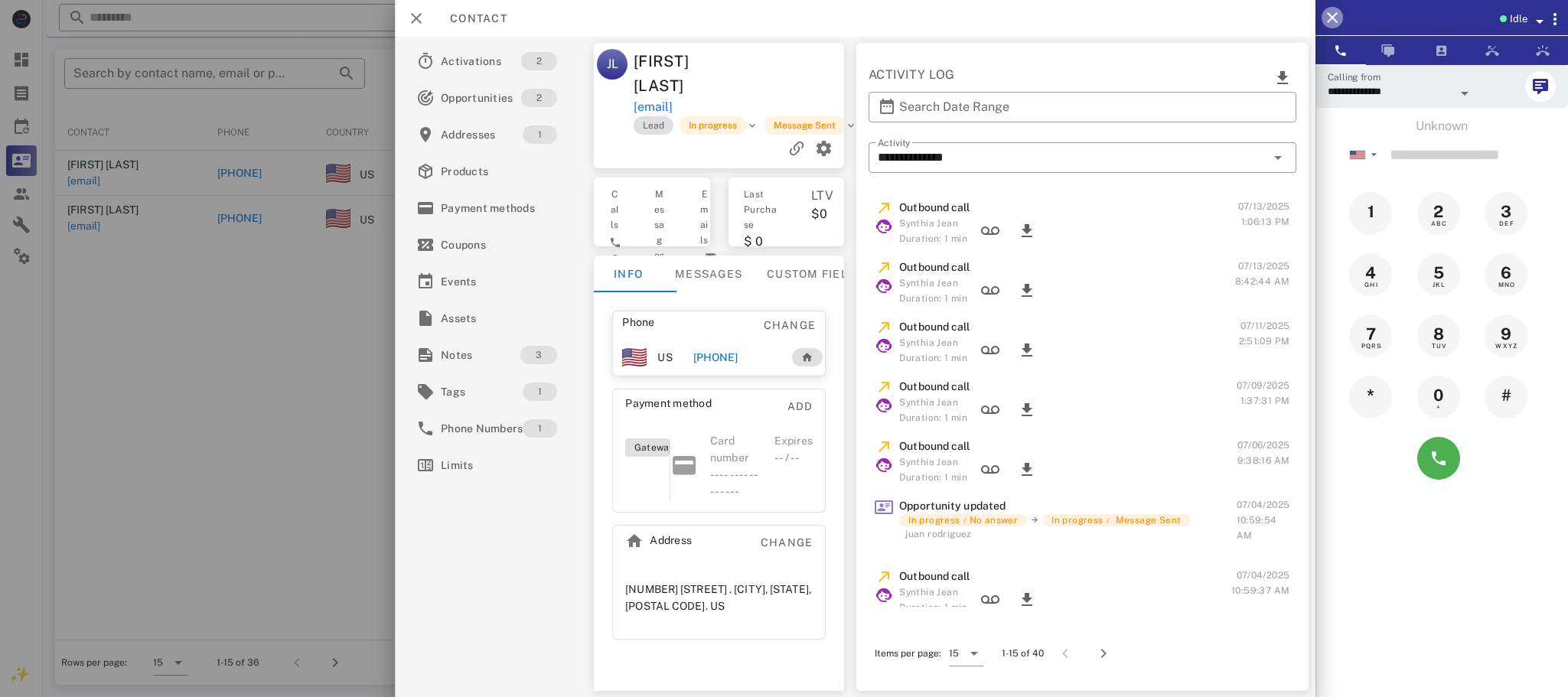 click at bounding box center (1332, 18) 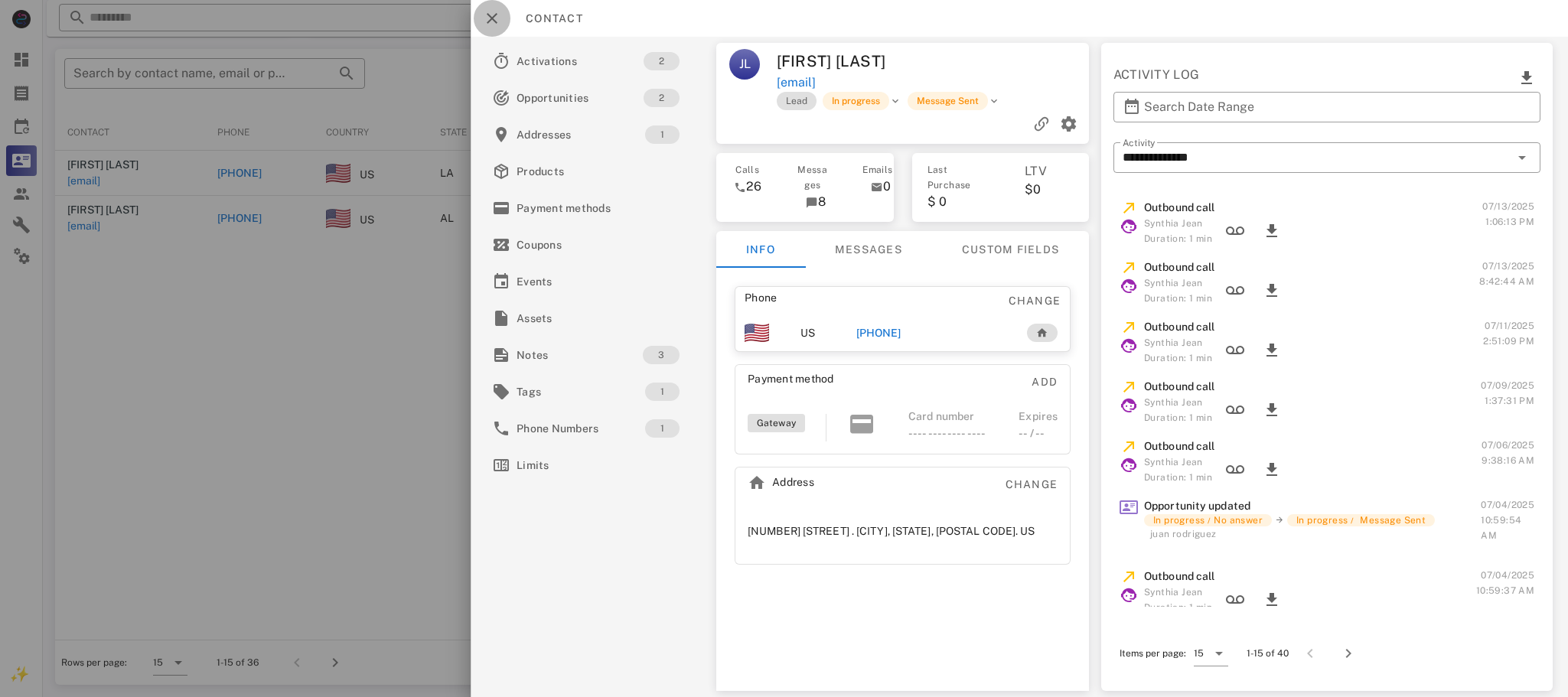click at bounding box center [492, 18] 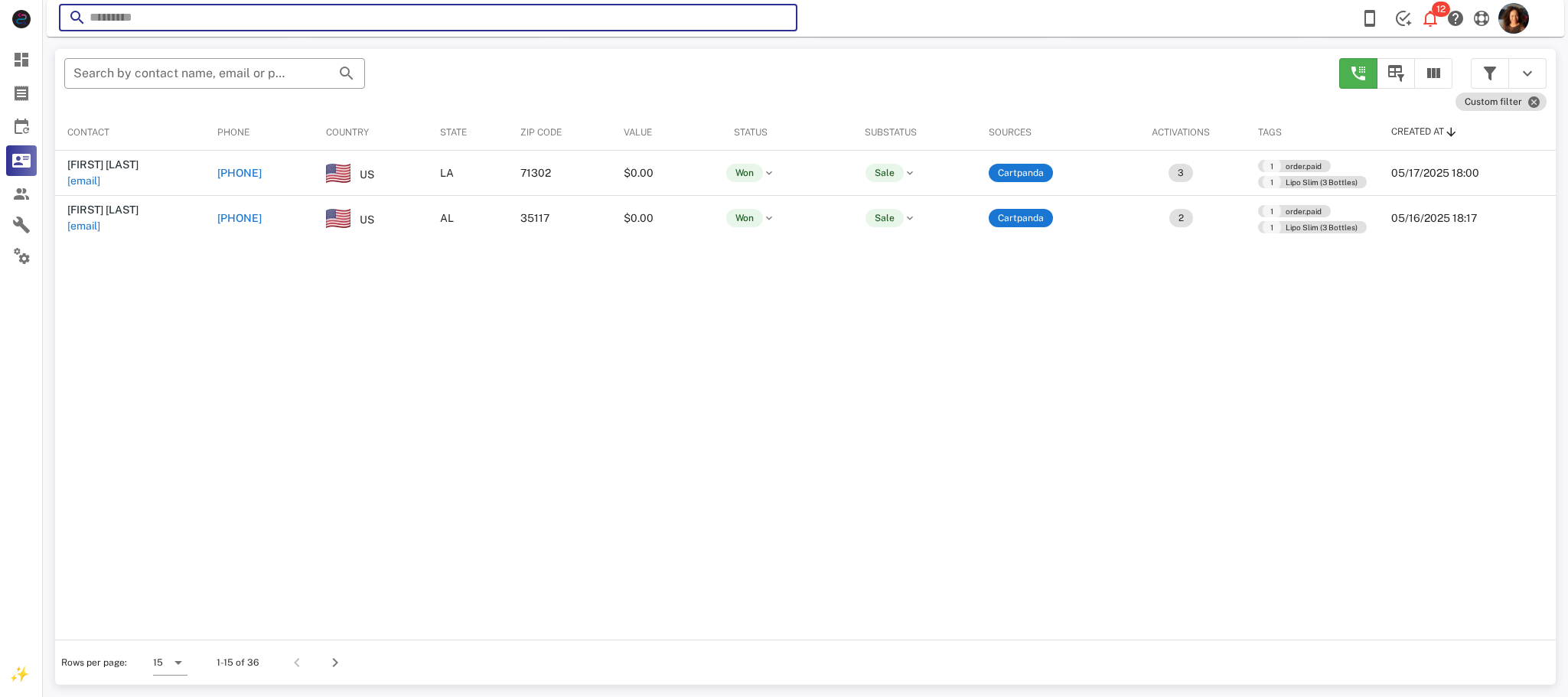 click at bounding box center (428, 18) 